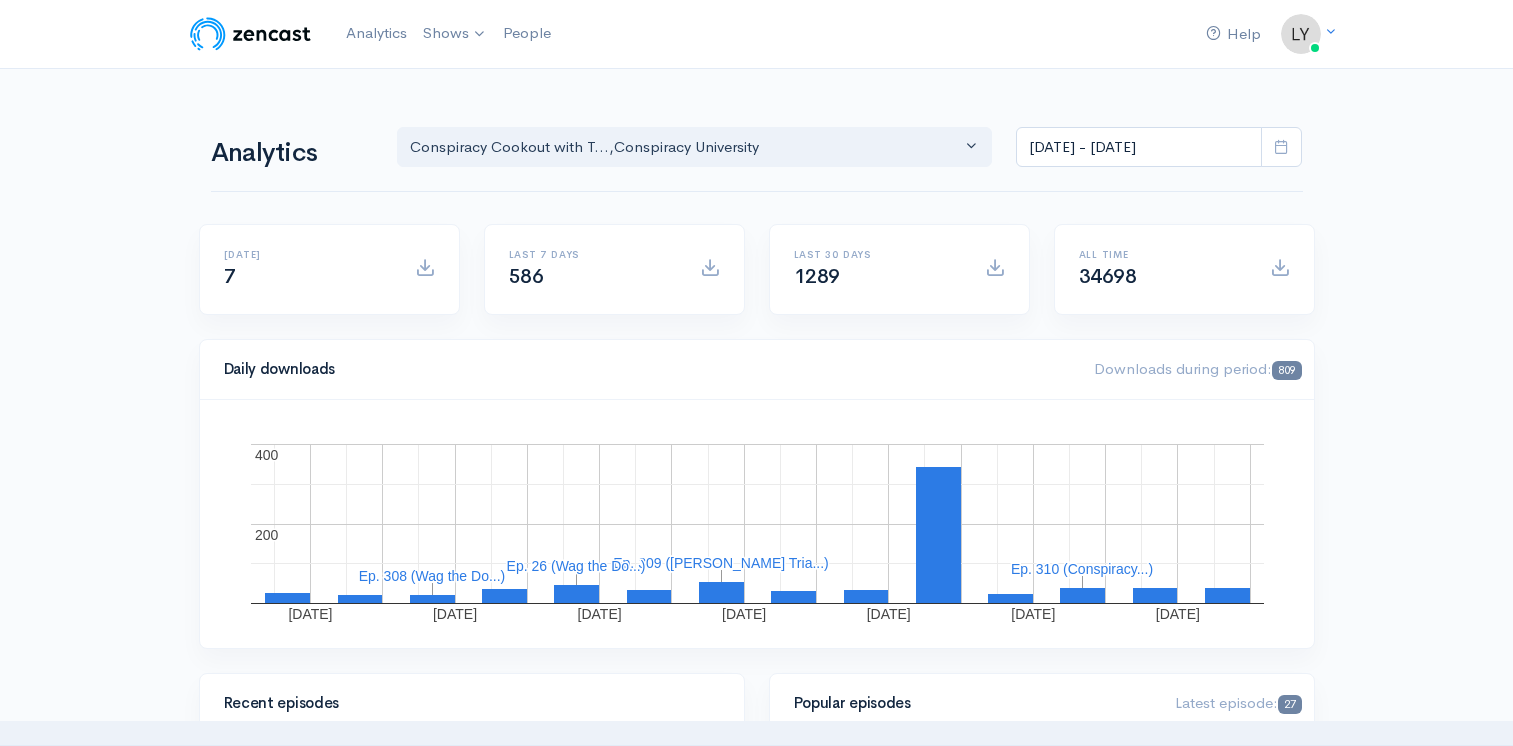 scroll, scrollTop: 0, scrollLeft: 0, axis: both 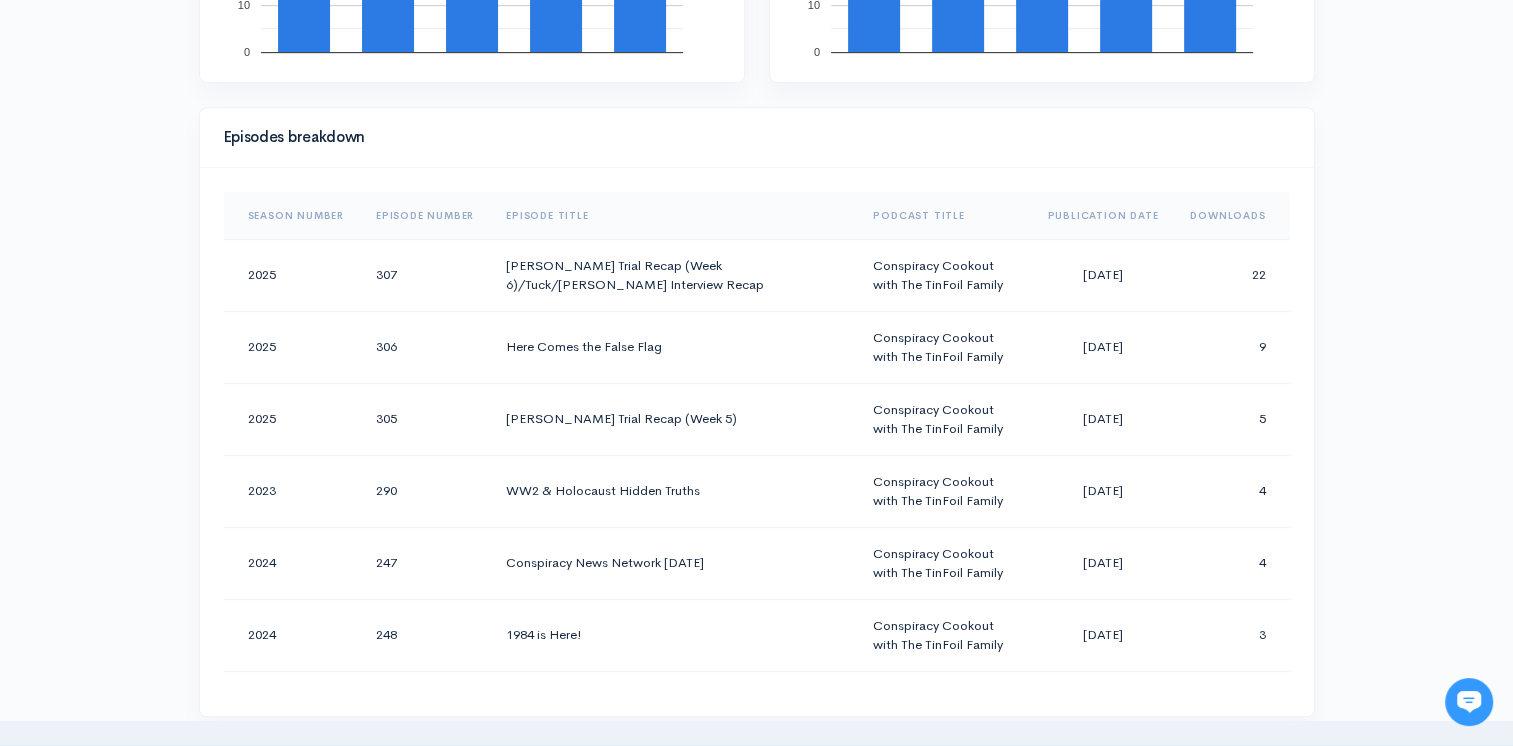 click on "Downloads" at bounding box center (1231, 216) 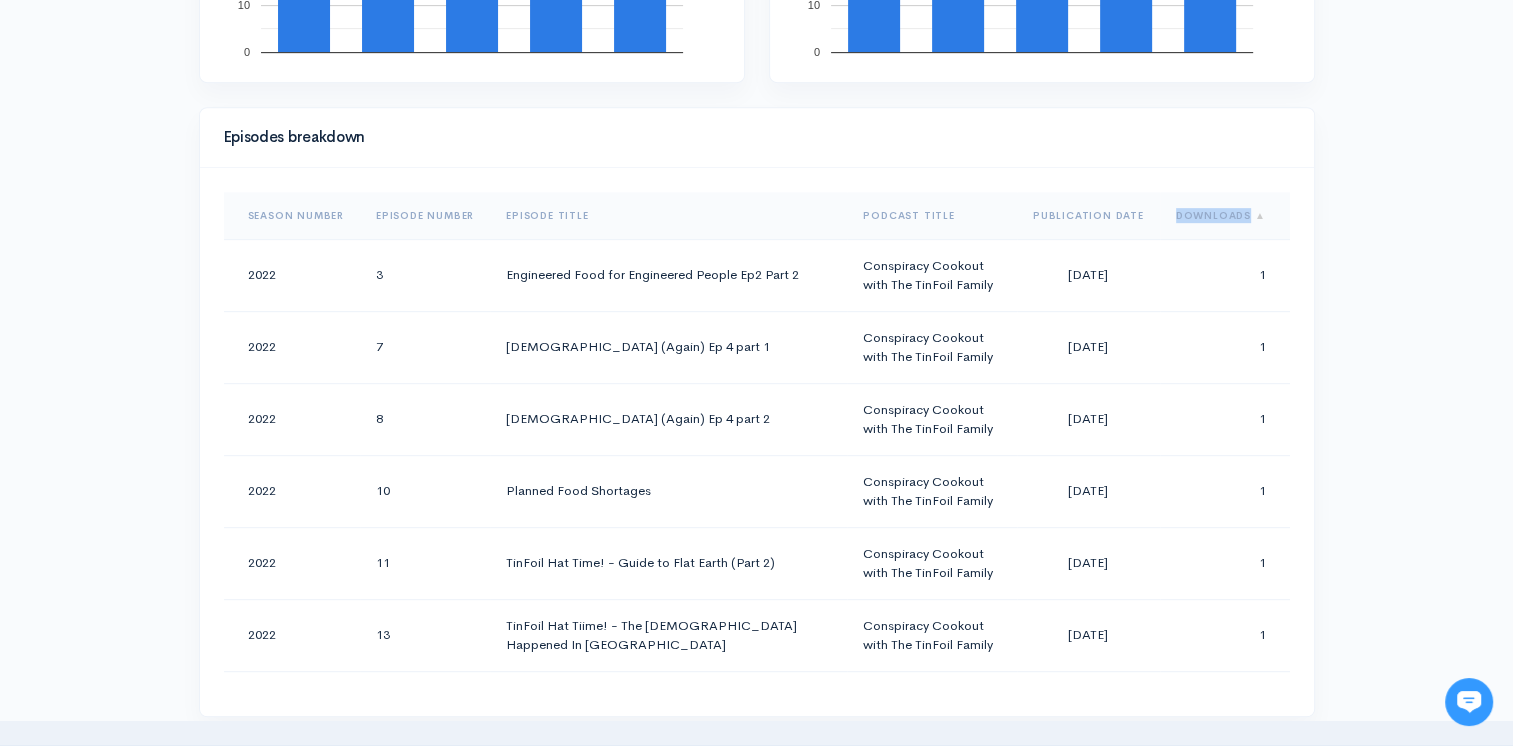 click on "Downloads" at bounding box center [1225, 216] 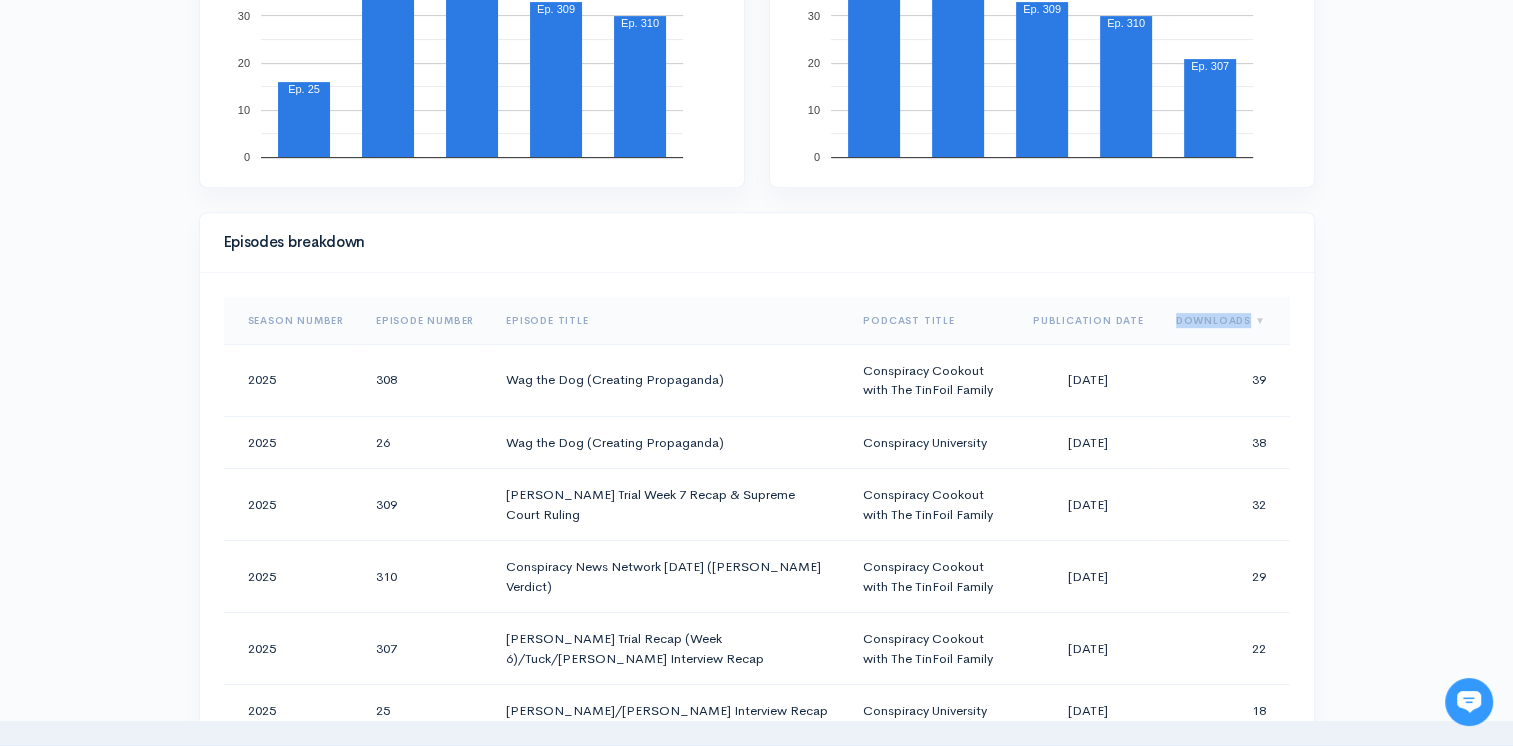 scroll, scrollTop: 900, scrollLeft: 0, axis: vertical 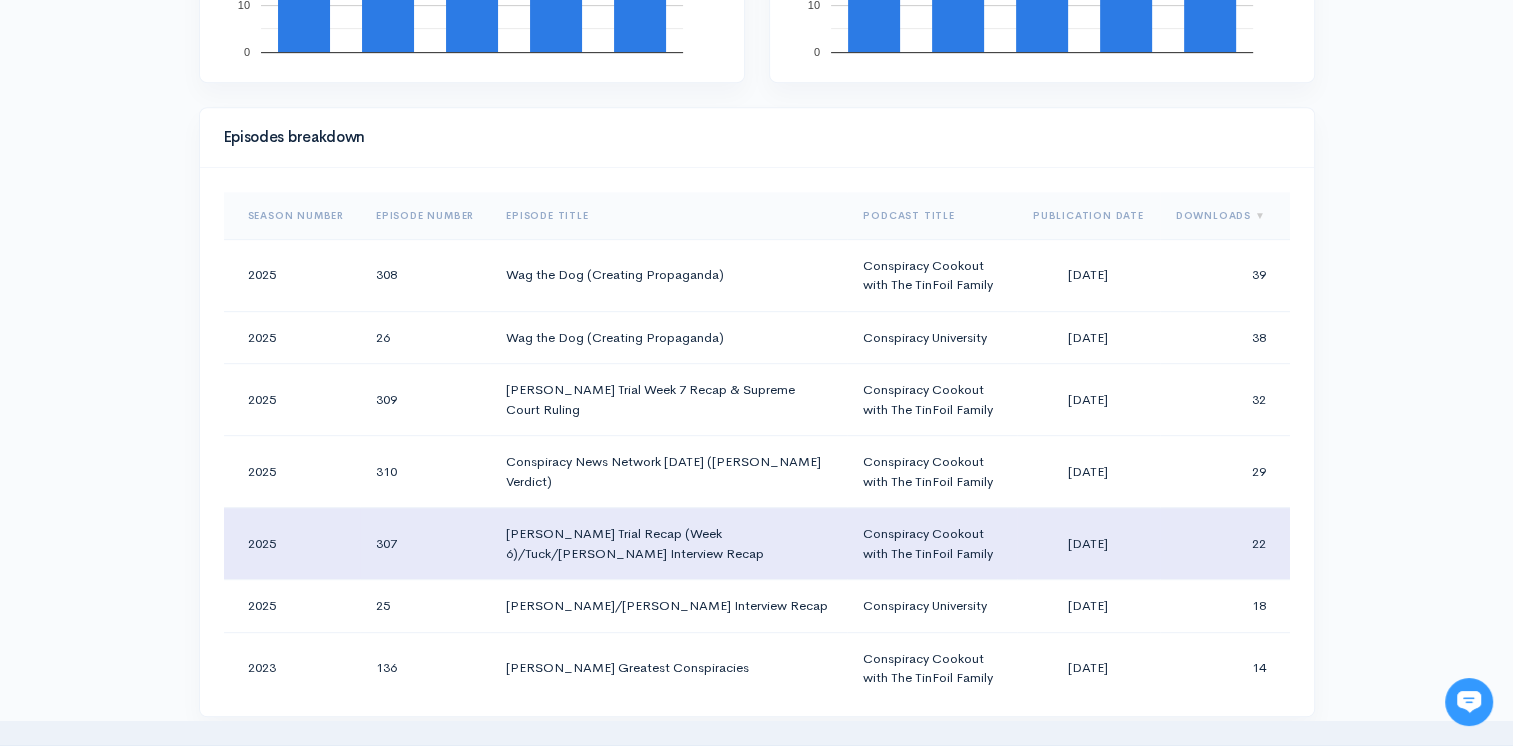 click on "Diddy Trial Recap (Week 6)/Tuck/Cruz Interview Recap" at bounding box center (668, 544) 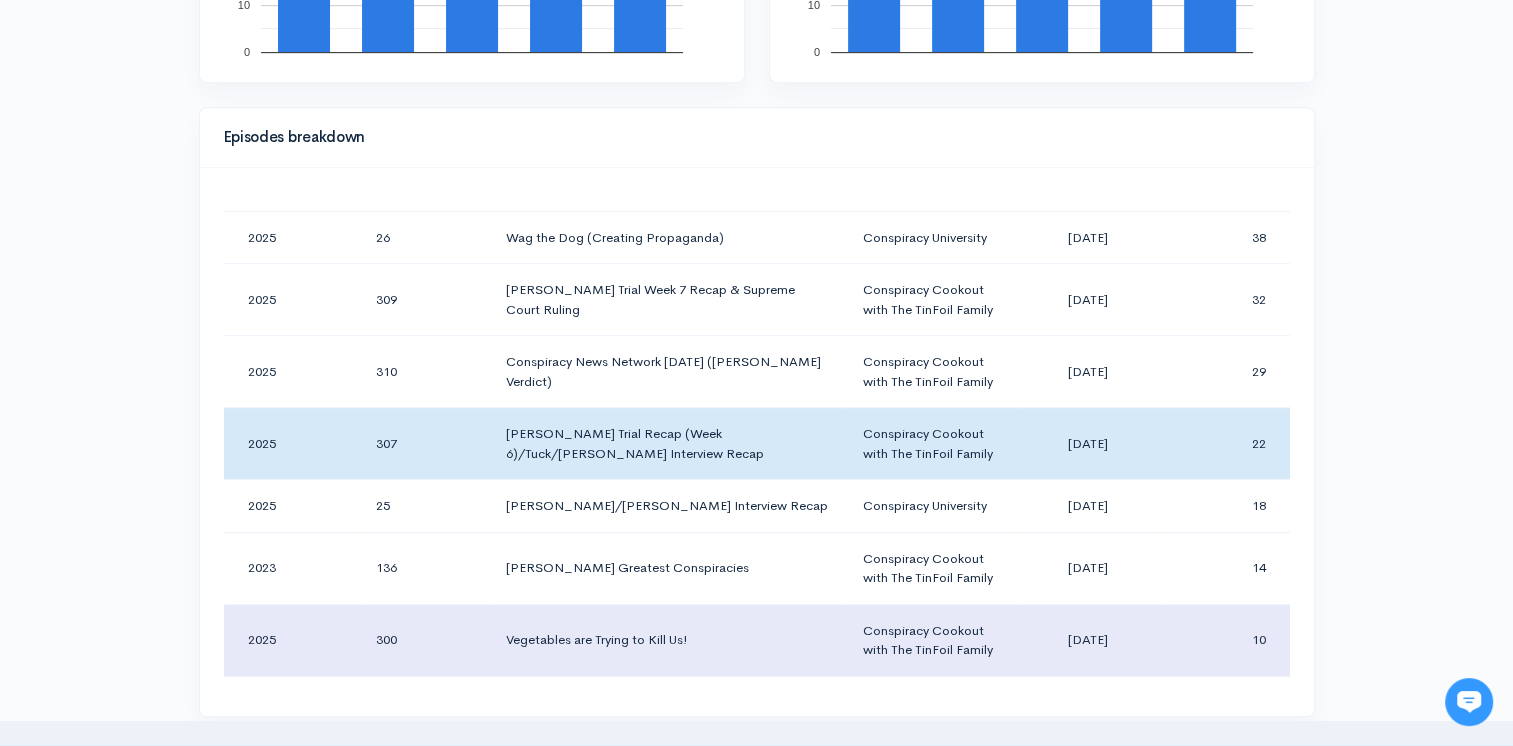 scroll, scrollTop: 0, scrollLeft: 0, axis: both 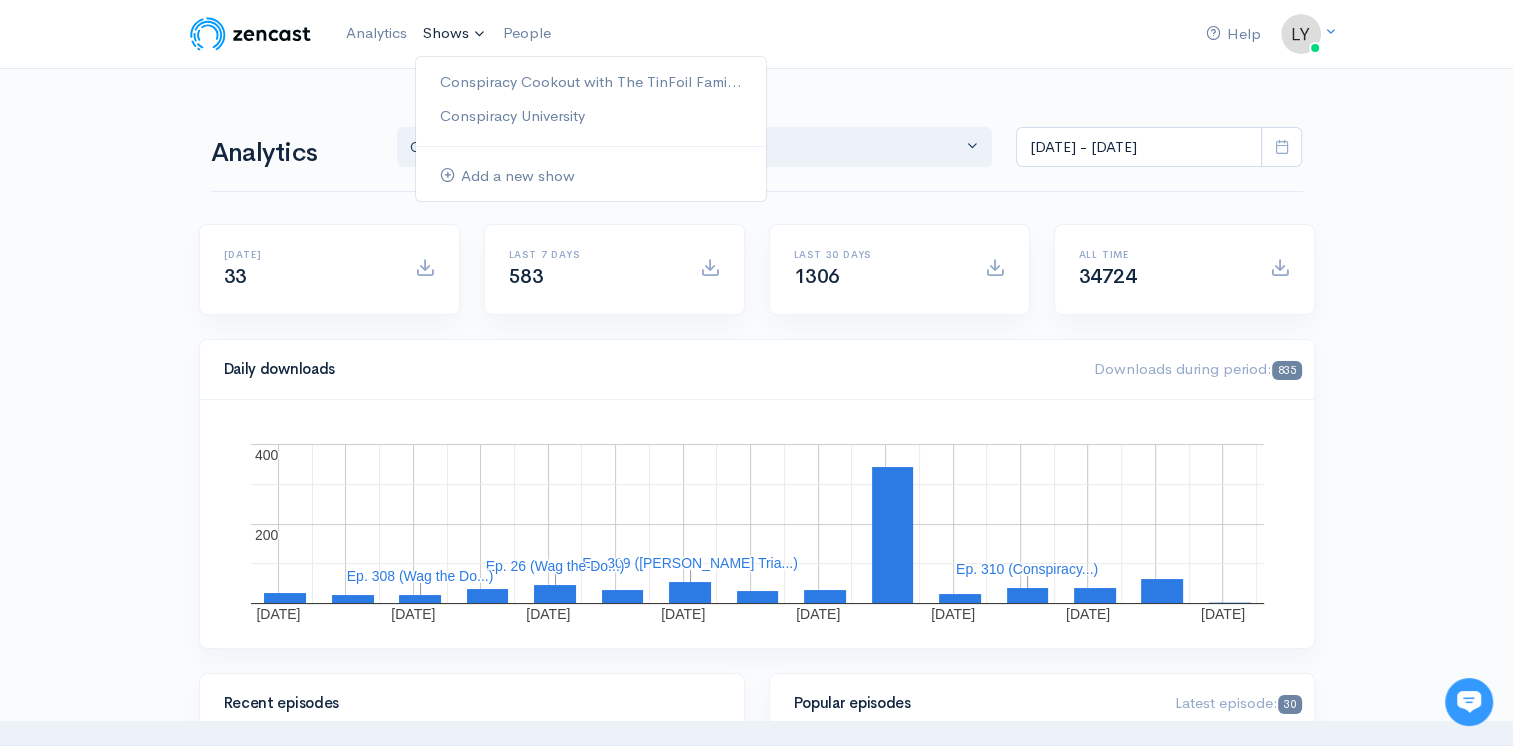 click on "Shows" at bounding box center [455, 34] 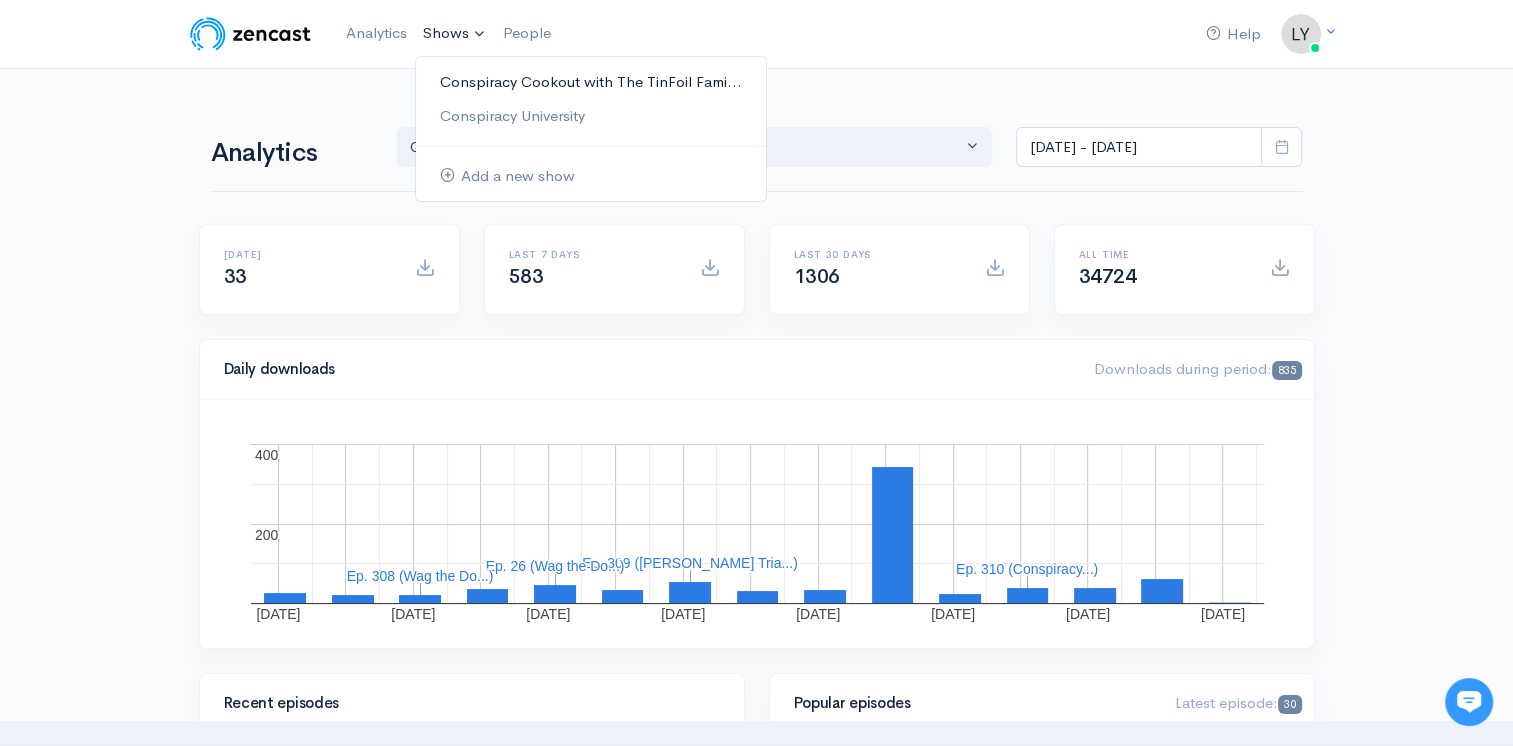 click on "Conspiracy Cookout with The TinFoil Fami..." at bounding box center [591, 82] 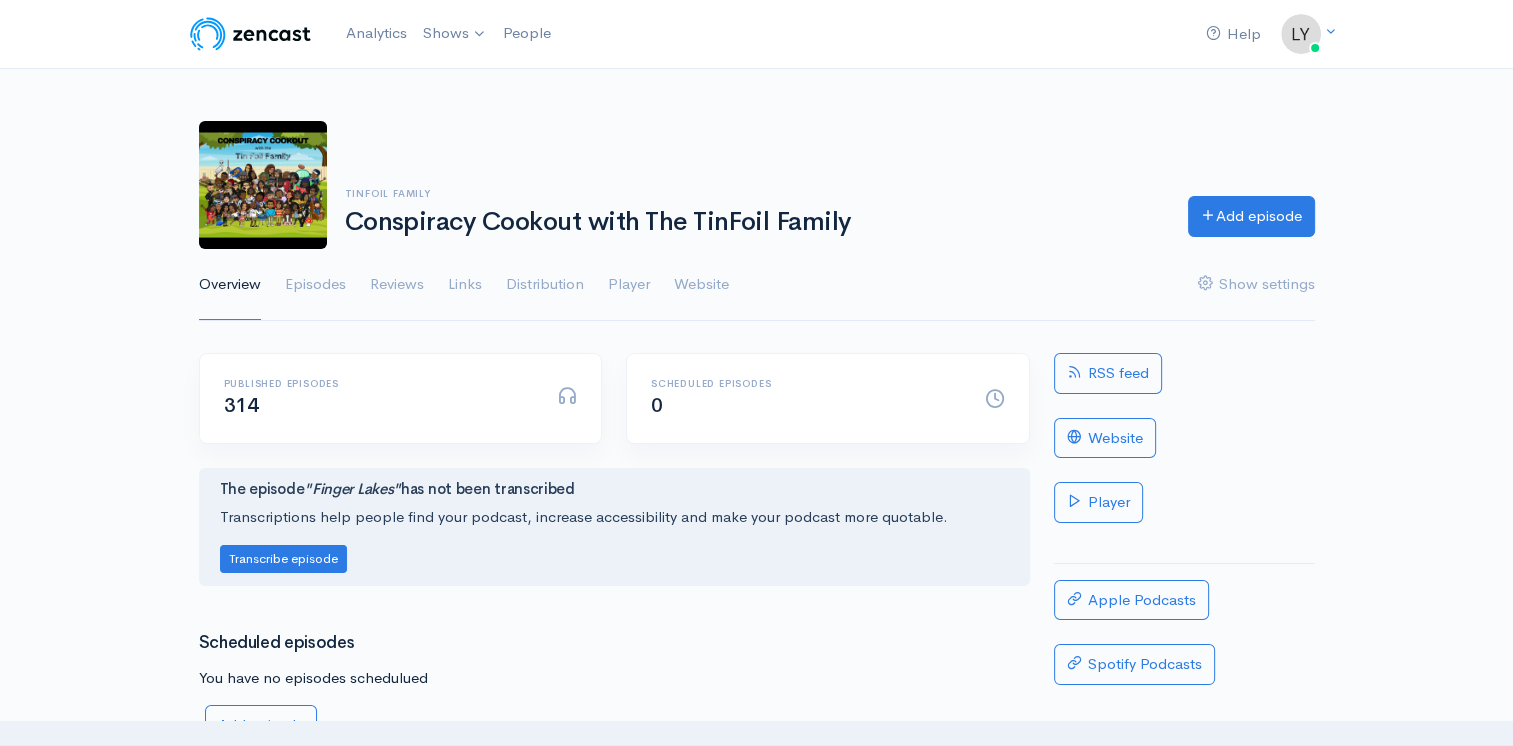 scroll, scrollTop: 0, scrollLeft: 0, axis: both 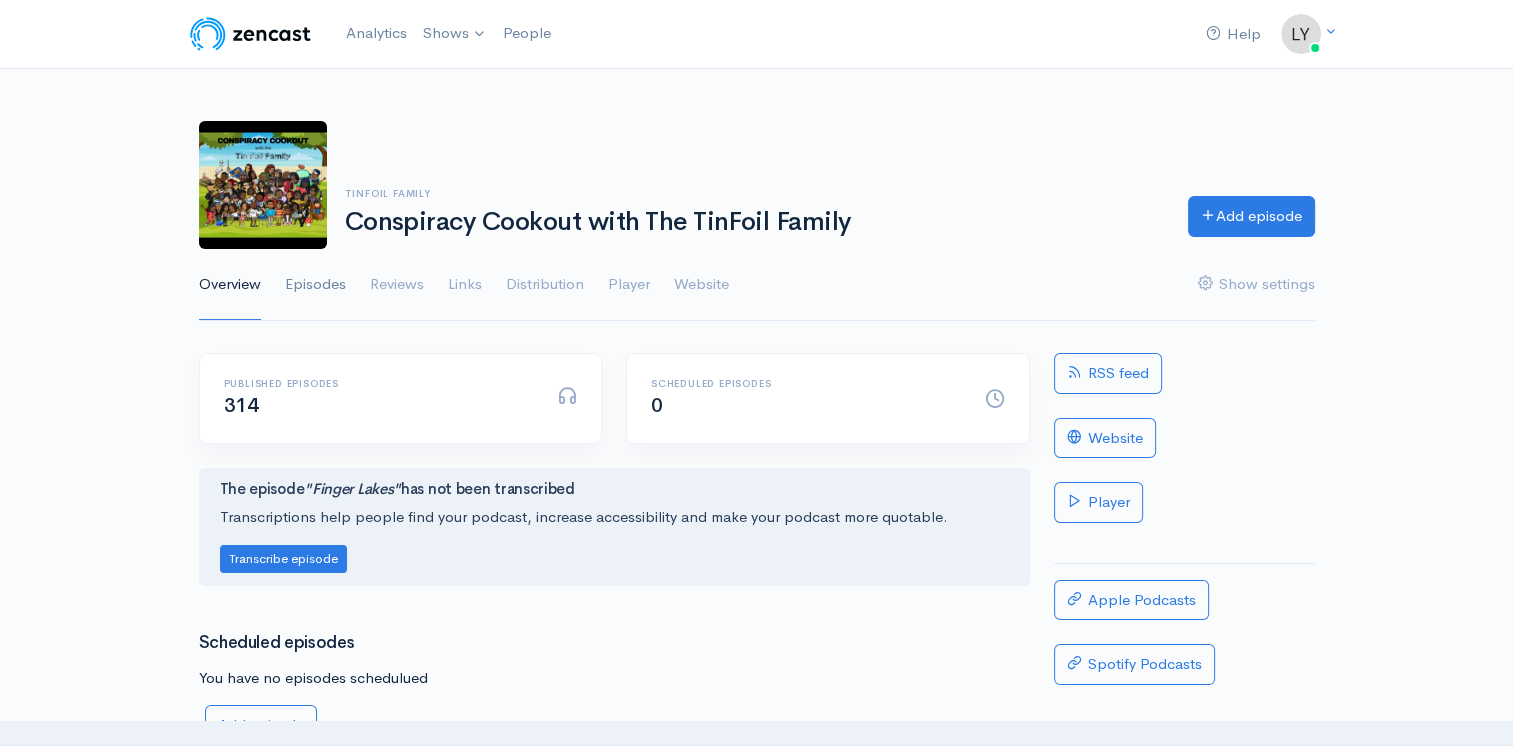 click on "Episodes" at bounding box center (315, 285) 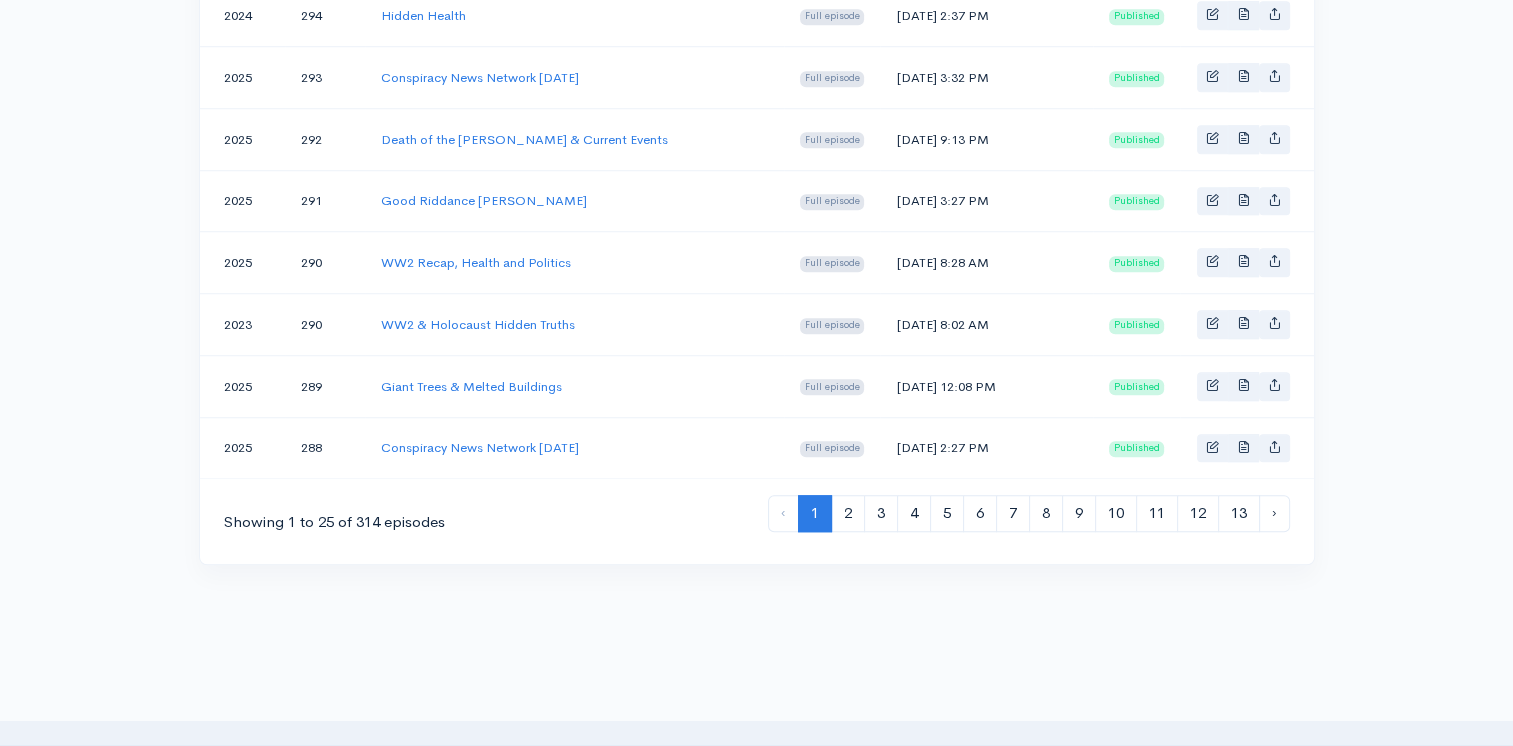 scroll, scrollTop: 1612, scrollLeft: 0, axis: vertical 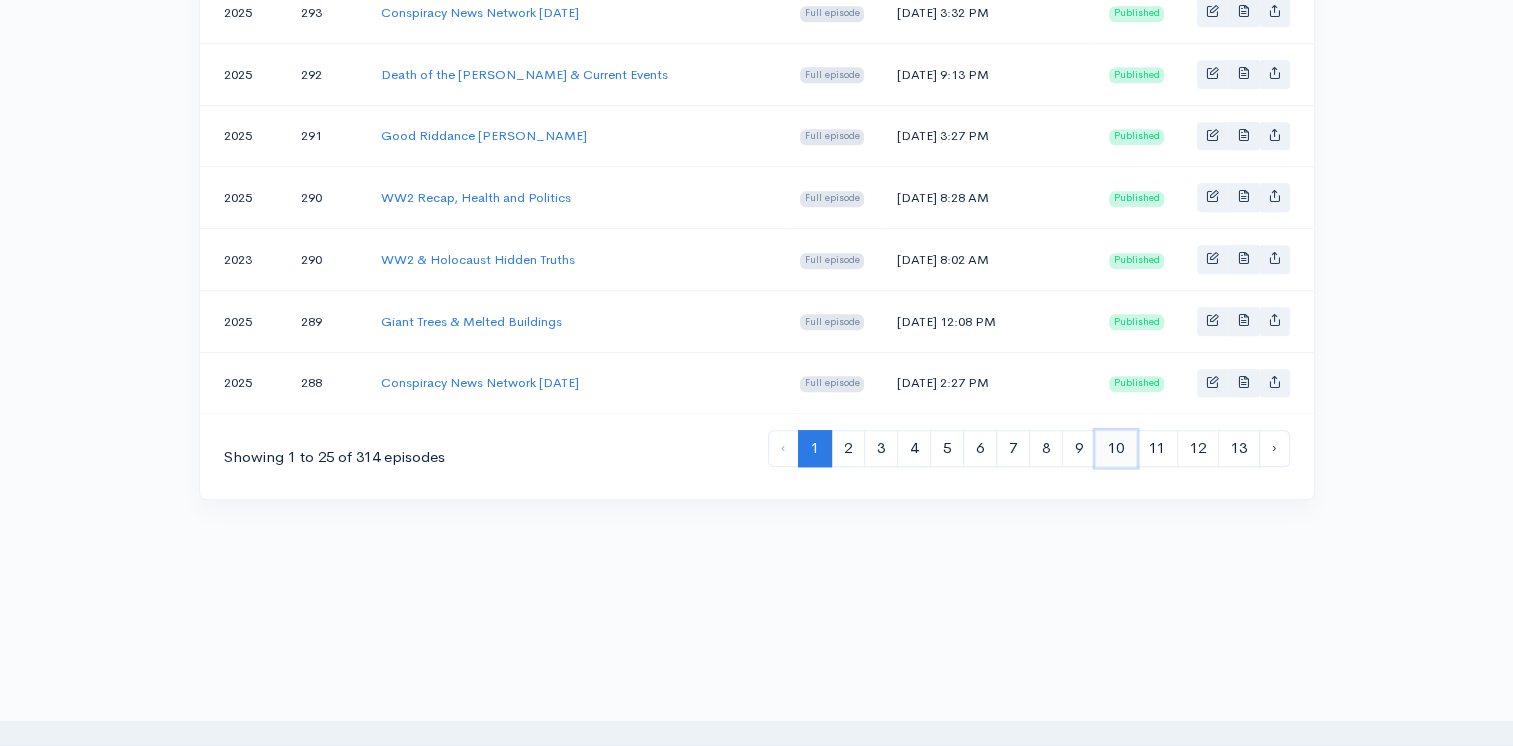 click on "10" at bounding box center (1116, 448) 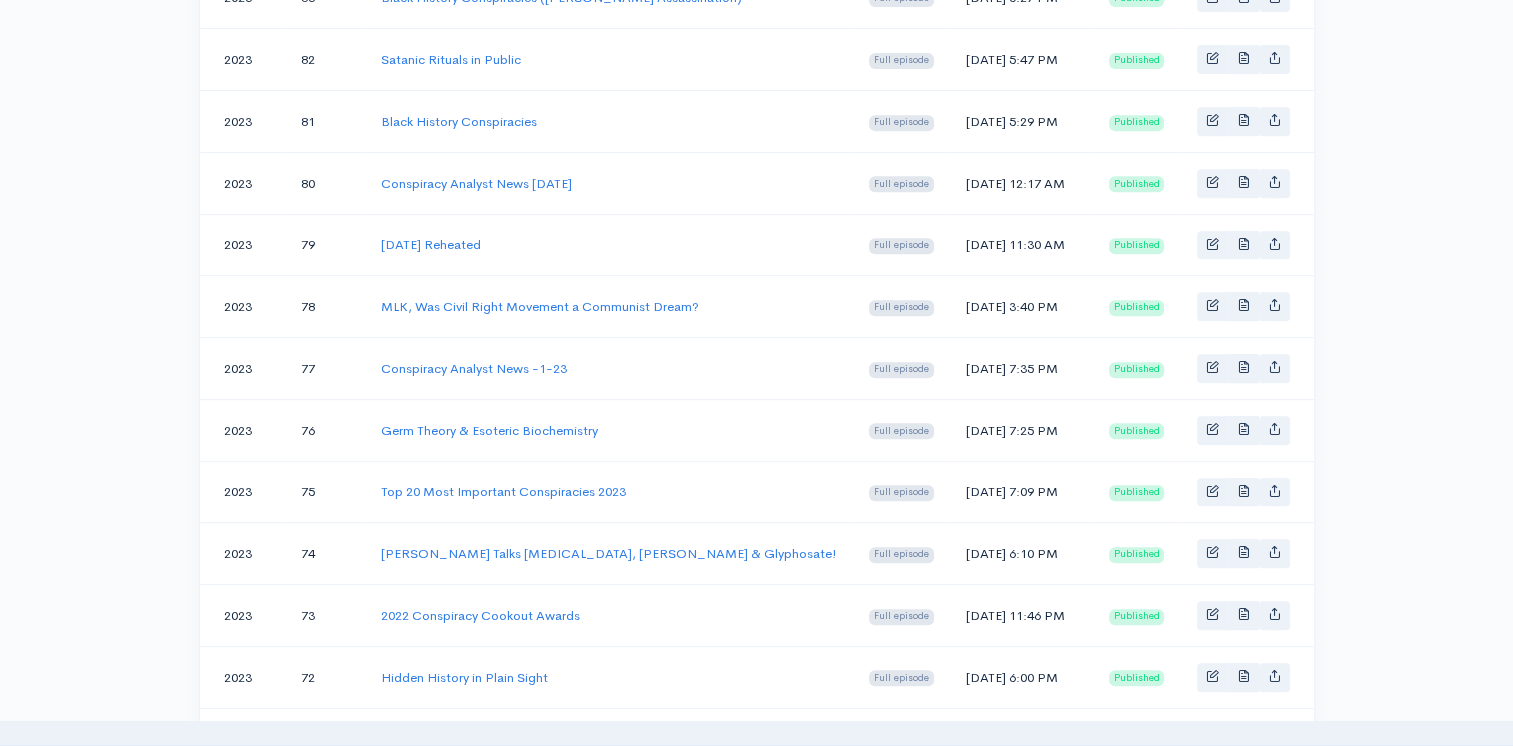 scroll, scrollTop: 900, scrollLeft: 0, axis: vertical 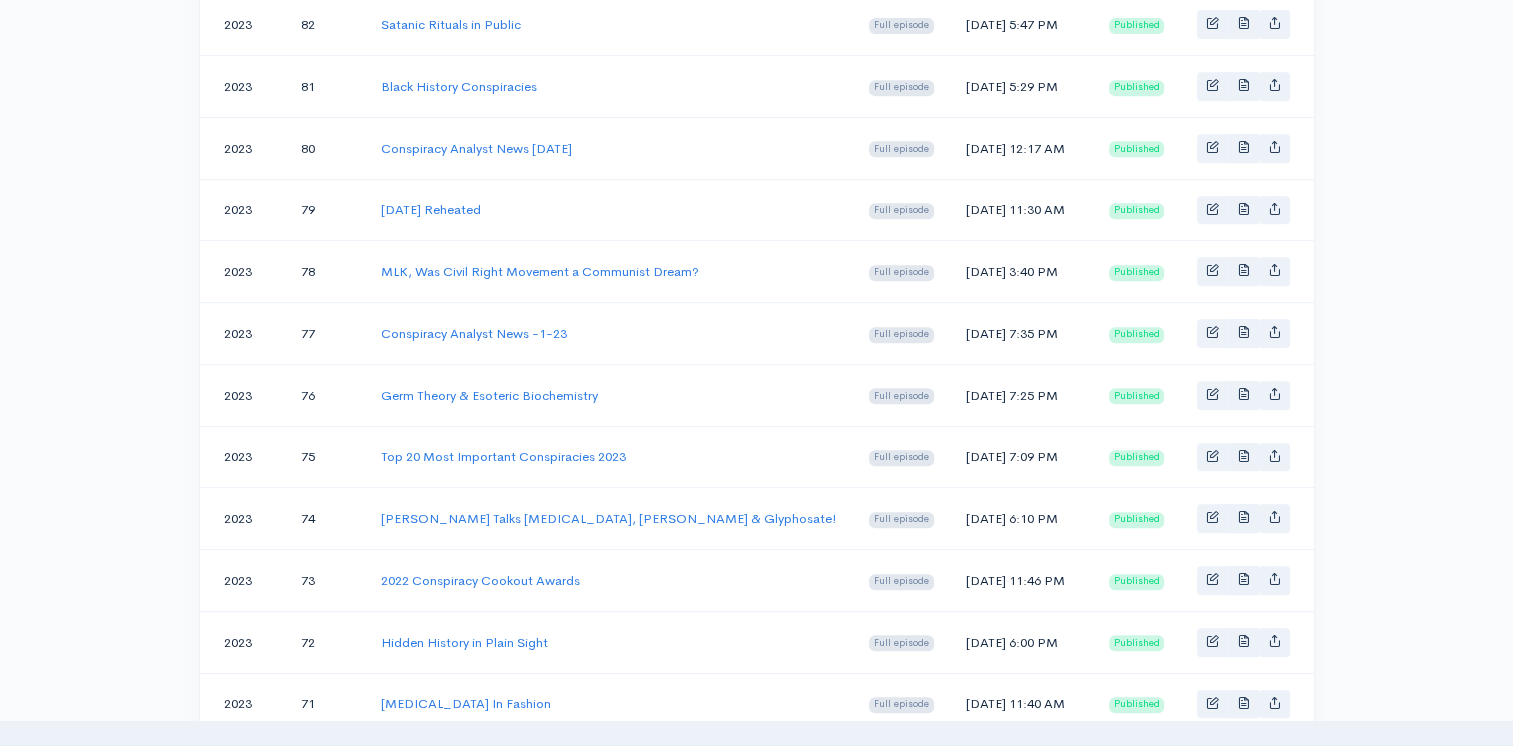 click on "[PERSON_NAME] Talks [MEDICAL_DATA], [PERSON_NAME] & Glyphosate!" at bounding box center (609, 519) 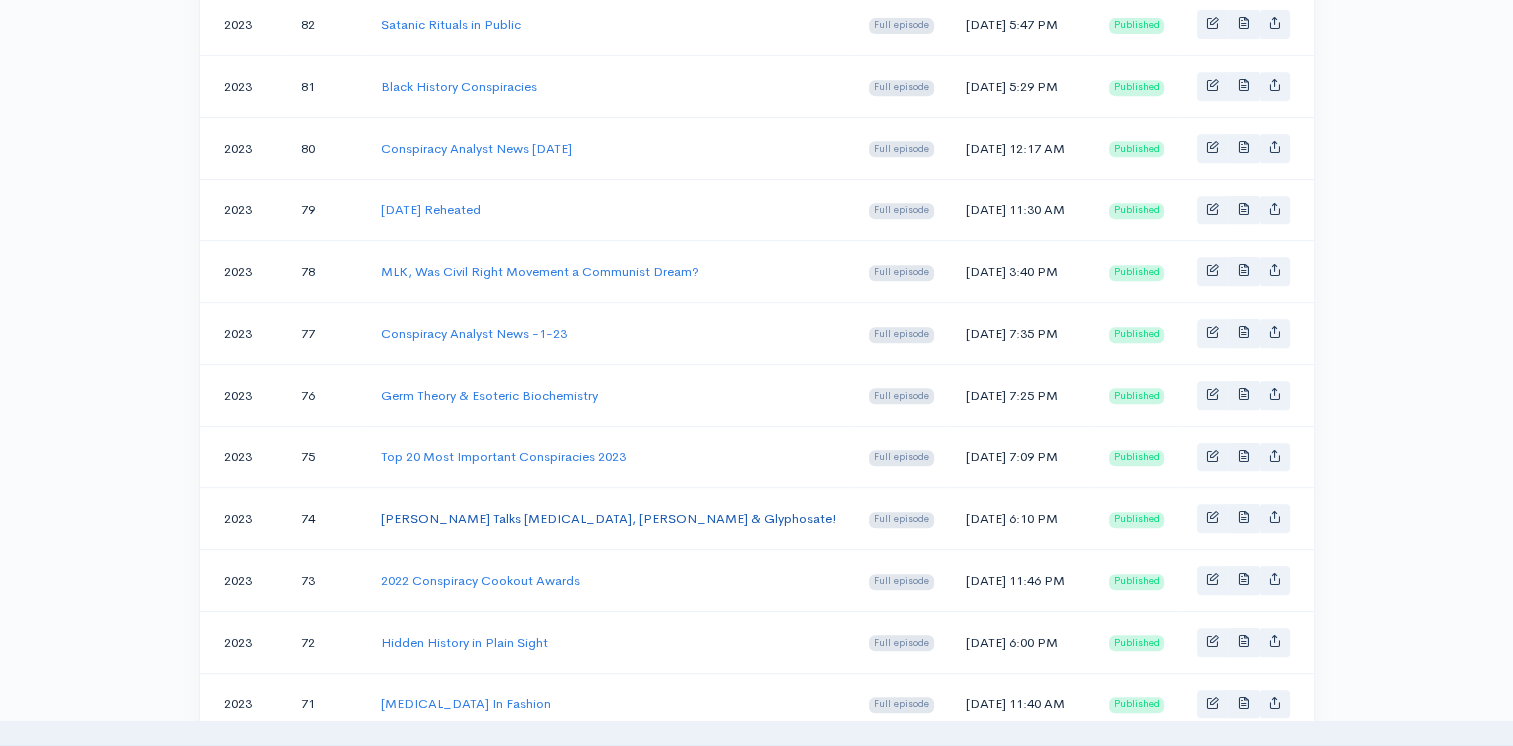 click on "[PERSON_NAME] Talks [MEDICAL_DATA], [PERSON_NAME] & Glyphosate!" at bounding box center (609, 518) 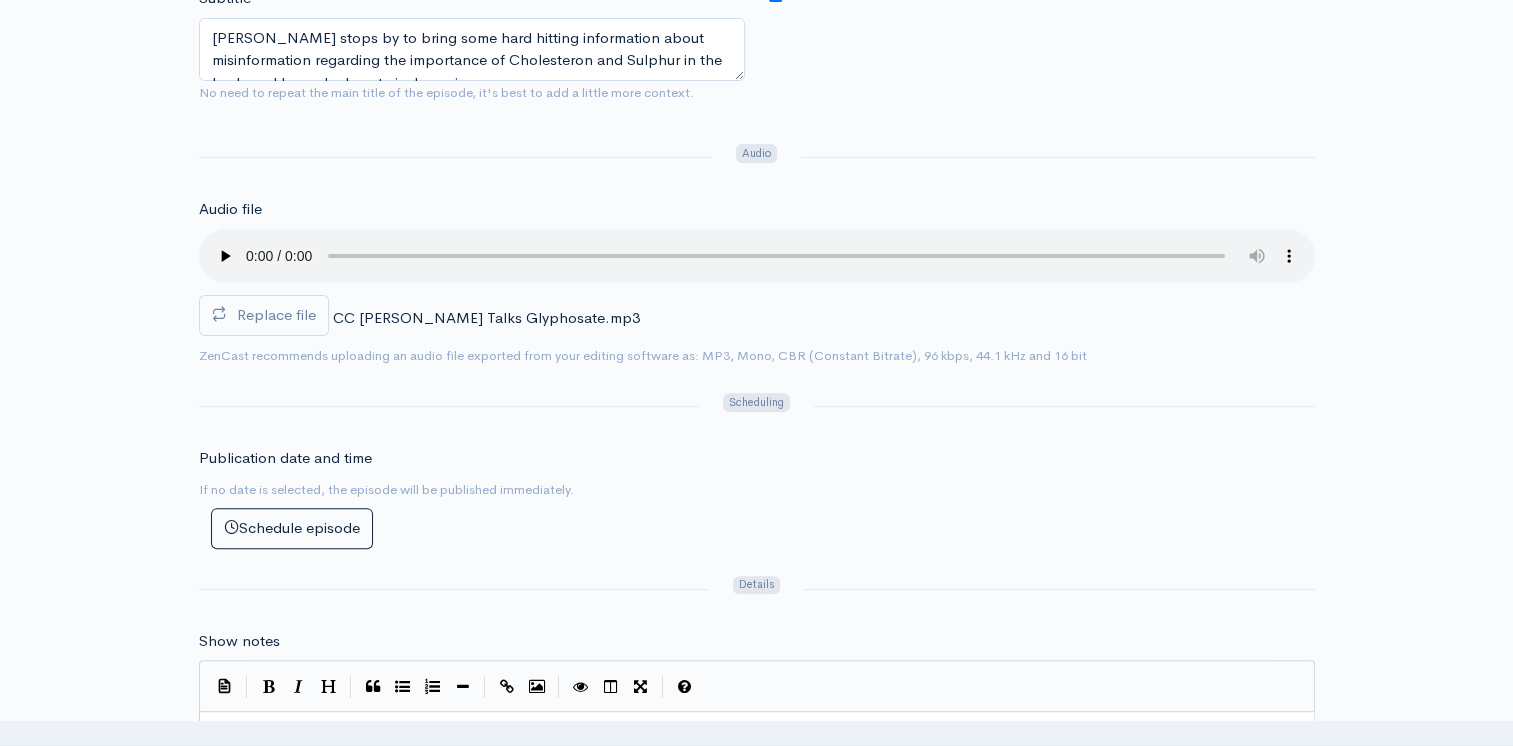 scroll, scrollTop: 528, scrollLeft: 0, axis: vertical 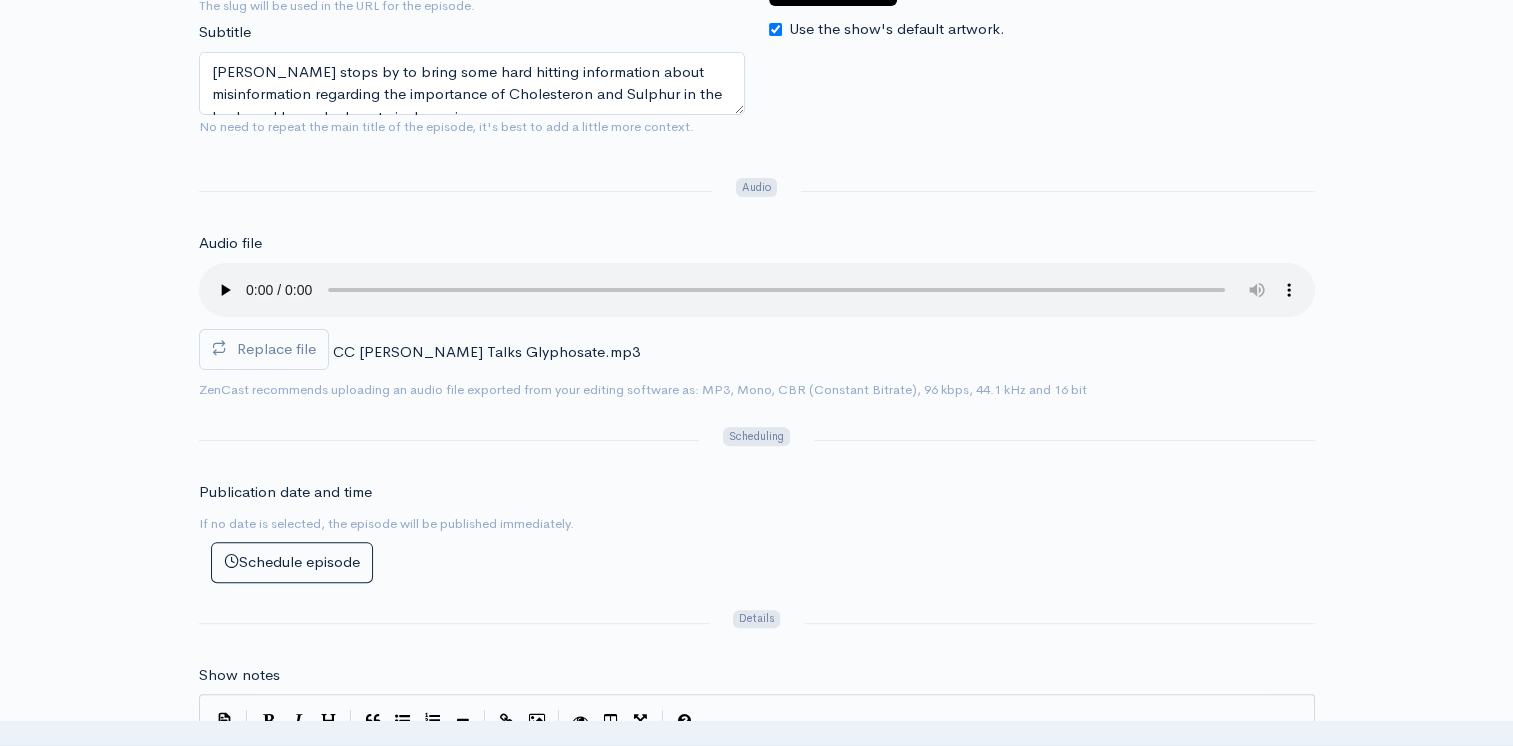 click on "ZenCast recommends uploading an audio file exported from your editing
software as: MP3, Mono, CBR (Constant Bitrate), 96 kbps, 44.1 kHz and 16 bit" at bounding box center [757, 389] 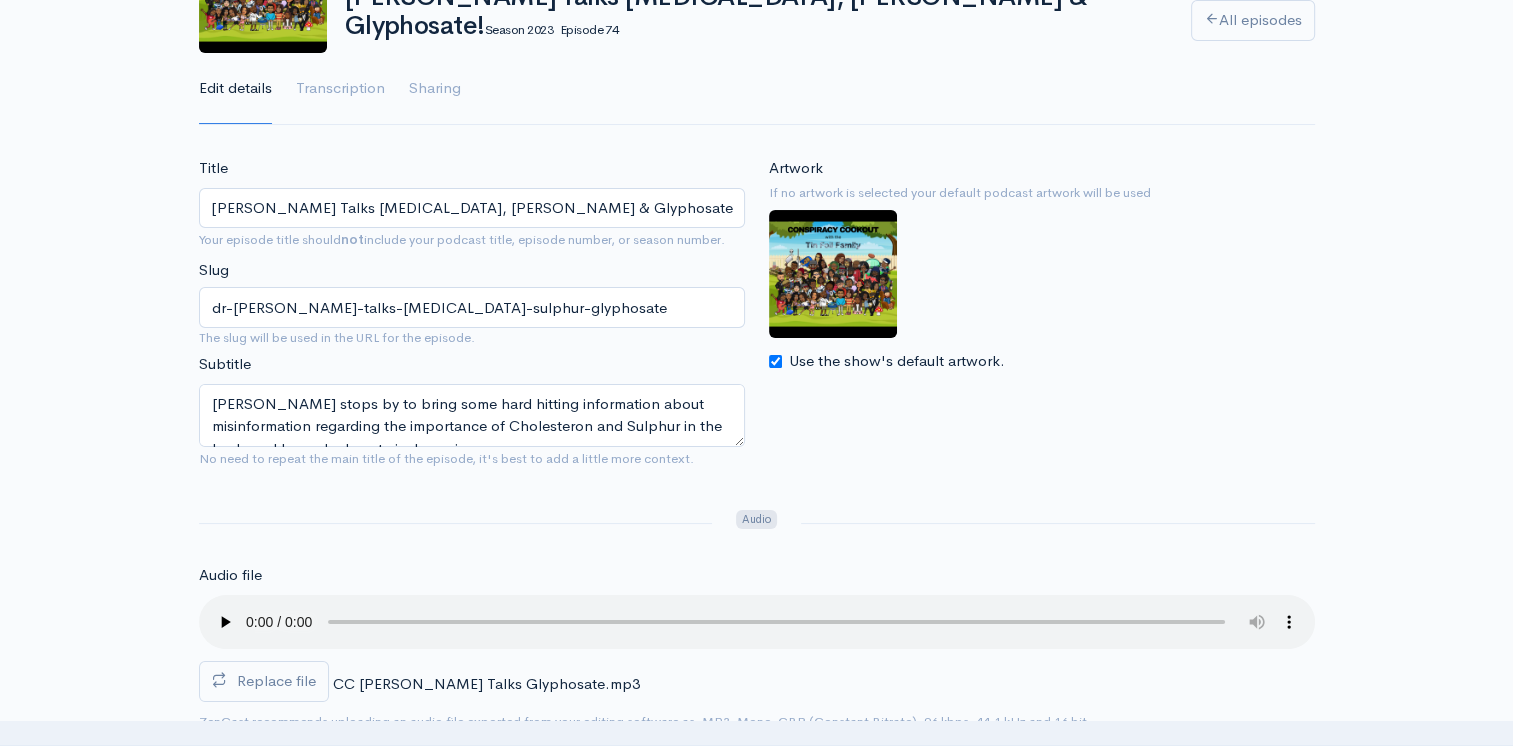 scroll, scrollTop: 200, scrollLeft: 0, axis: vertical 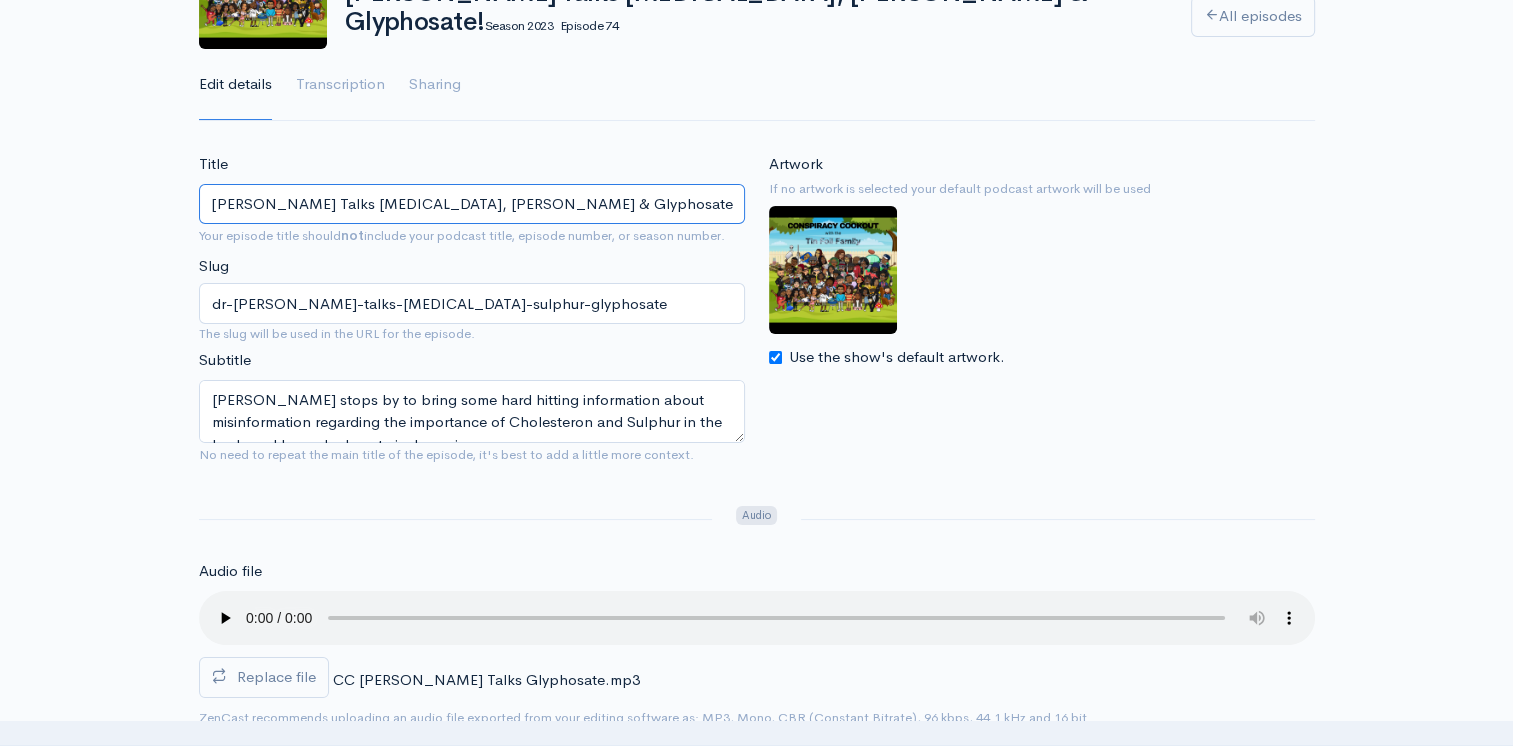 drag, startPoint x: 643, startPoint y: 198, endPoint x: 160, endPoint y: 211, distance: 483.17493 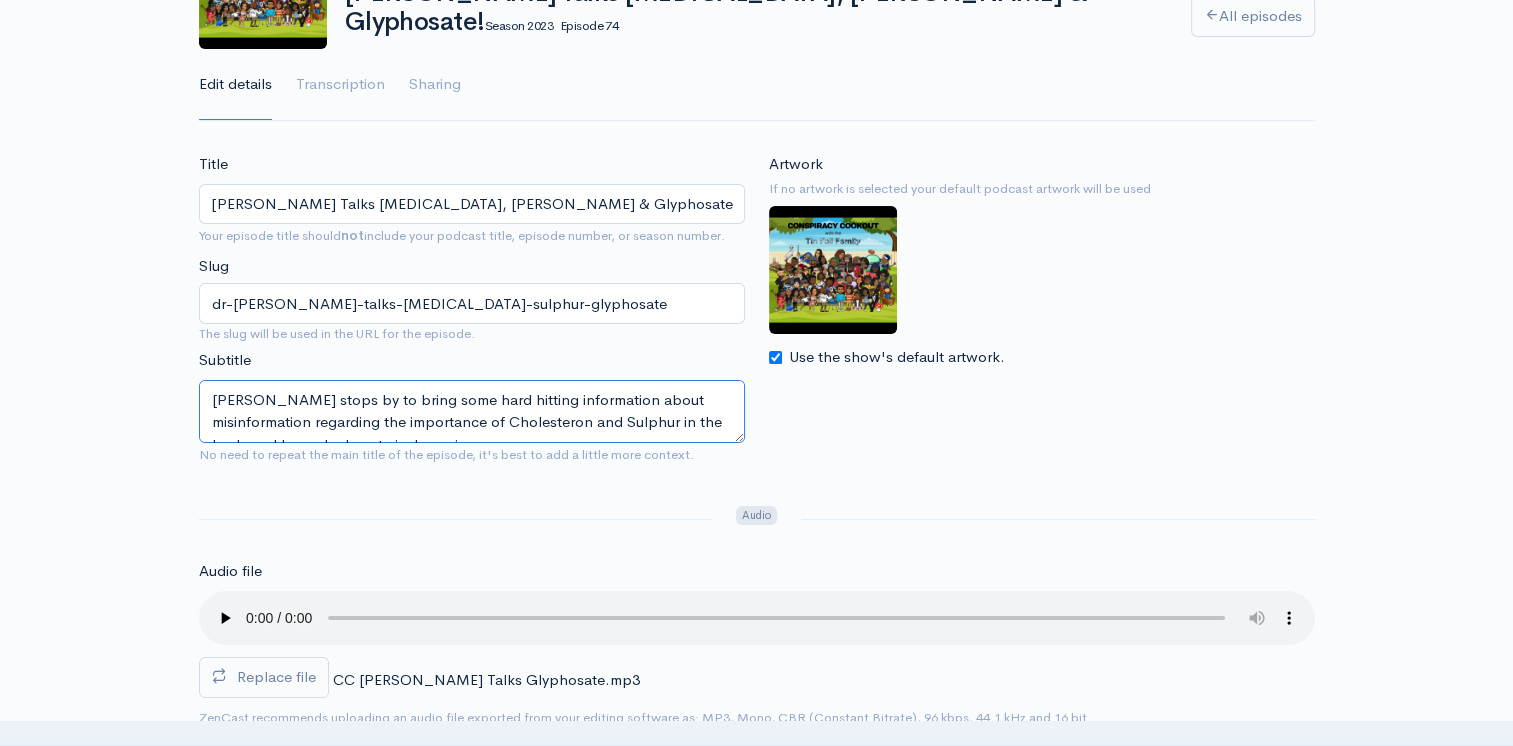 scroll, scrollTop: 22, scrollLeft: 0, axis: vertical 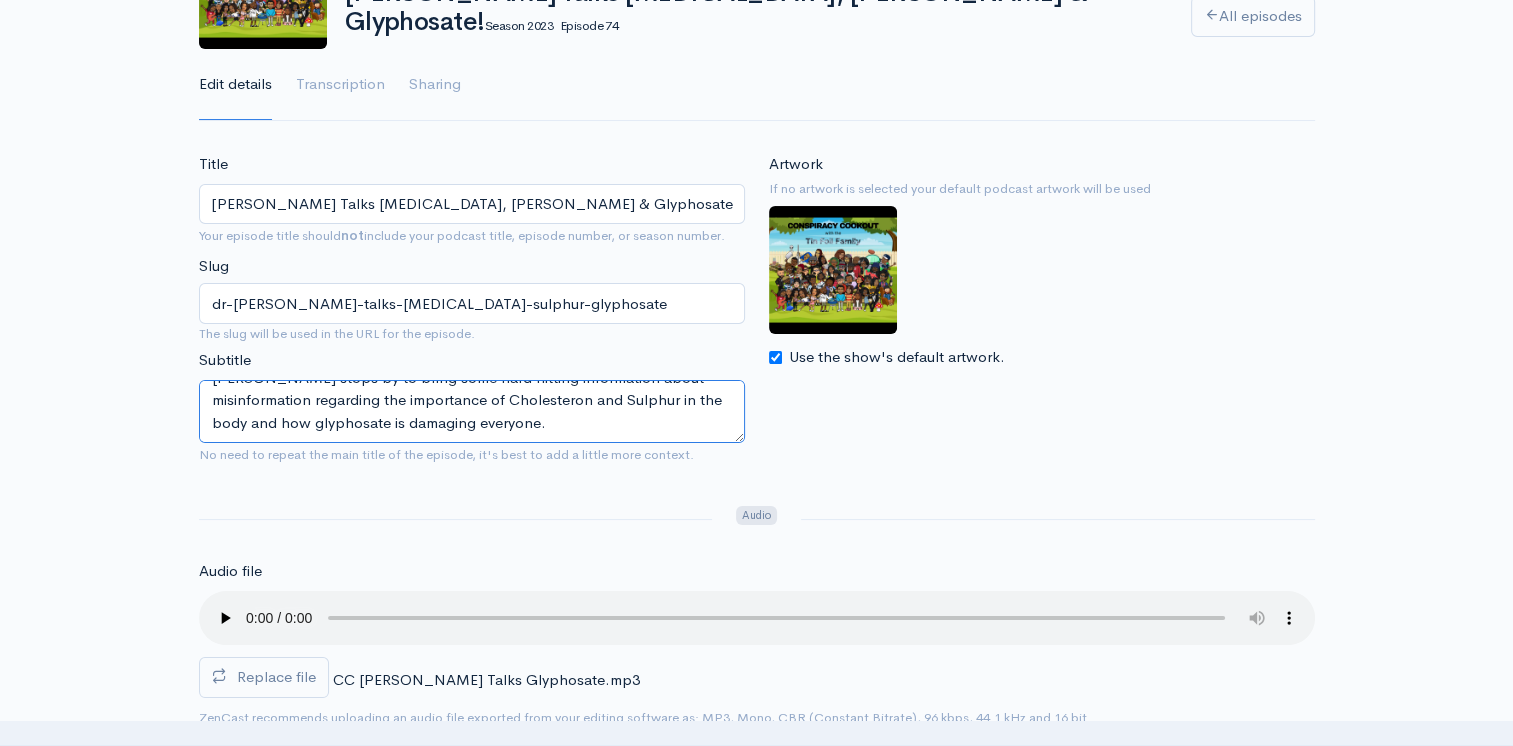 drag, startPoint x: 208, startPoint y: 393, endPoint x: 664, endPoint y: 457, distance: 460.46933 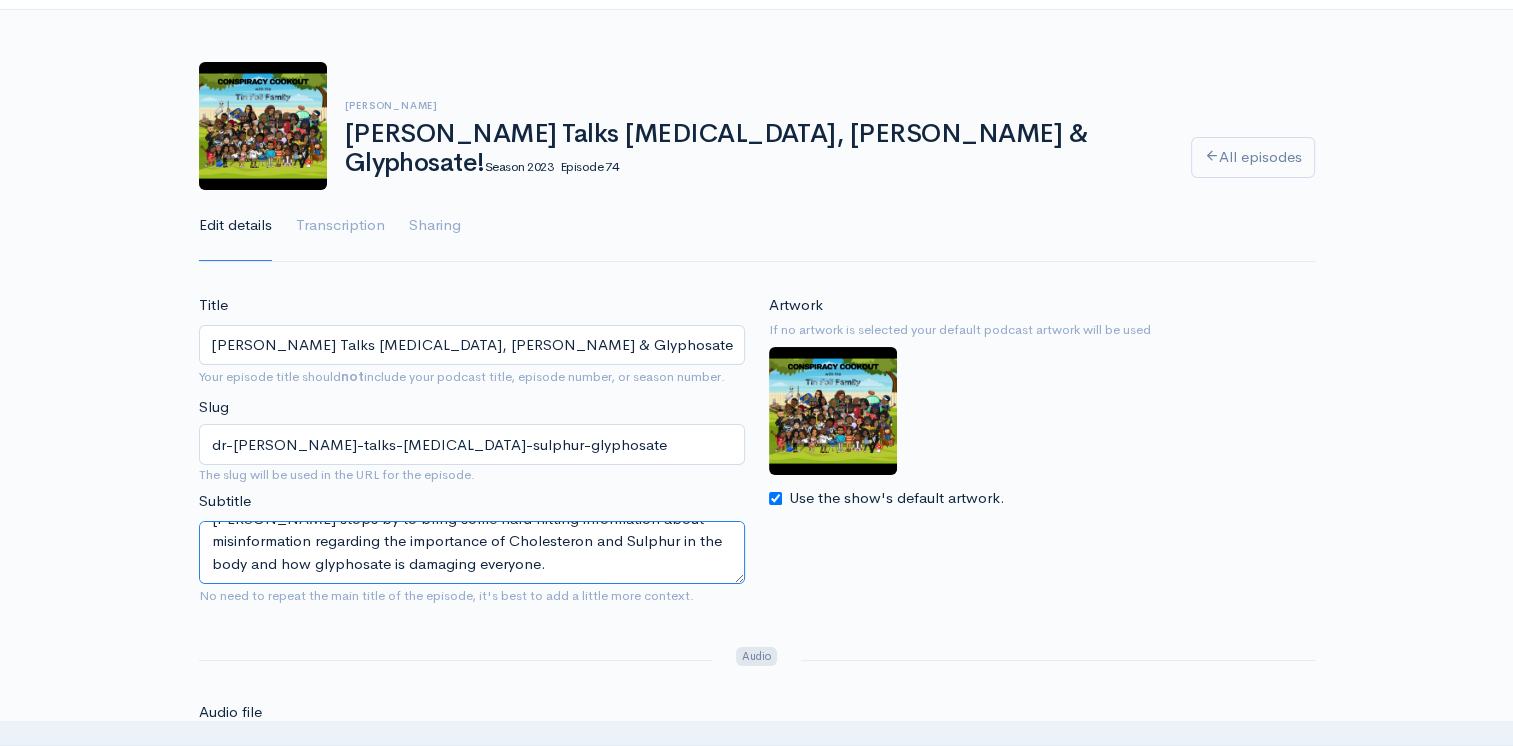scroll, scrollTop: 0, scrollLeft: 0, axis: both 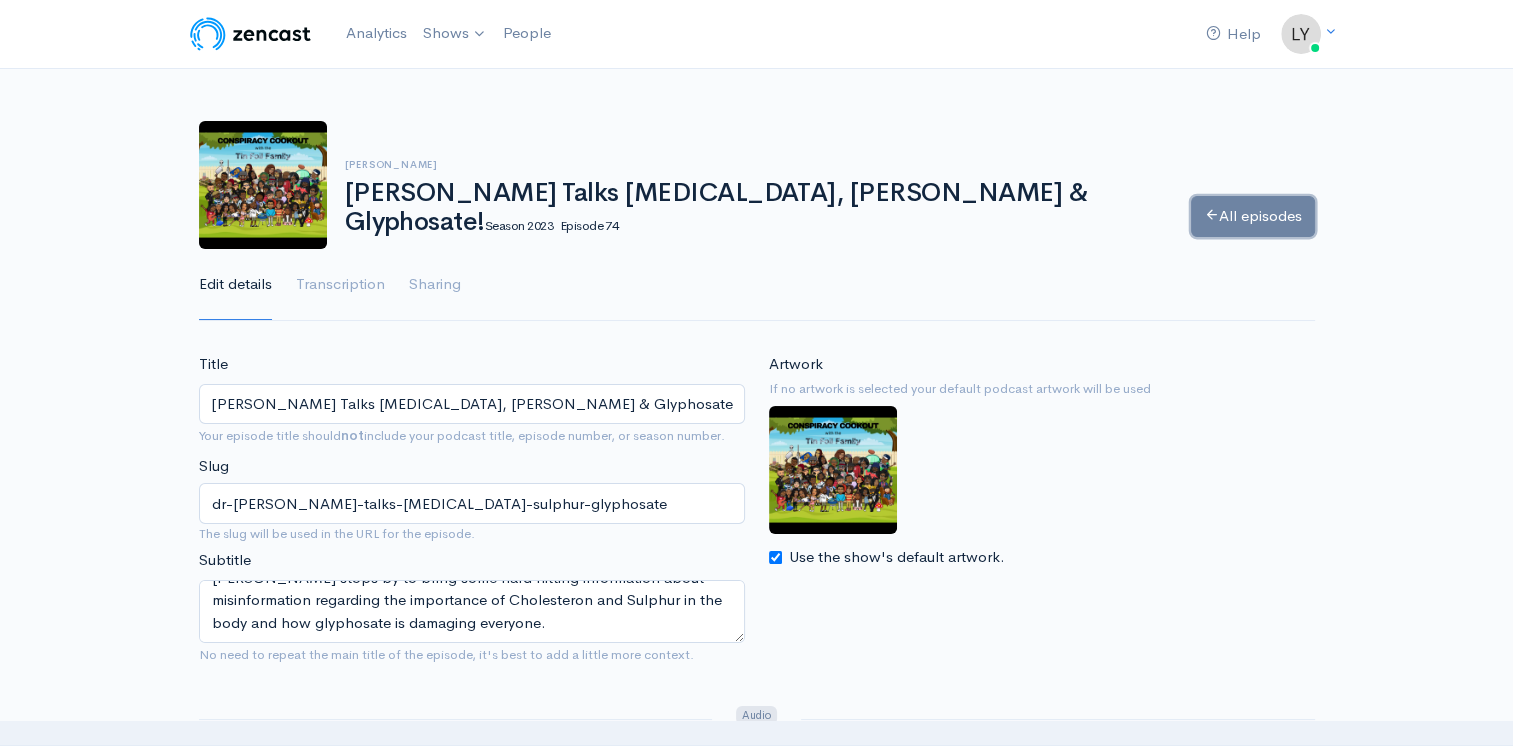 click on "All episodes" at bounding box center (1253, 216) 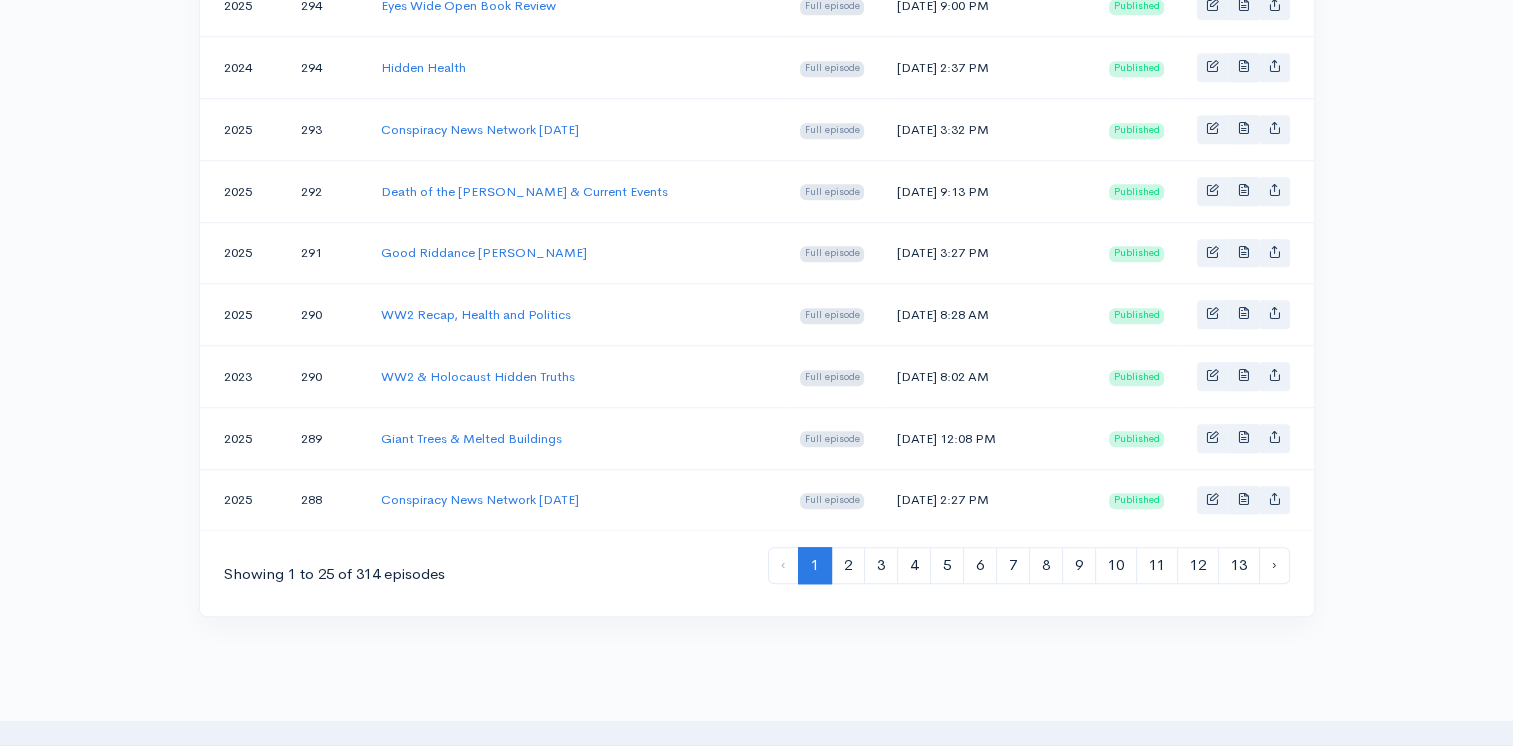 scroll, scrollTop: 1612, scrollLeft: 0, axis: vertical 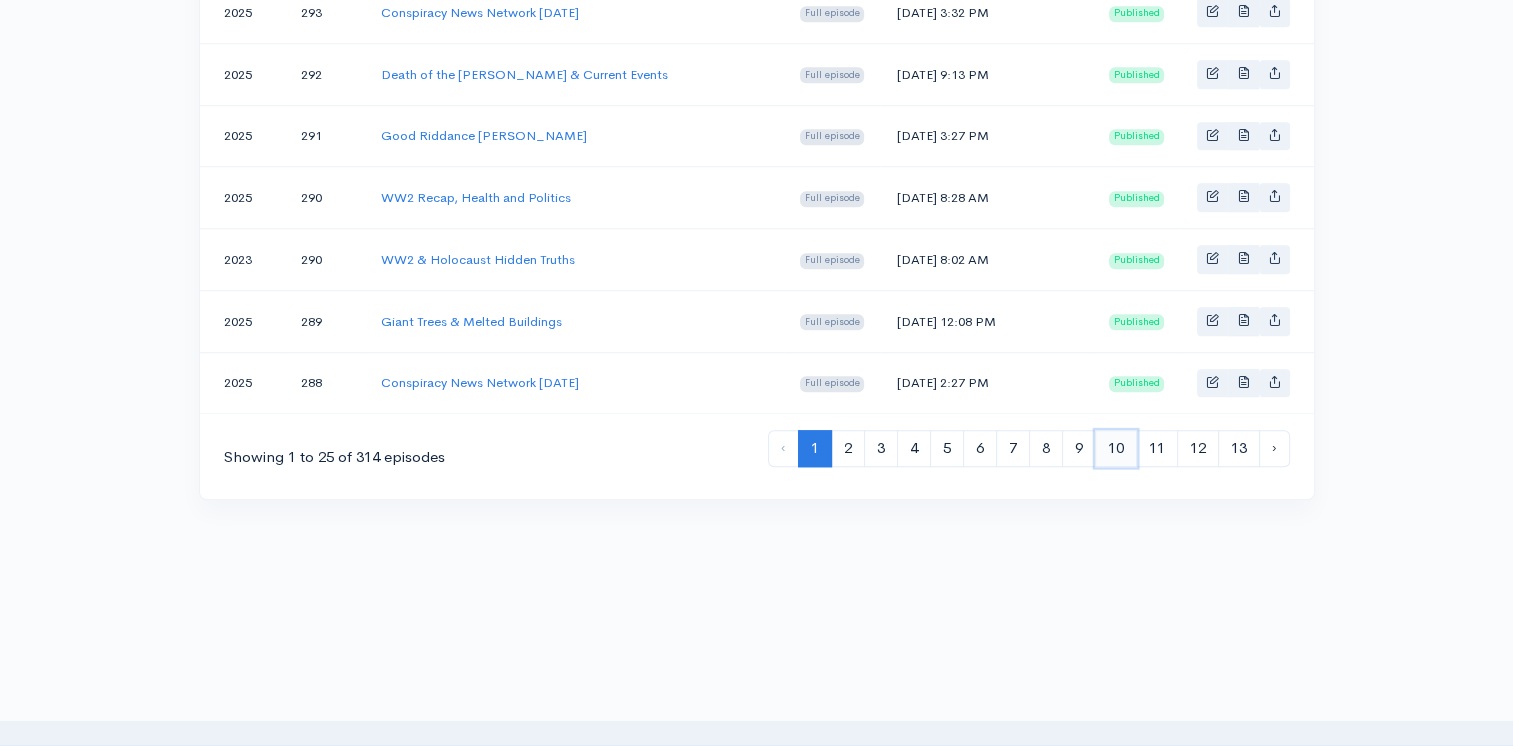 click on "10" at bounding box center [1116, 448] 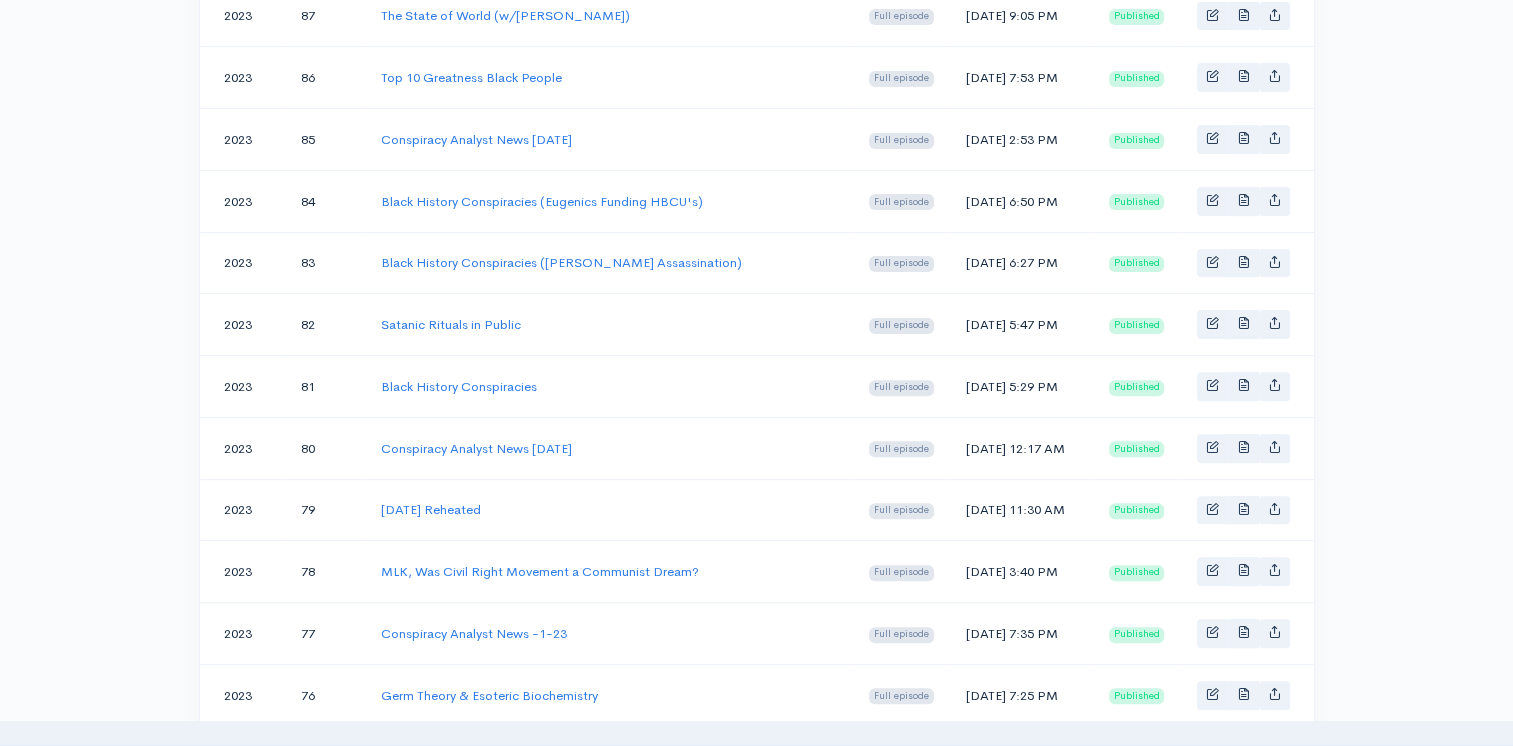 scroll, scrollTop: 700, scrollLeft: 0, axis: vertical 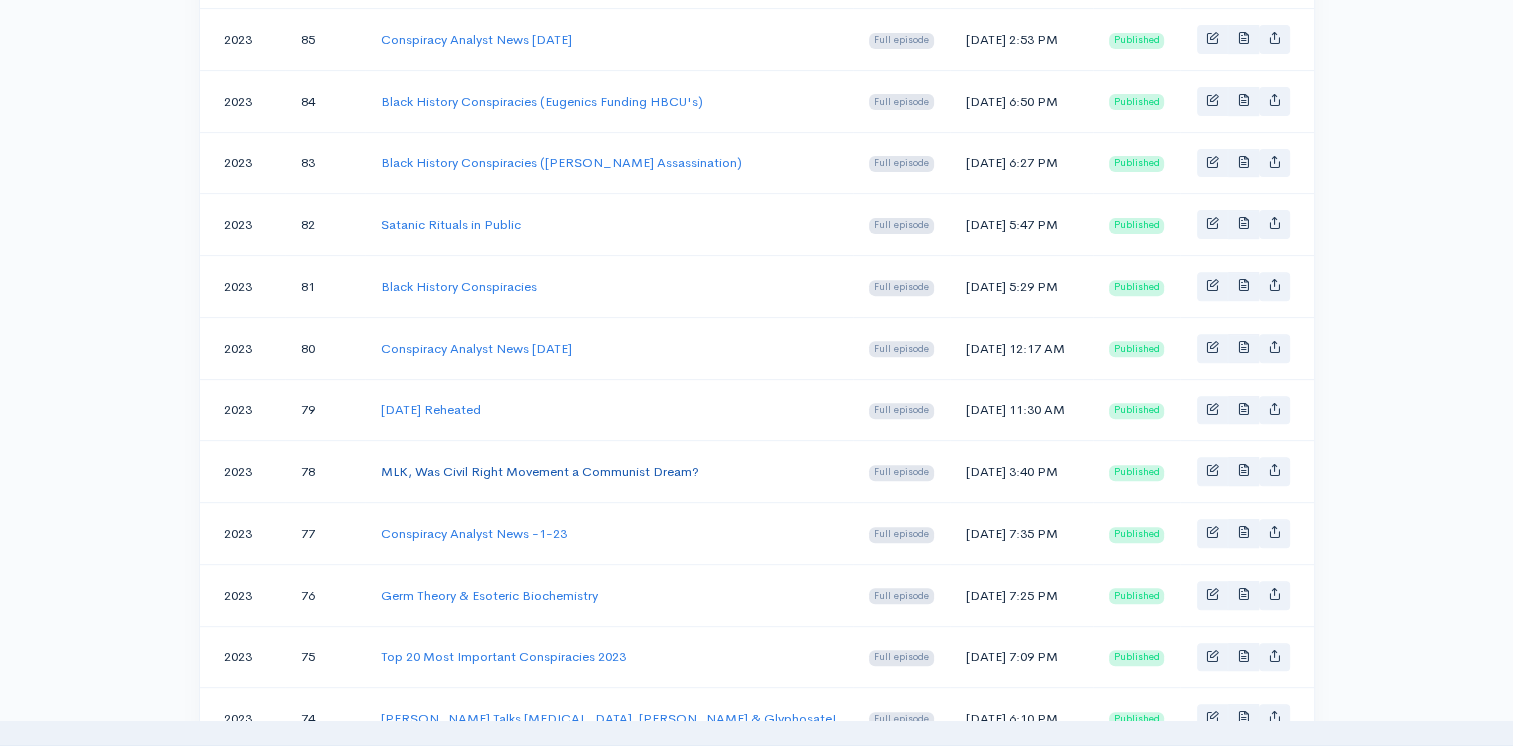 click on "MLK, Was Civil Right Movement a Communist Dream?" at bounding box center [540, 471] 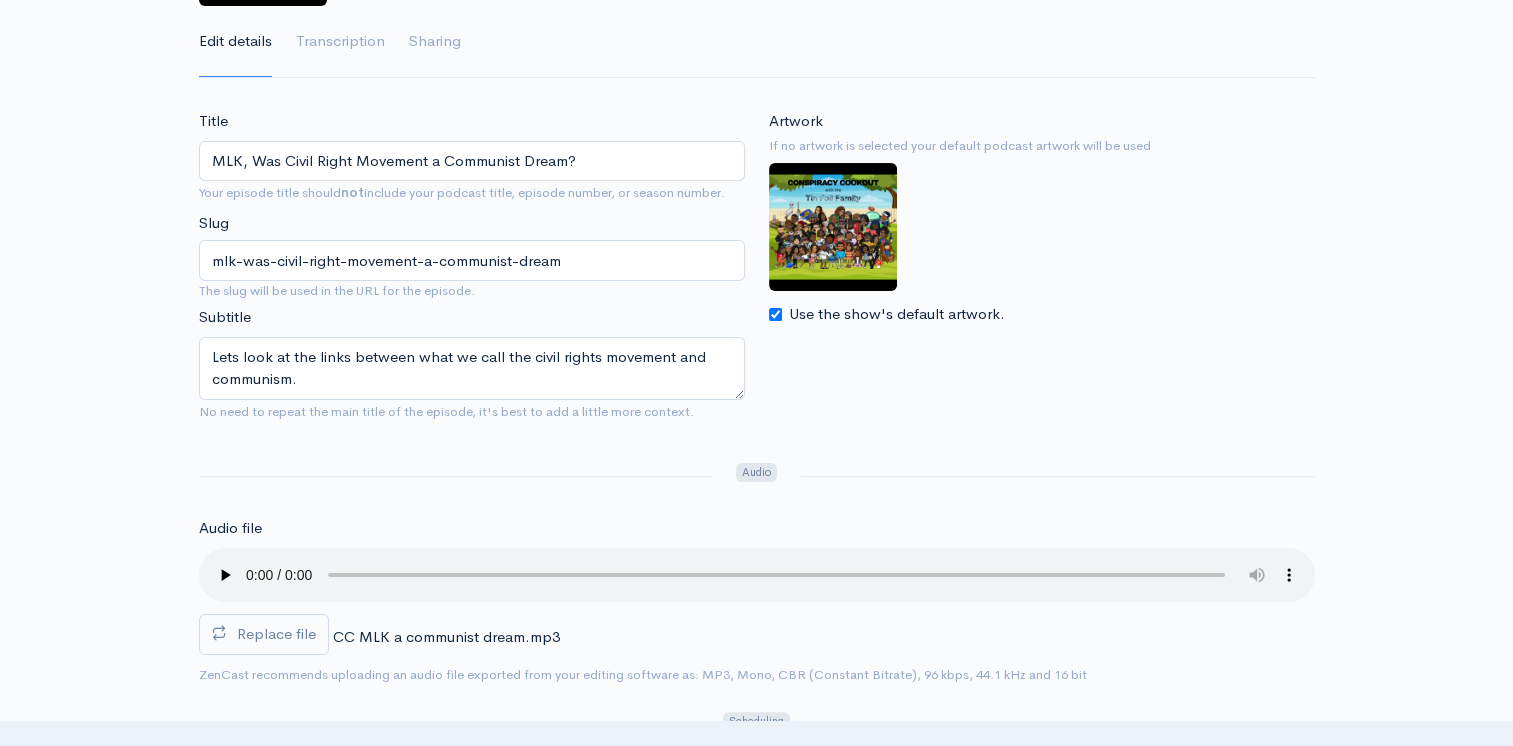 scroll, scrollTop: 500, scrollLeft: 0, axis: vertical 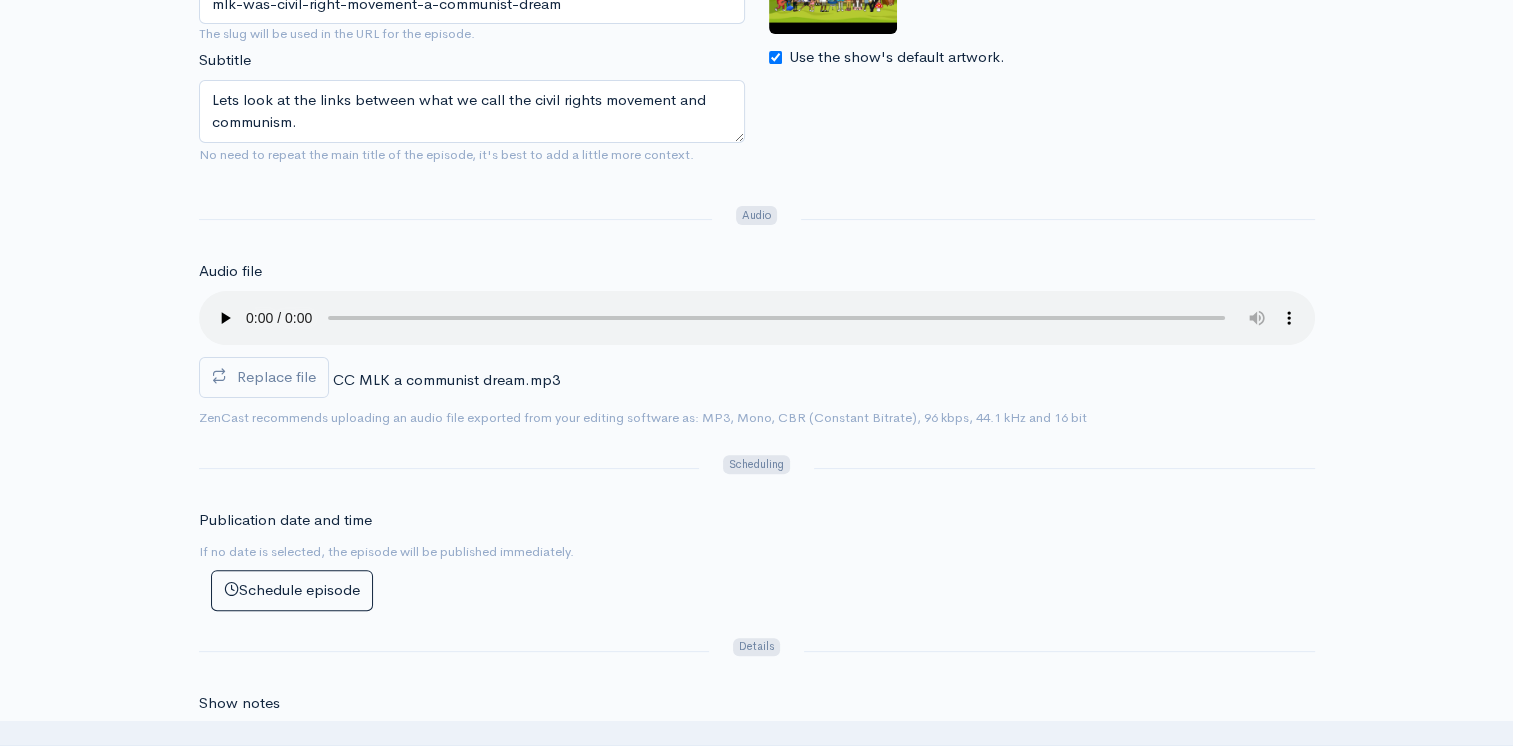 click on "Title   MLK, Was Civil Right Movement a Communist Dream?   Your episode title should  not  include your podcast
title, episode number, or season number.   Slug   mlk-was-civil-right-movement-a-communist-dream   The slug will be used in the URL for the episode.   Subtitle   Lets look at the links between what we call the civil rights movement and communism.   No need to repeat the main title of the episode, it's best to add a little more context.   Artwork
If no artwork is selected your default podcast artwork will be used
Use the show's default artwork.     0               Audio     Audio file       Replace file     CC MLK a communist dream.mp3                 0     ZenCast recommends uploading an audio file exported from your editing
software as: MP3, Mono, CBR (Constant Bitrate), 96 kbps, 44.1 kHz and 16 bit     Scheduling     Publication date and time   If no date is selected, the episode will be published immediately.    Schedule episode
×" at bounding box center (756, 893) 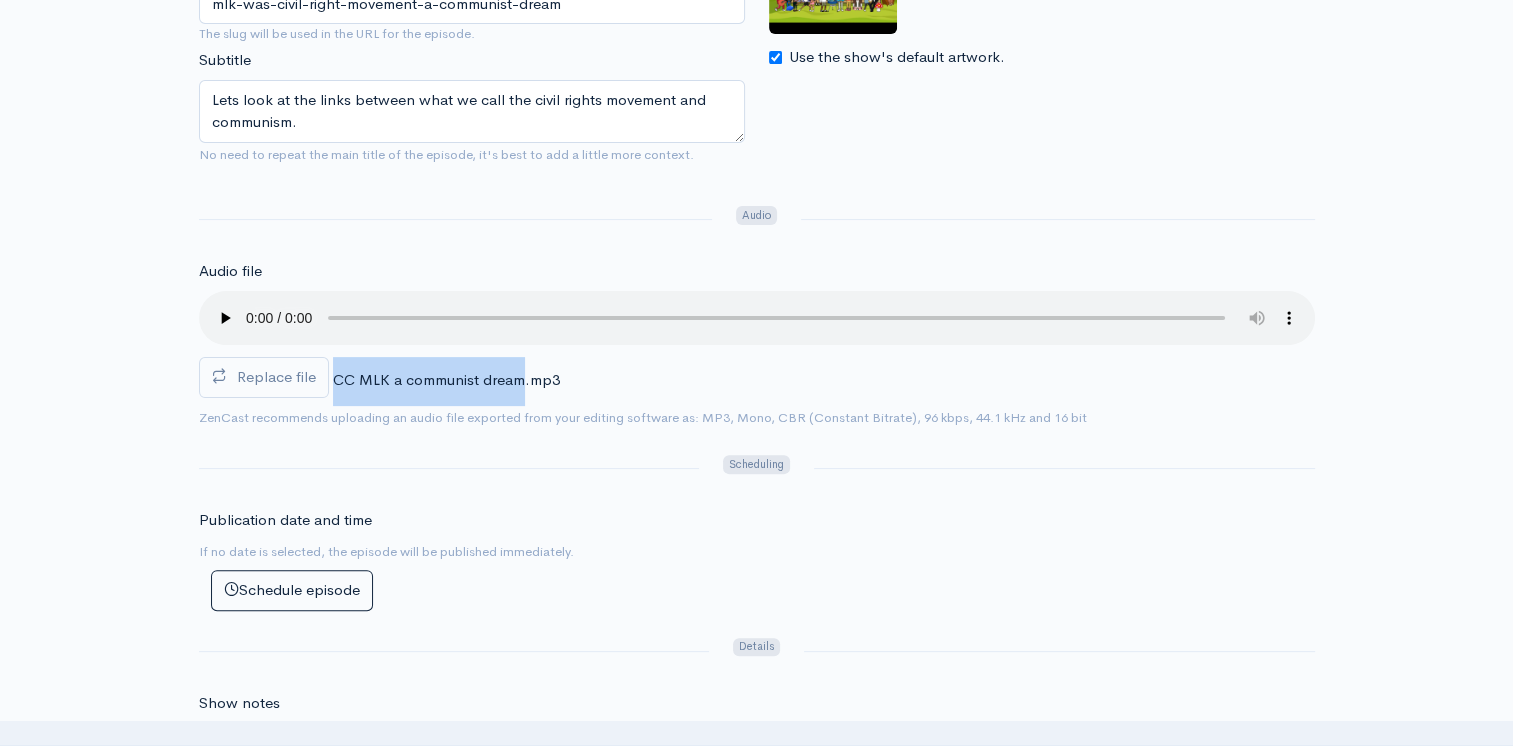 drag, startPoint x: 336, startPoint y: 370, endPoint x: 524, endPoint y: 399, distance: 190.22356 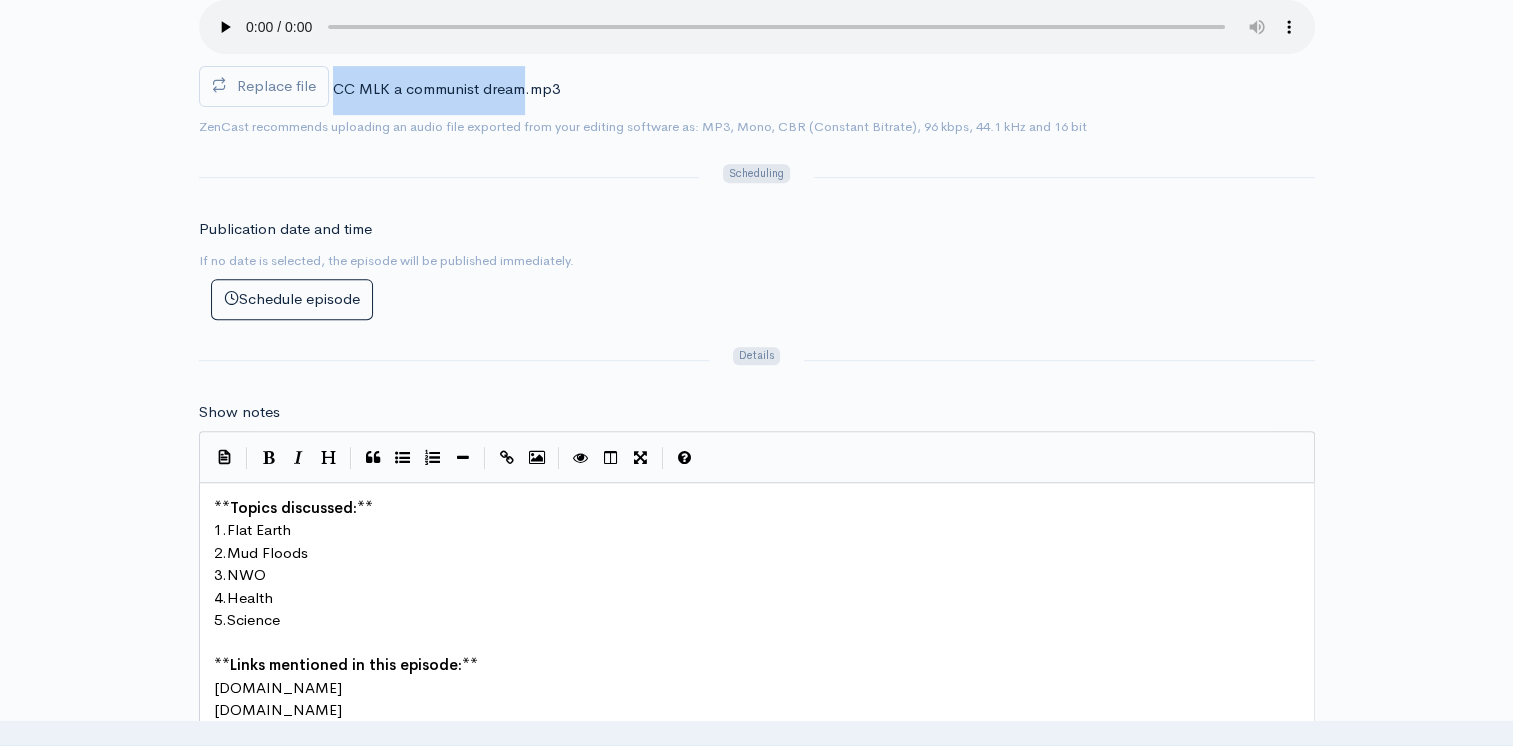 scroll, scrollTop: 900, scrollLeft: 0, axis: vertical 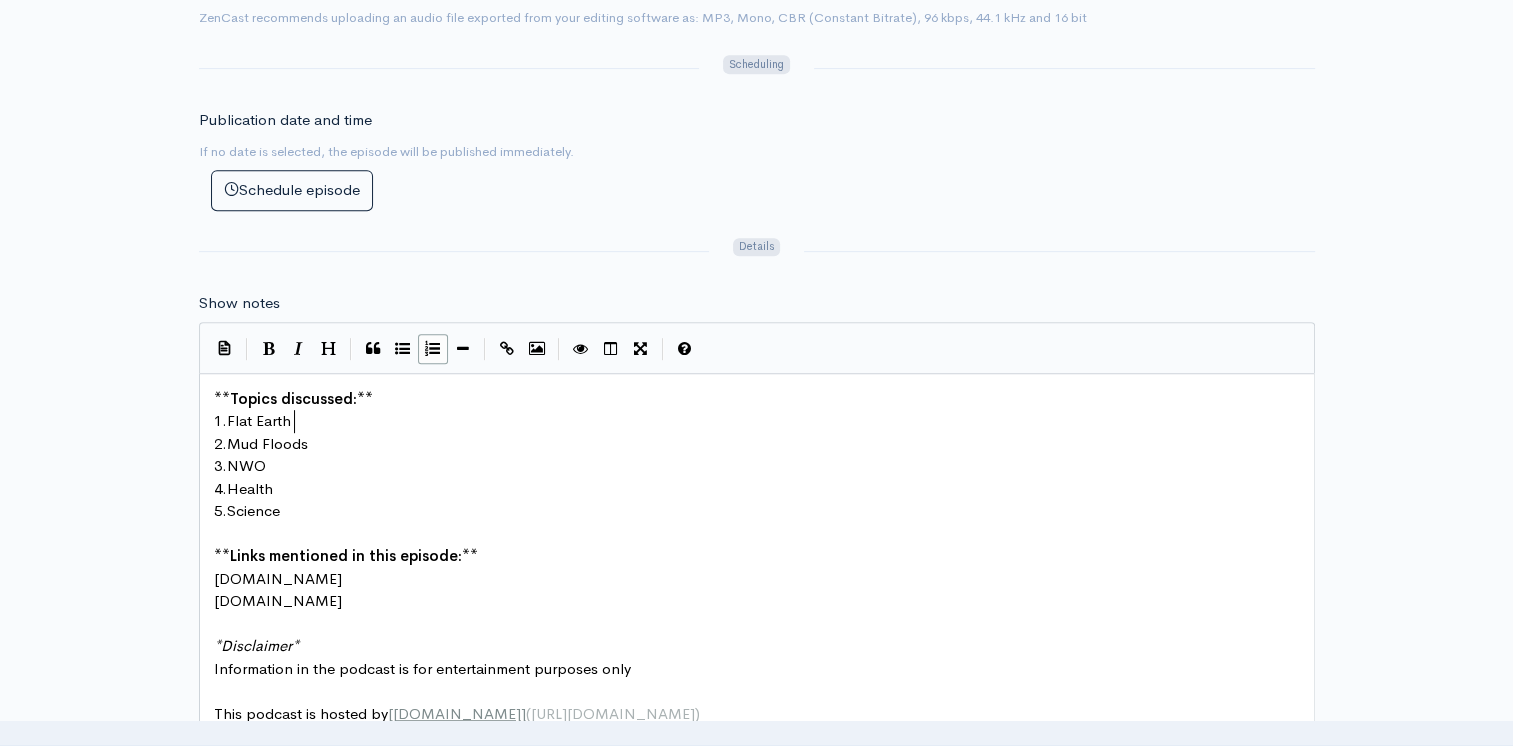 click on "1.  Flat Earth" at bounding box center (764, 421) 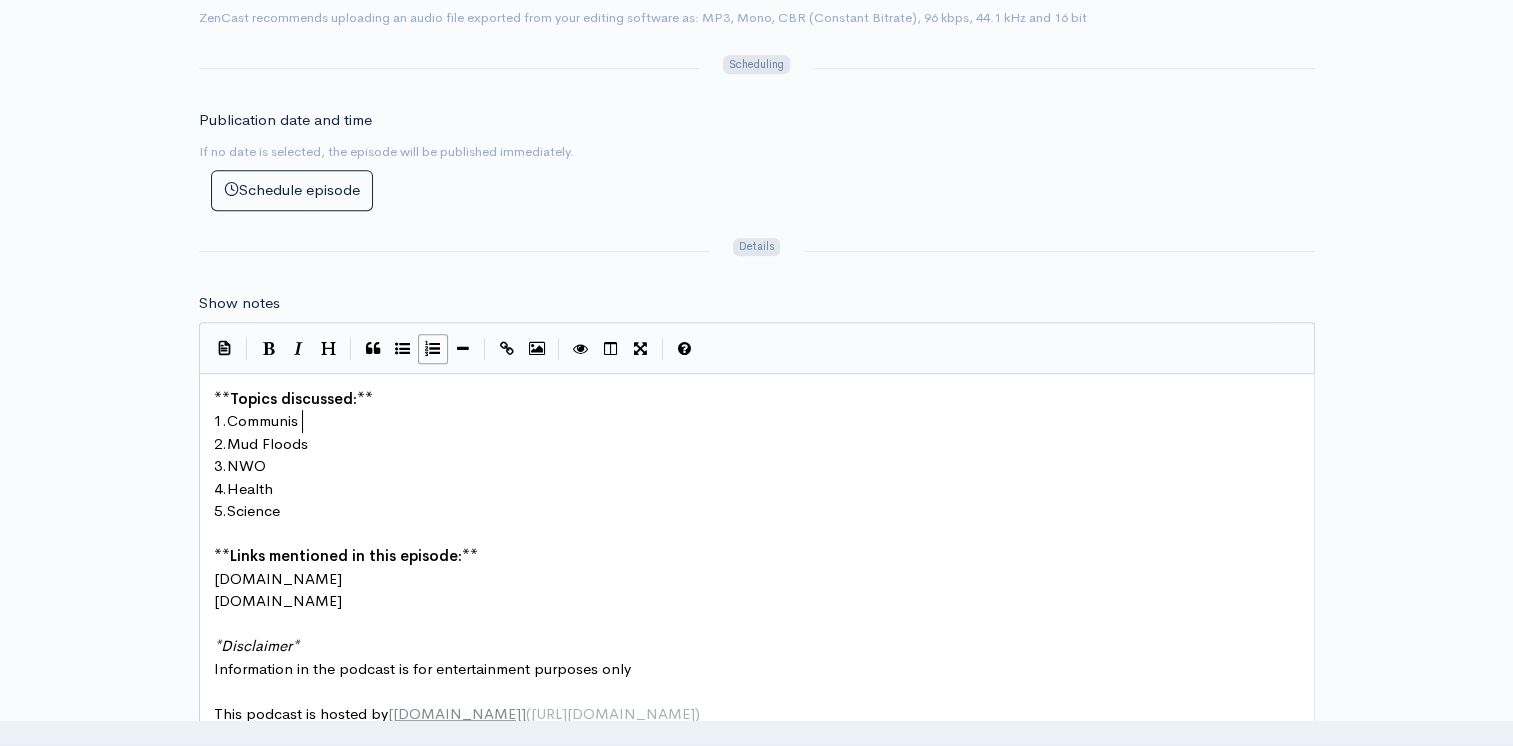 type on "Communism" 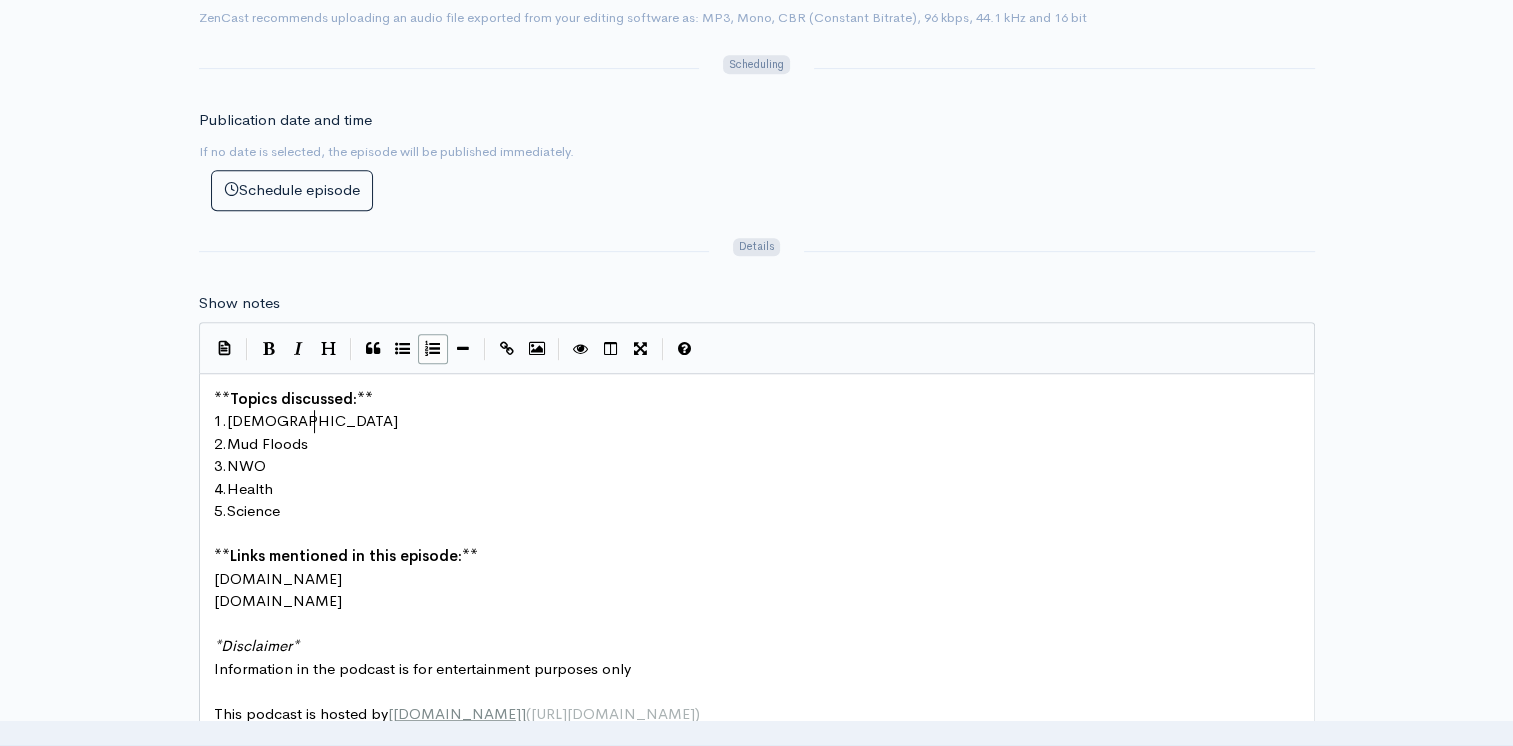 scroll, scrollTop: 7, scrollLeft: 82, axis: both 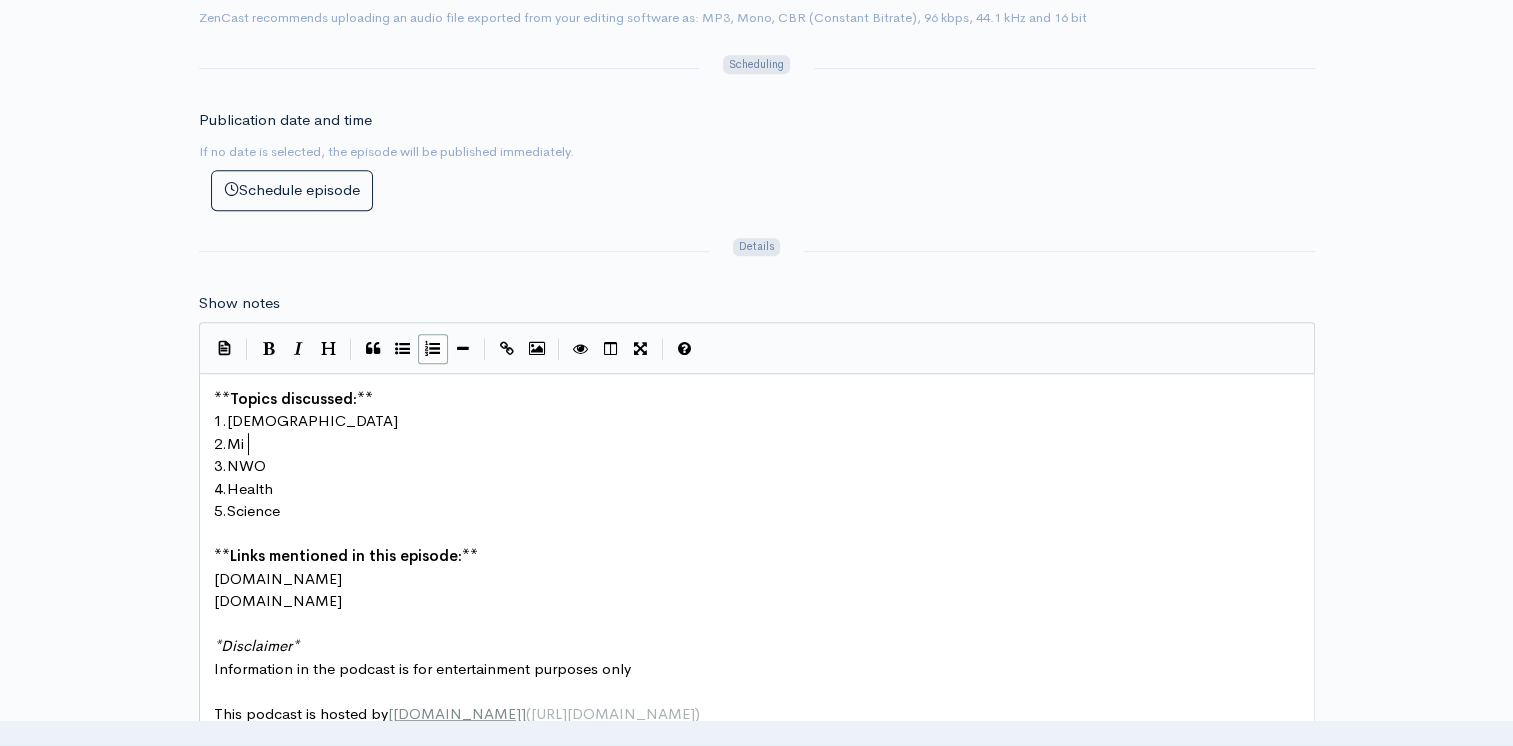 type on "Mil" 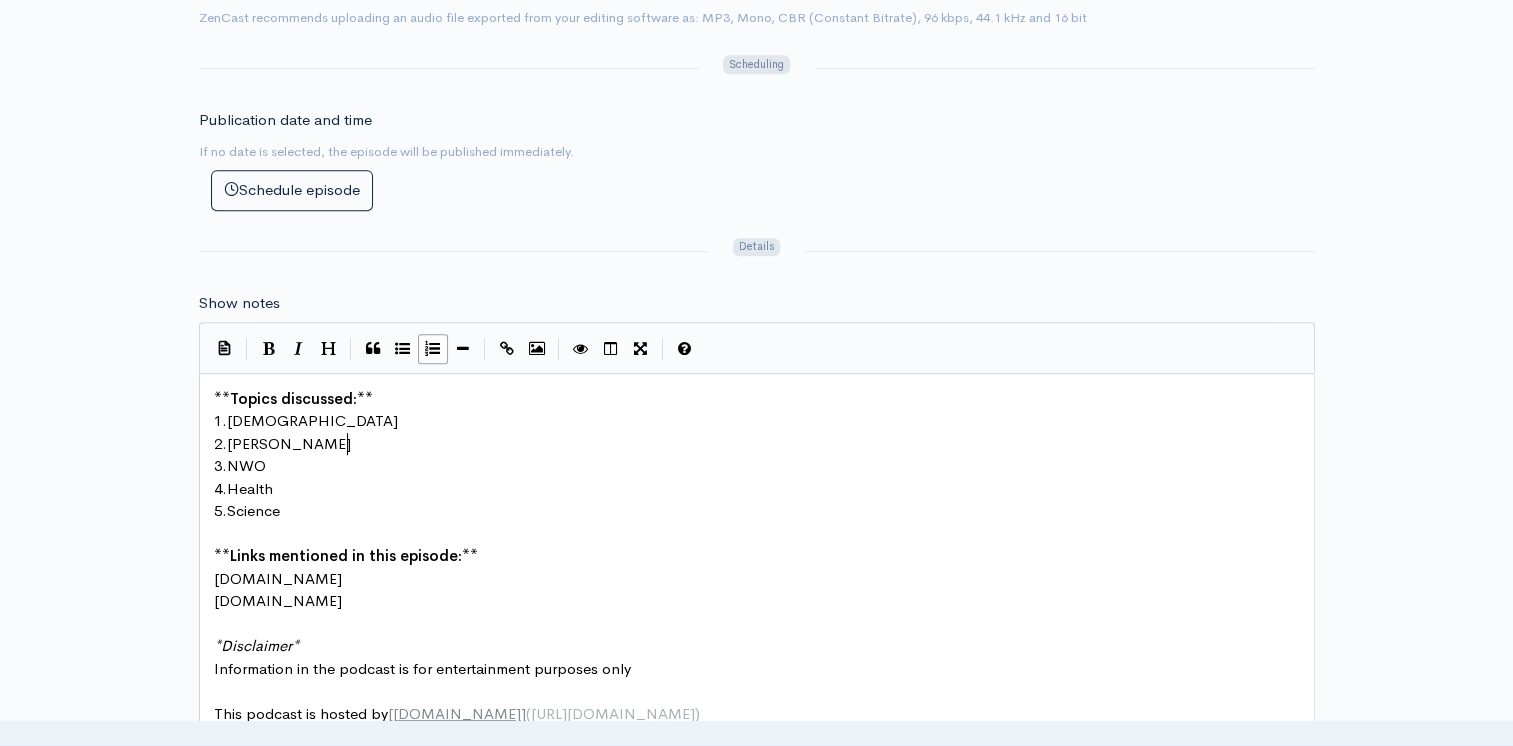 type on "artin Luther King" 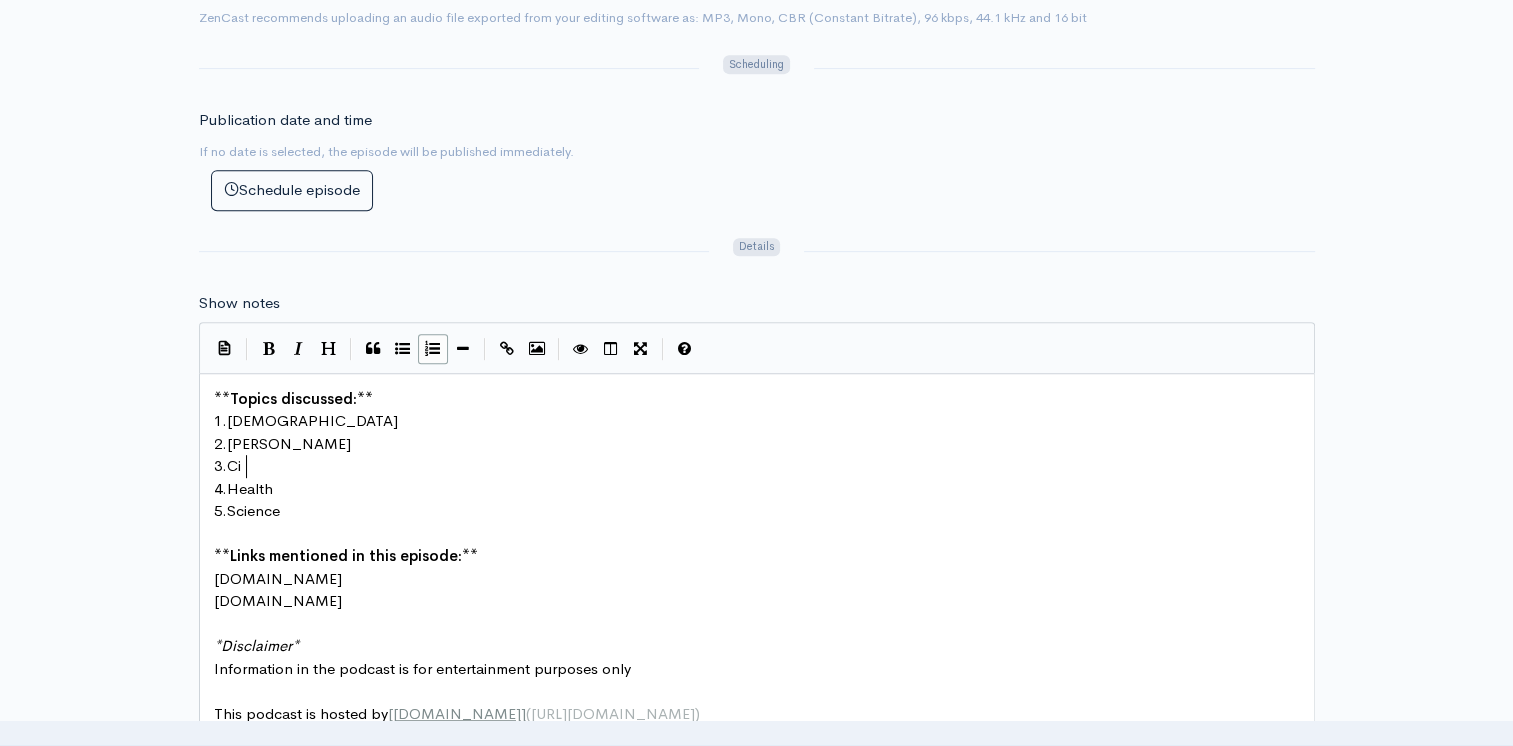 type on "Cic" 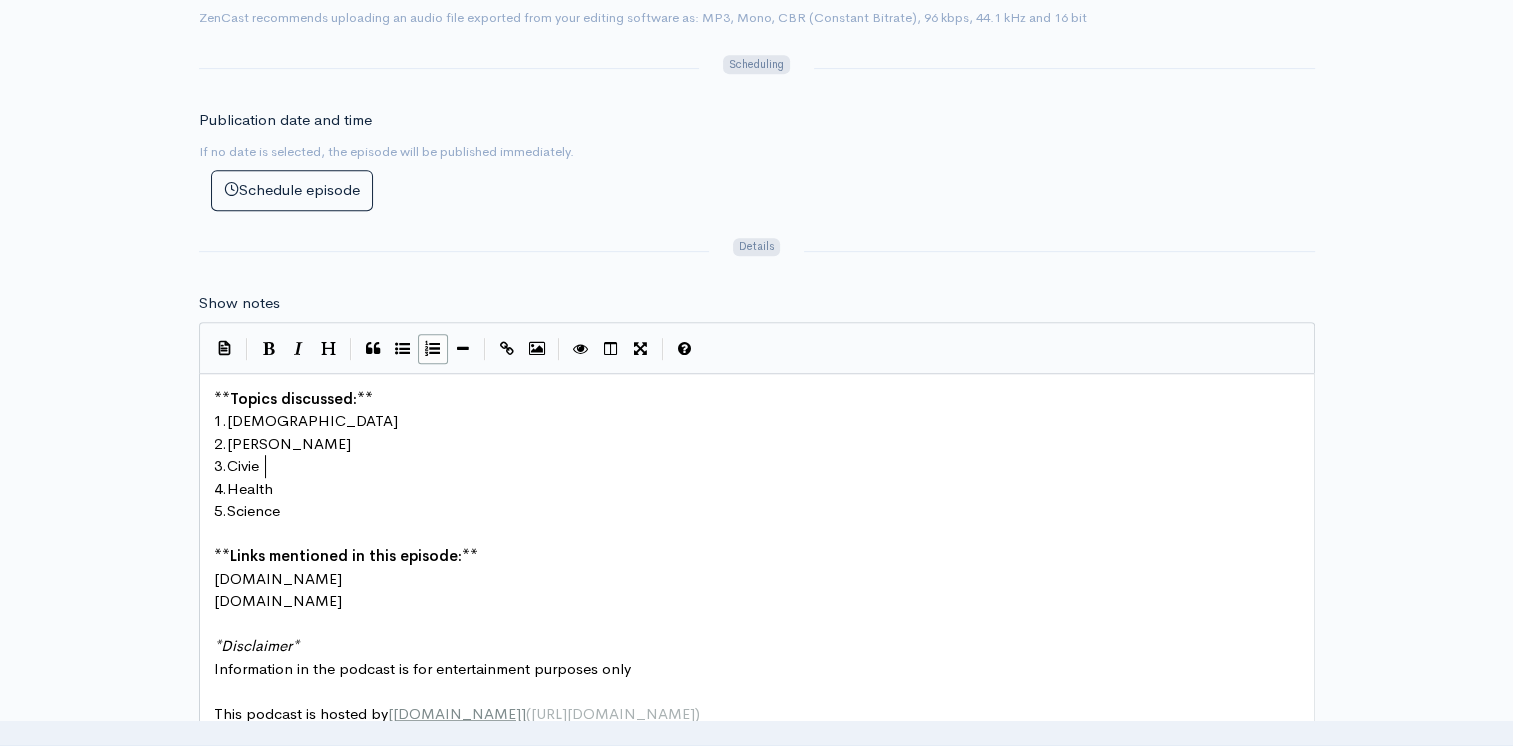 scroll, scrollTop: 7, scrollLeft: 22, axis: both 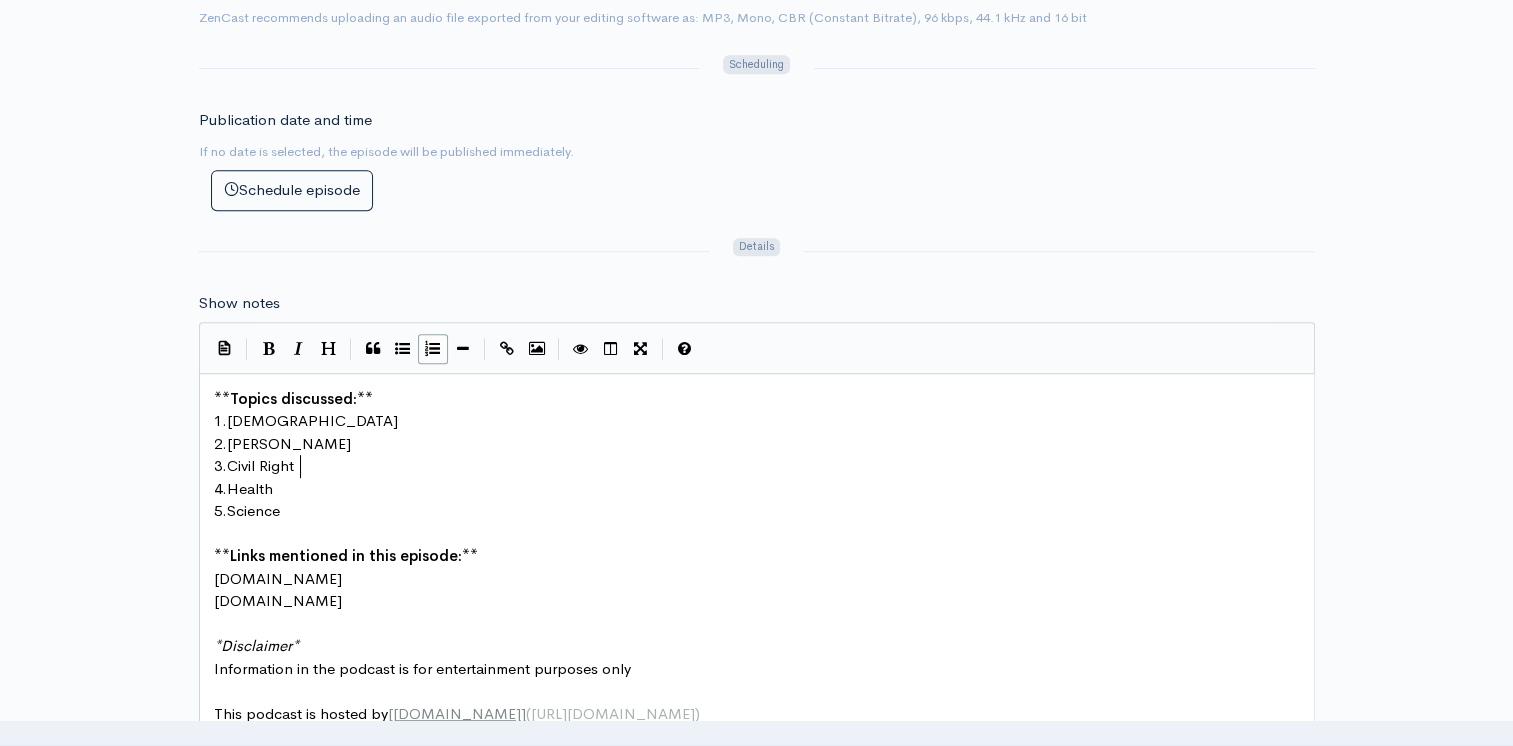 type on "l Rights" 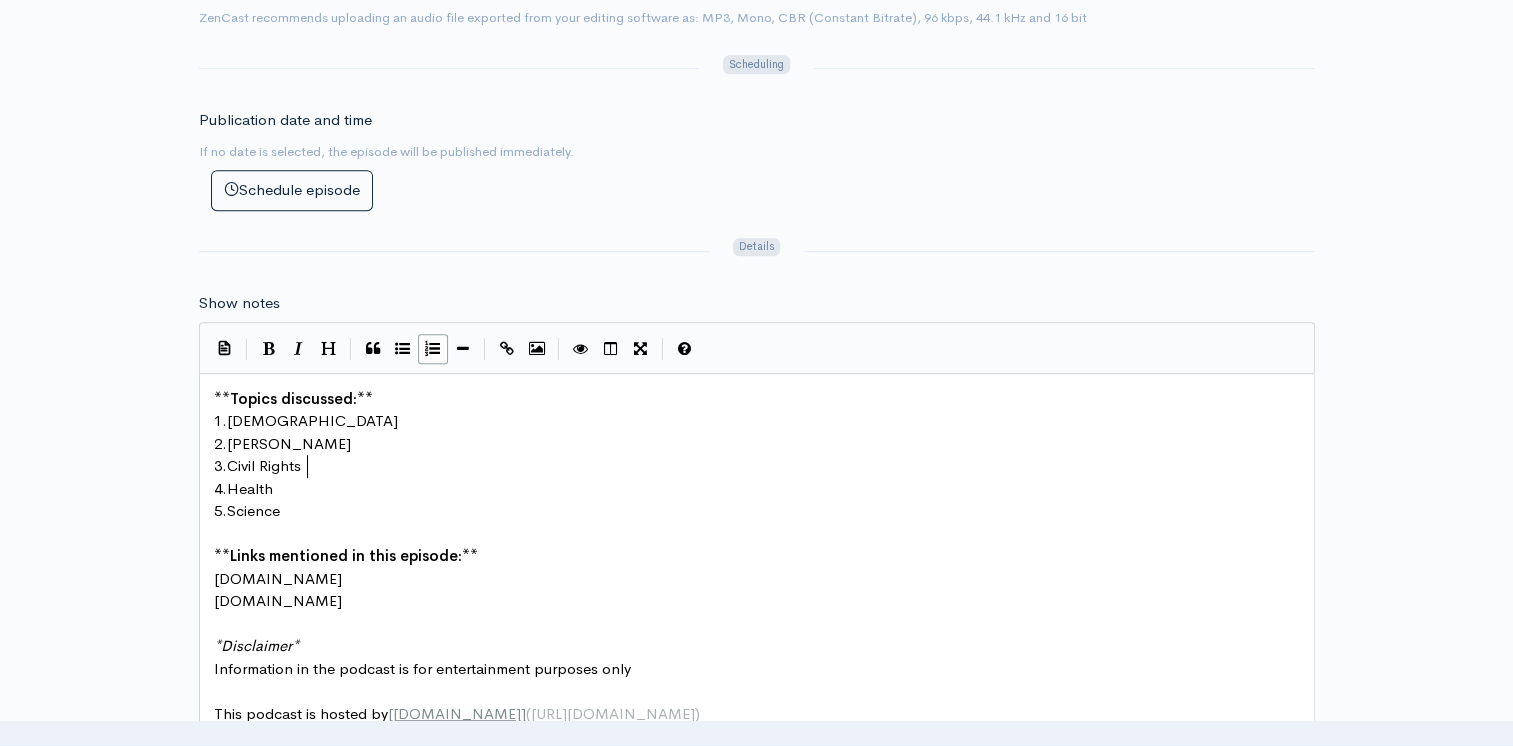 scroll, scrollTop: 7, scrollLeft: 48, axis: both 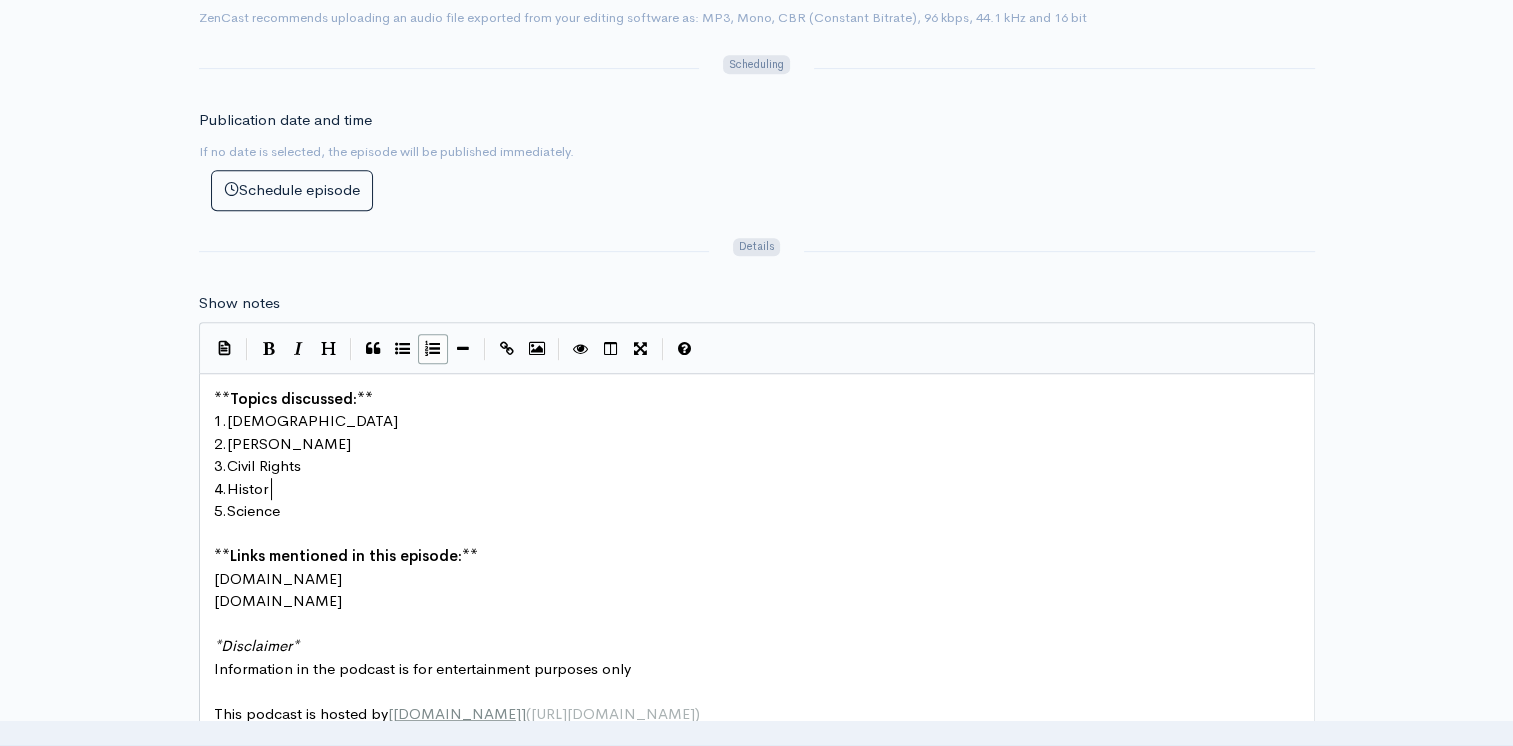 type on "istory" 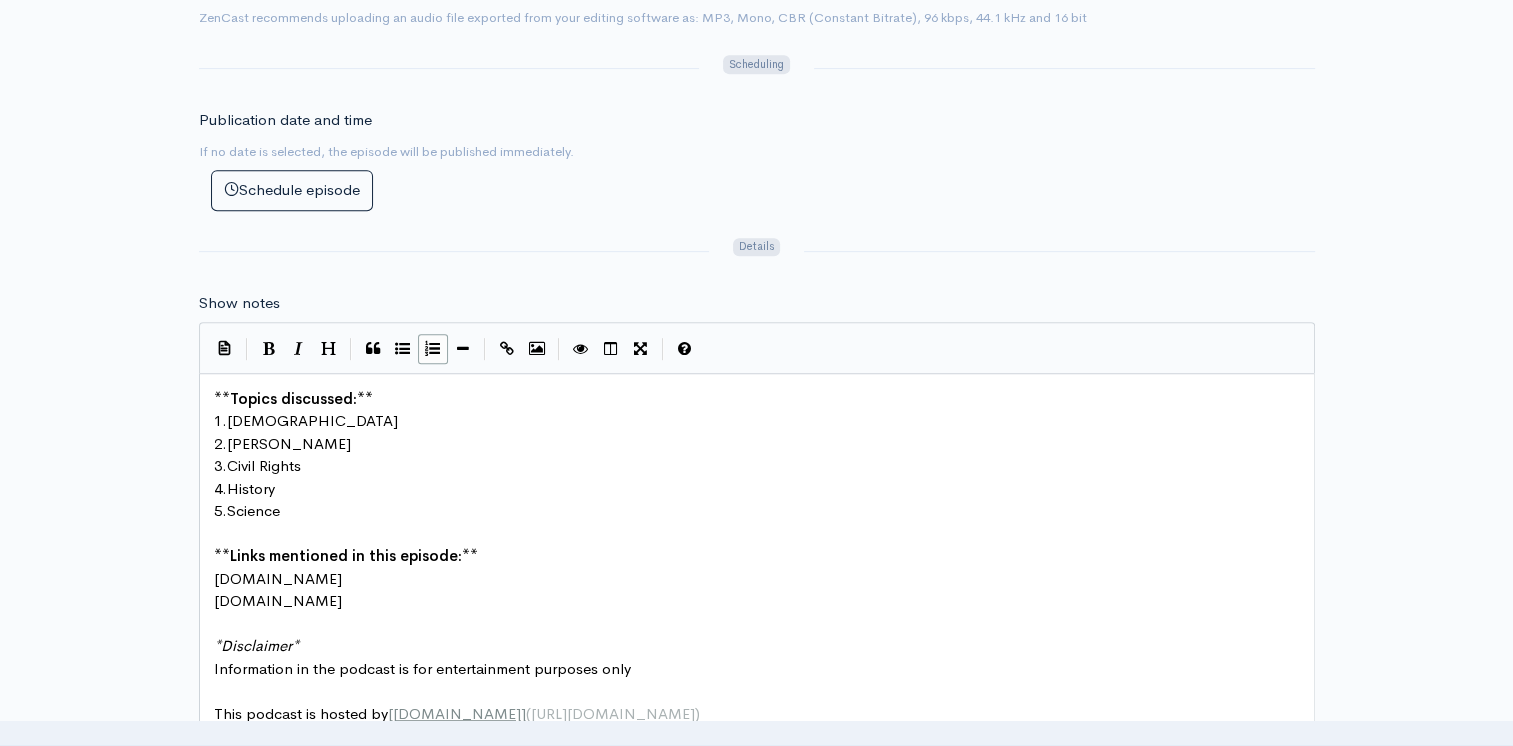 type 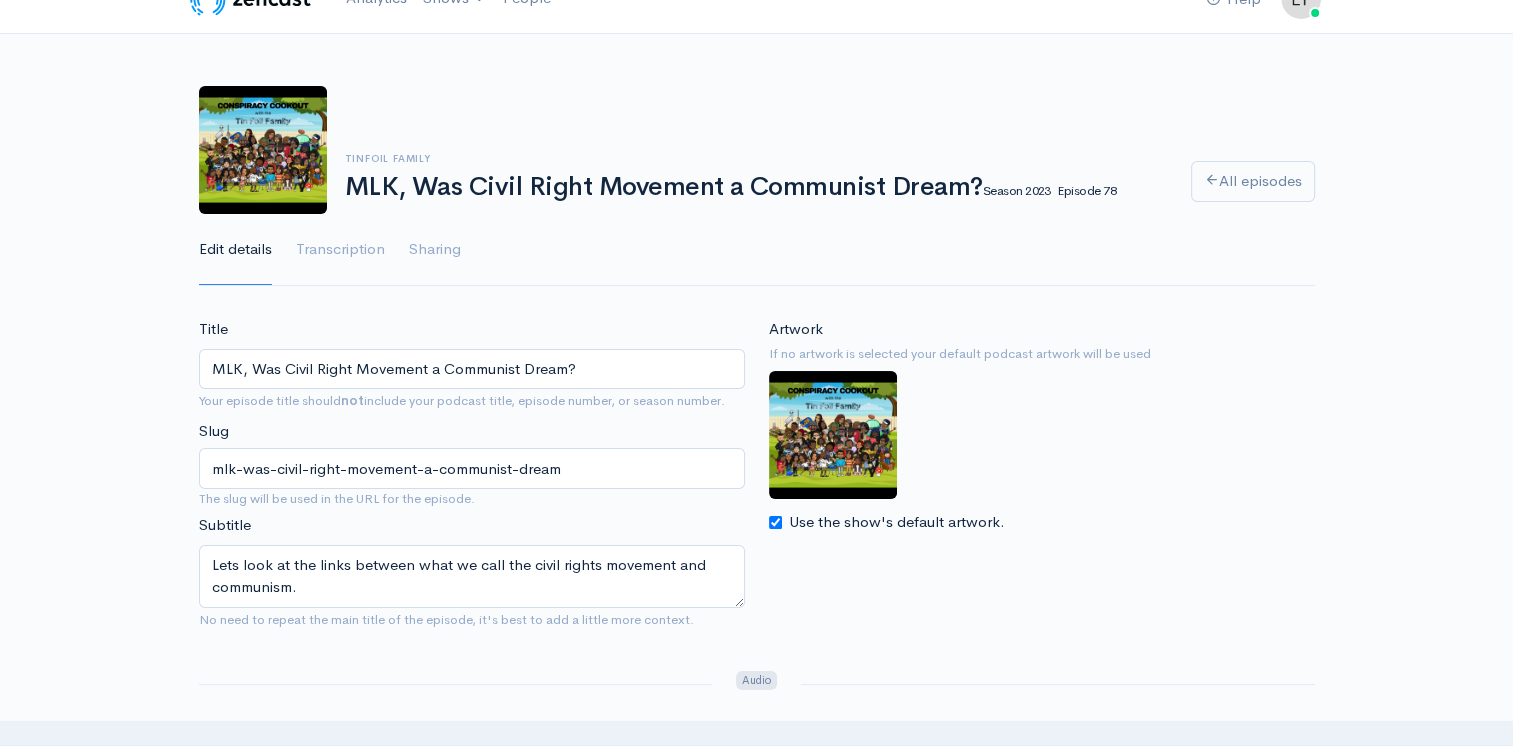 scroll, scrollTop: 0, scrollLeft: 0, axis: both 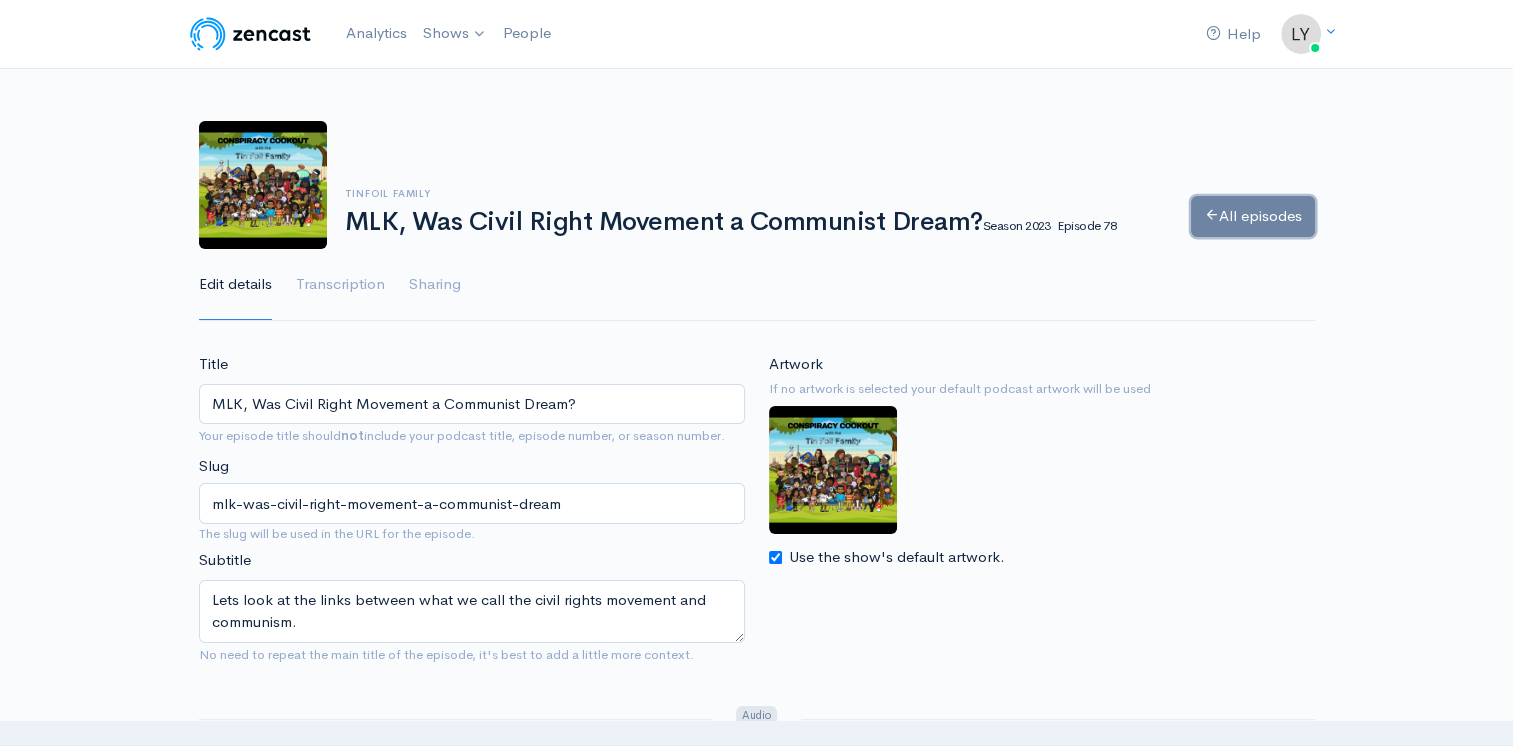 click on "All episodes" at bounding box center (1253, 216) 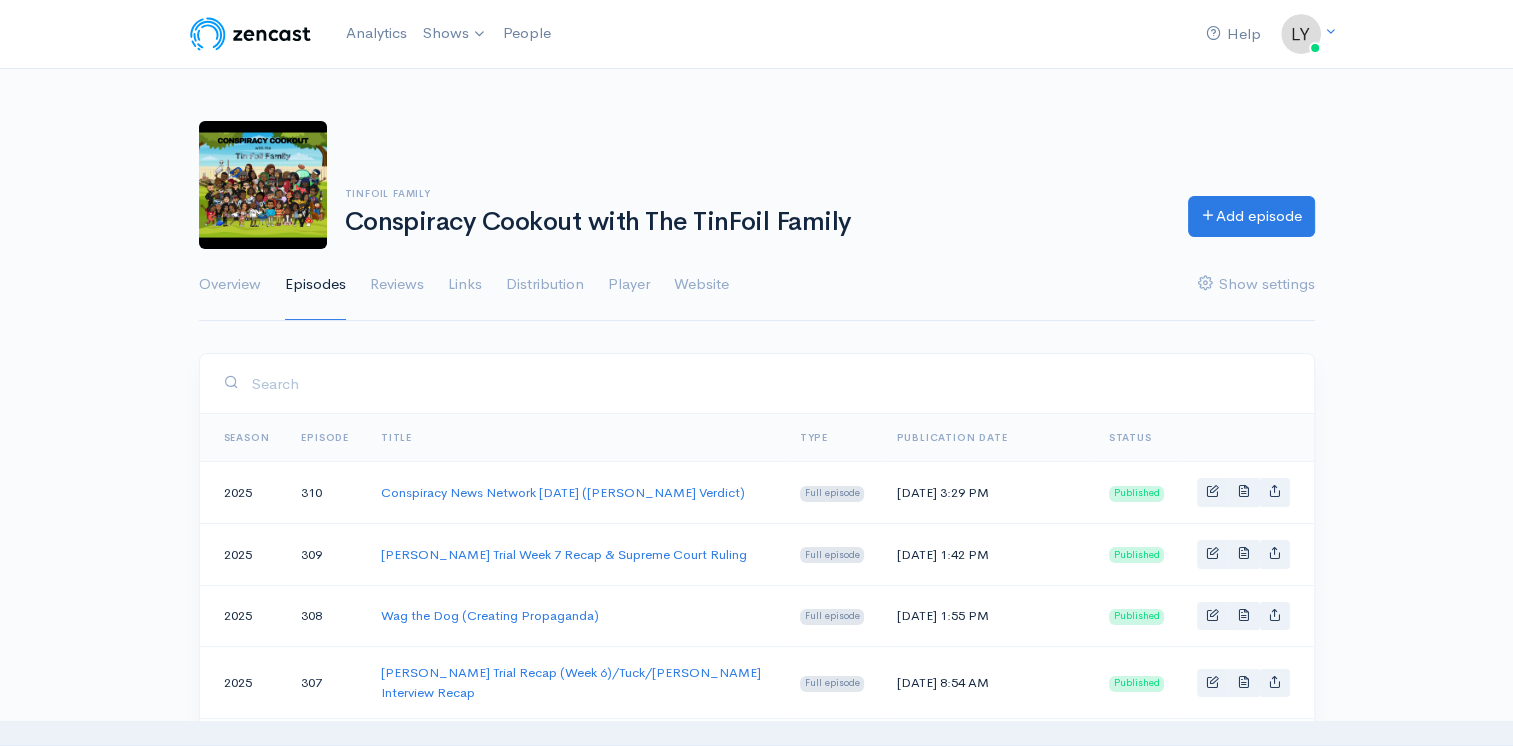 scroll, scrollTop: 0, scrollLeft: 0, axis: both 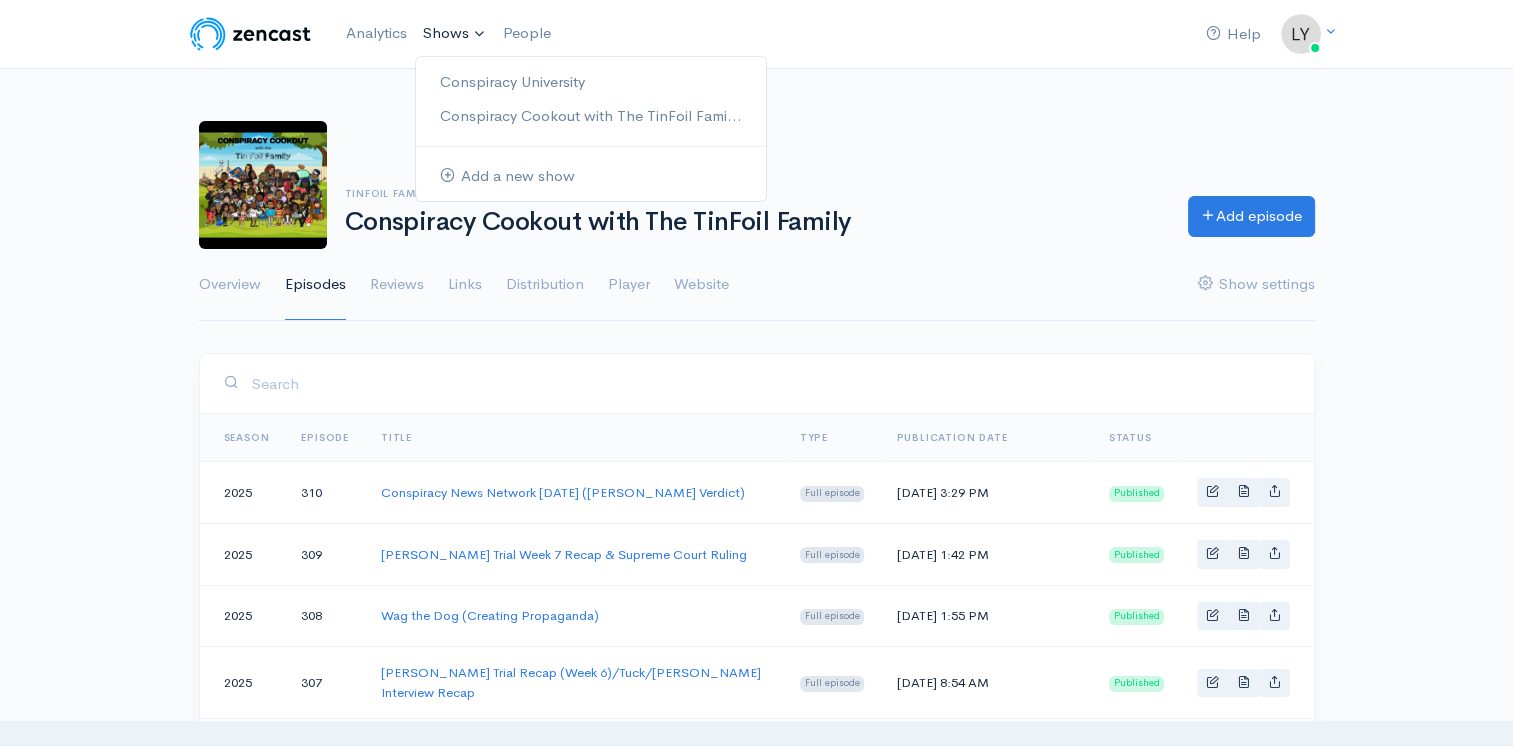 click on "Shows" at bounding box center [455, 34] 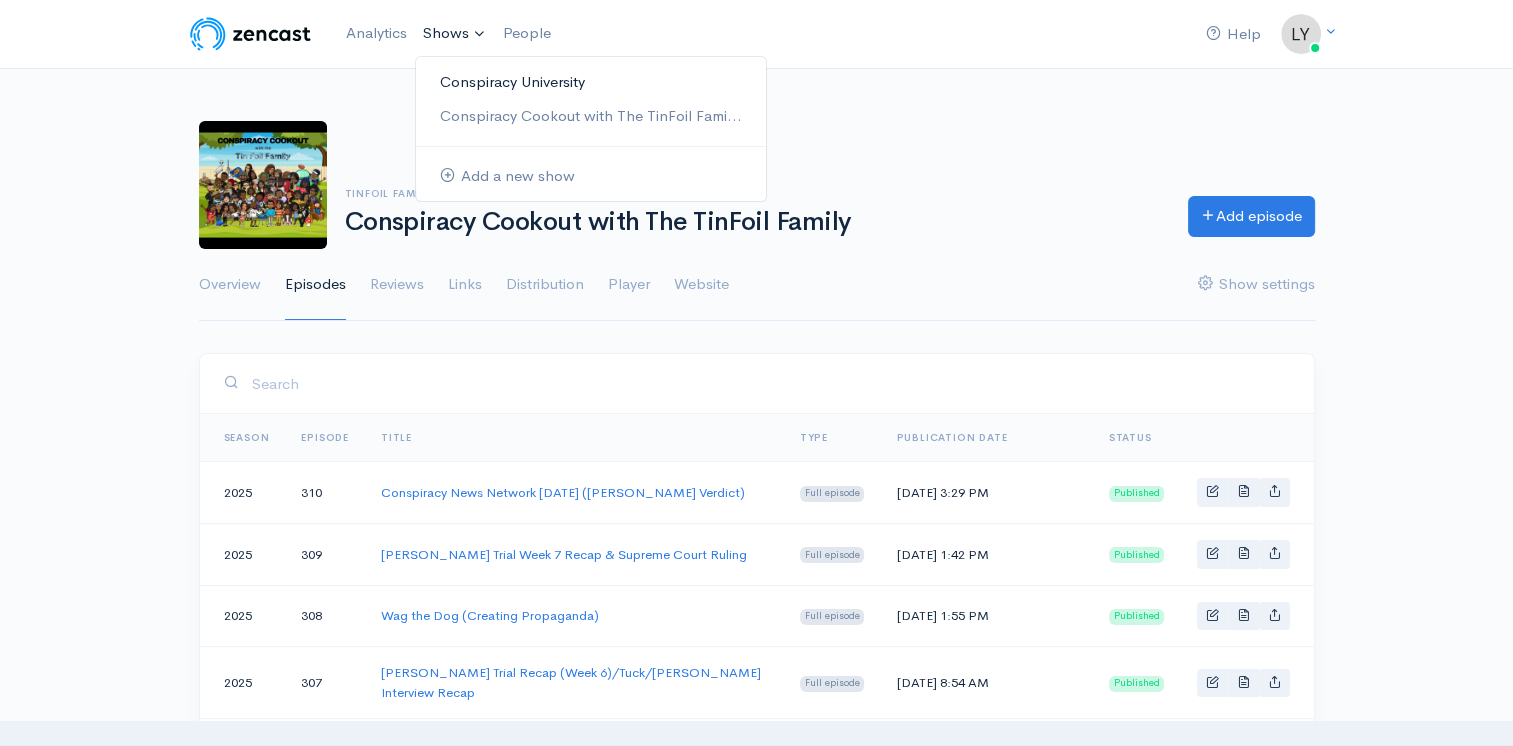 click on "Conspiracy University" at bounding box center [591, 82] 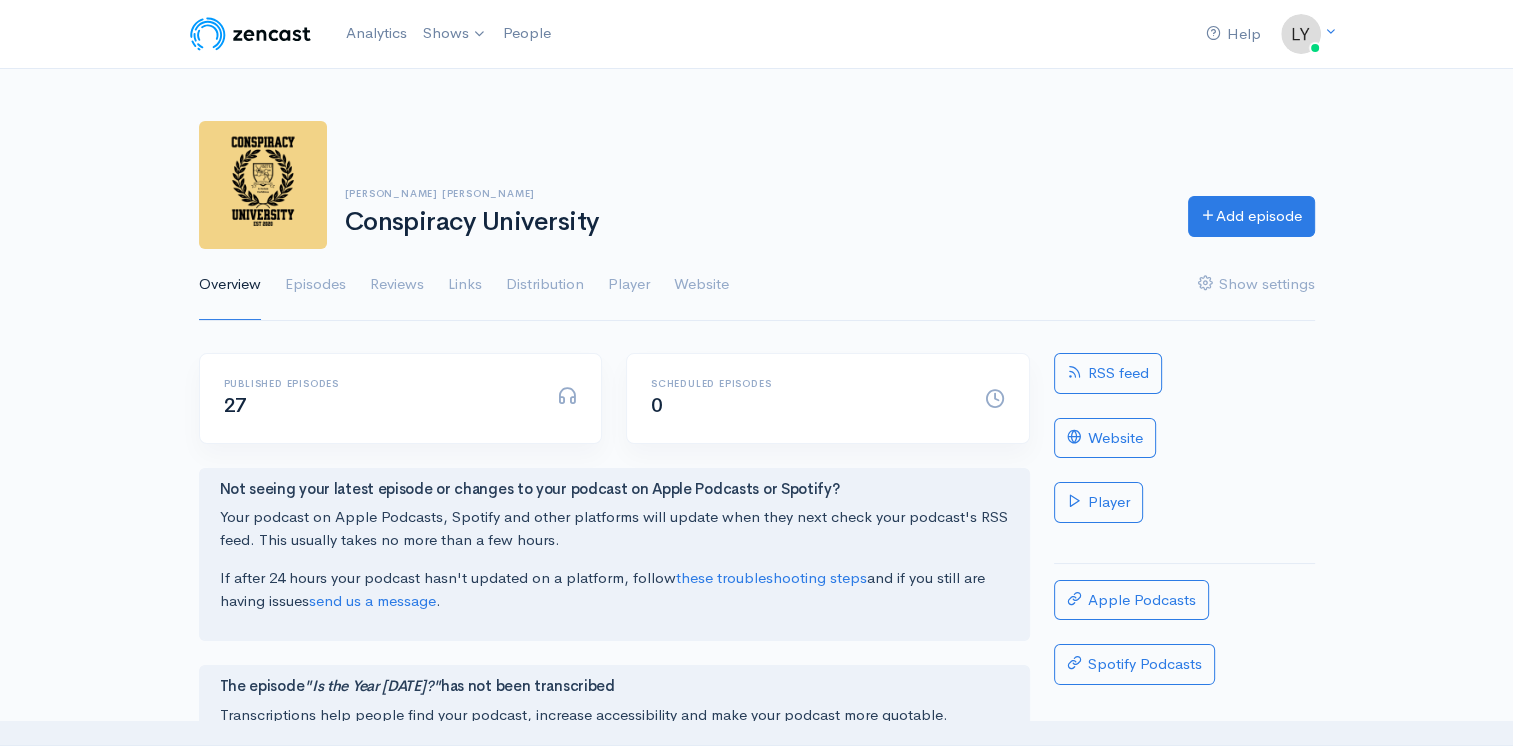 scroll, scrollTop: 0, scrollLeft: 0, axis: both 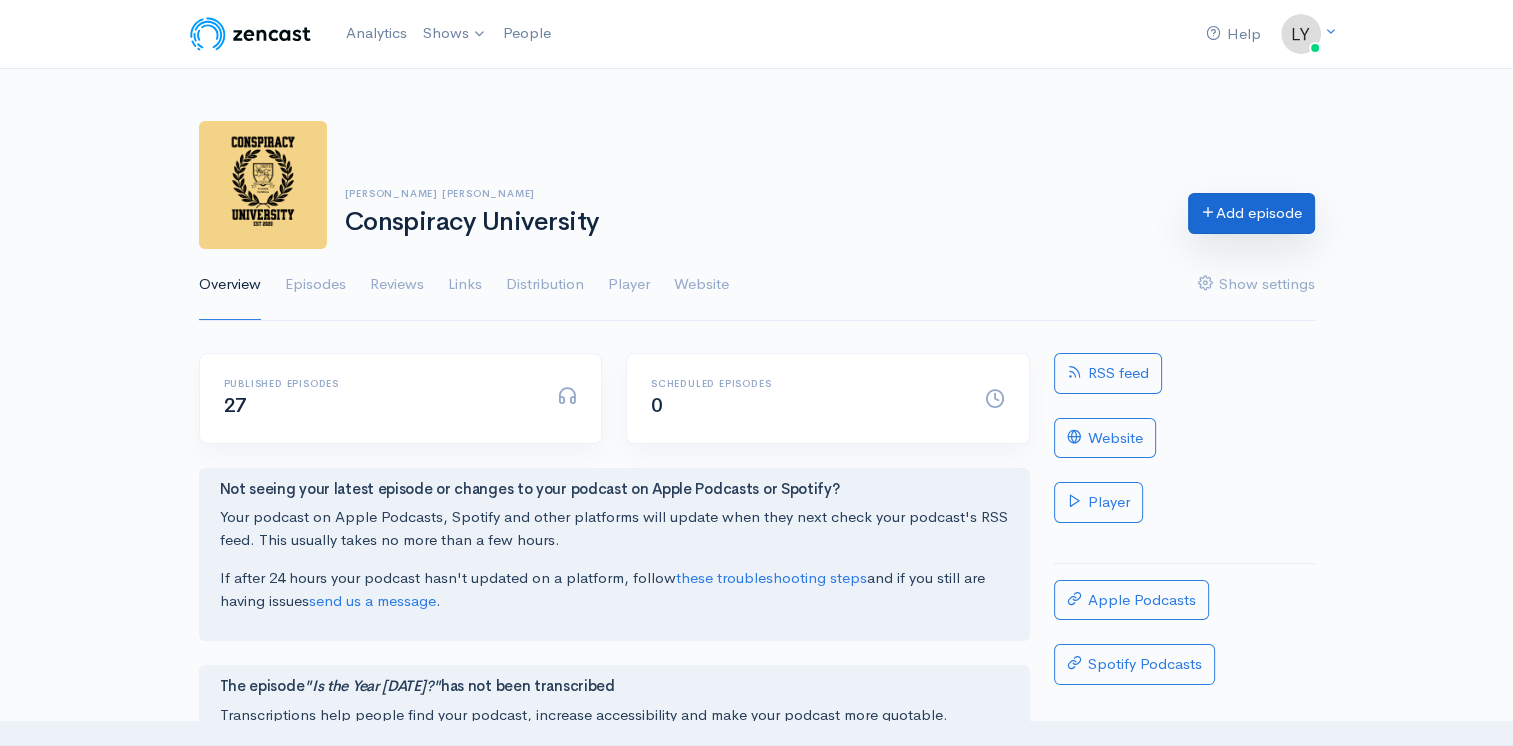click on "Add episode" at bounding box center (1251, 213) 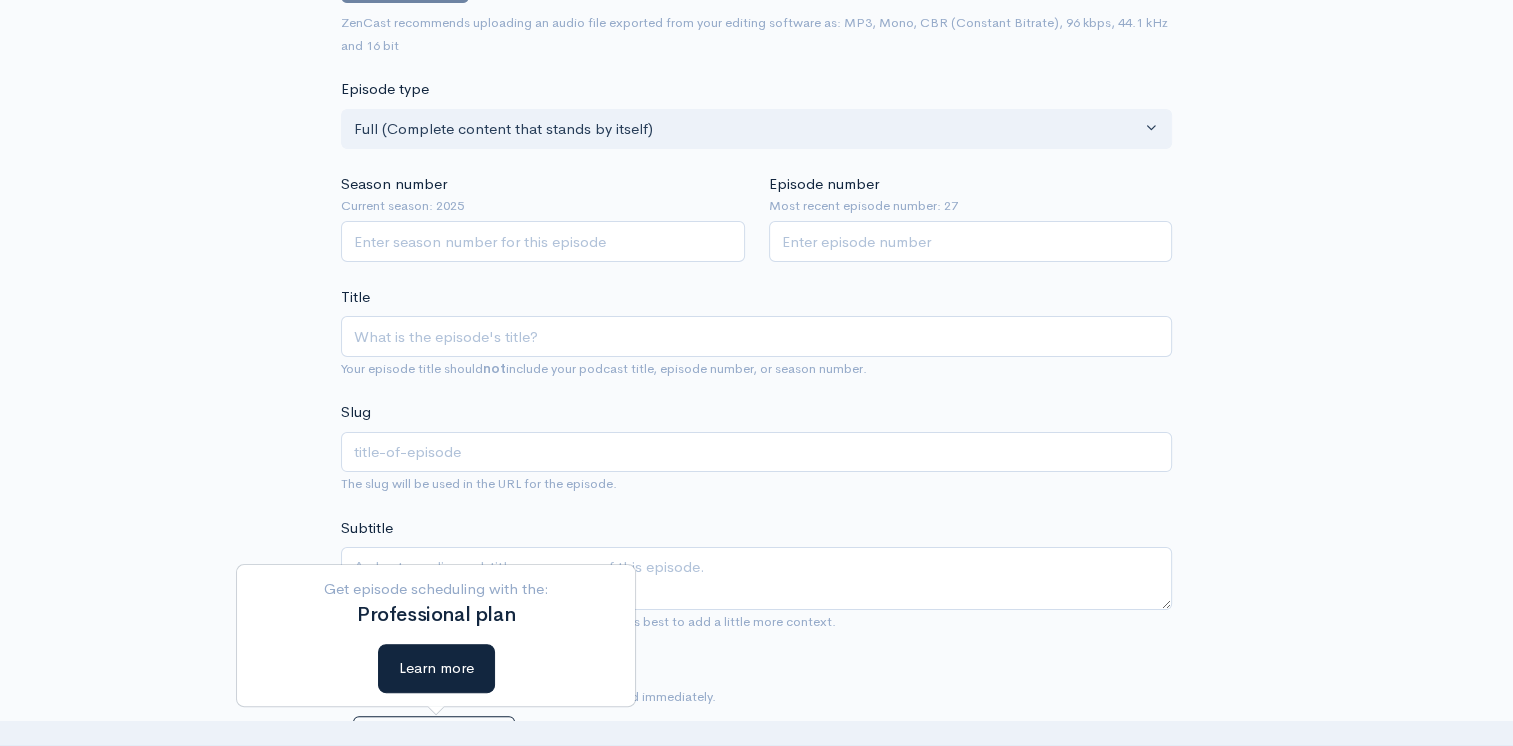 scroll, scrollTop: 100, scrollLeft: 0, axis: vertical 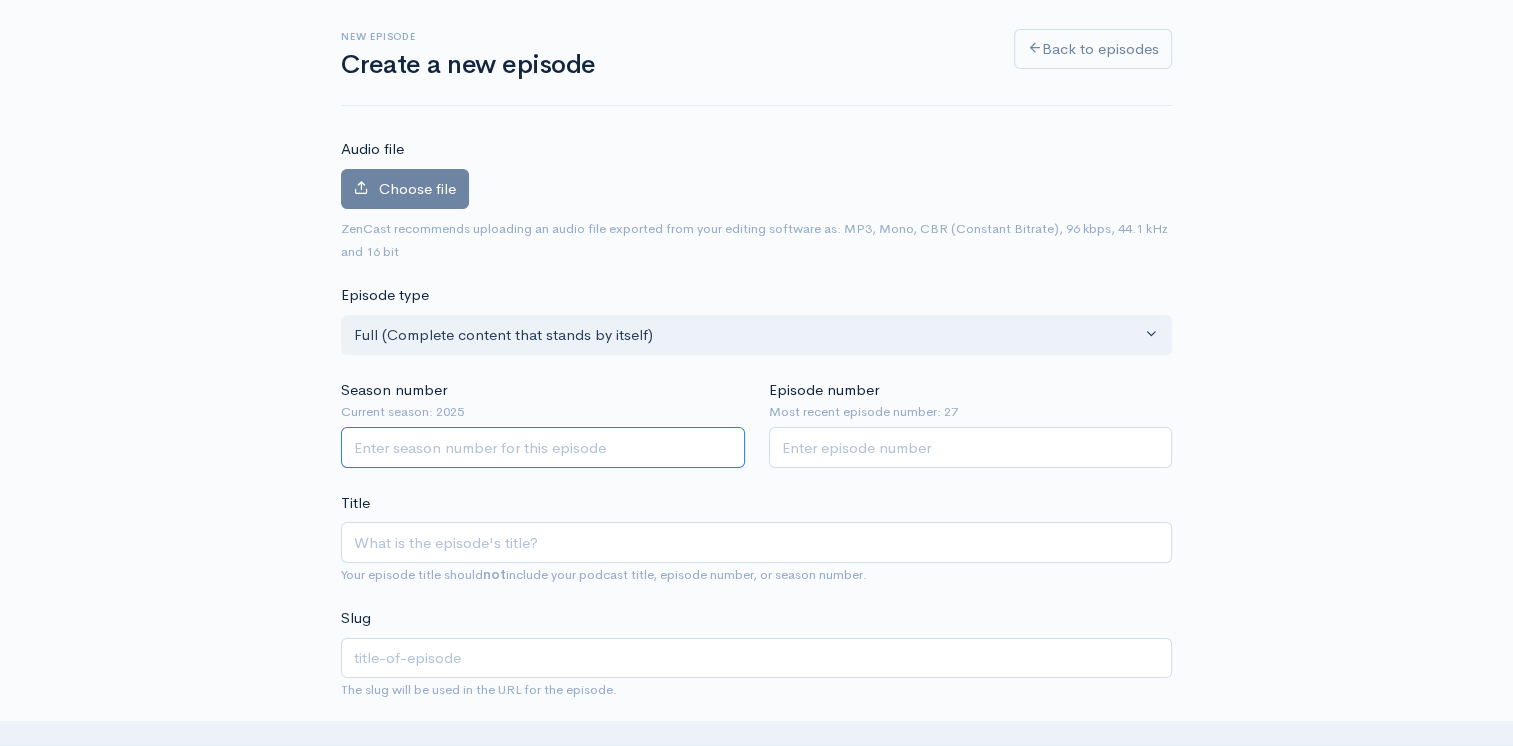 click on "Season number" at bounding box center (543, 447) 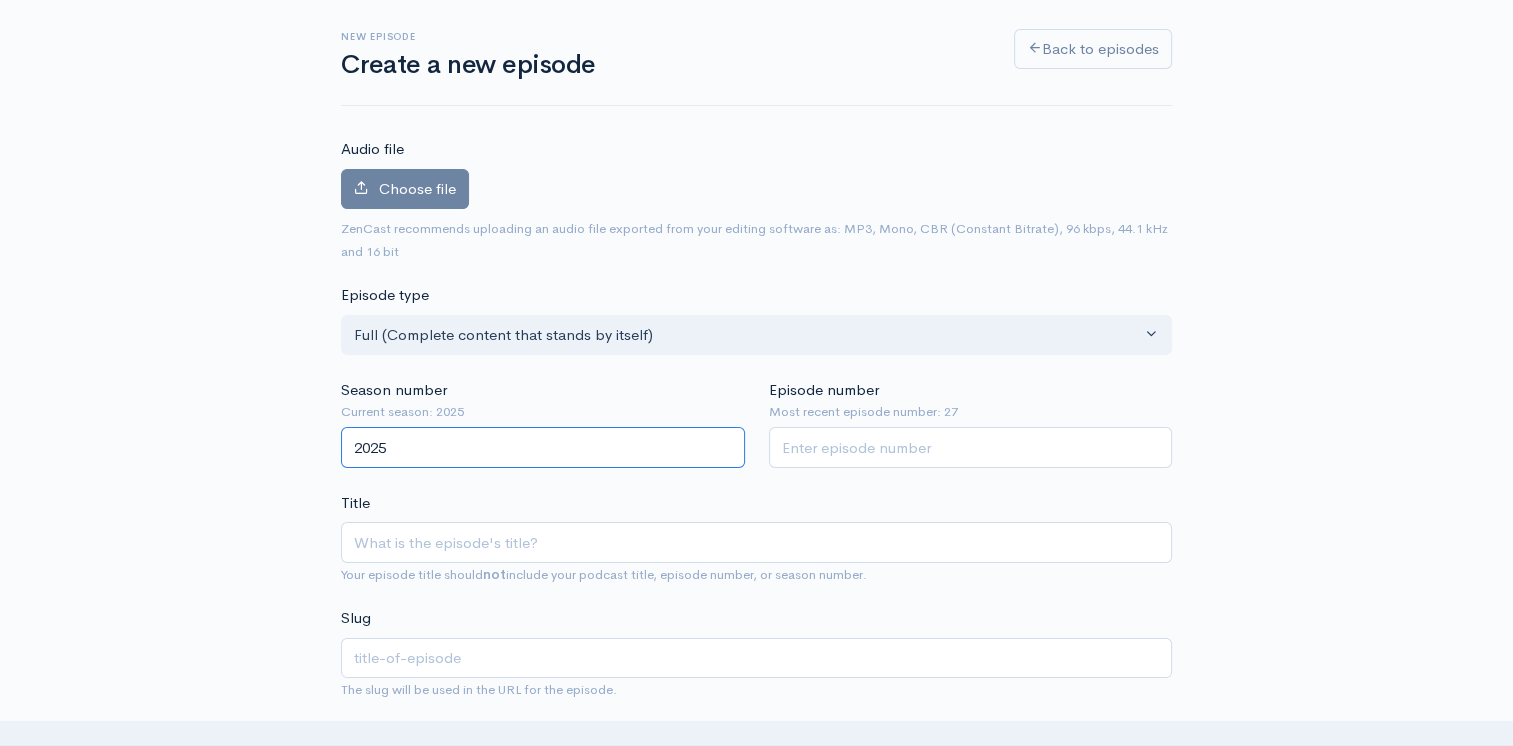 type on "2025" 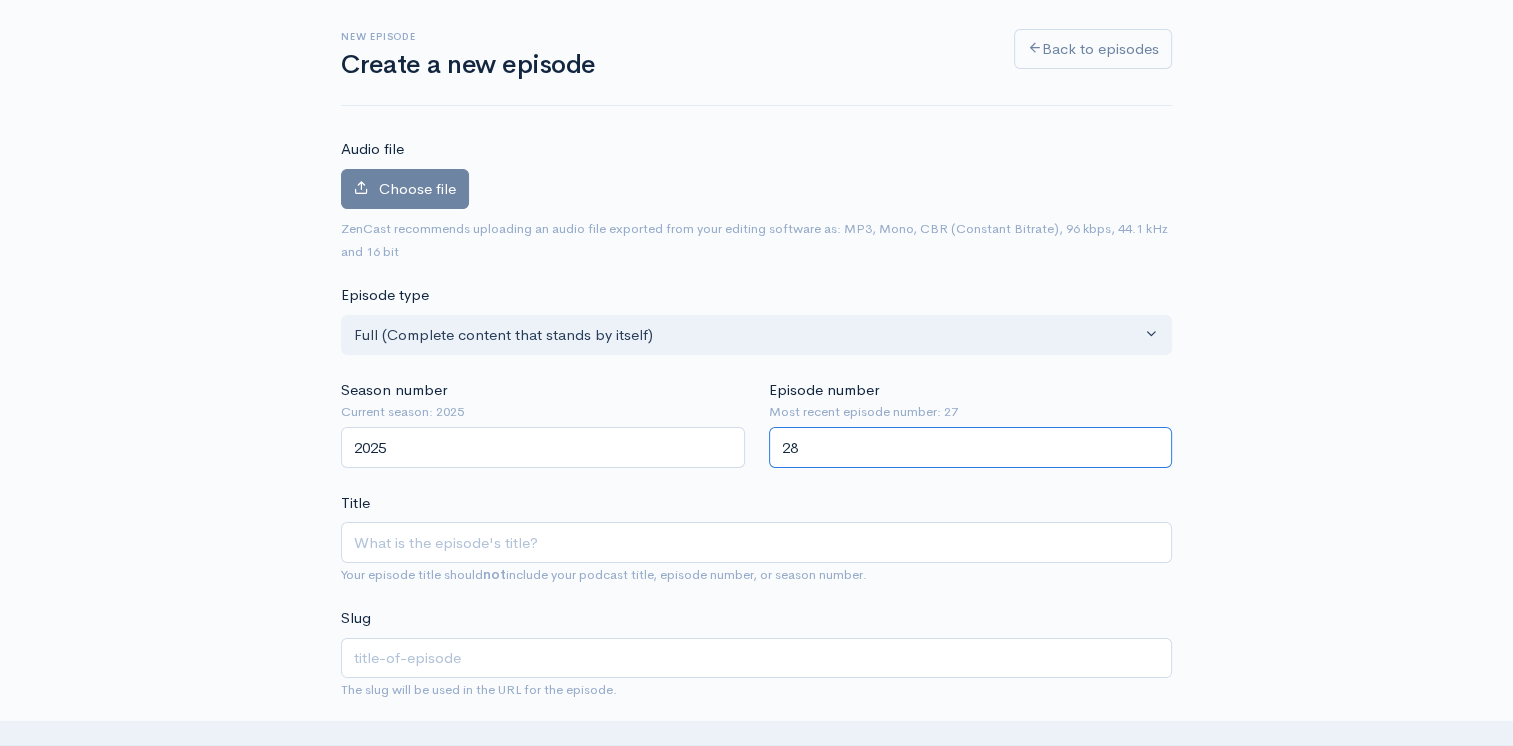 type on "28" 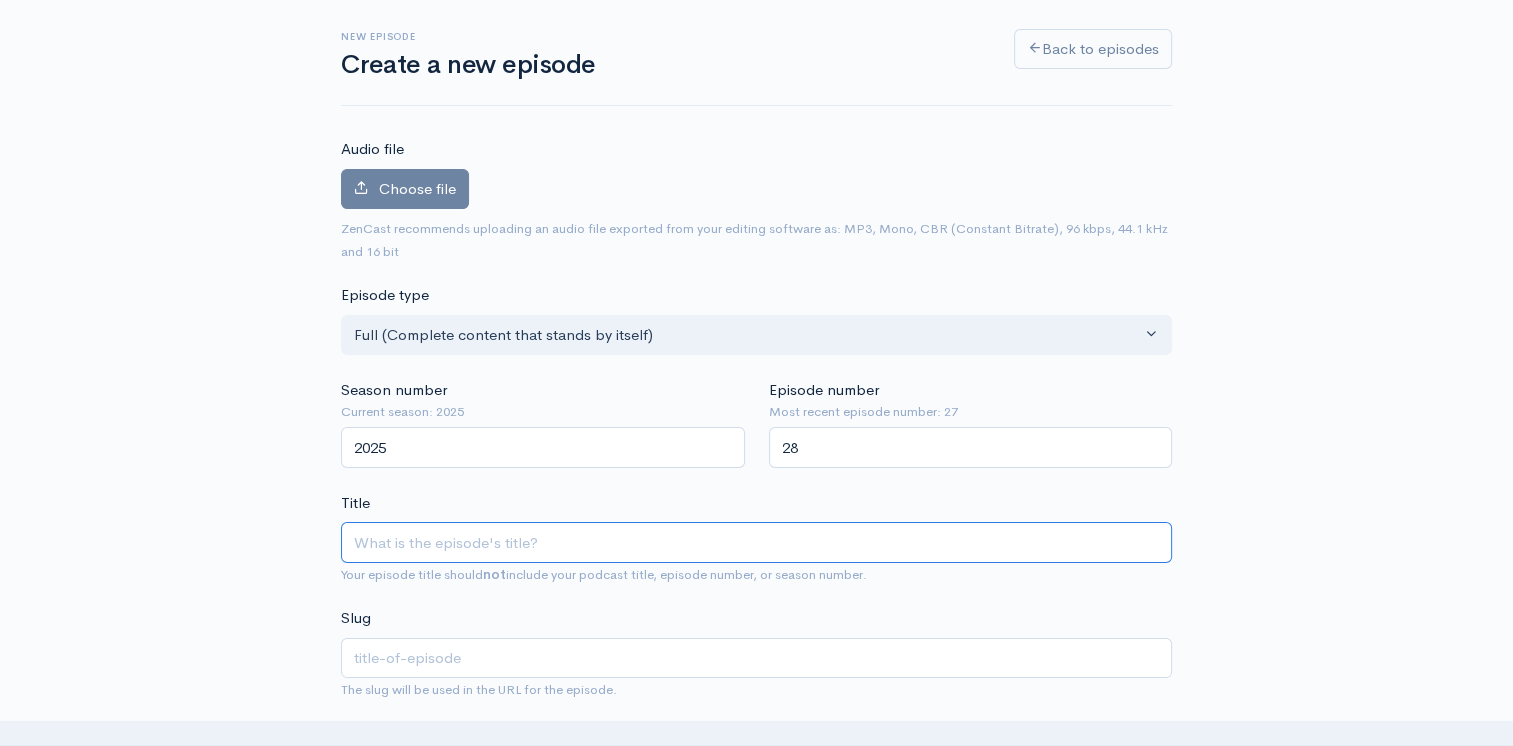 type on "M" 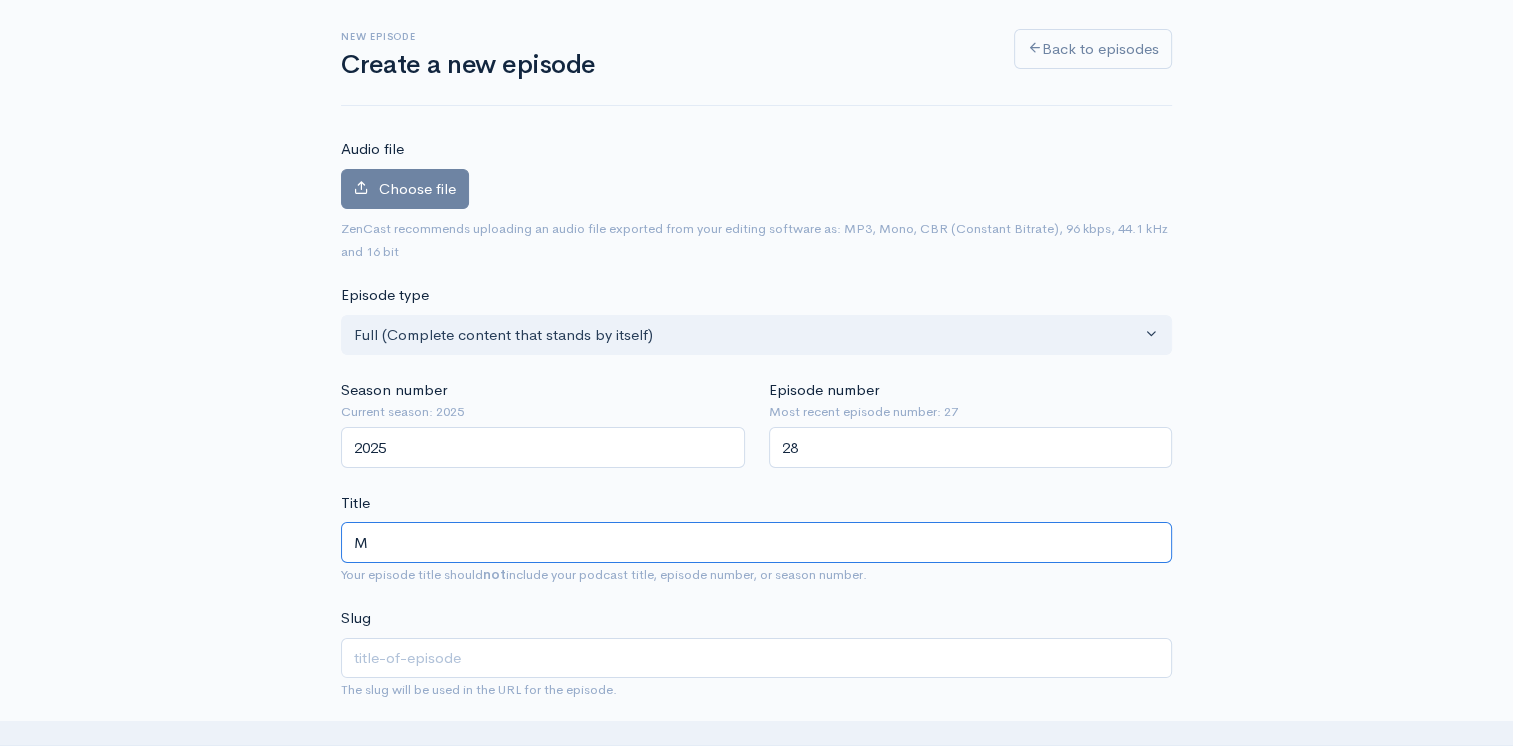type on "m" 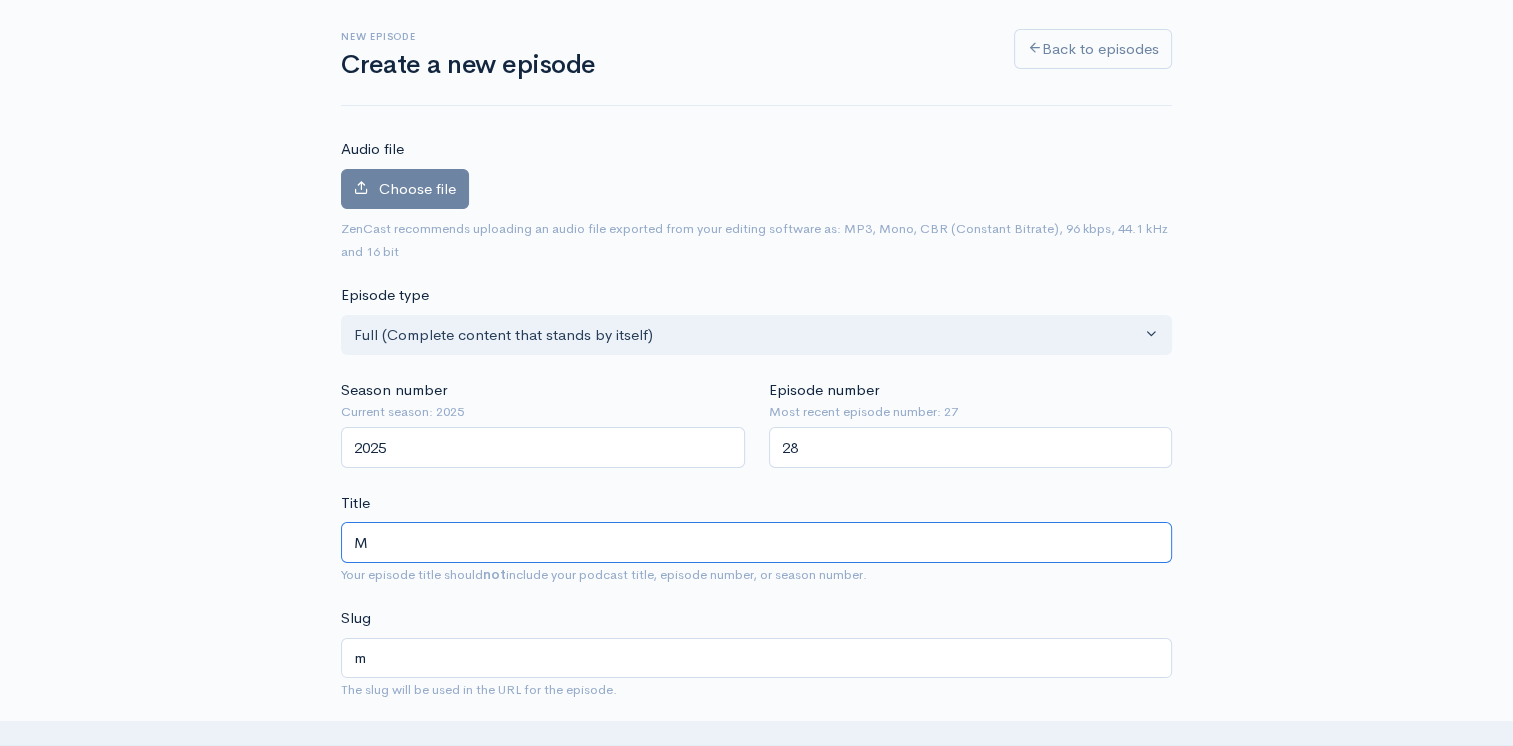 type on "Ma" 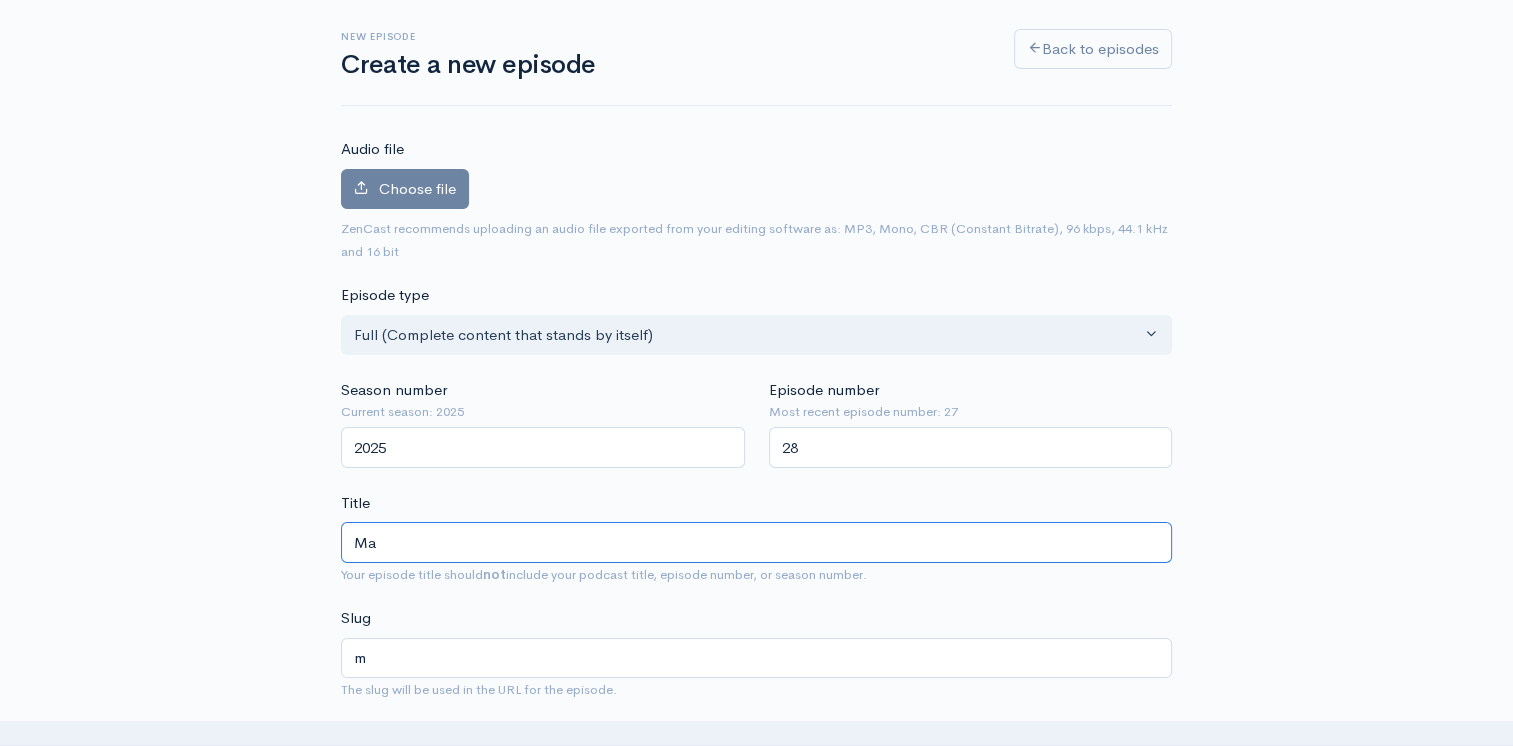 type on "ma" 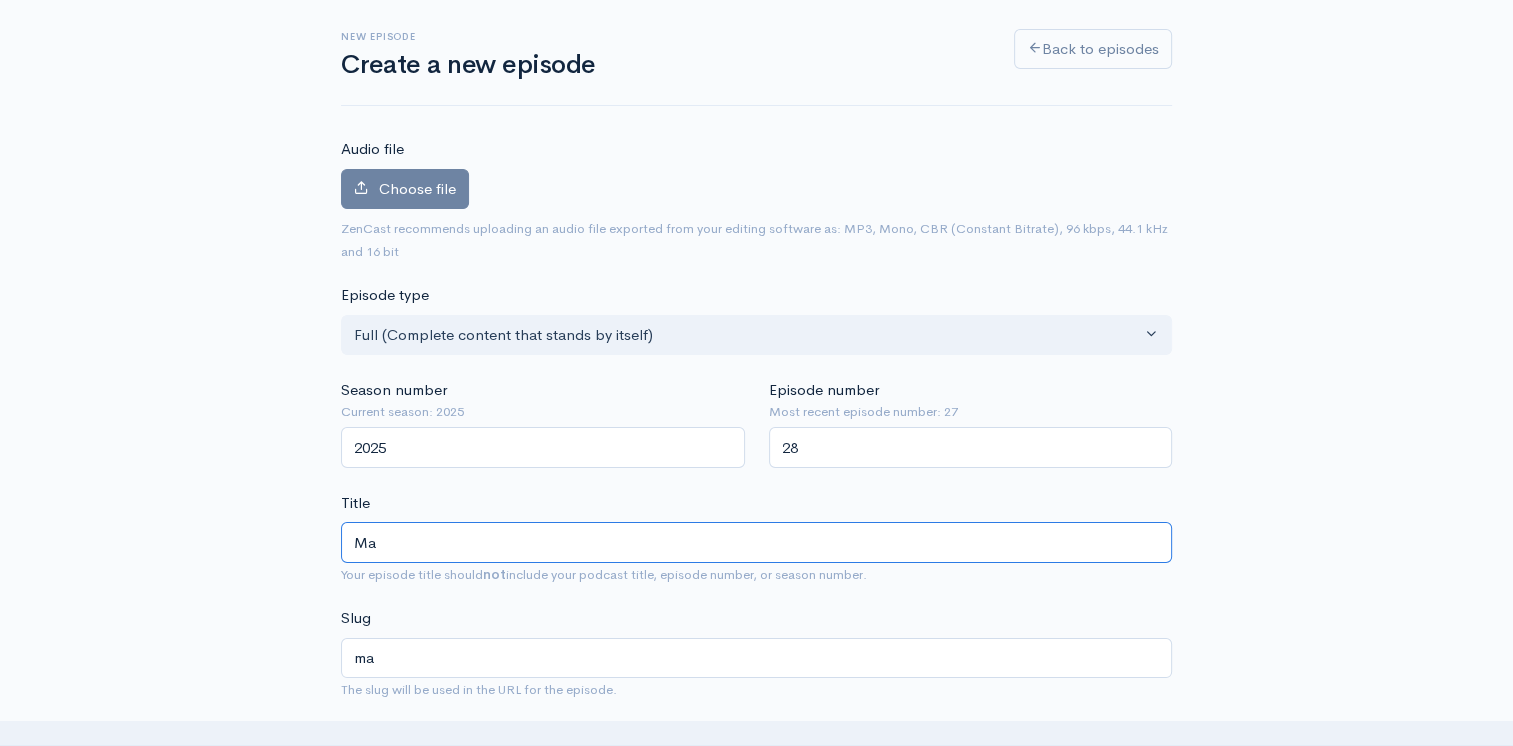 type on "Mar" 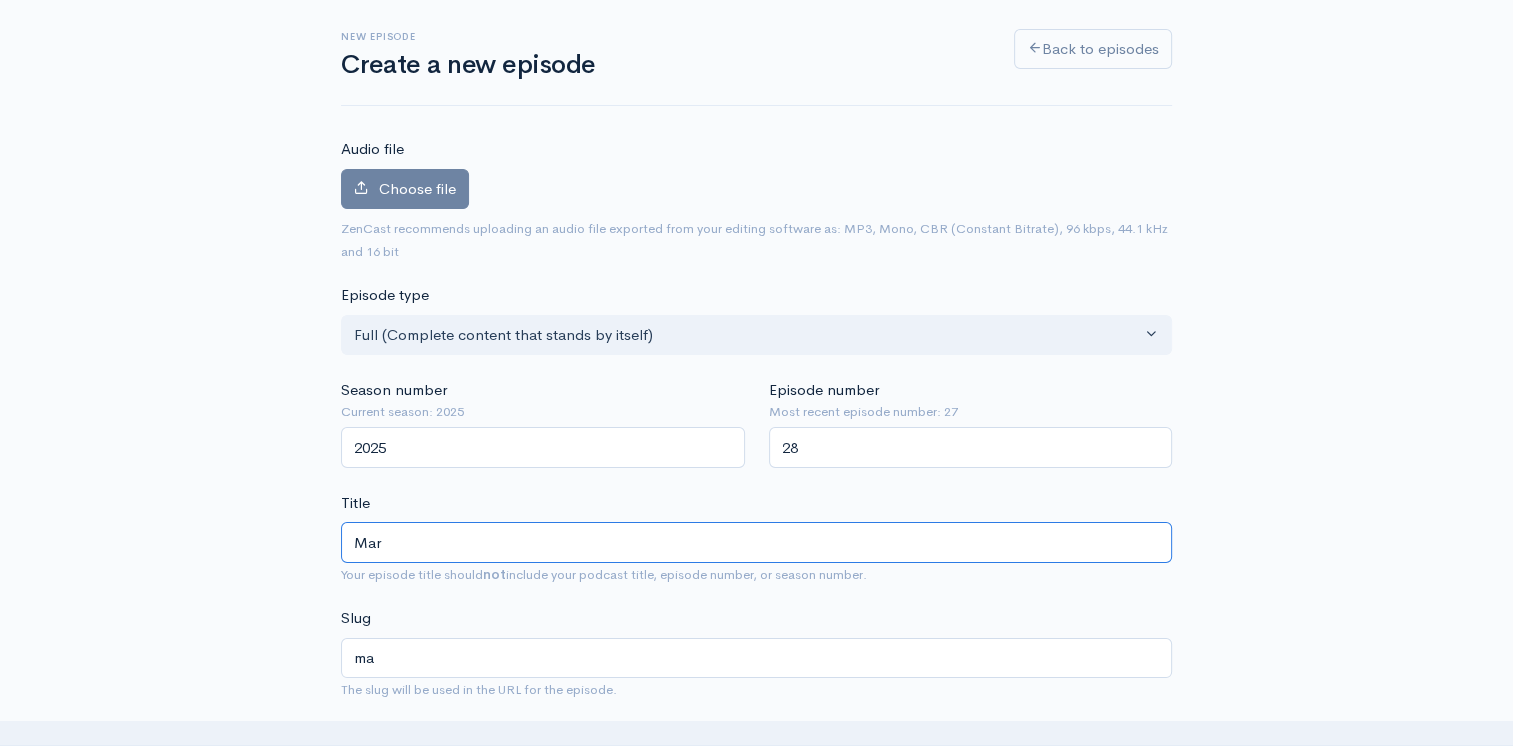 type on "mar" 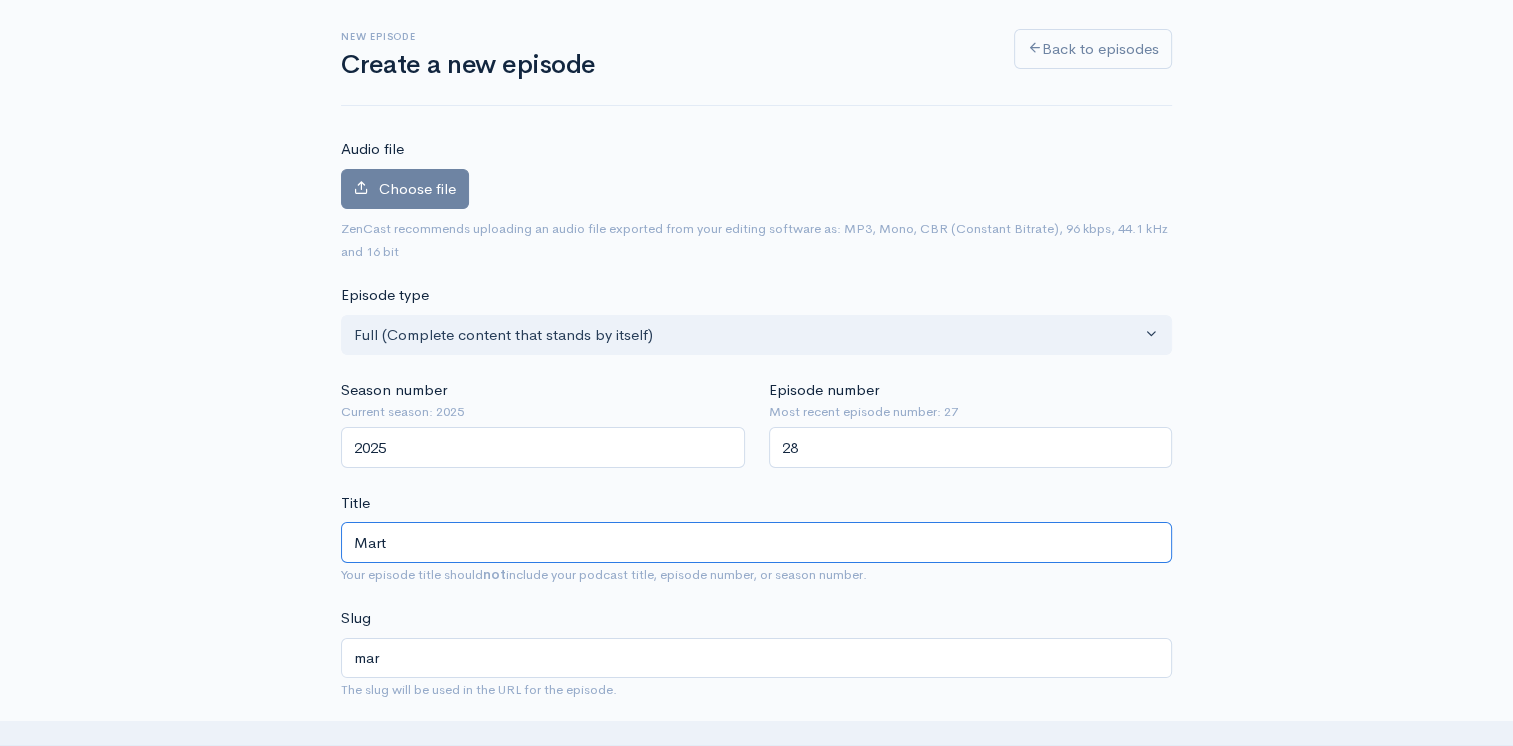 type on "Marth" 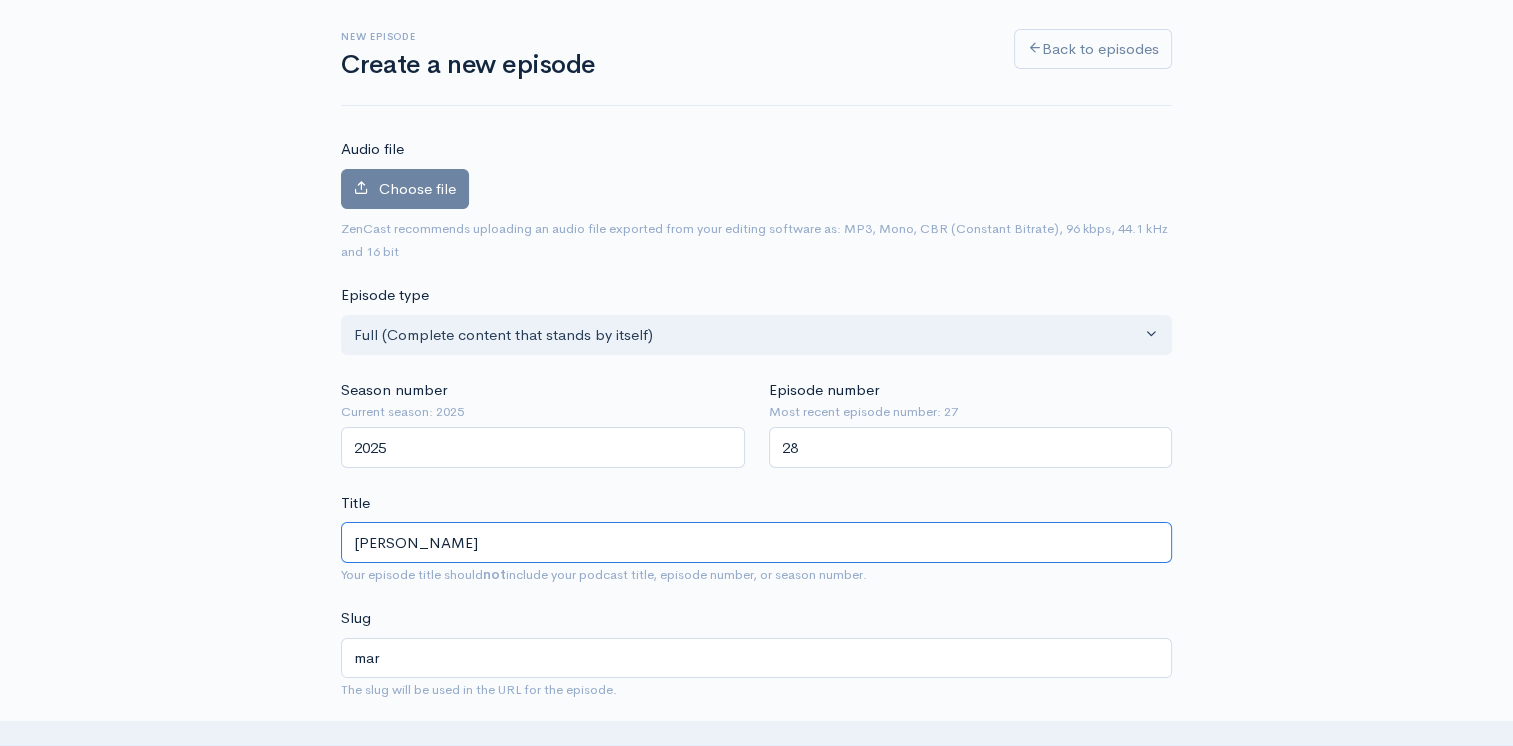type on "marth" 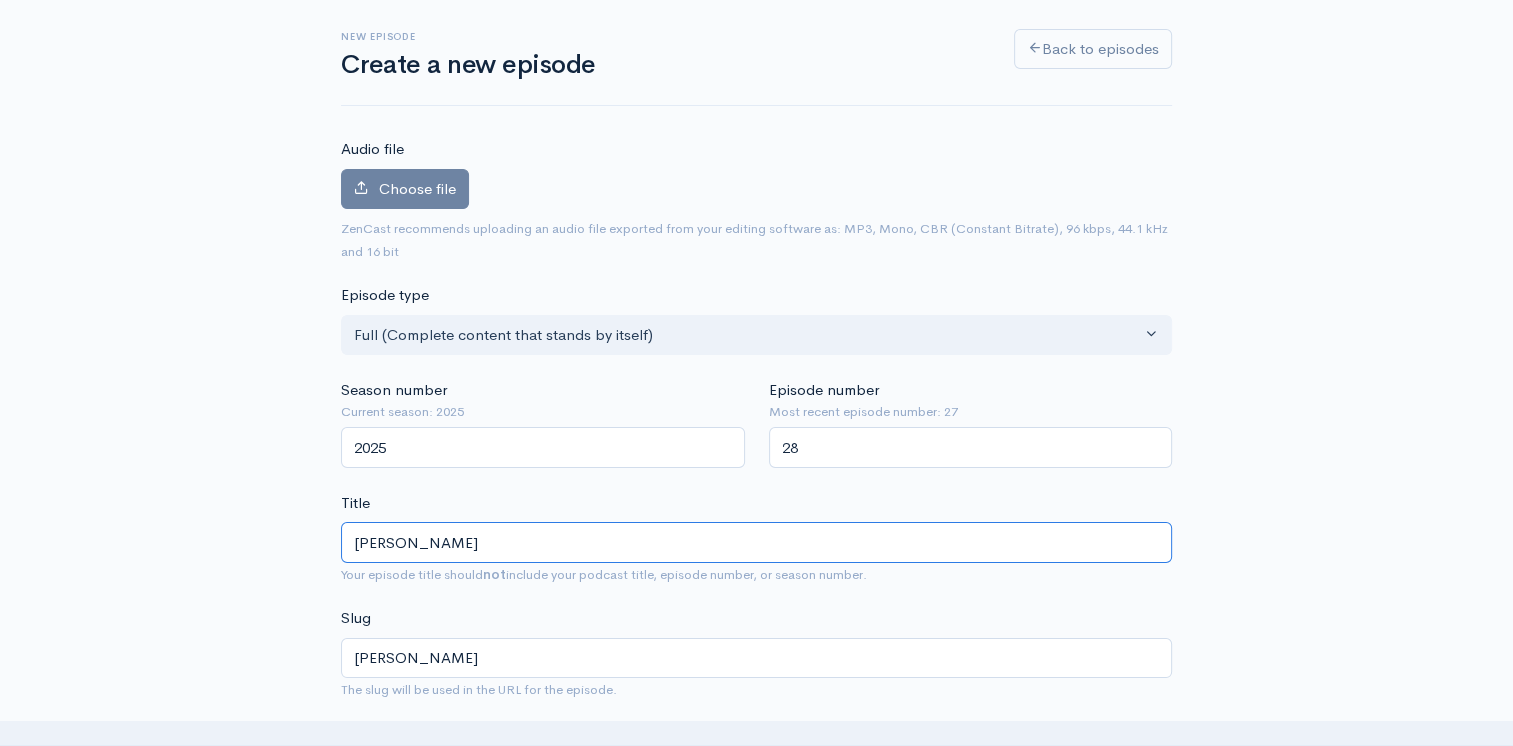 type on "Marthi" 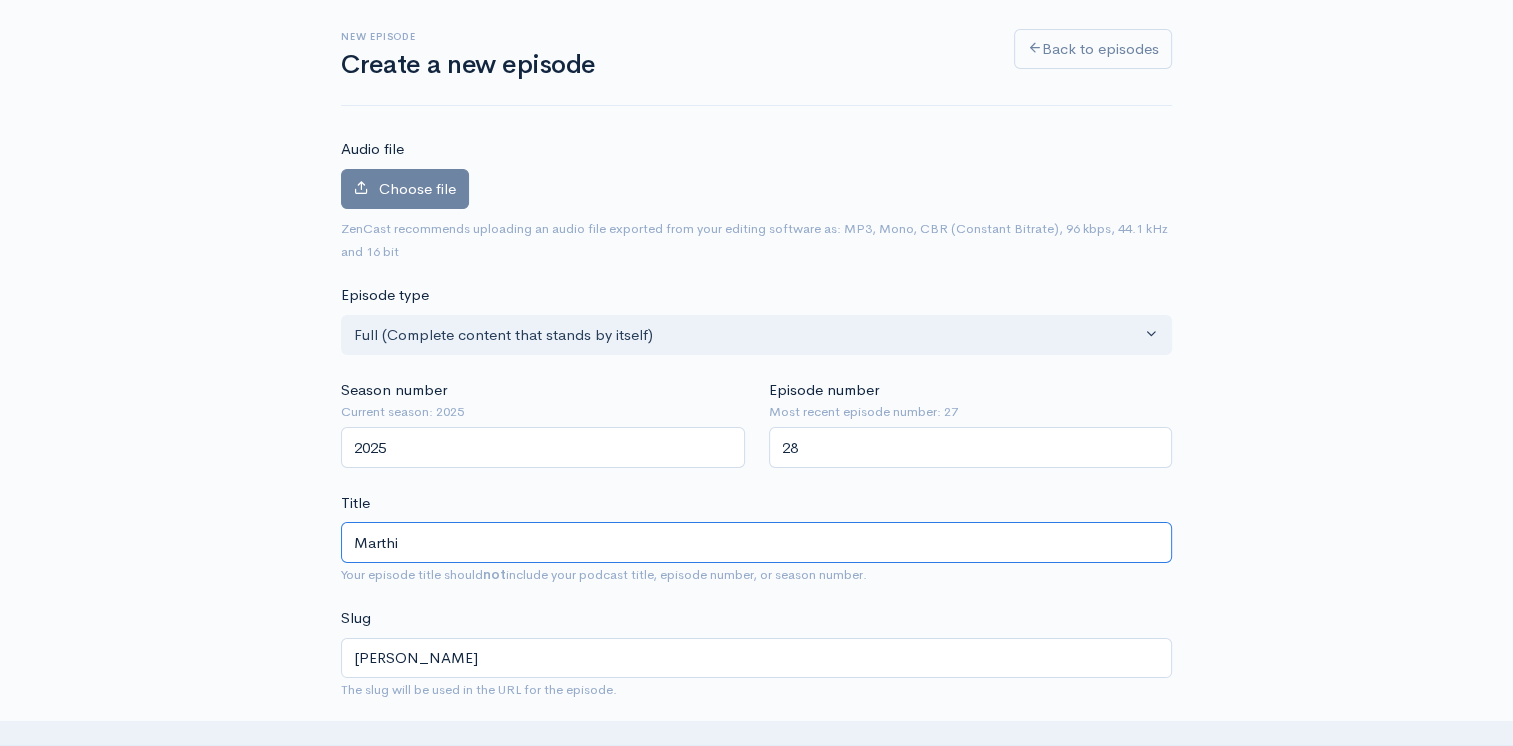type on "marthi" 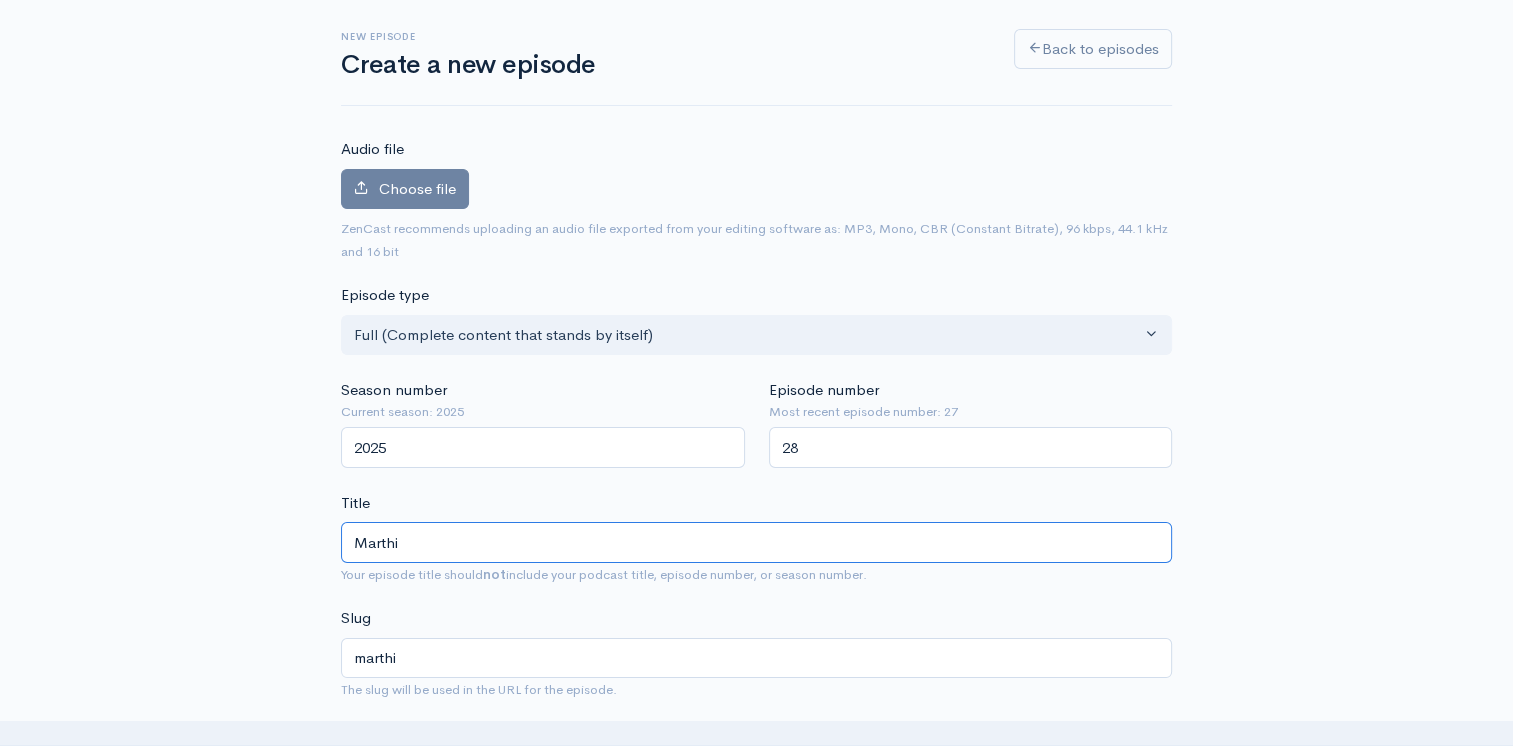 type on "Marth" 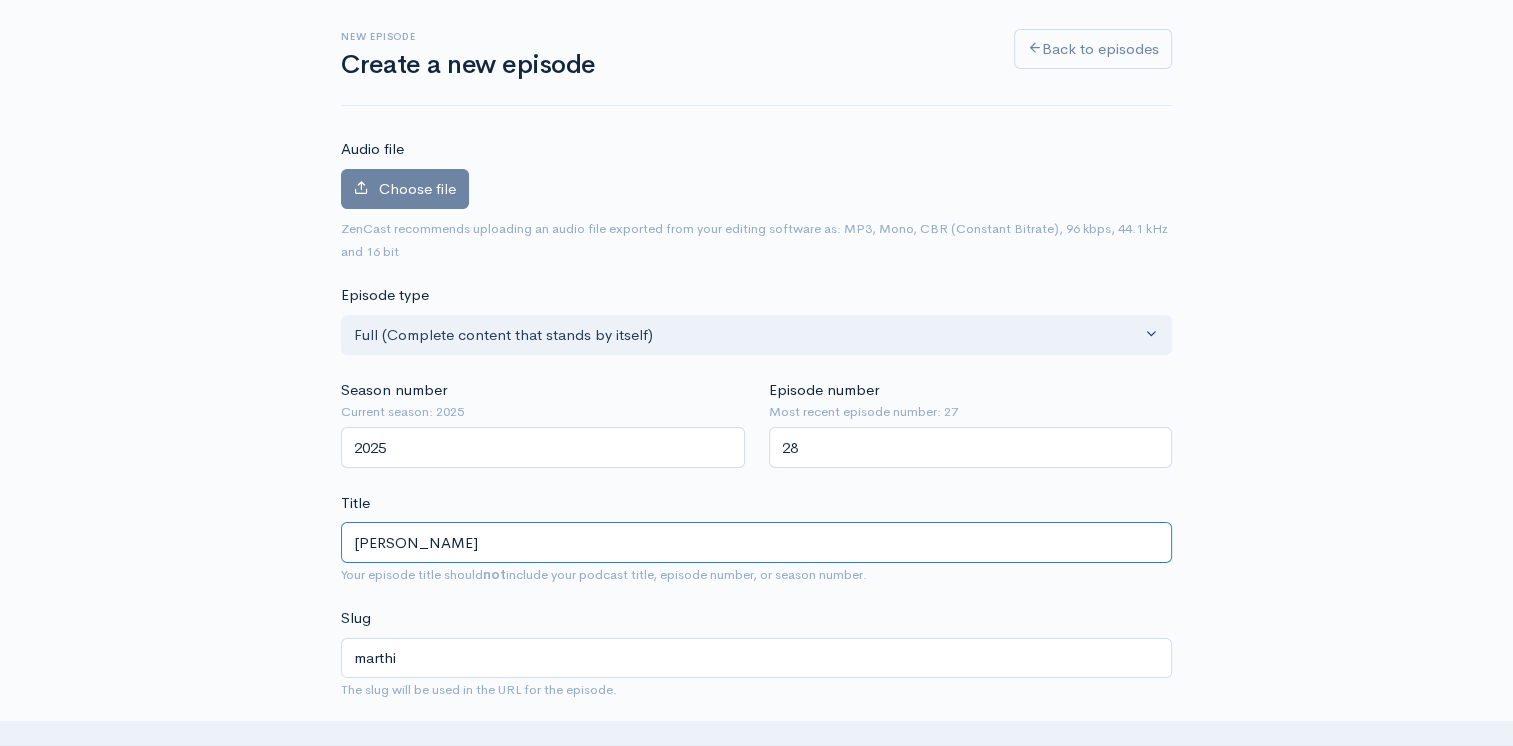 type on "marth" 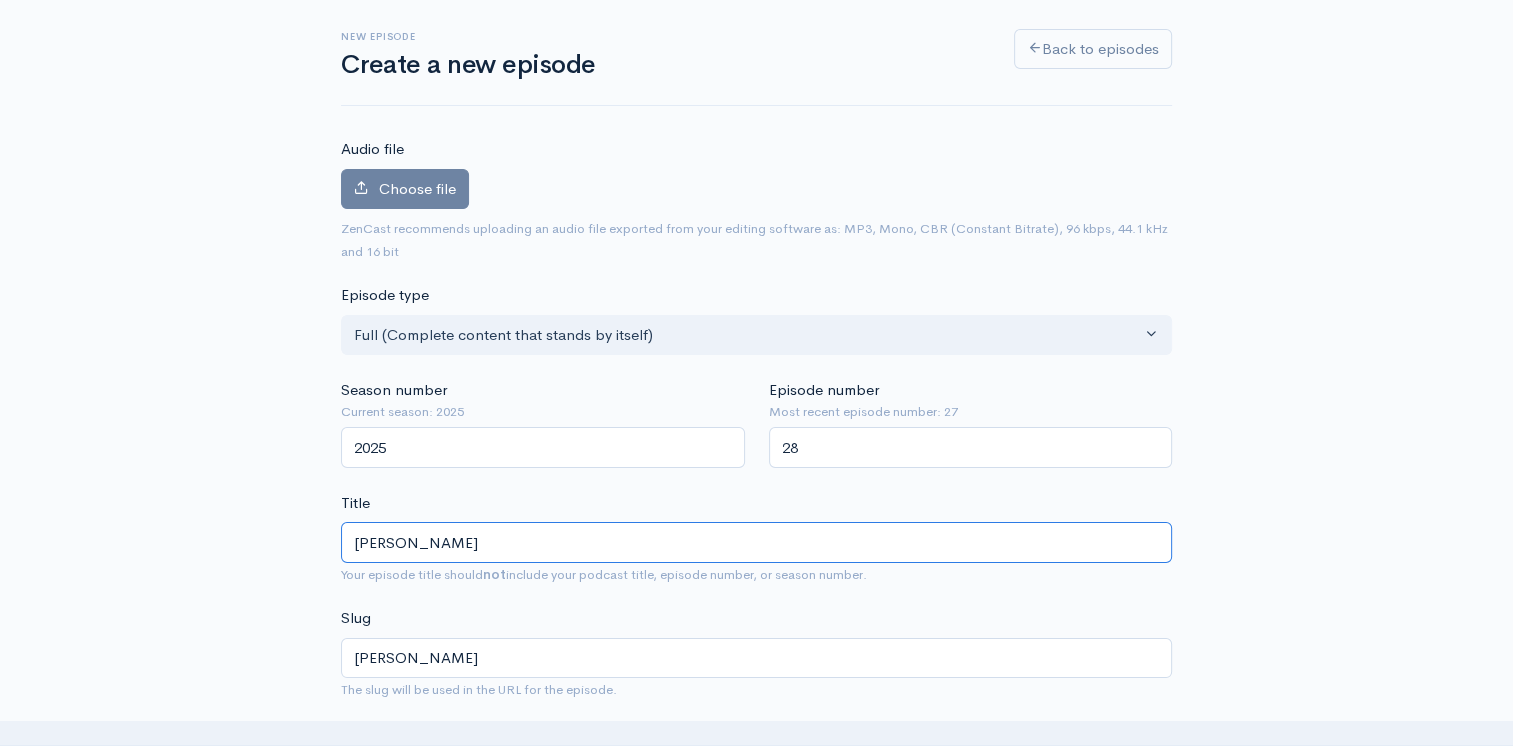type on "Mart" 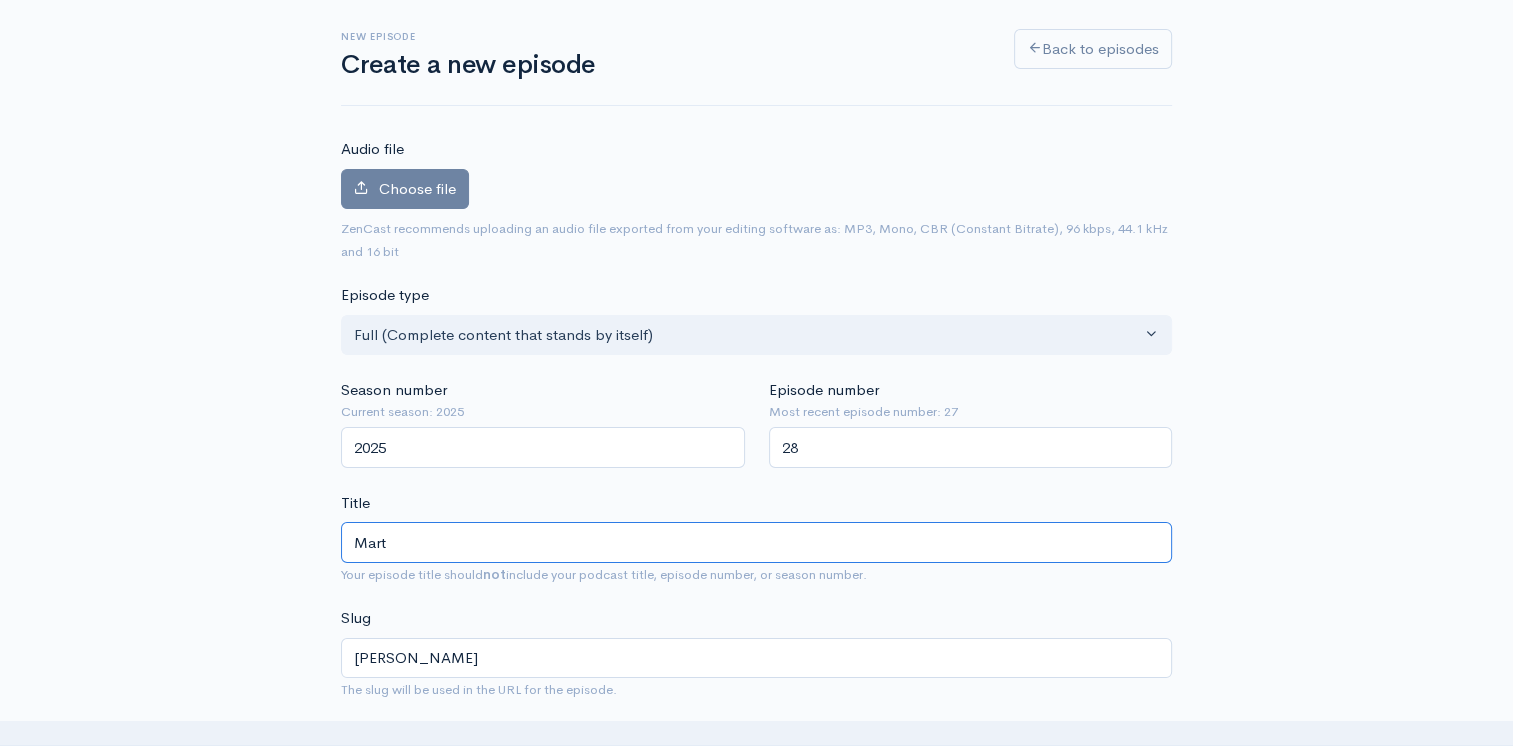 type on "mart" 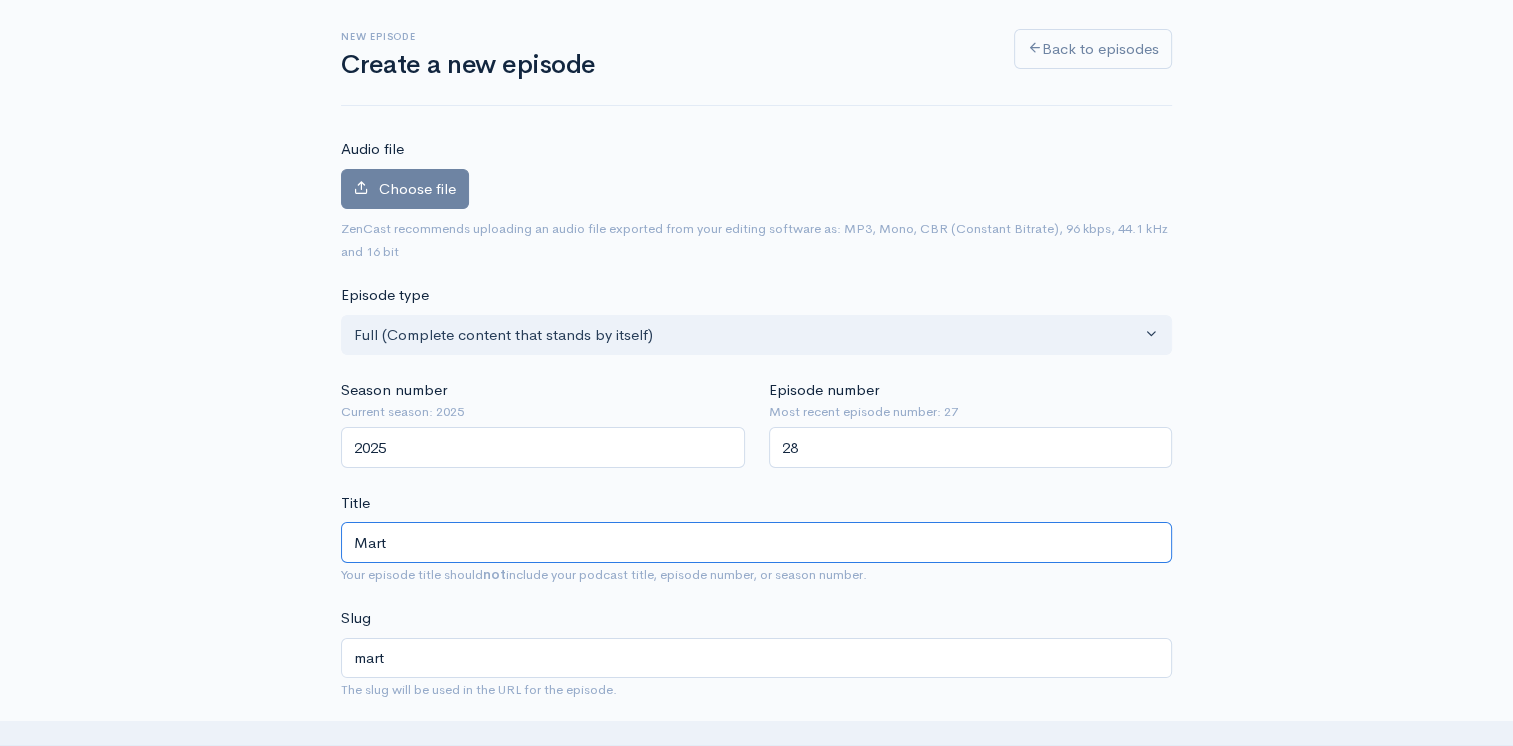 type on "Marti" 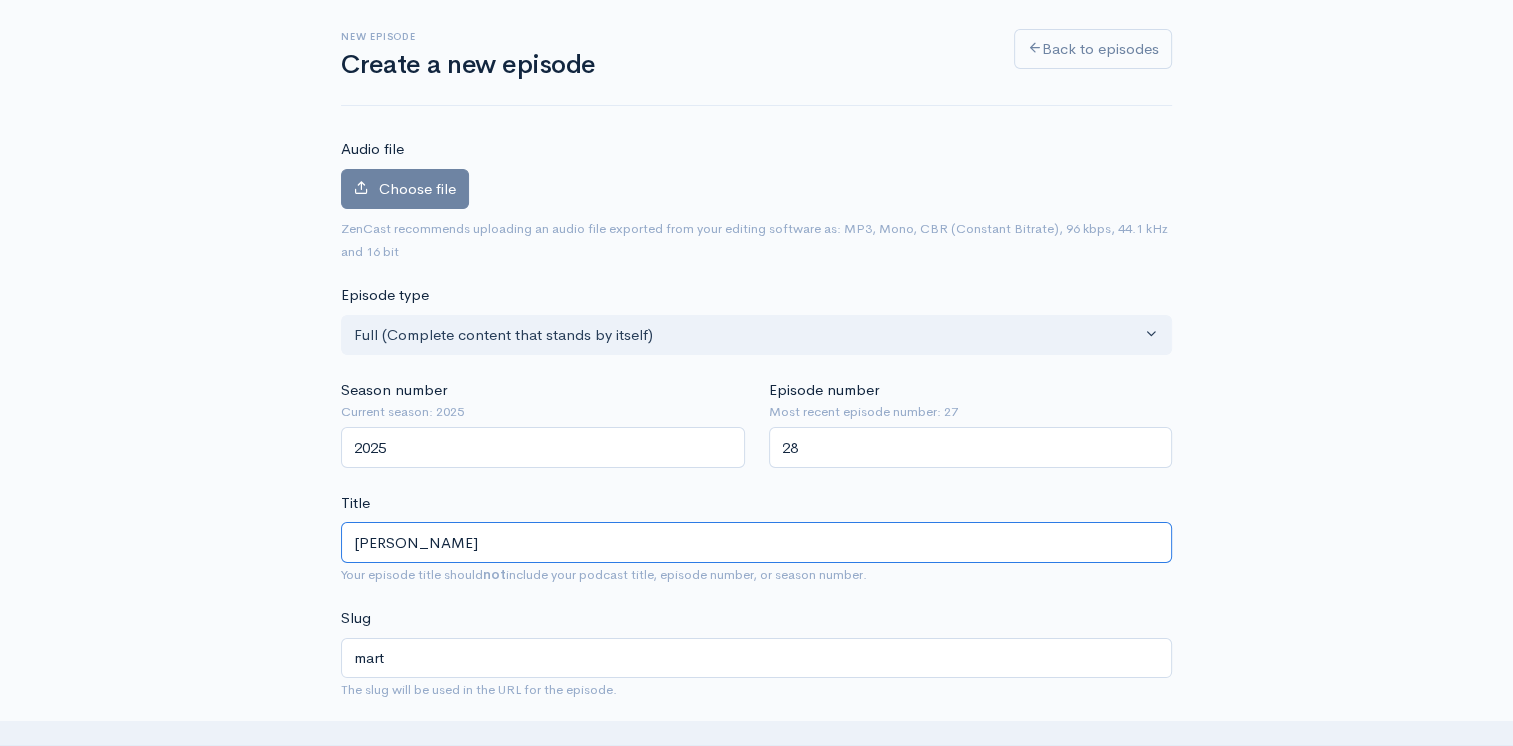 type on "marti" 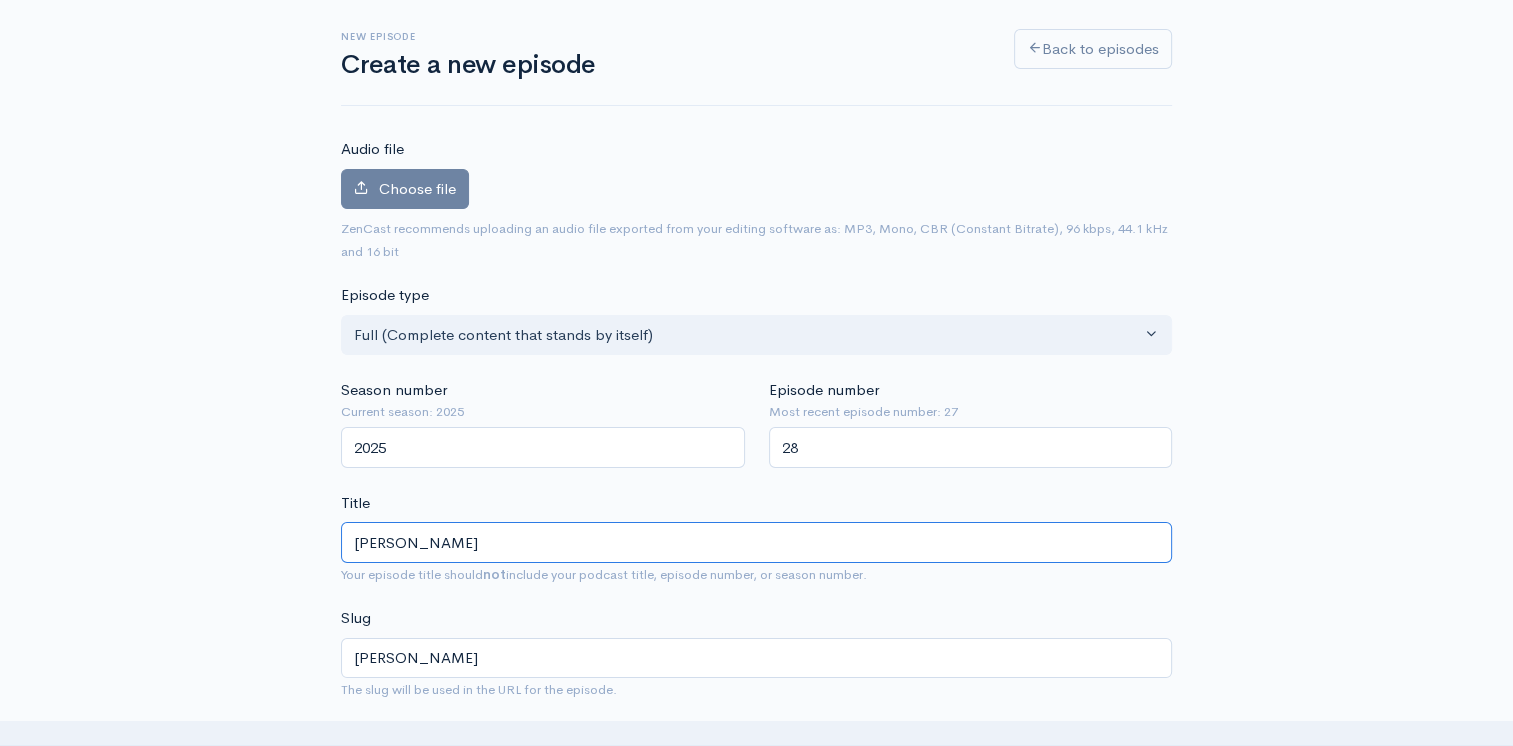 type on "Martim" 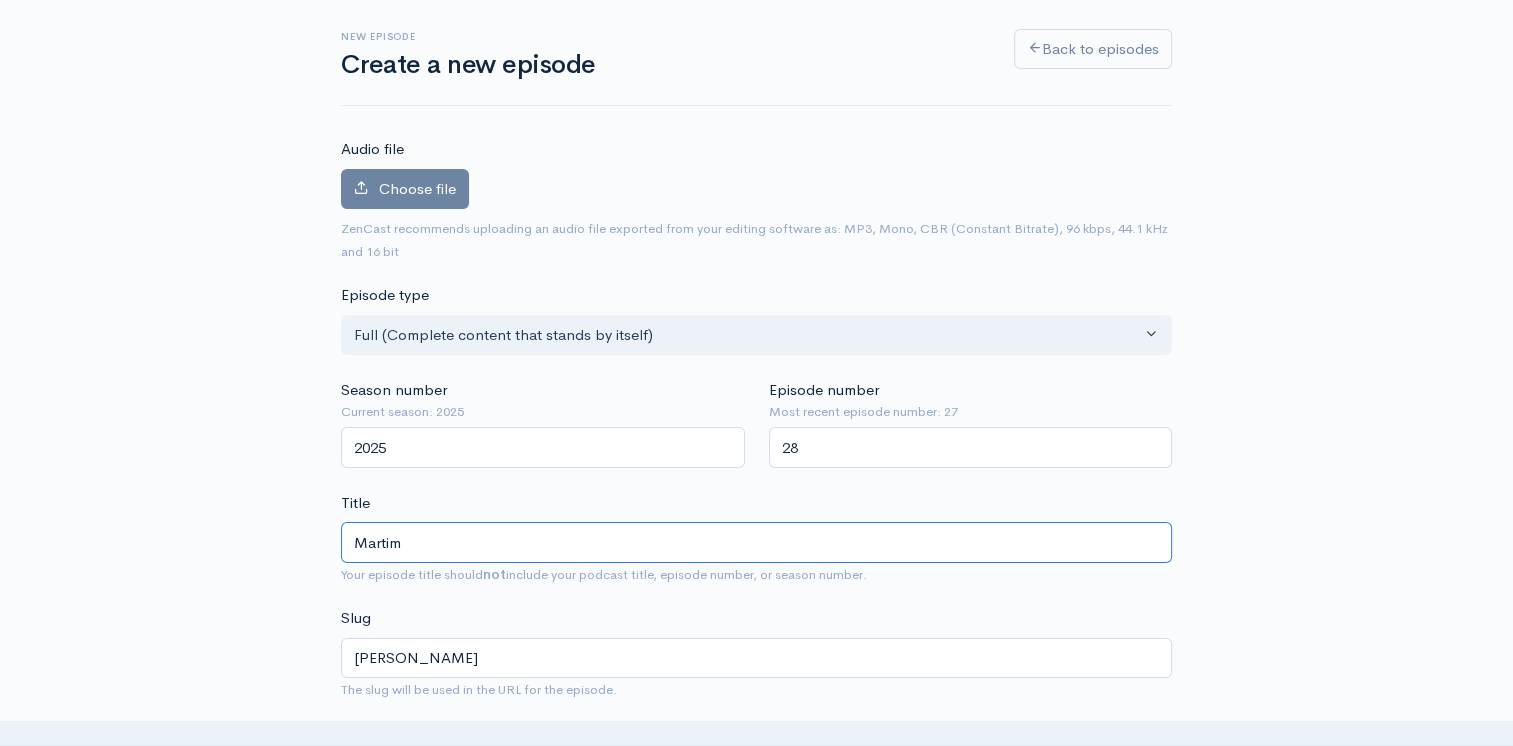 type on "martim" 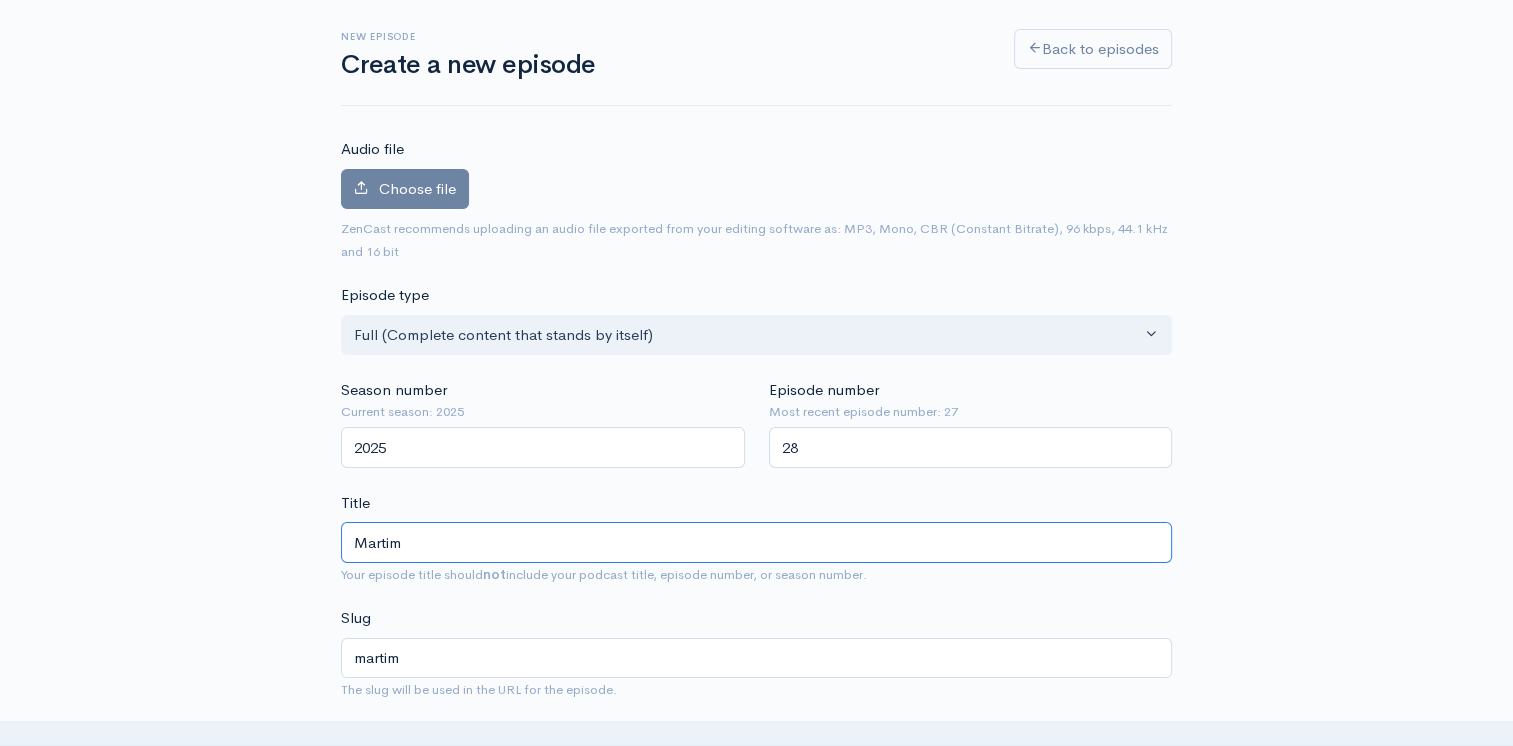 type on "Marti" 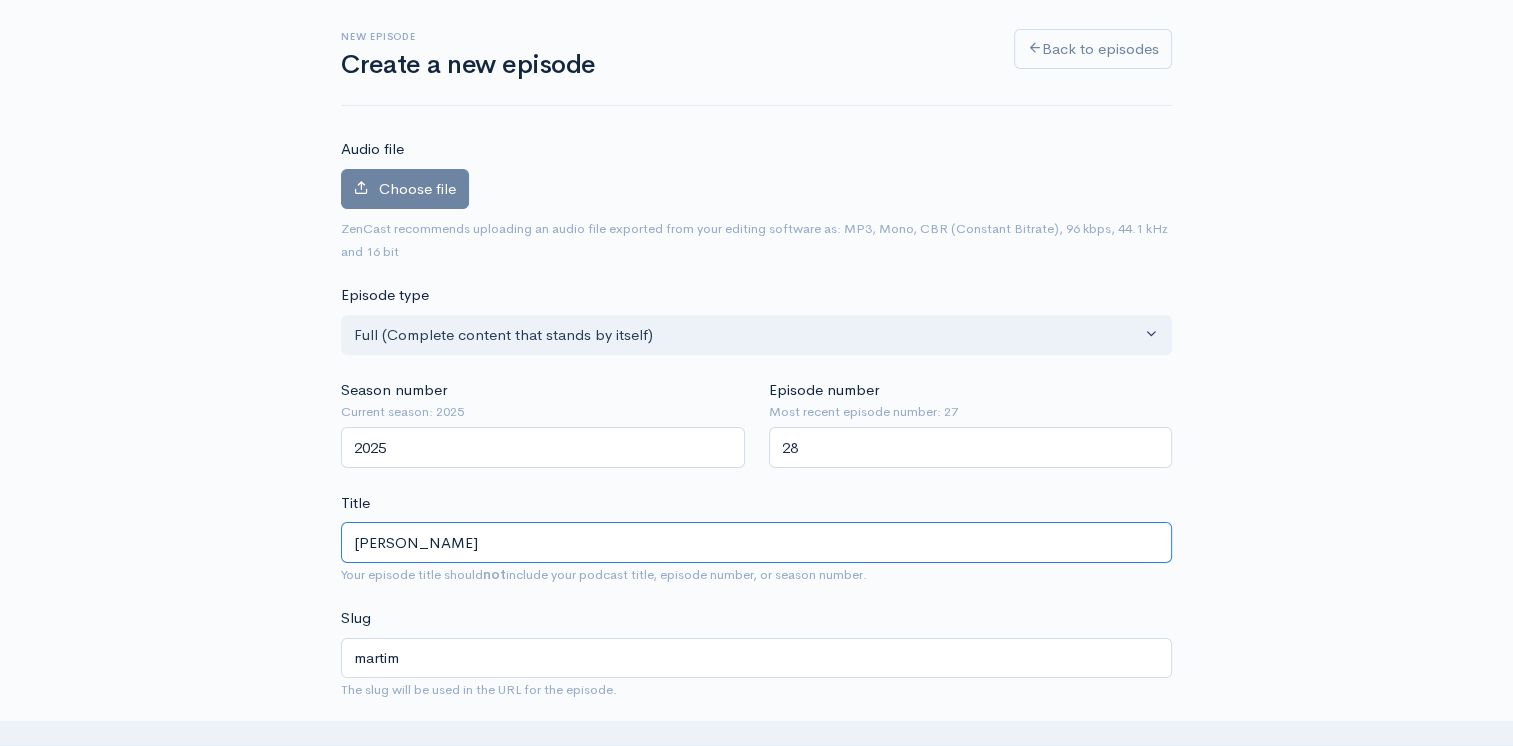 type on "marti" 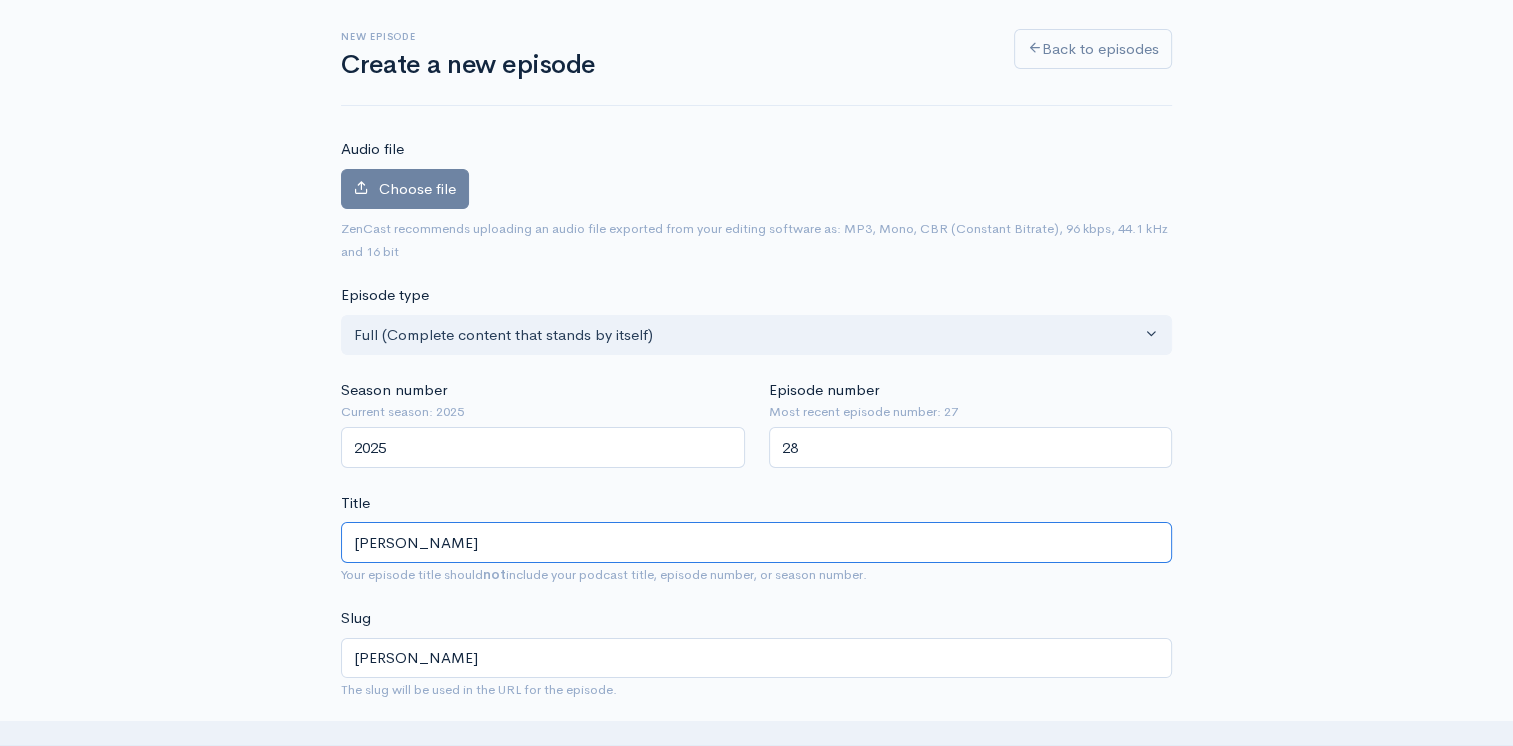 type on "Martin" 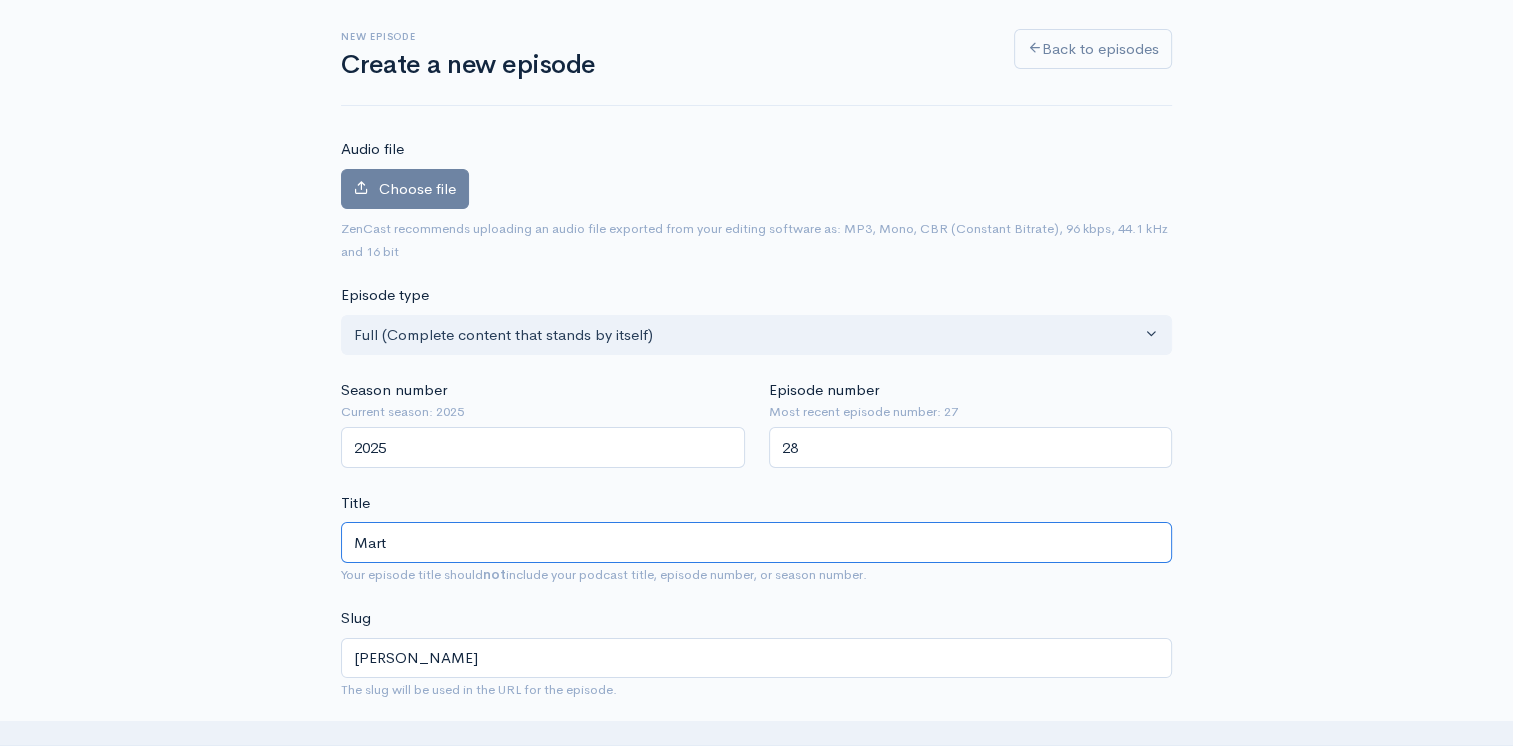 type on "mart" 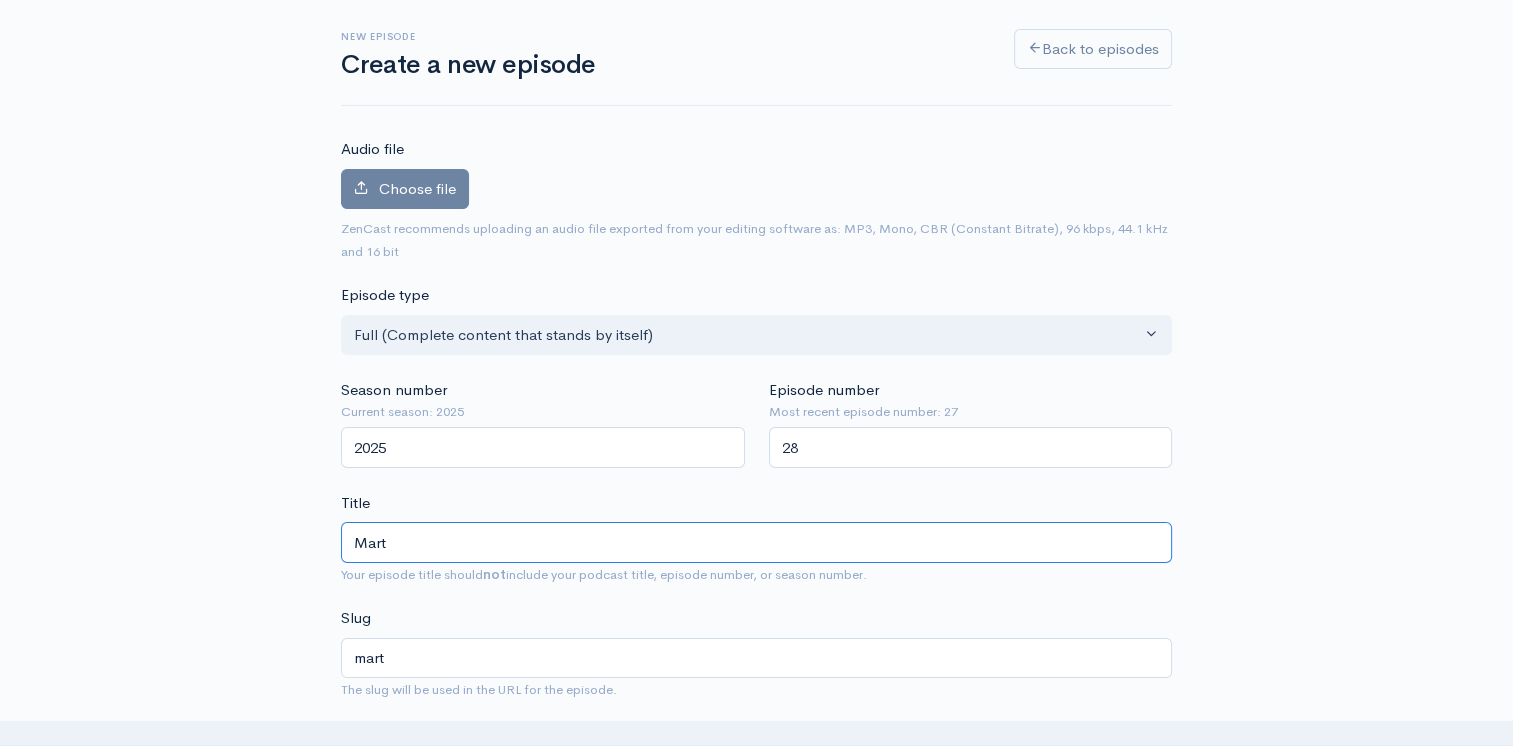 type on "Mar" 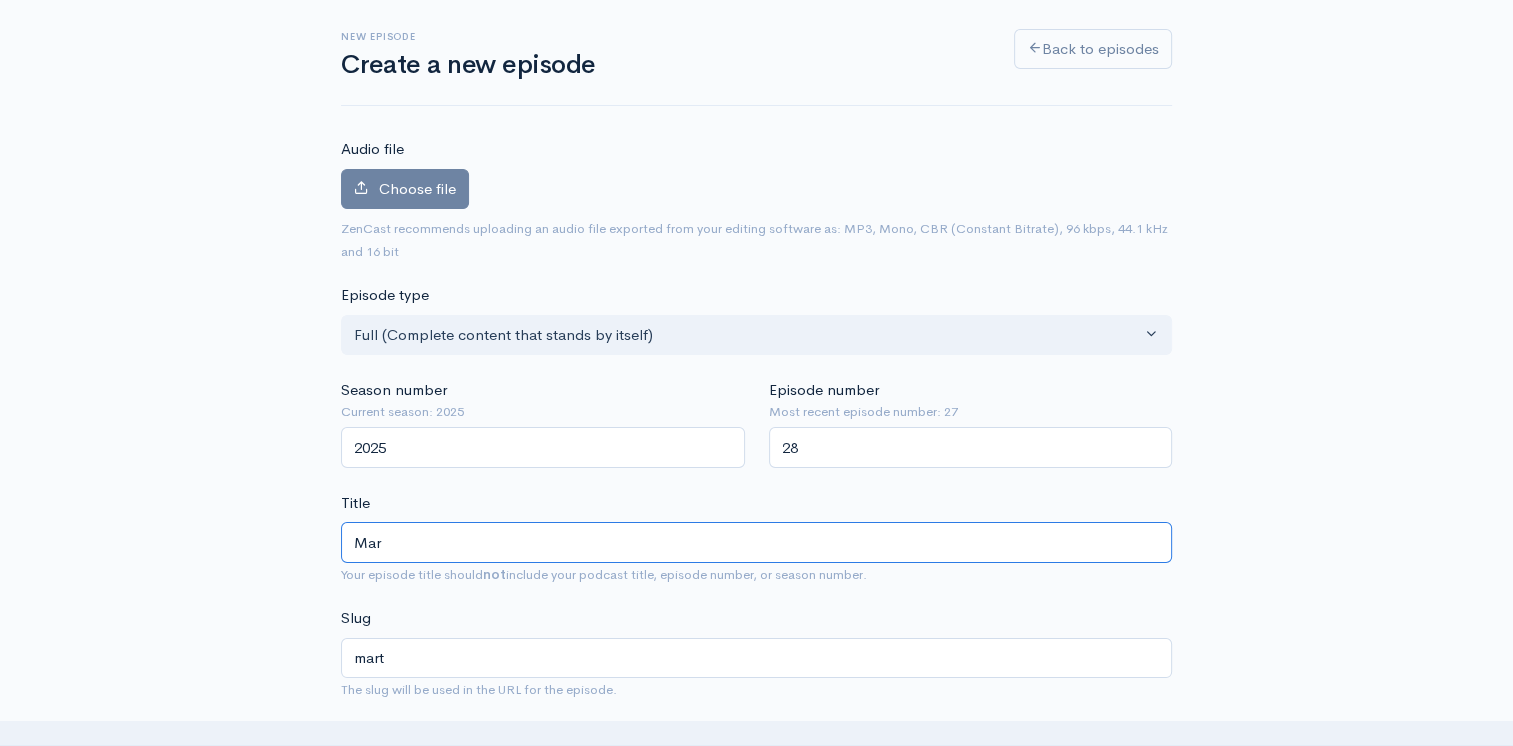type on "mar" 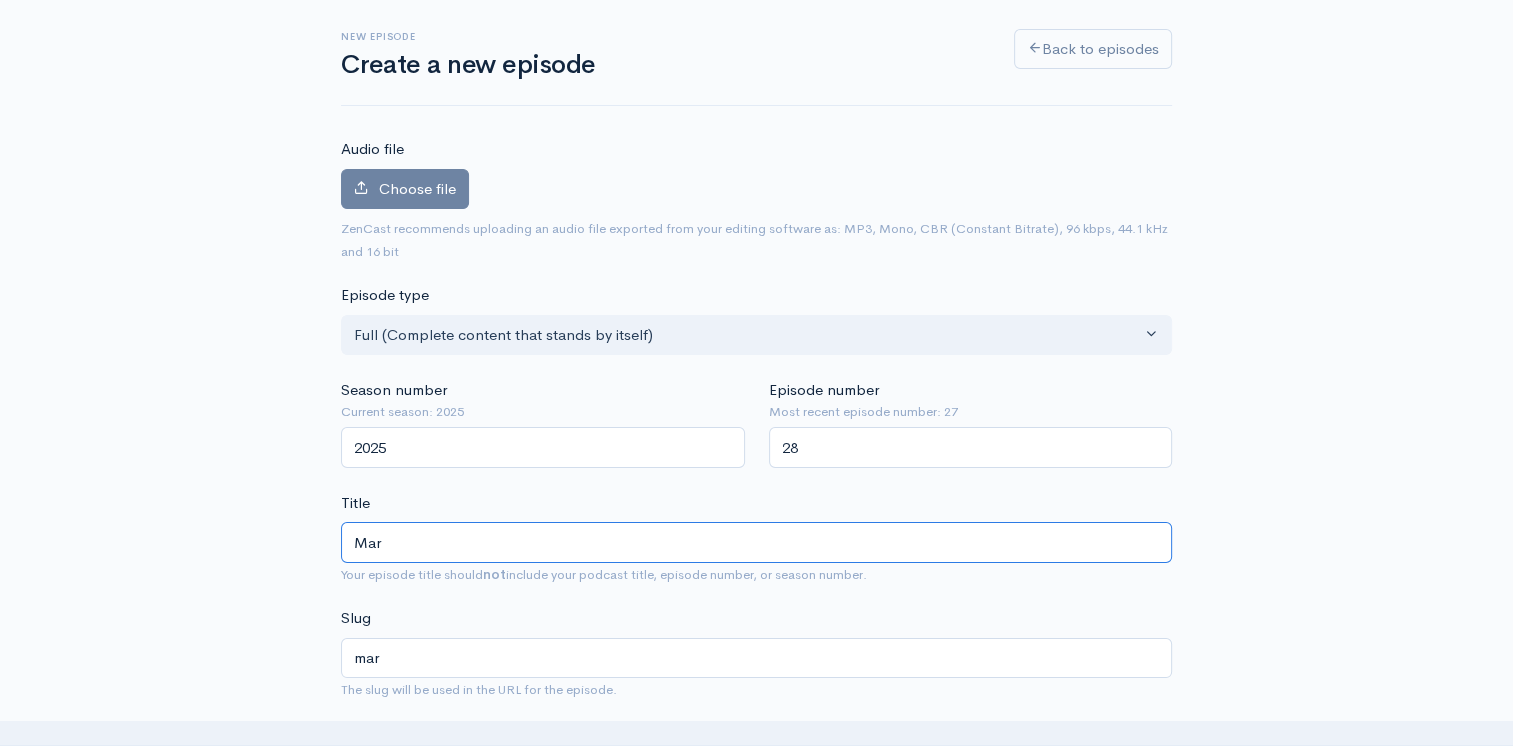 type on "Ma" 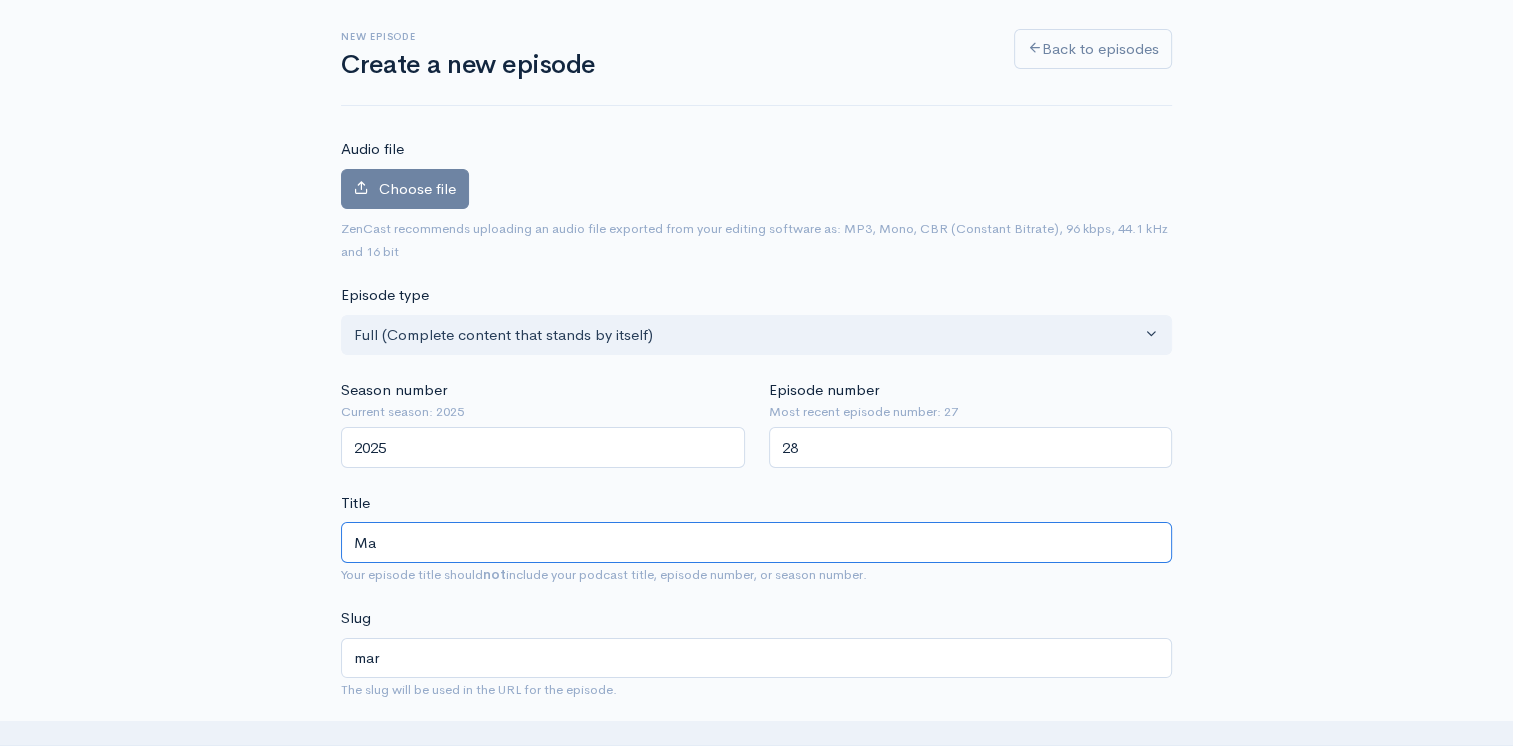 type on "ma" 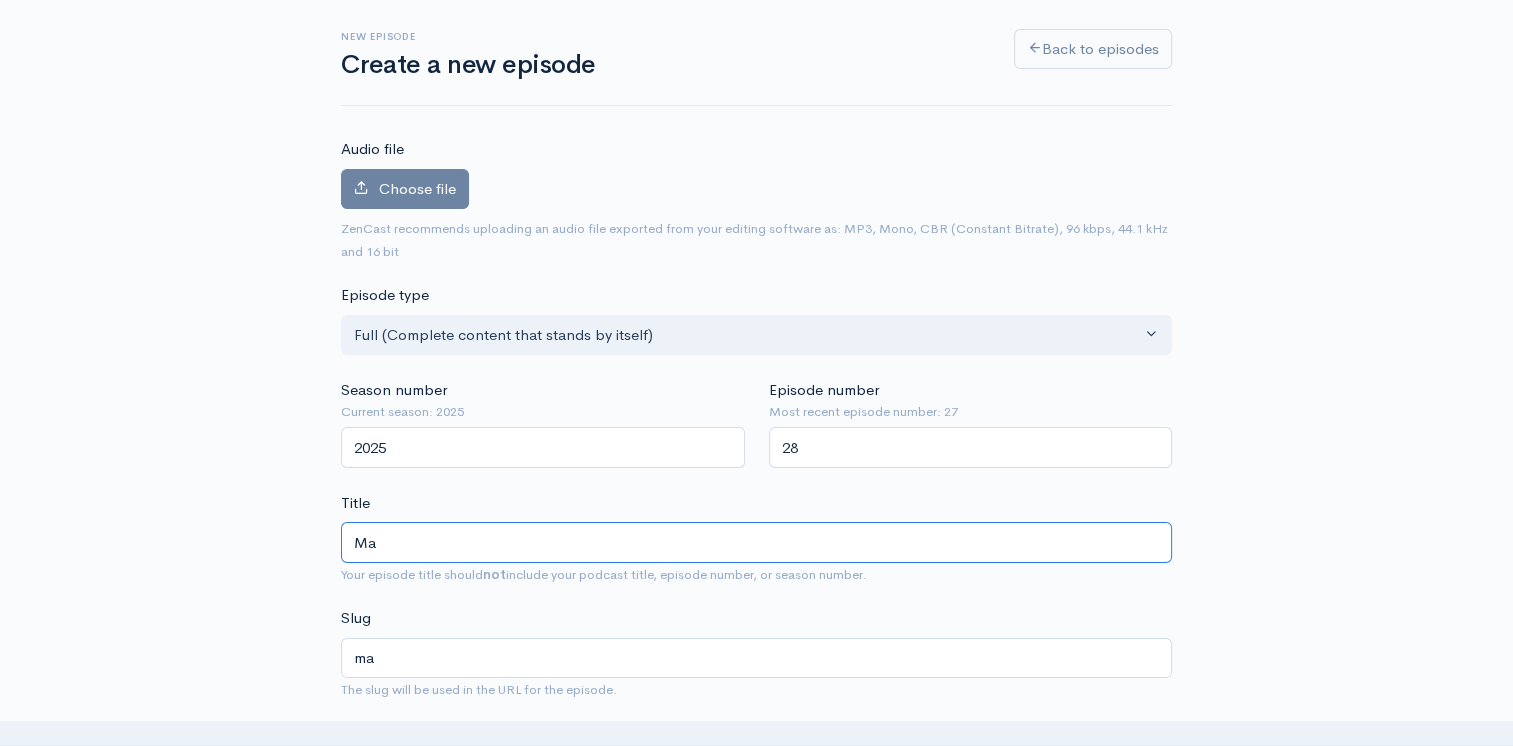 type on "M" 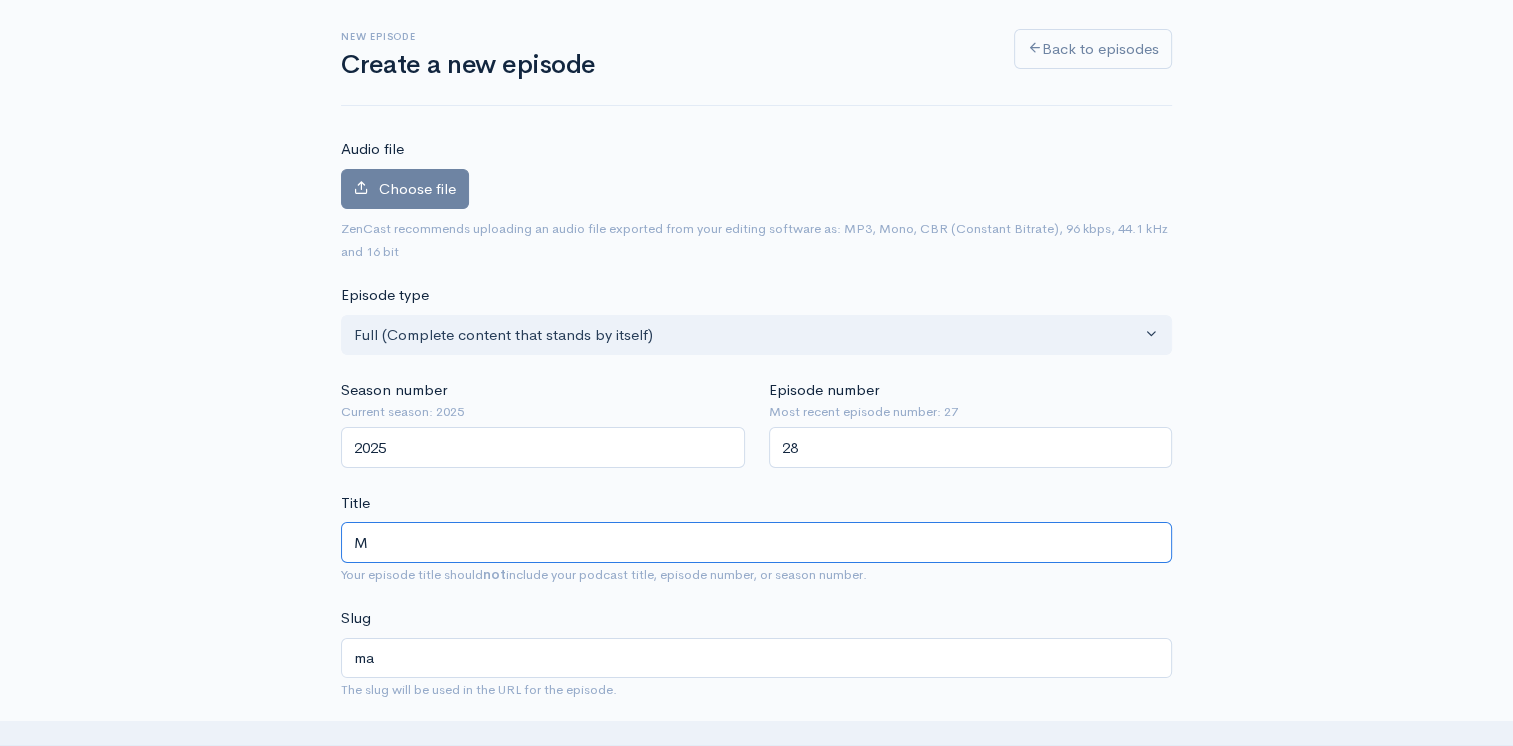 type on "m" 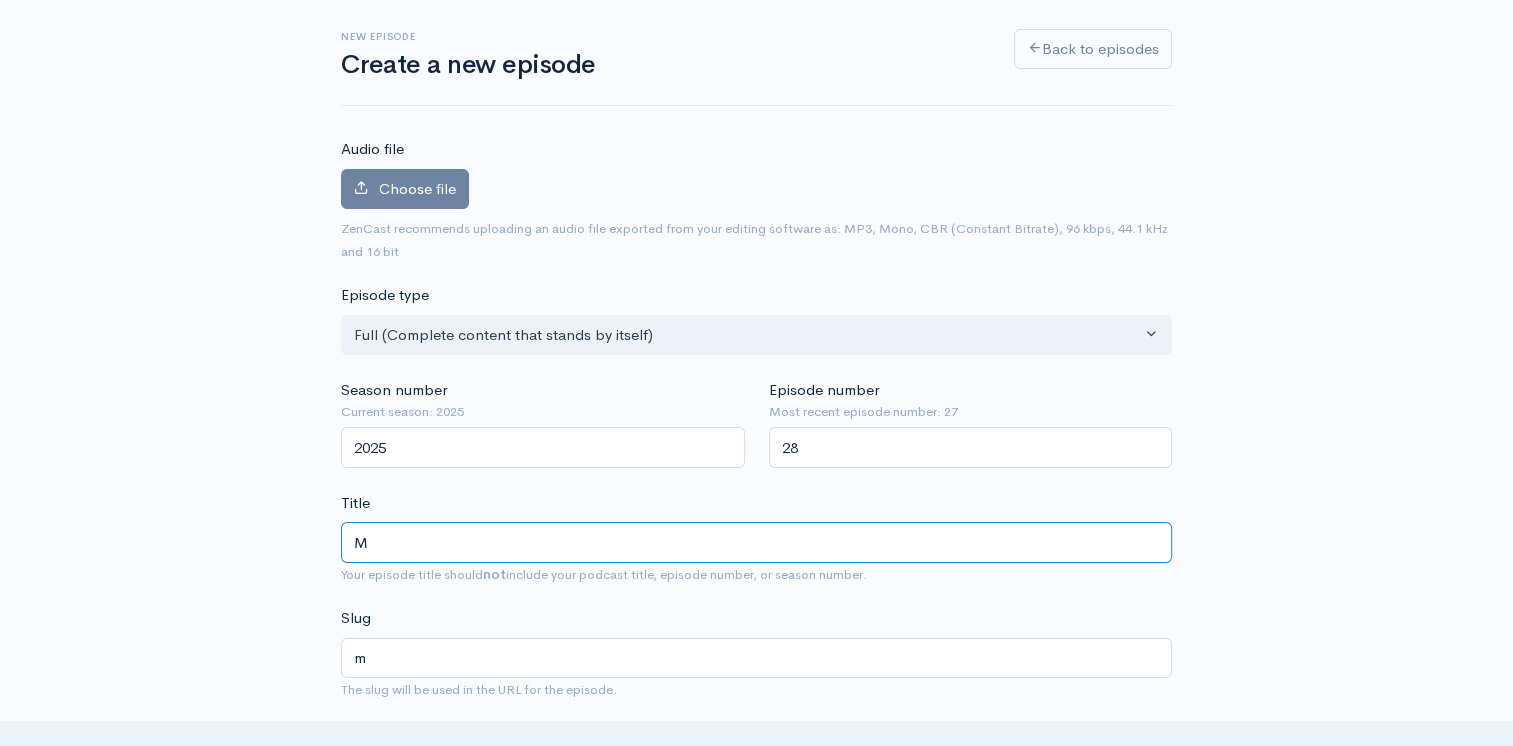 type 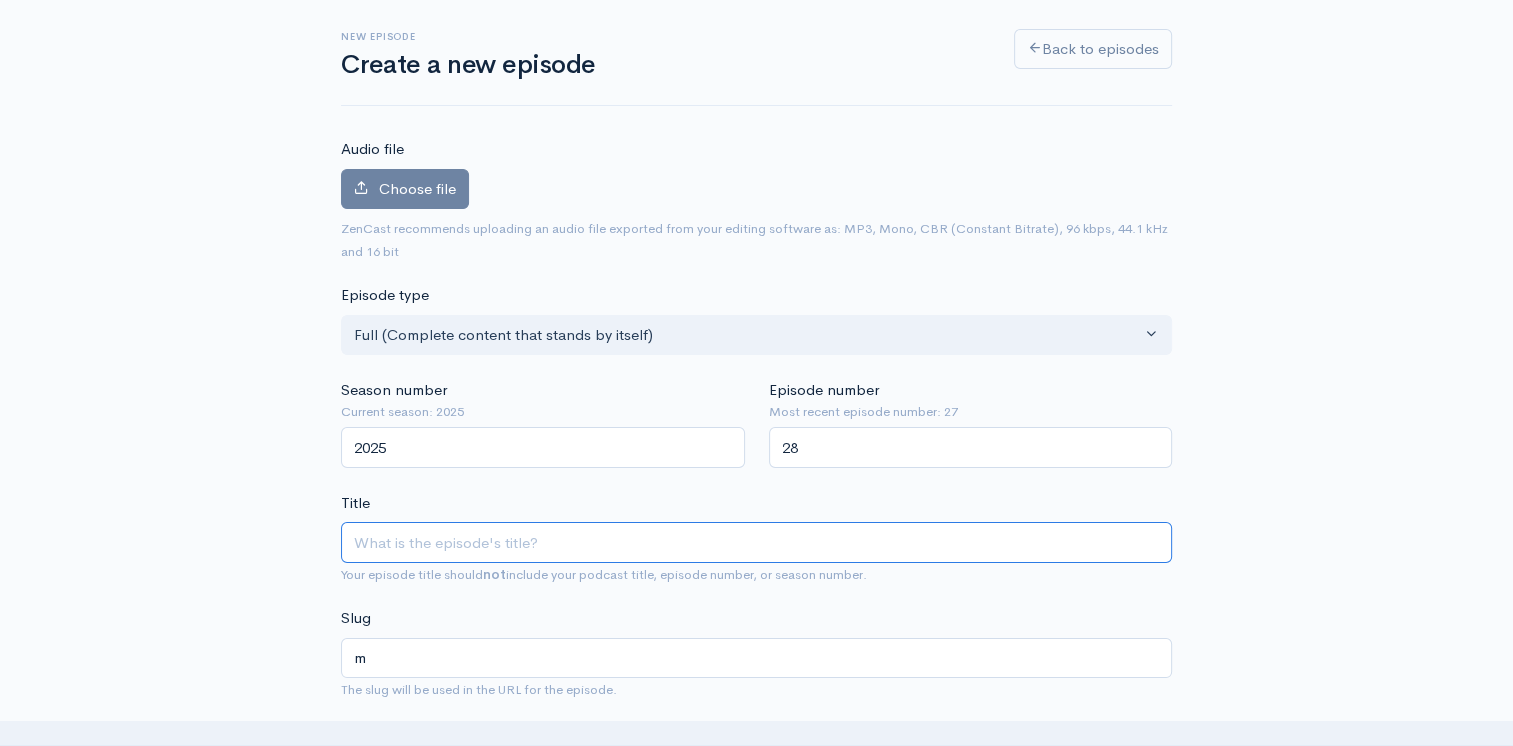 type 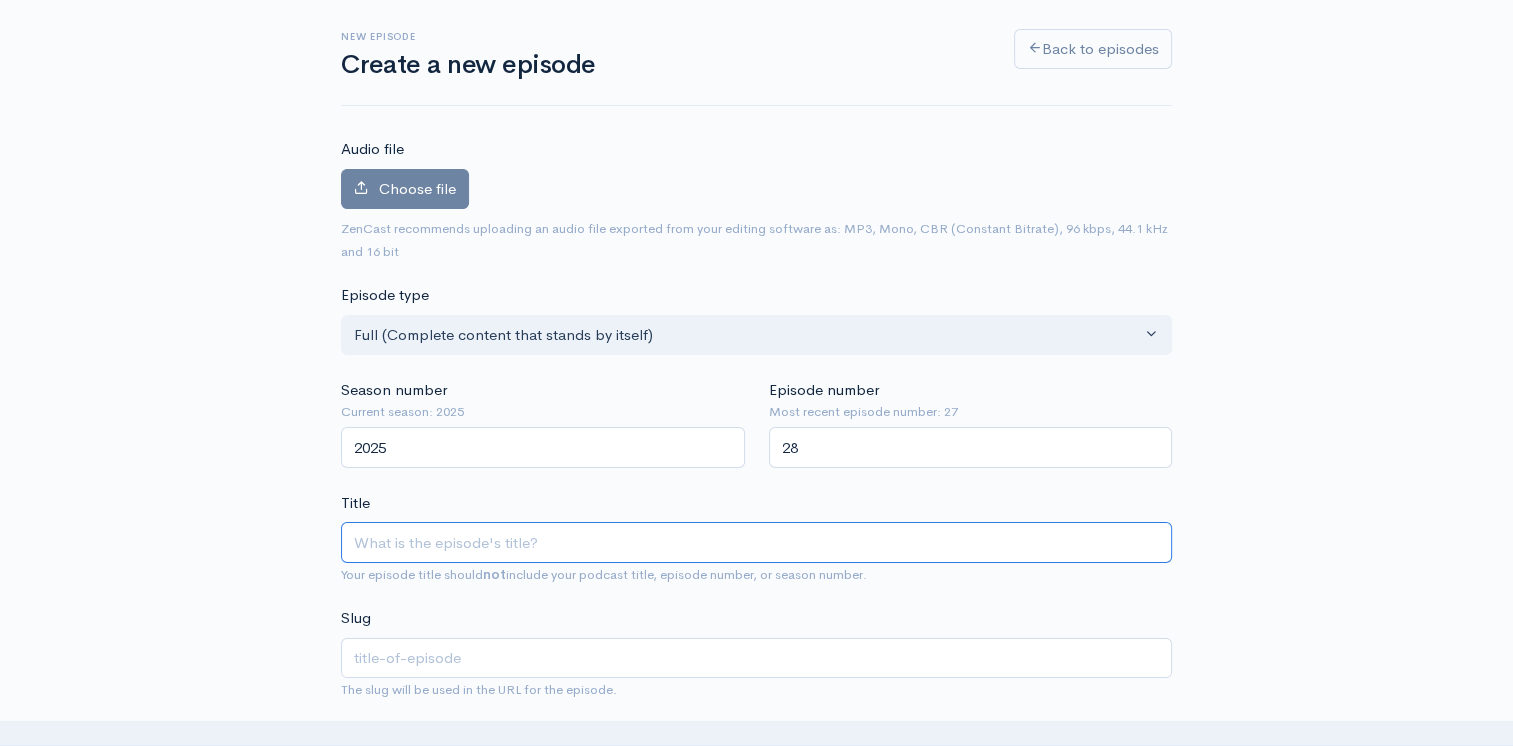 type on "W" 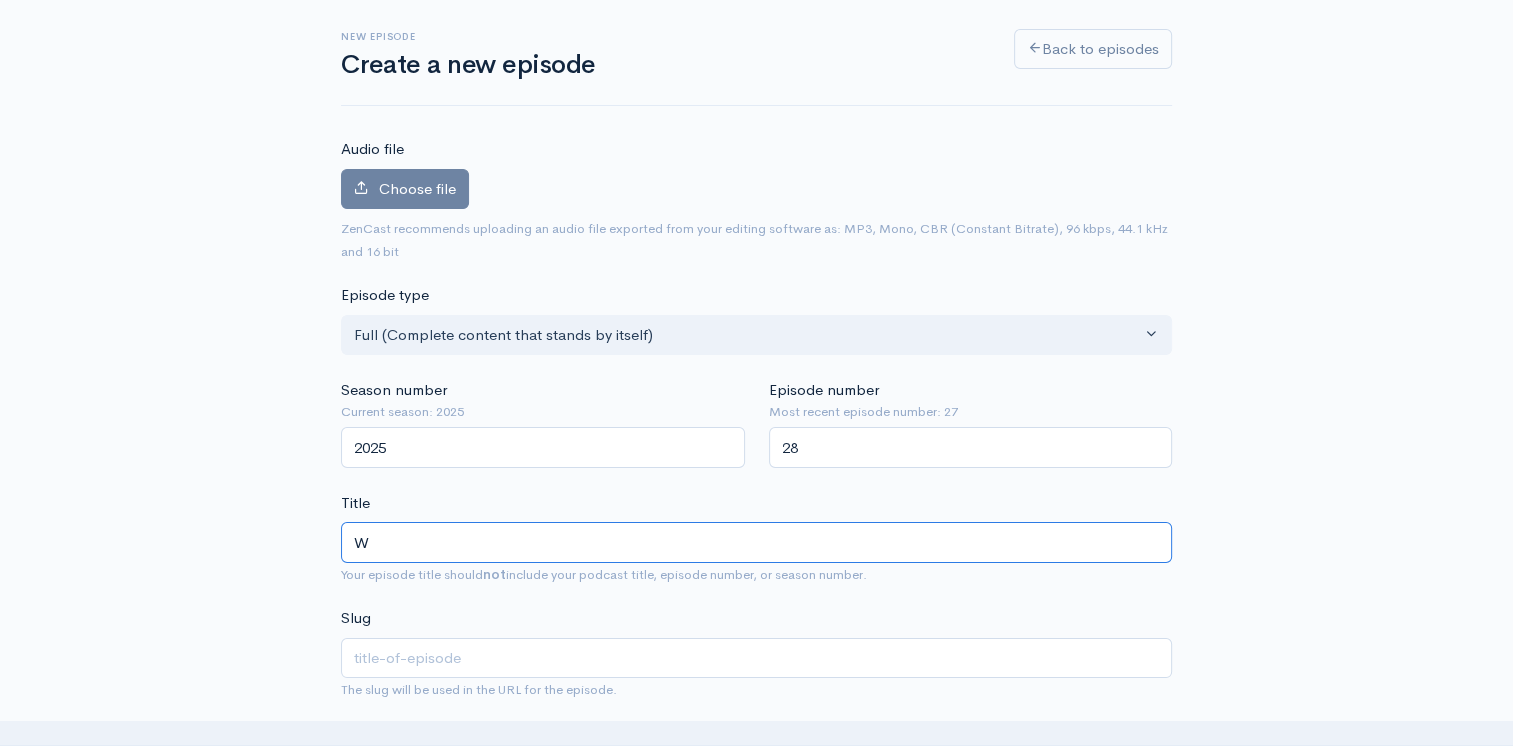 type on "w" 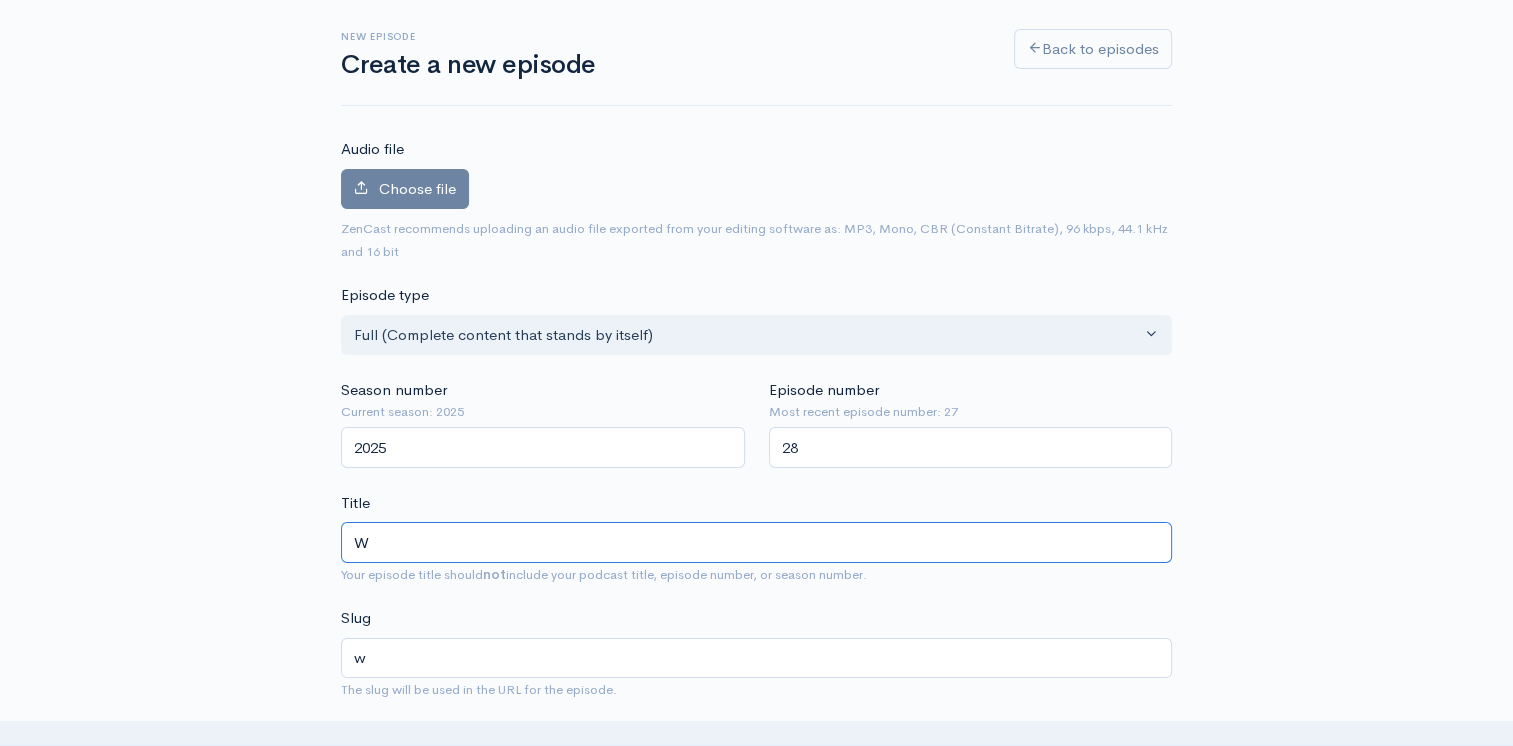 type on "Wa" 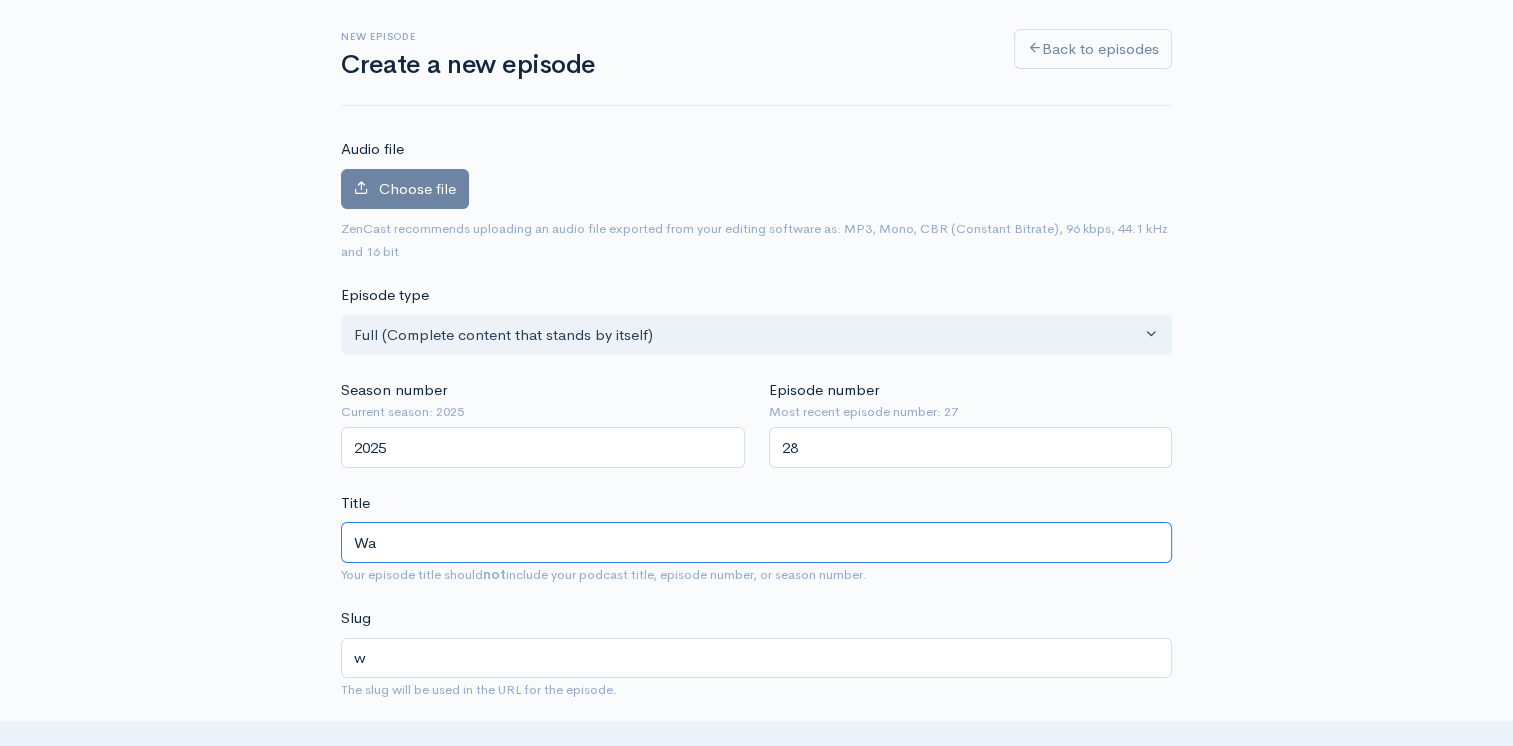 type on "wa" 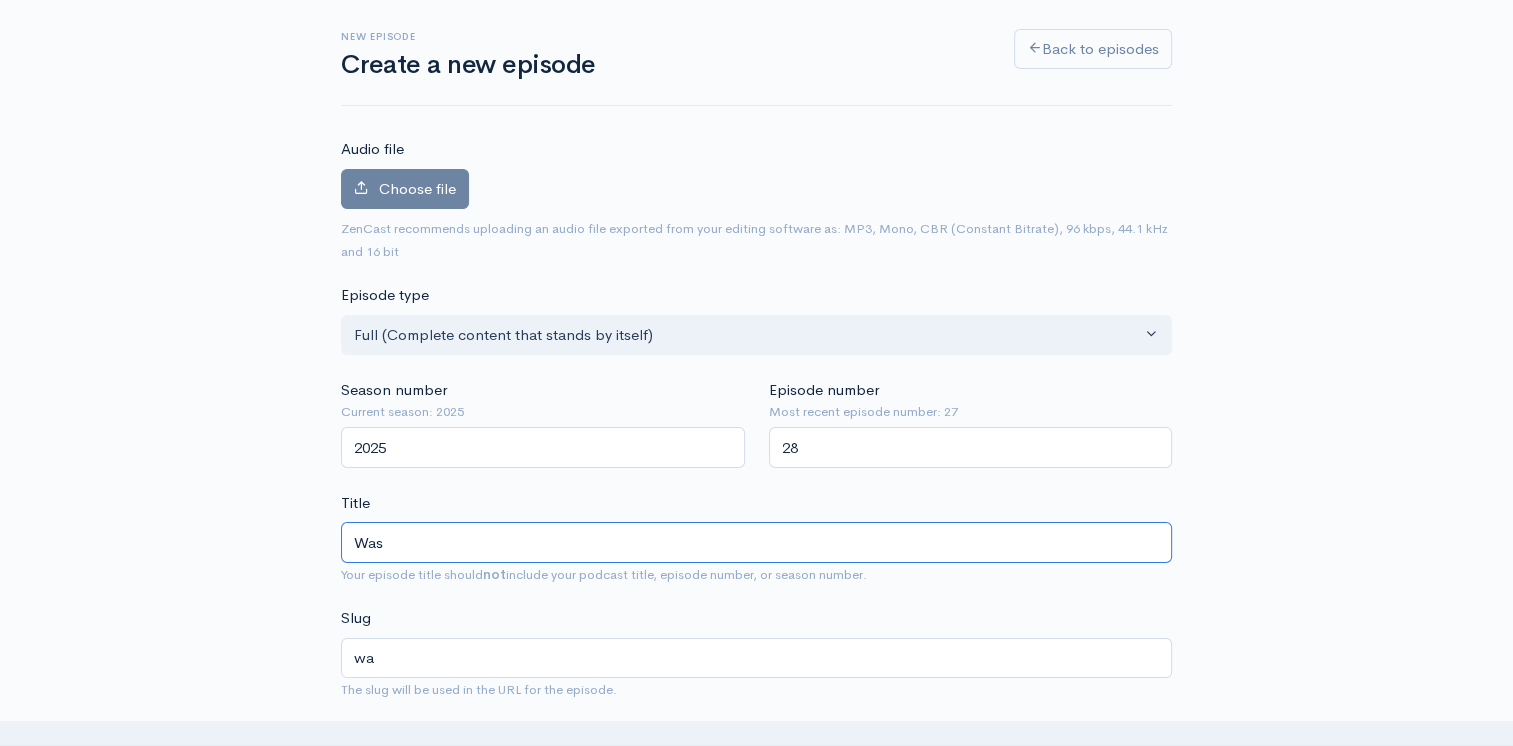 type on "Was" 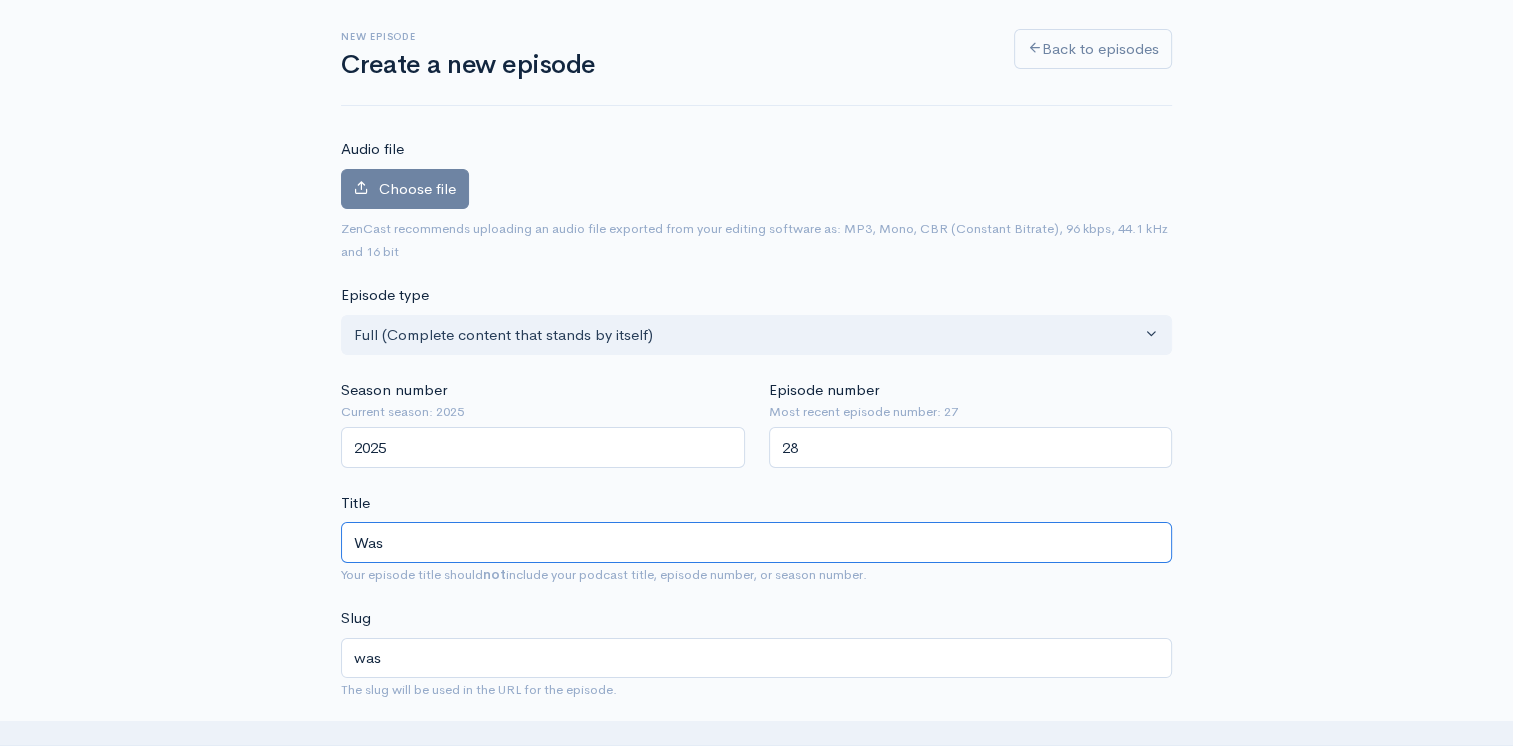 type on "Was M" 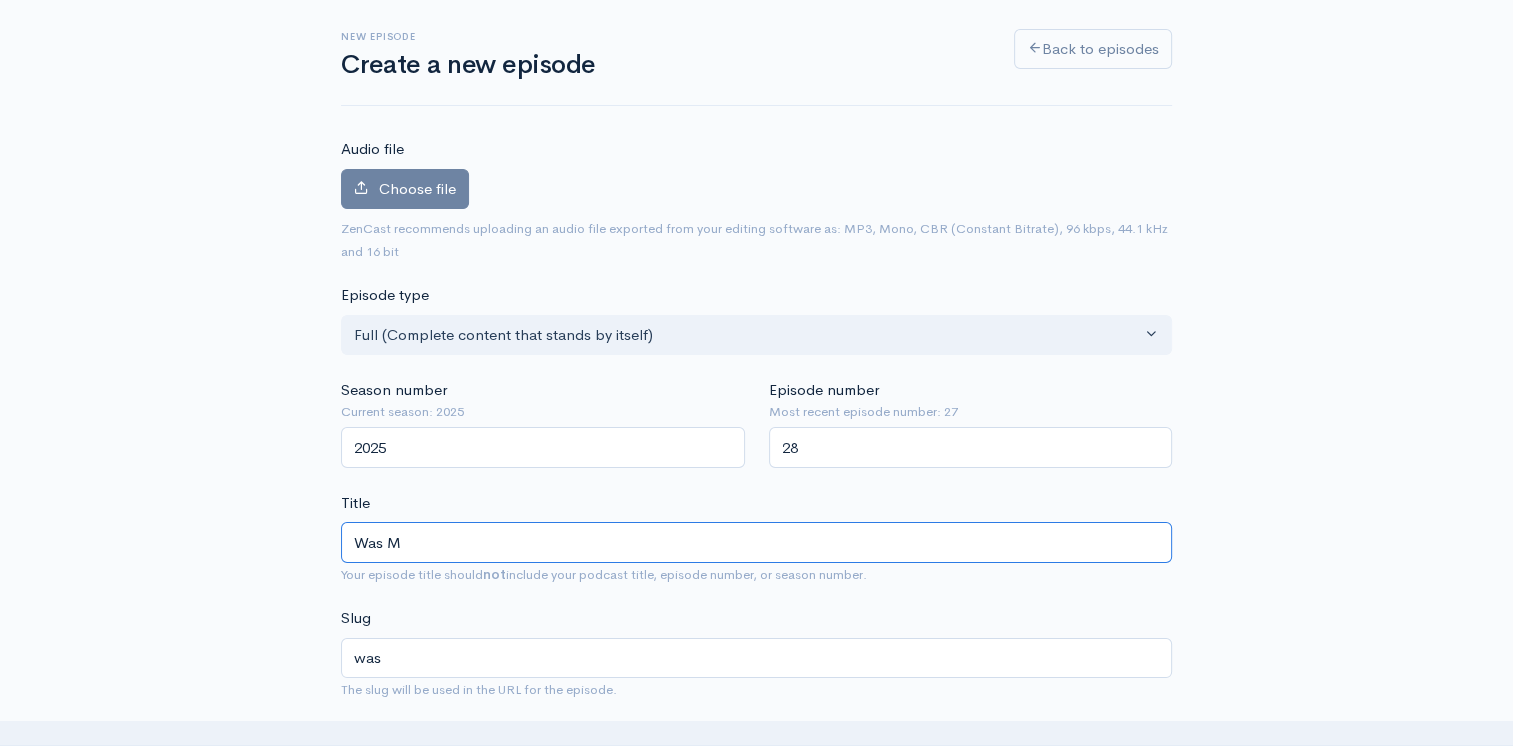 type on "was-m" 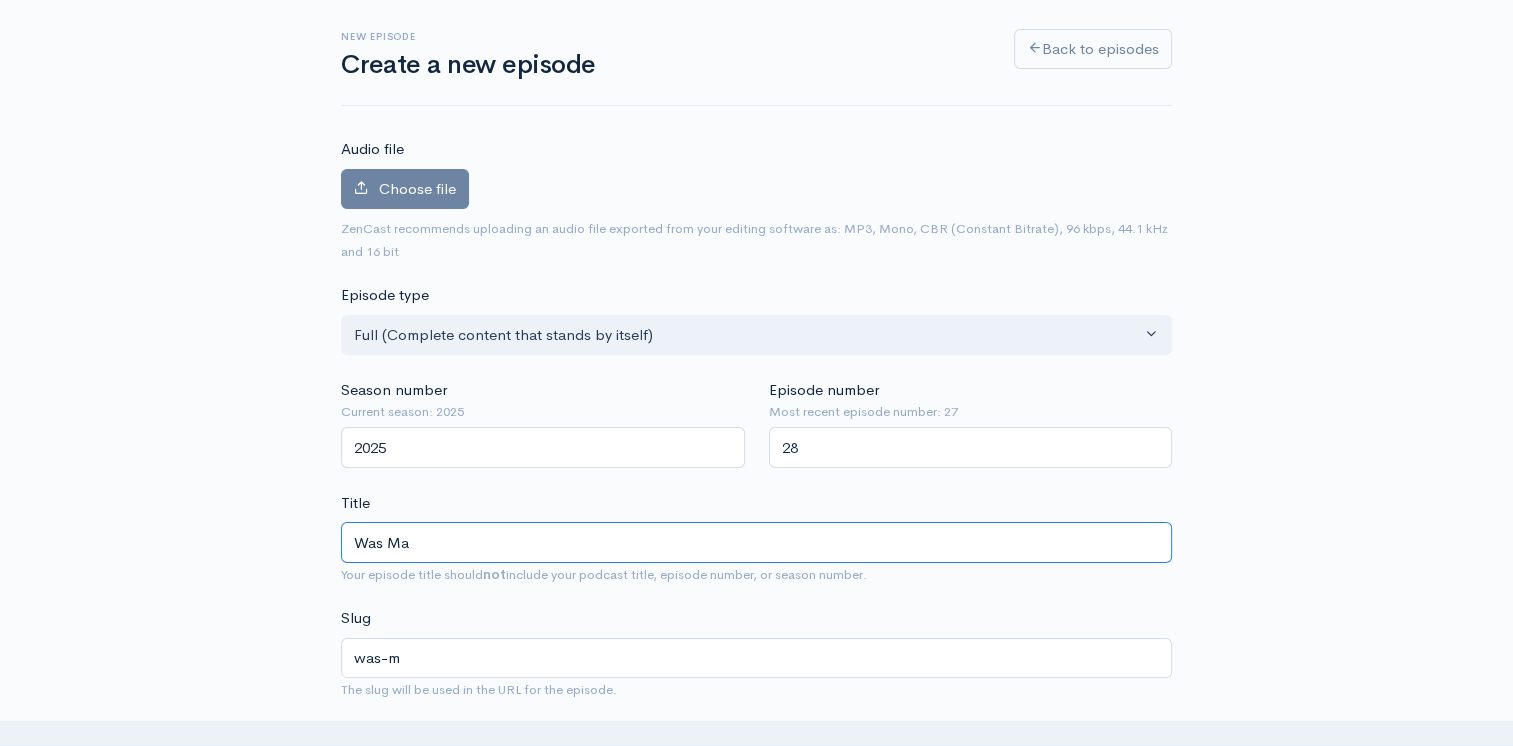 type on "Was Mar" 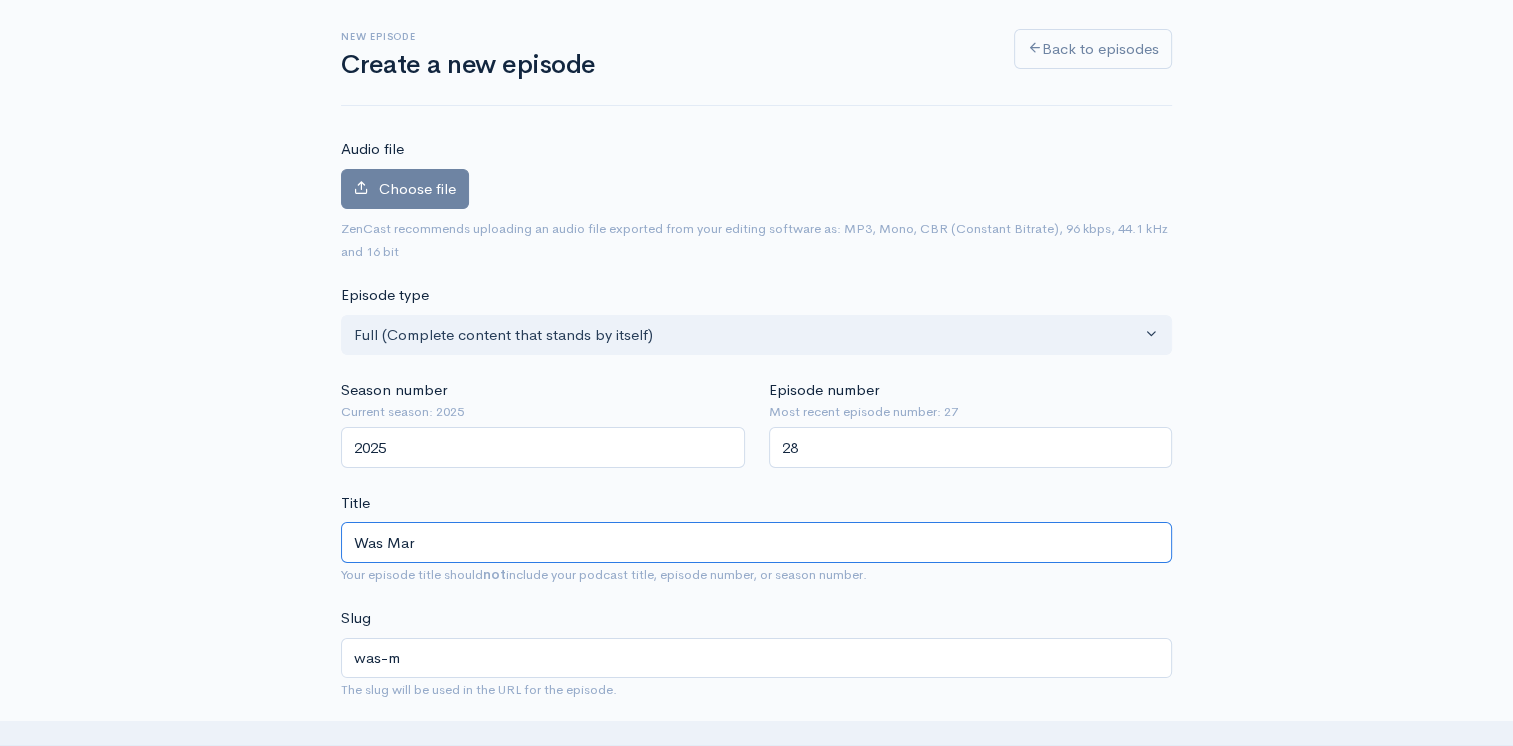 type on "was-mar" 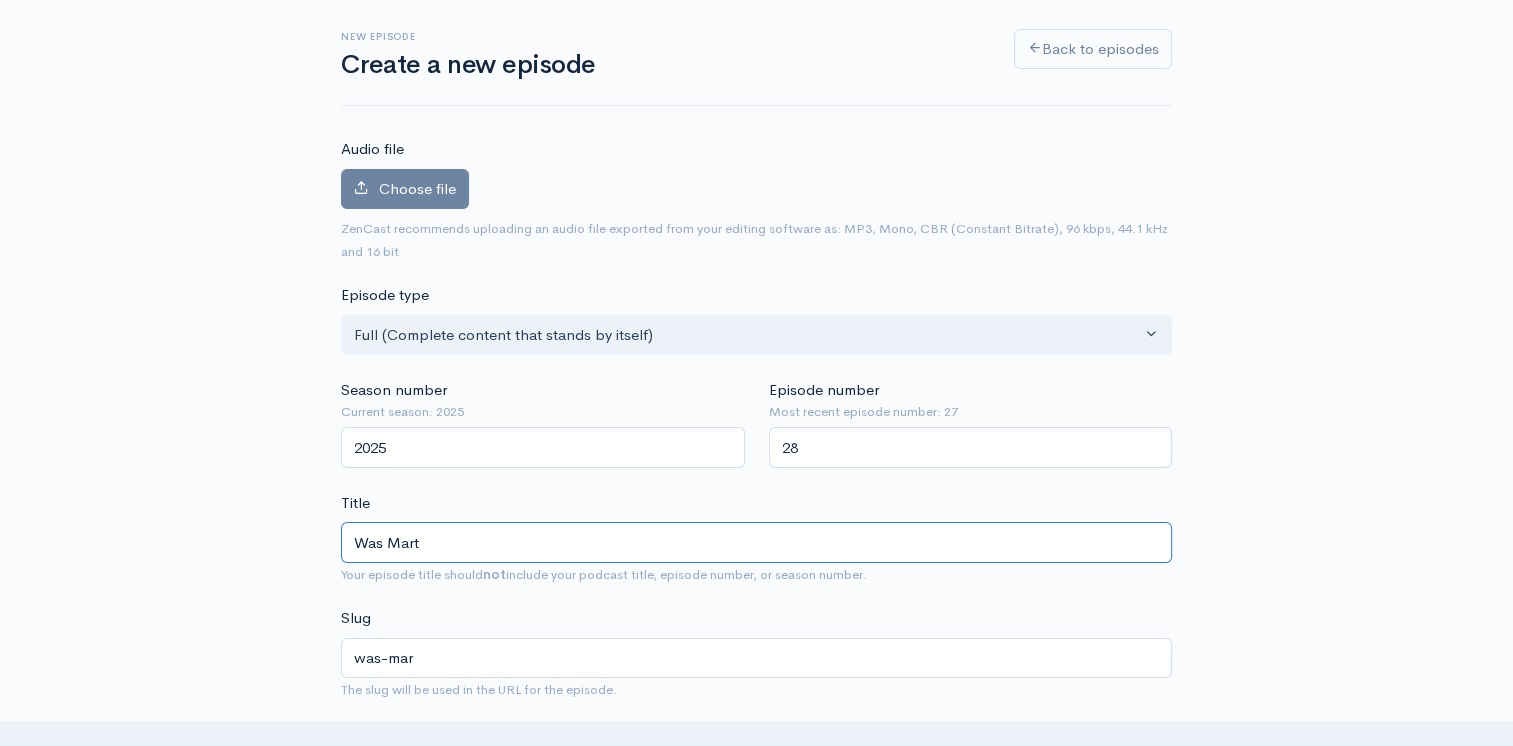 type on "Was Marti" 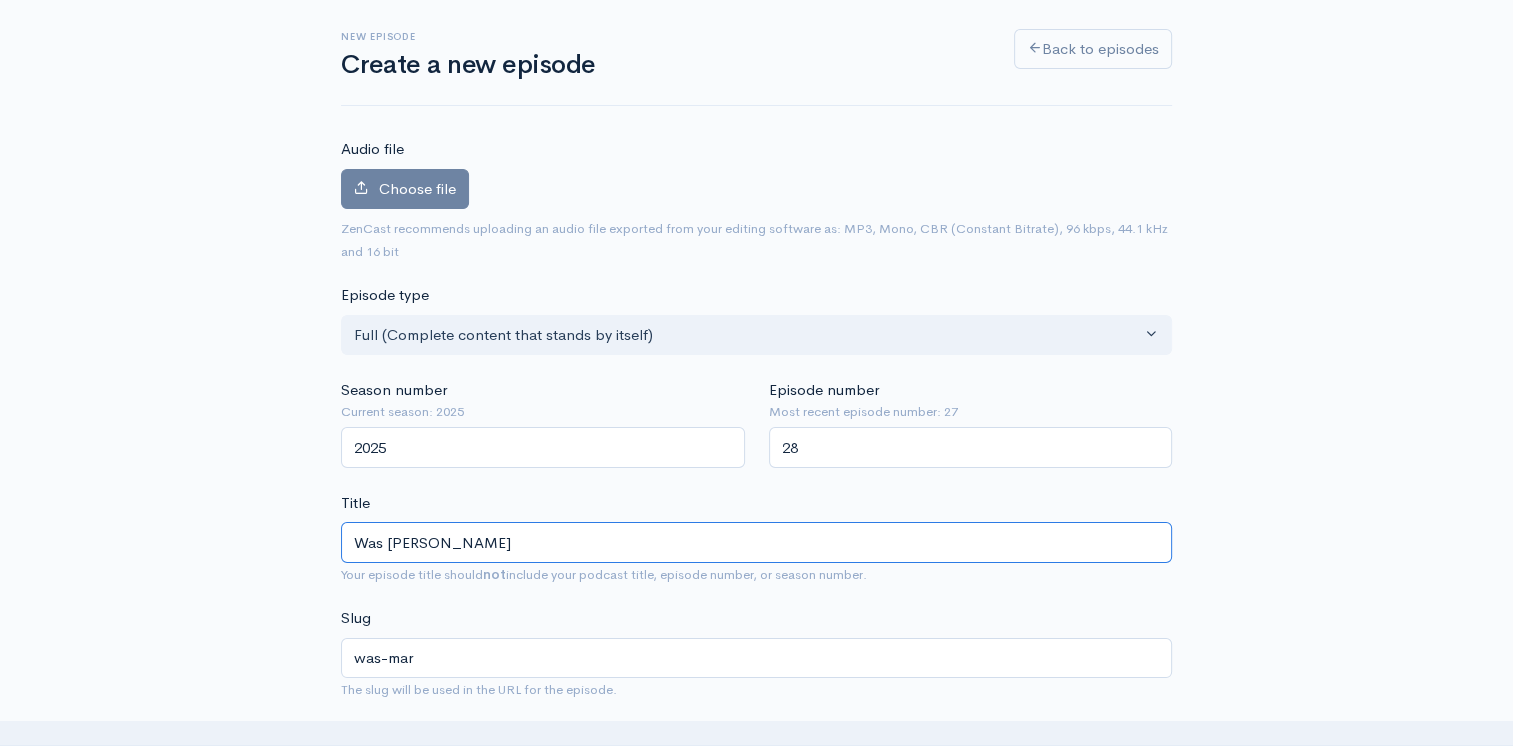type on "was-marti" 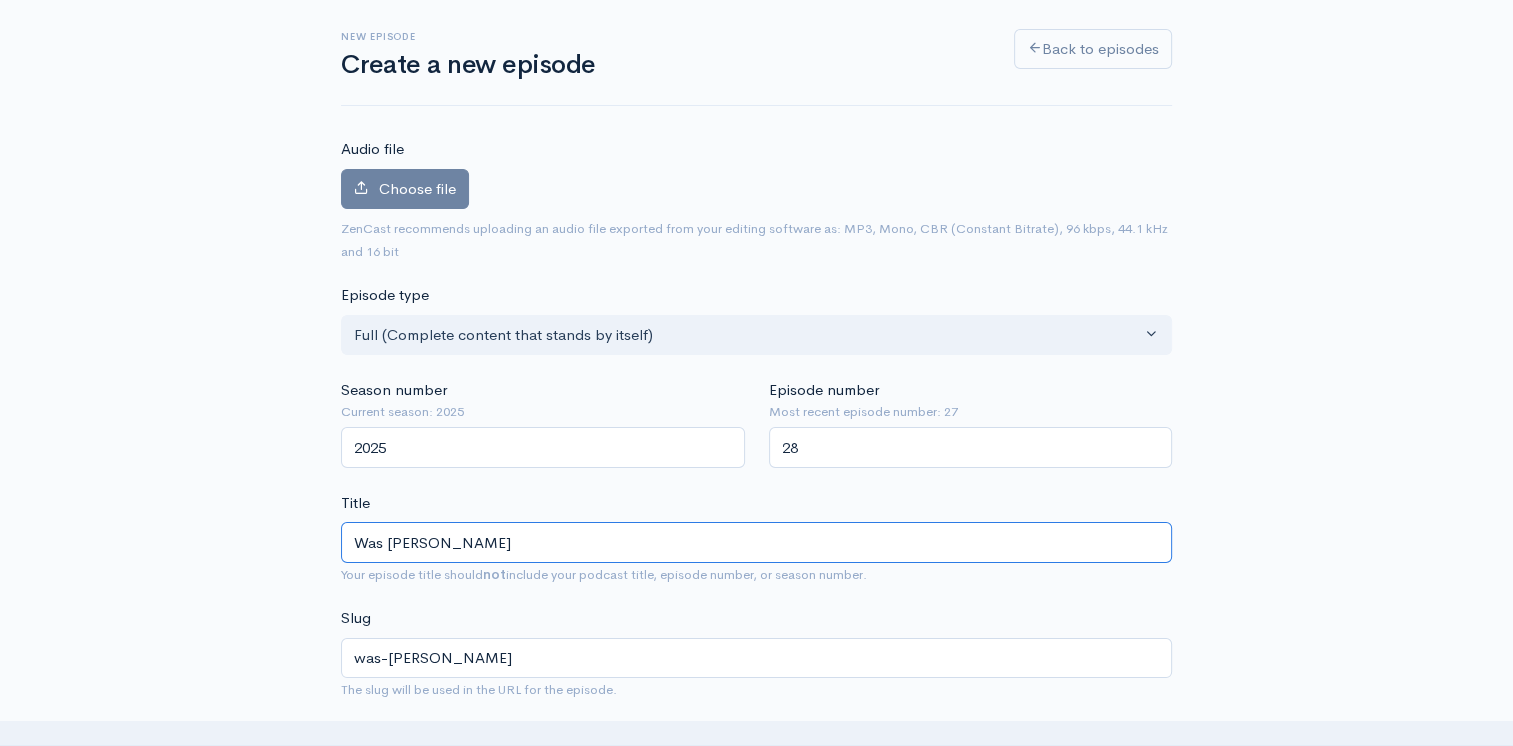 type on "Was Martin" 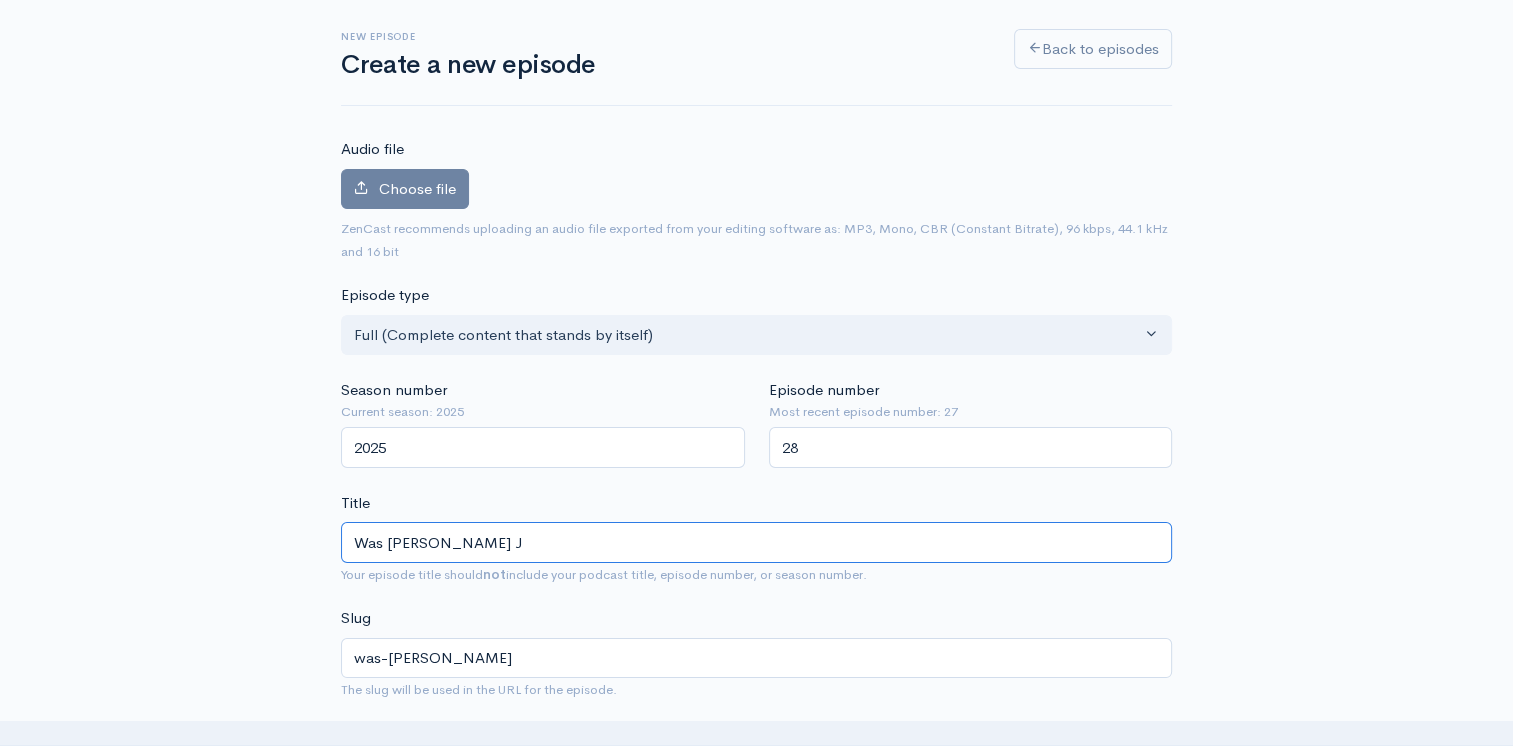 type on "was-martin-luther-king-j" 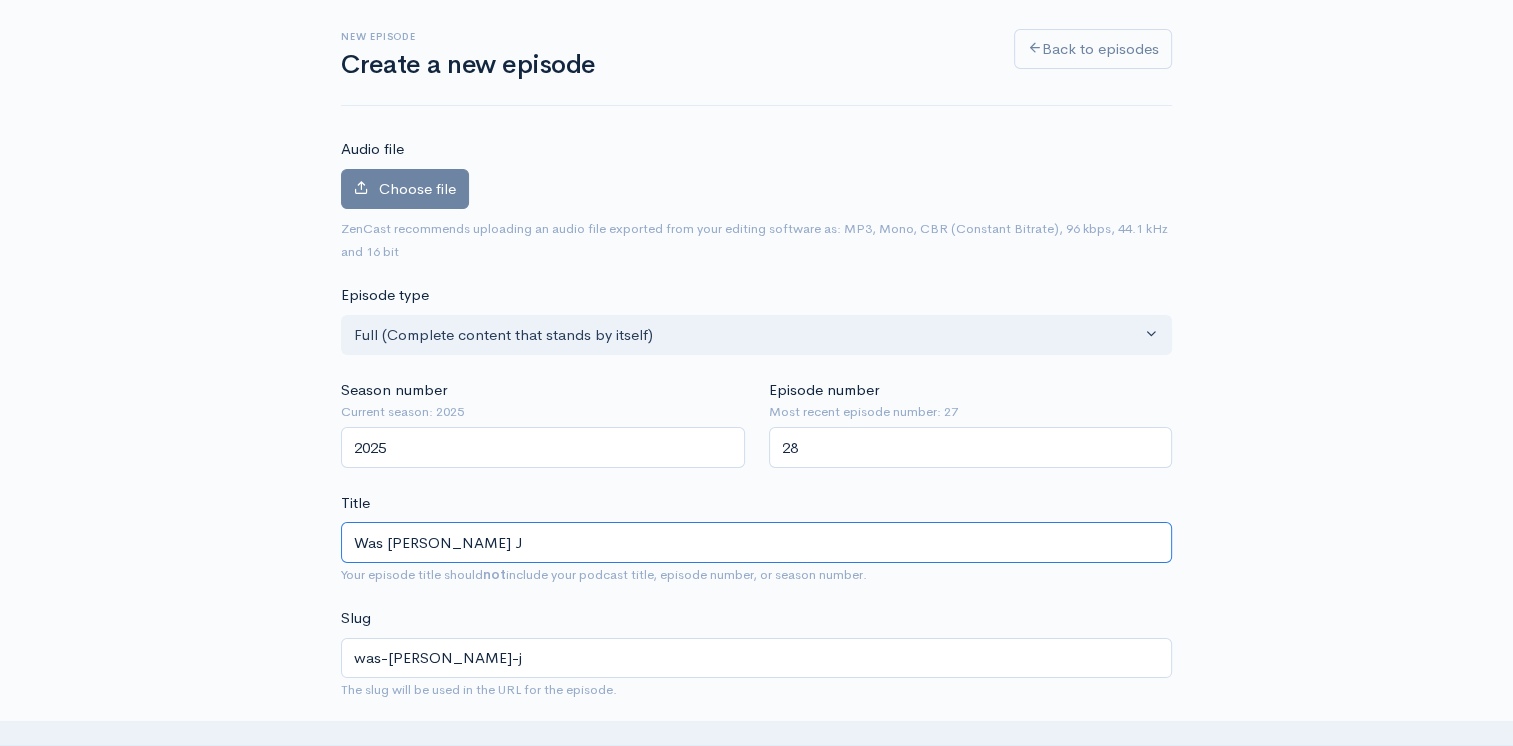 type on "Was Martin Luther King Jr" 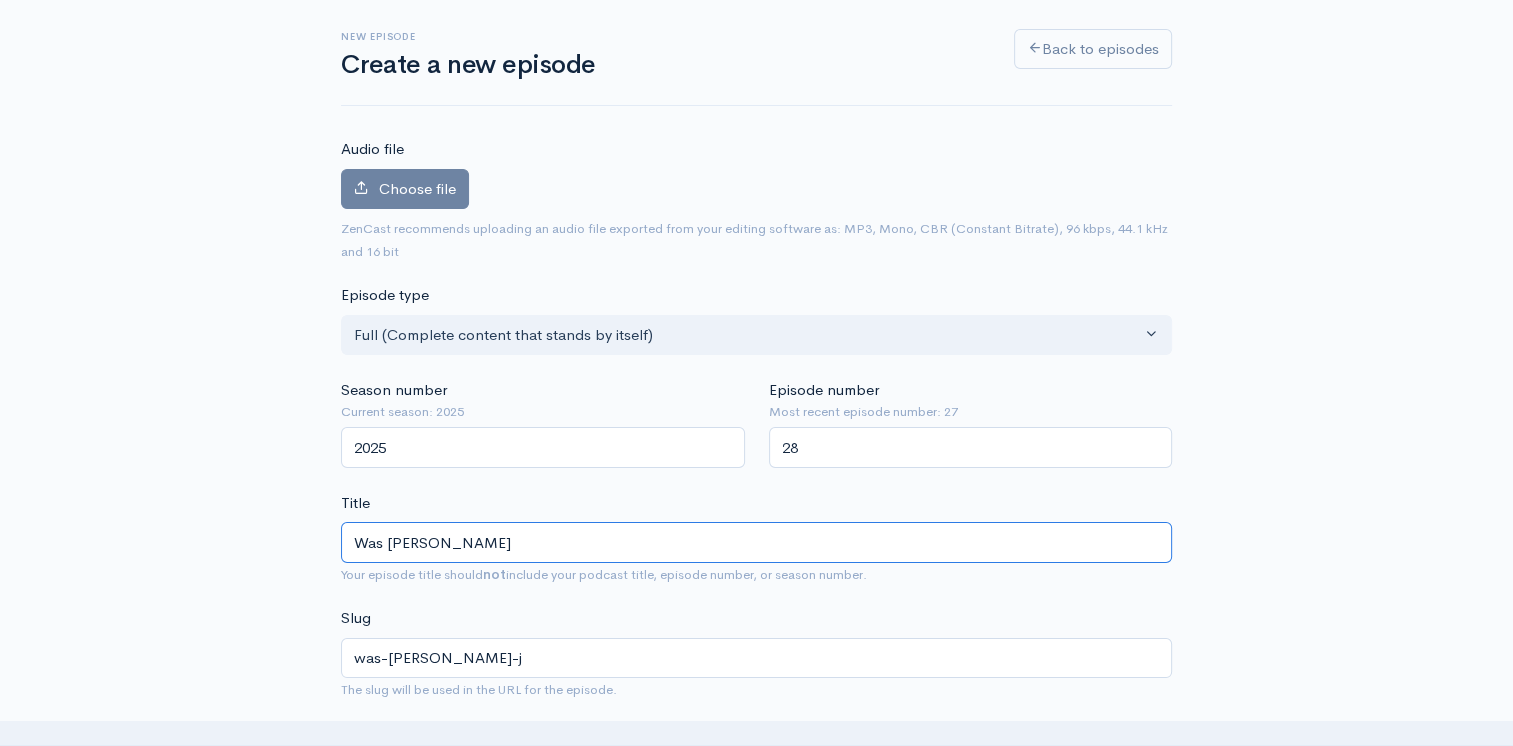 type on "was-martin-luther-king-jr" 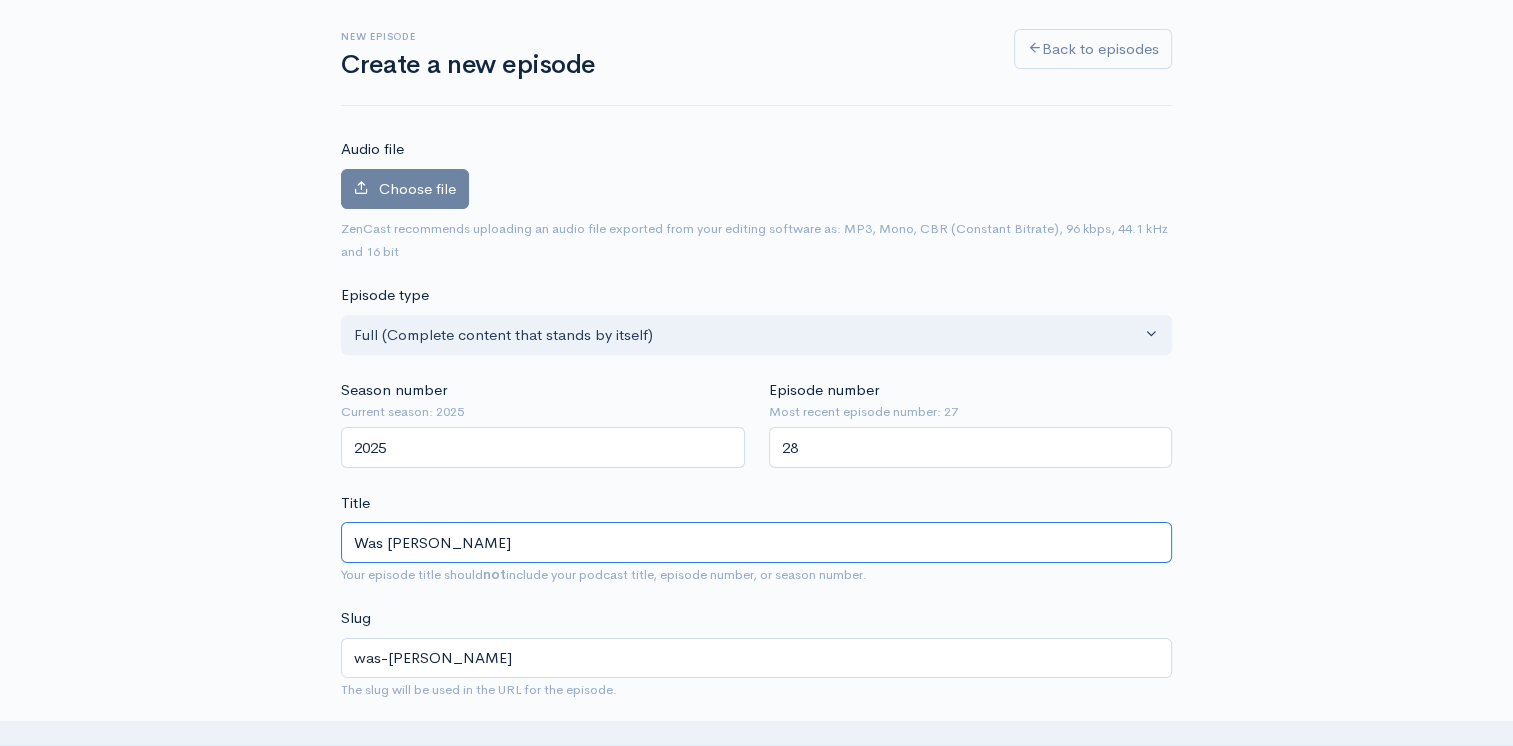 type on "Was Martin Luther King Jr L" 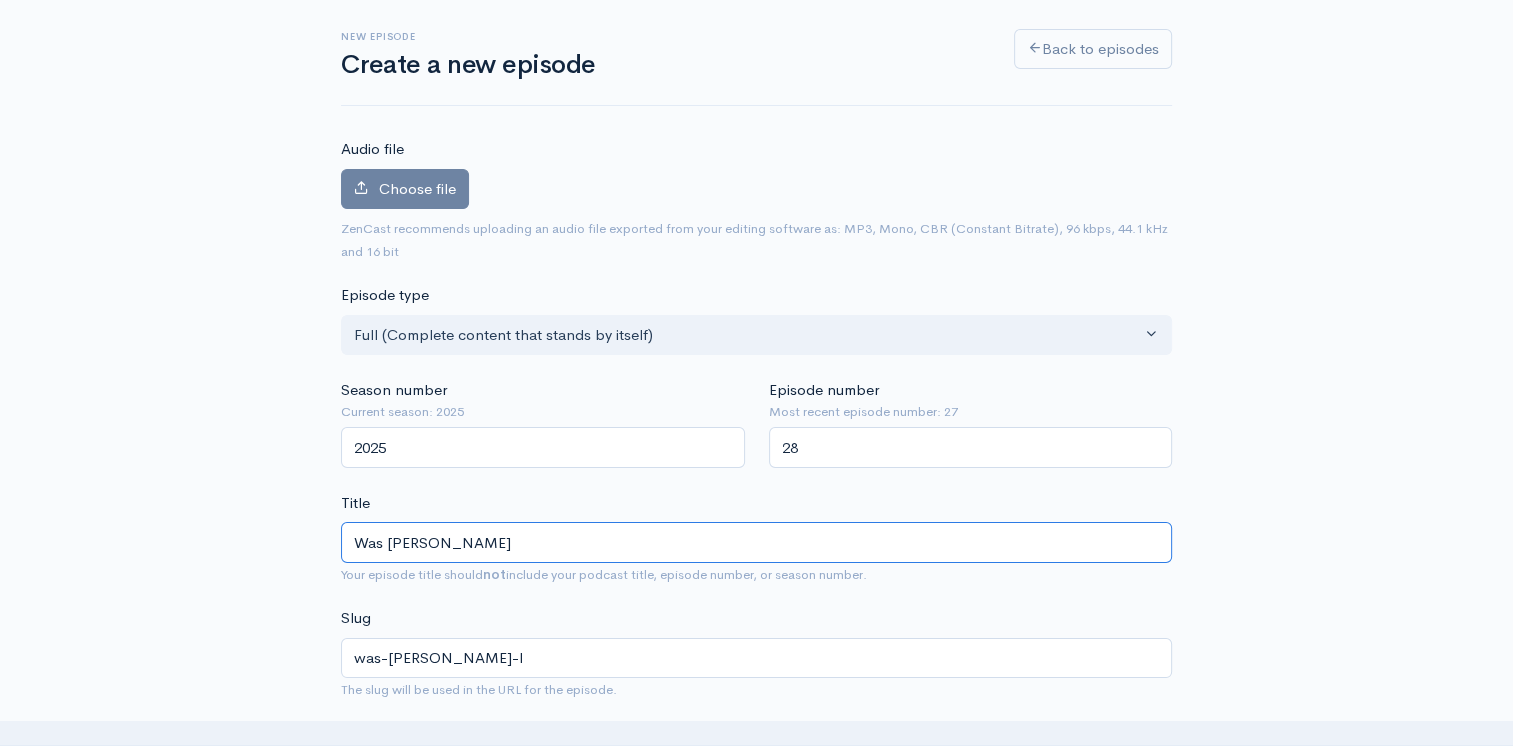 type on "Was Martin Luther King Jr Li" 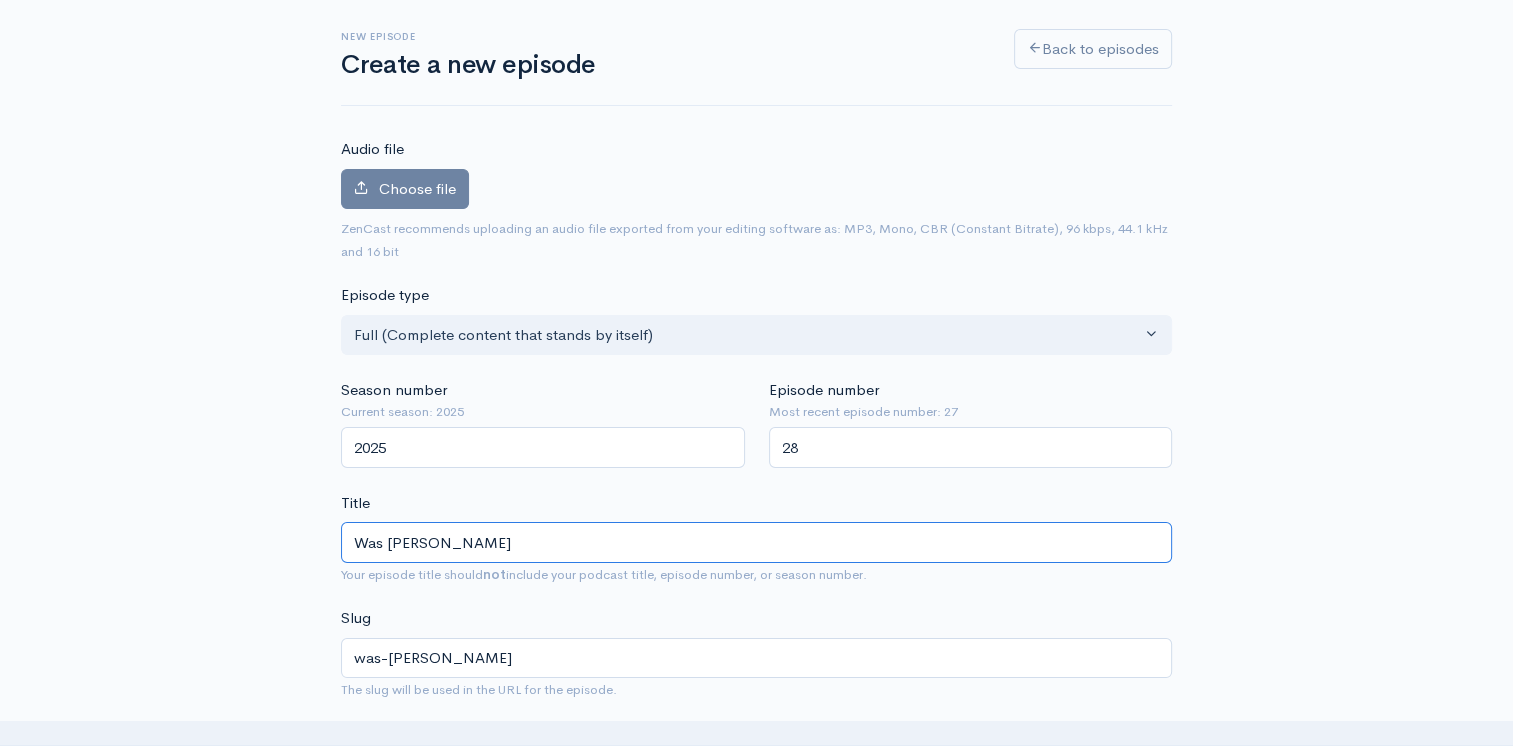 type on "Was Martin Luther King Jr Liv" 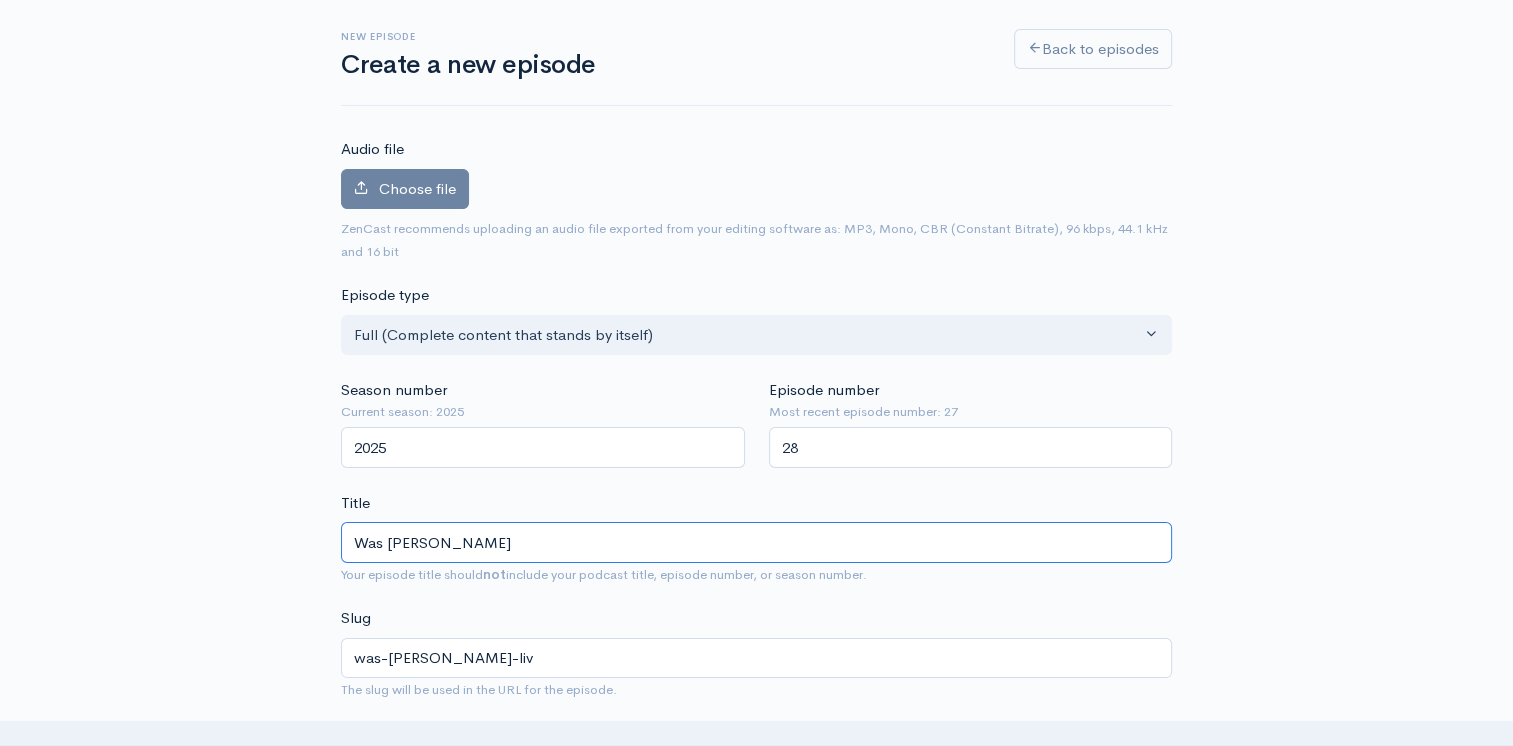 type on "Was Martin Luther King Jr Li" 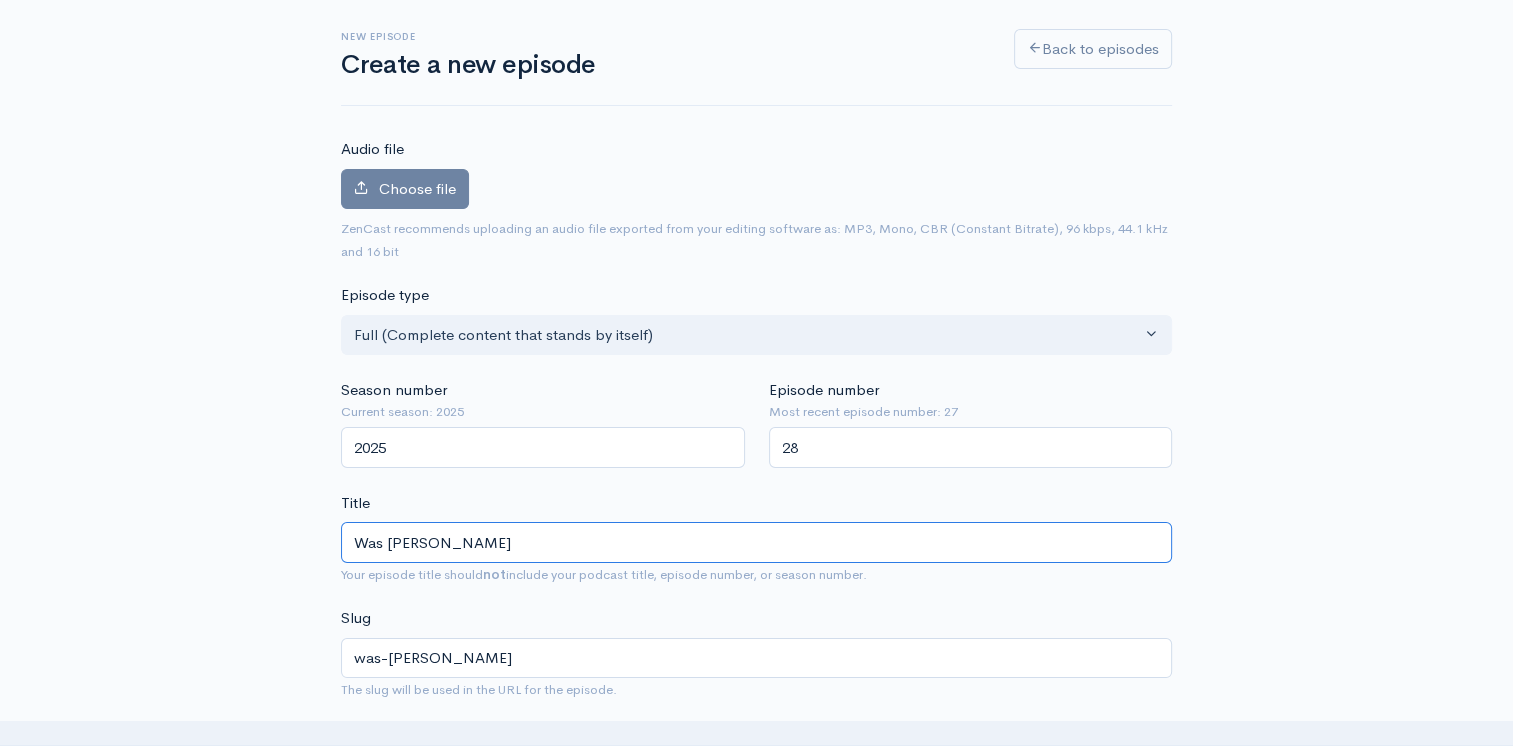 type on "Was Martin Luther King Jr L" 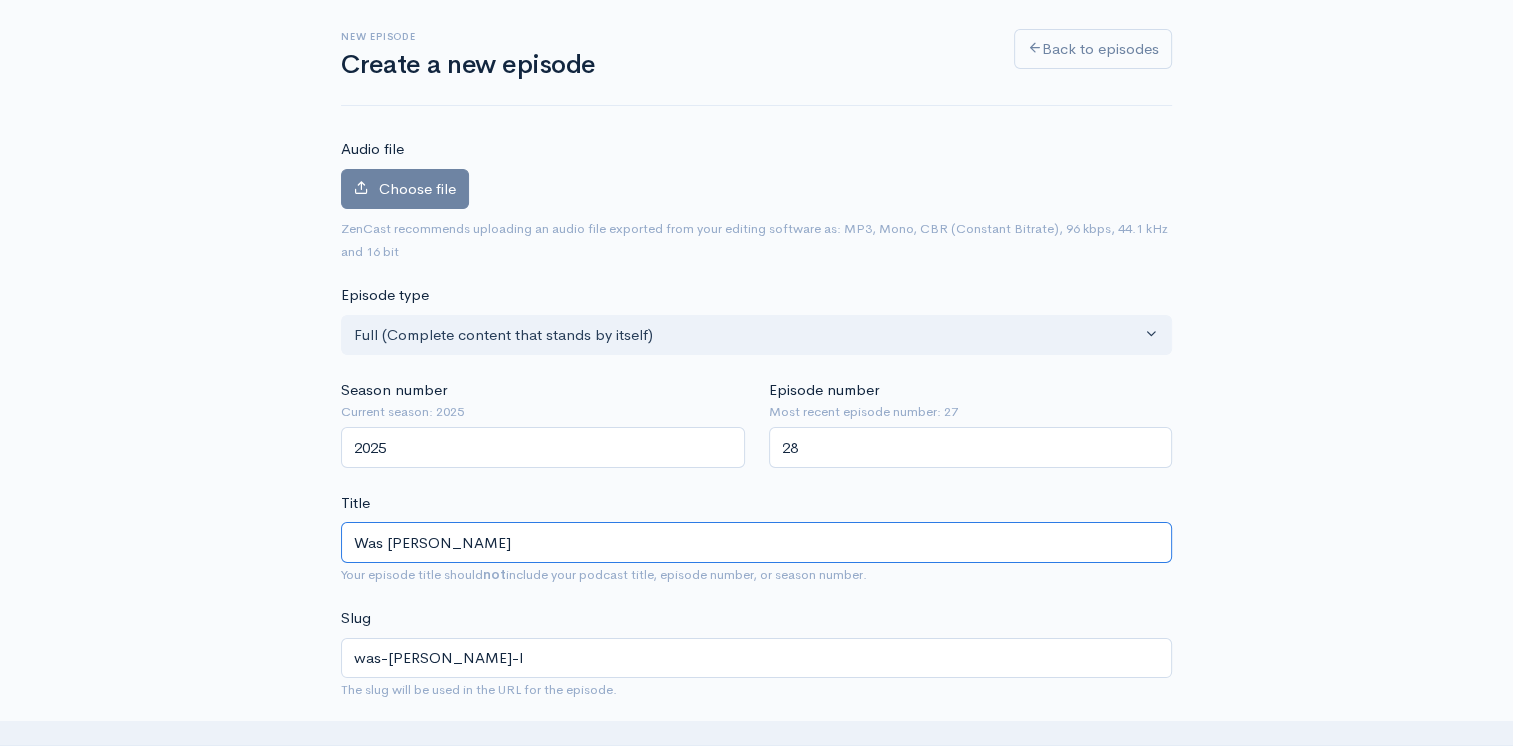 type on "Was Martin Luther King Jr" 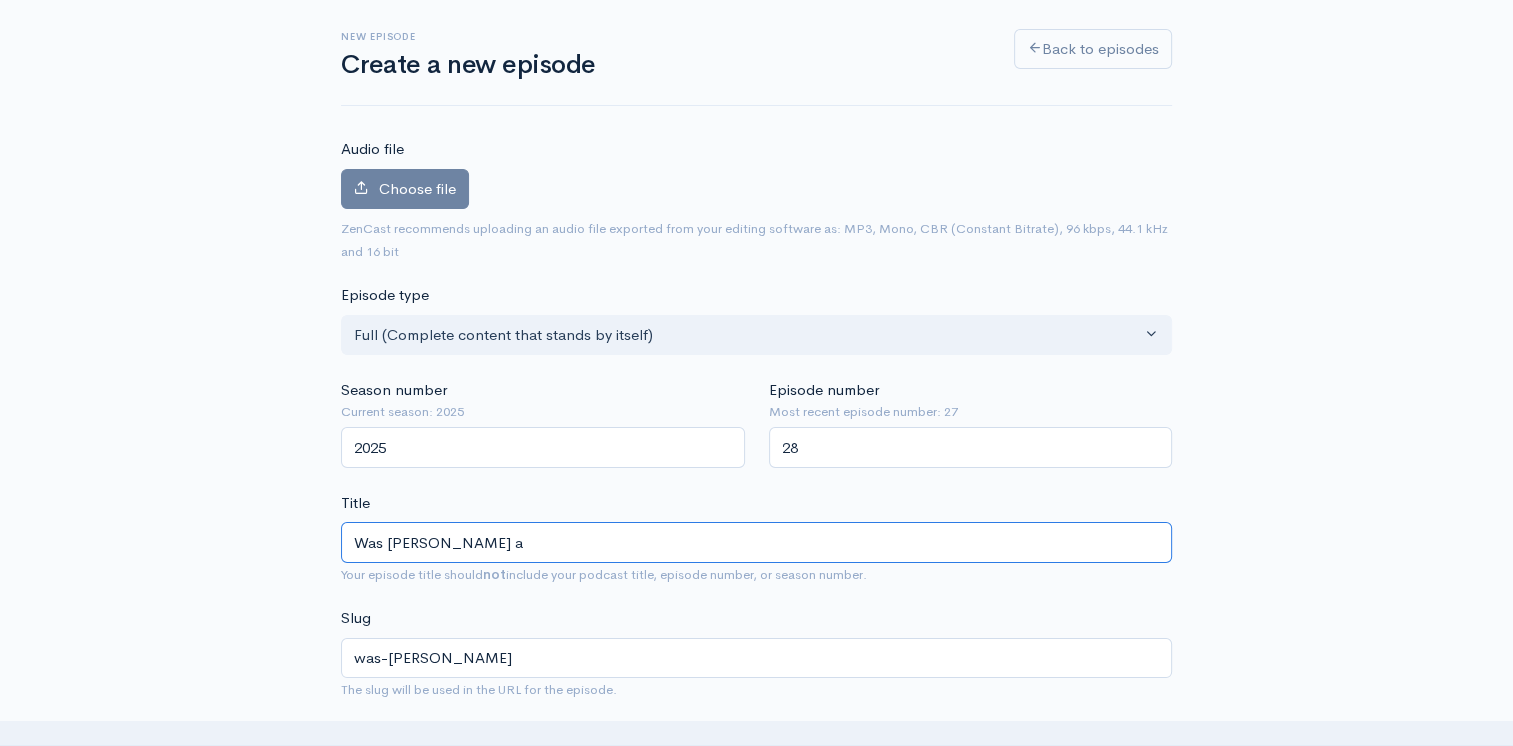 type on "Was Martin Luther King Jr an" 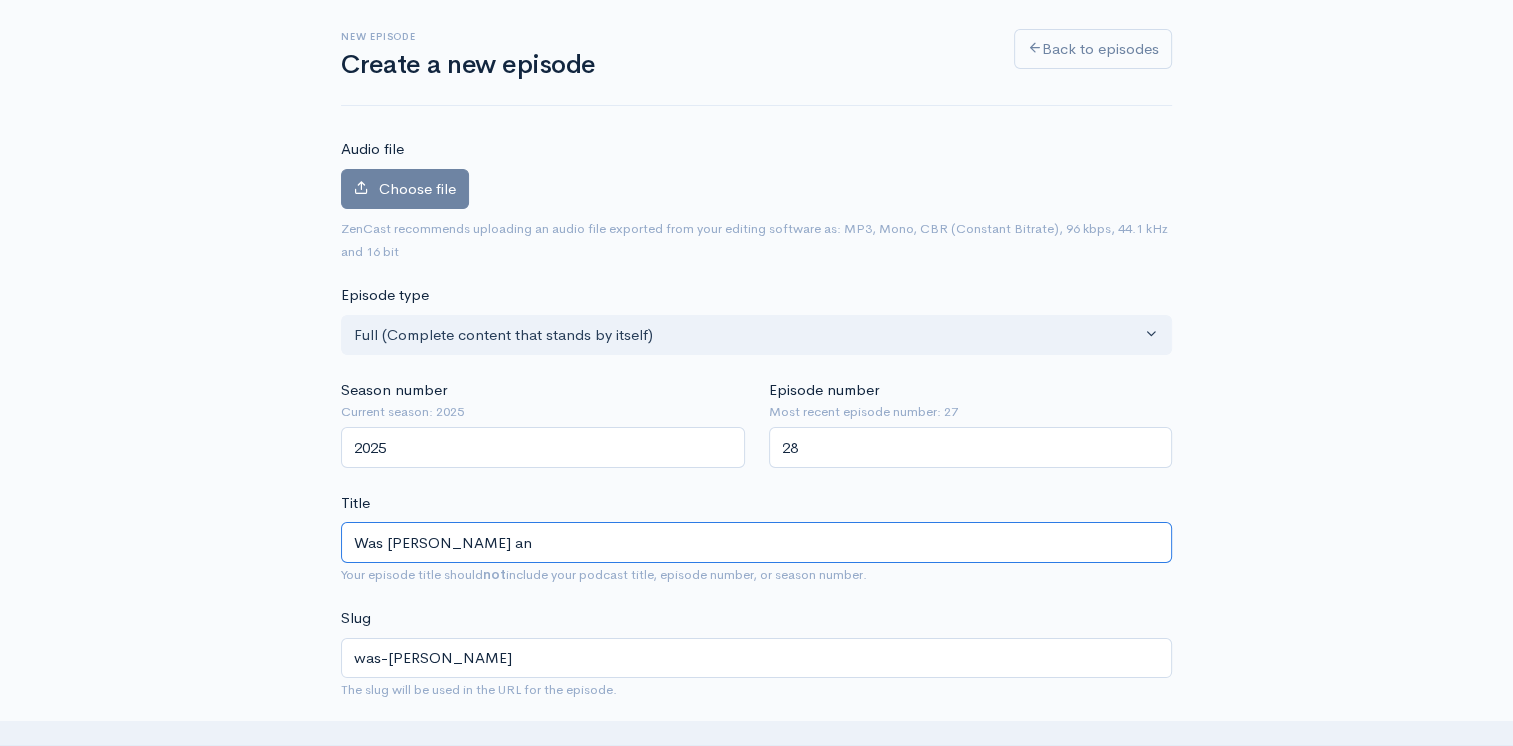 type on "was-martin-luther-king-jr-an" 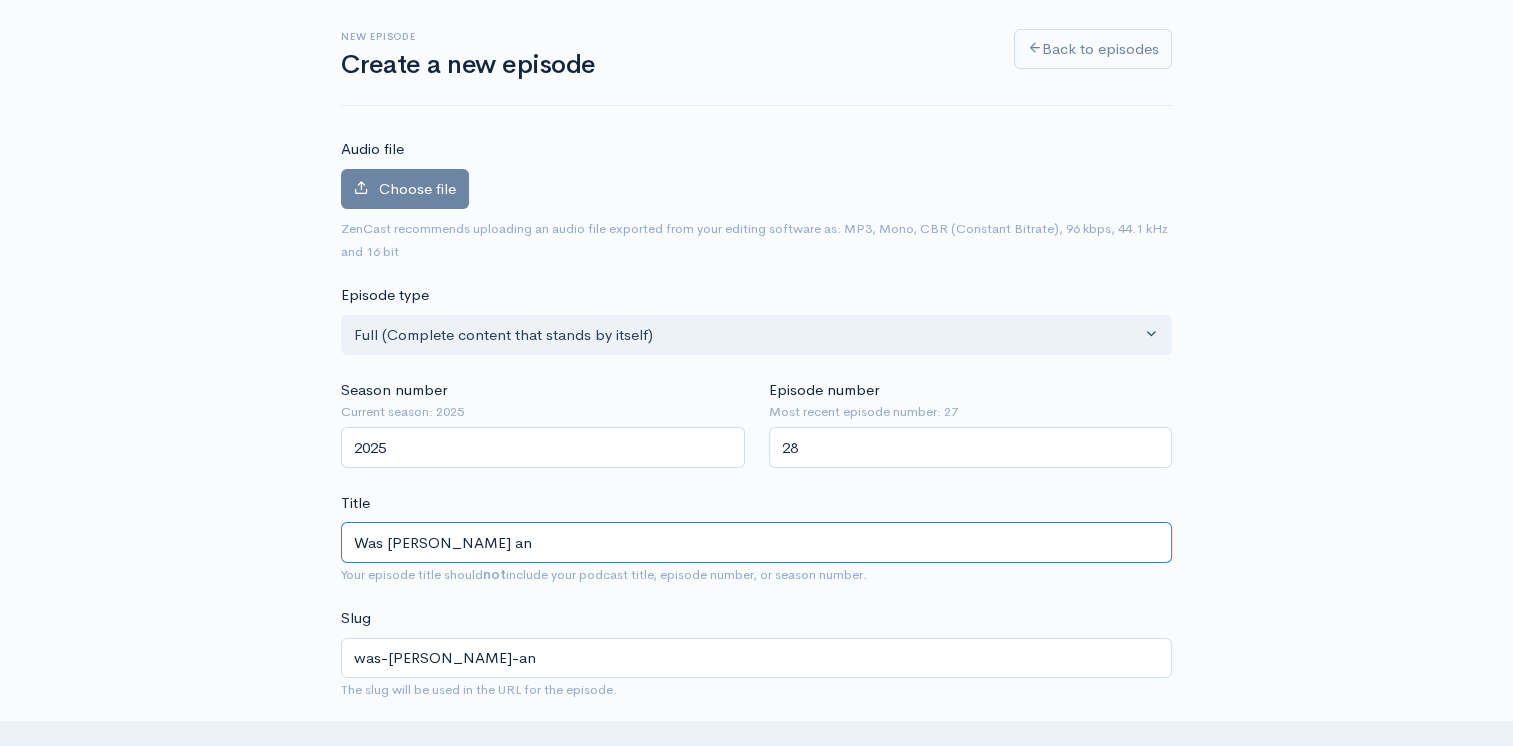 type on "Was Martin Luther King Jr and" 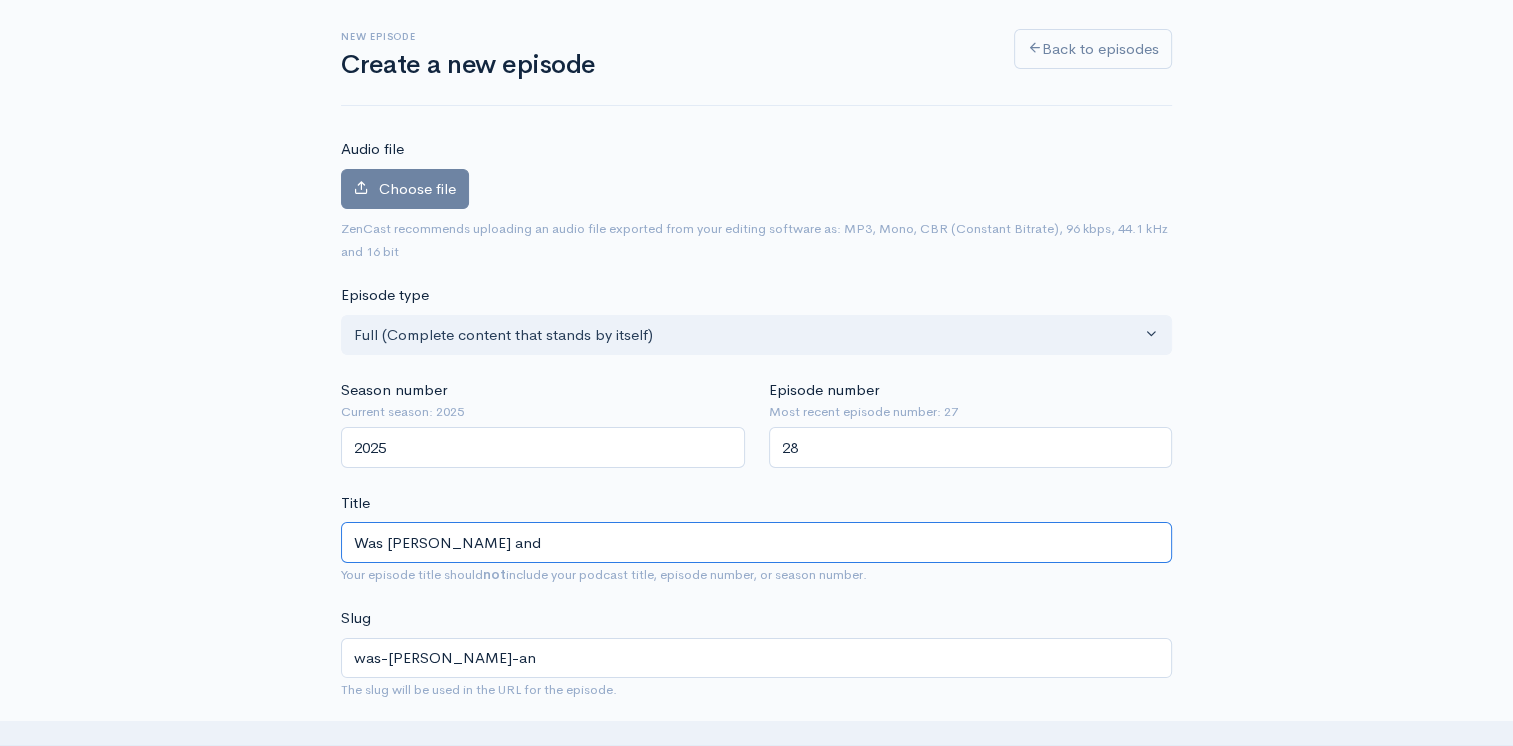 type on "was-martin-luther-king-jr-and" 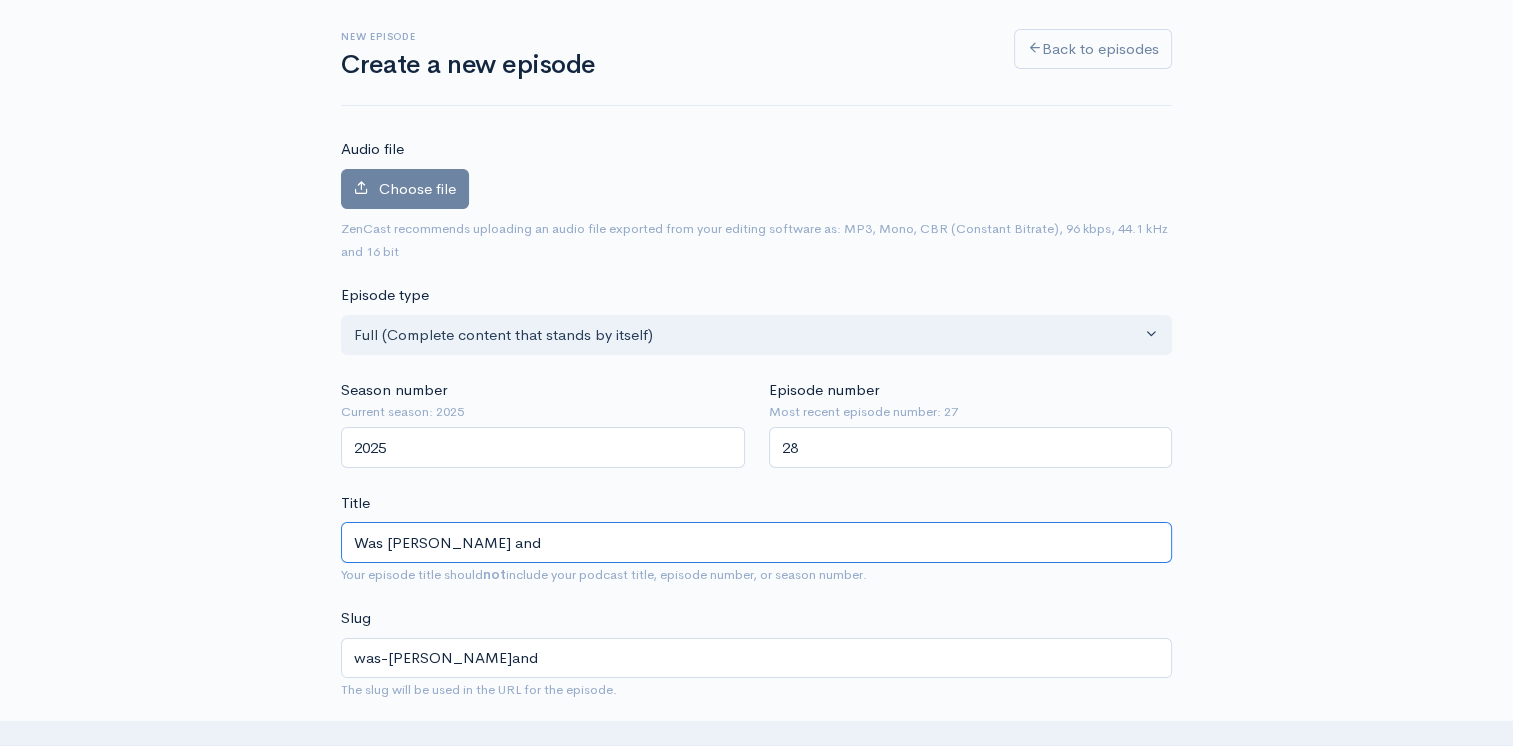 type on "Was Martin Luther King Jr an" 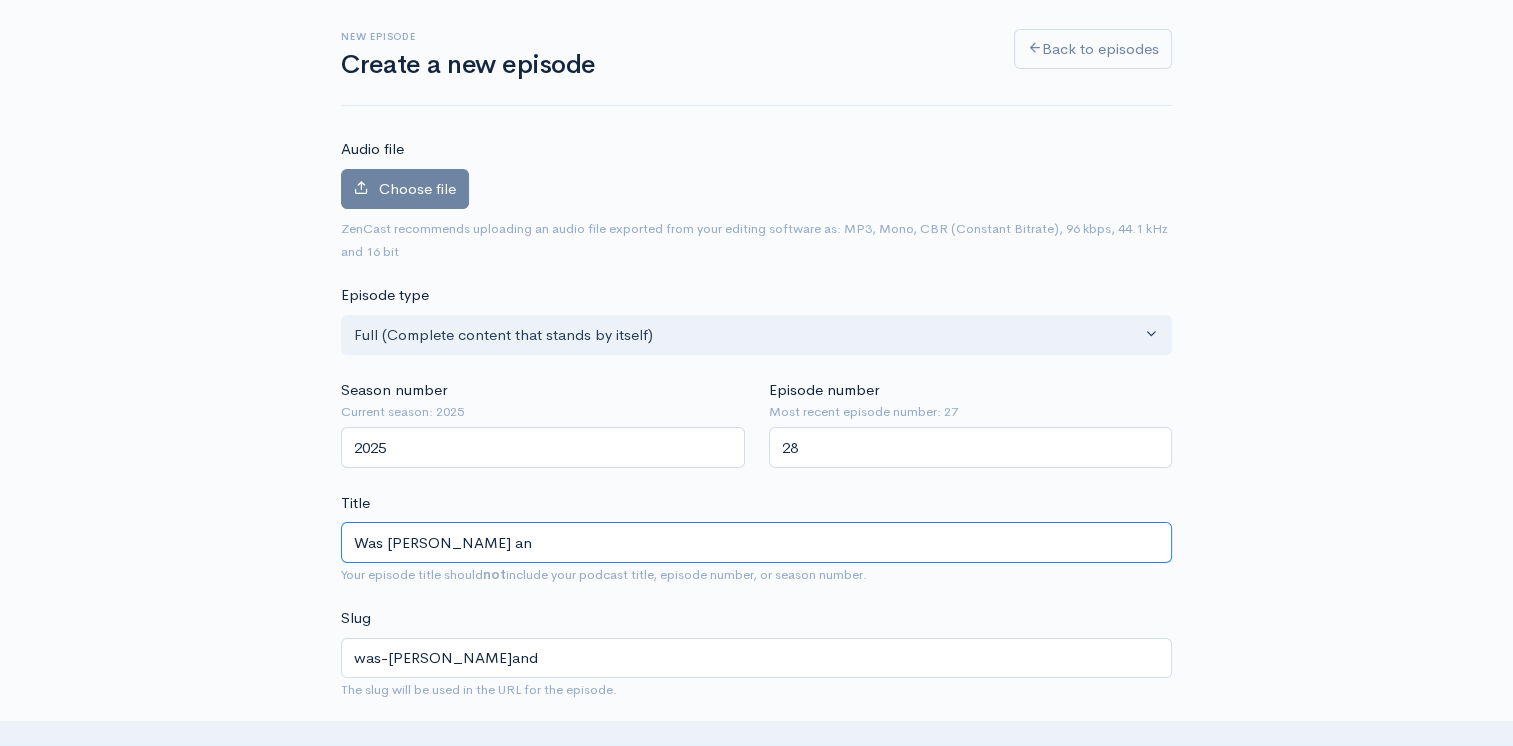 type on "was-martin-luther-king-jr-an" 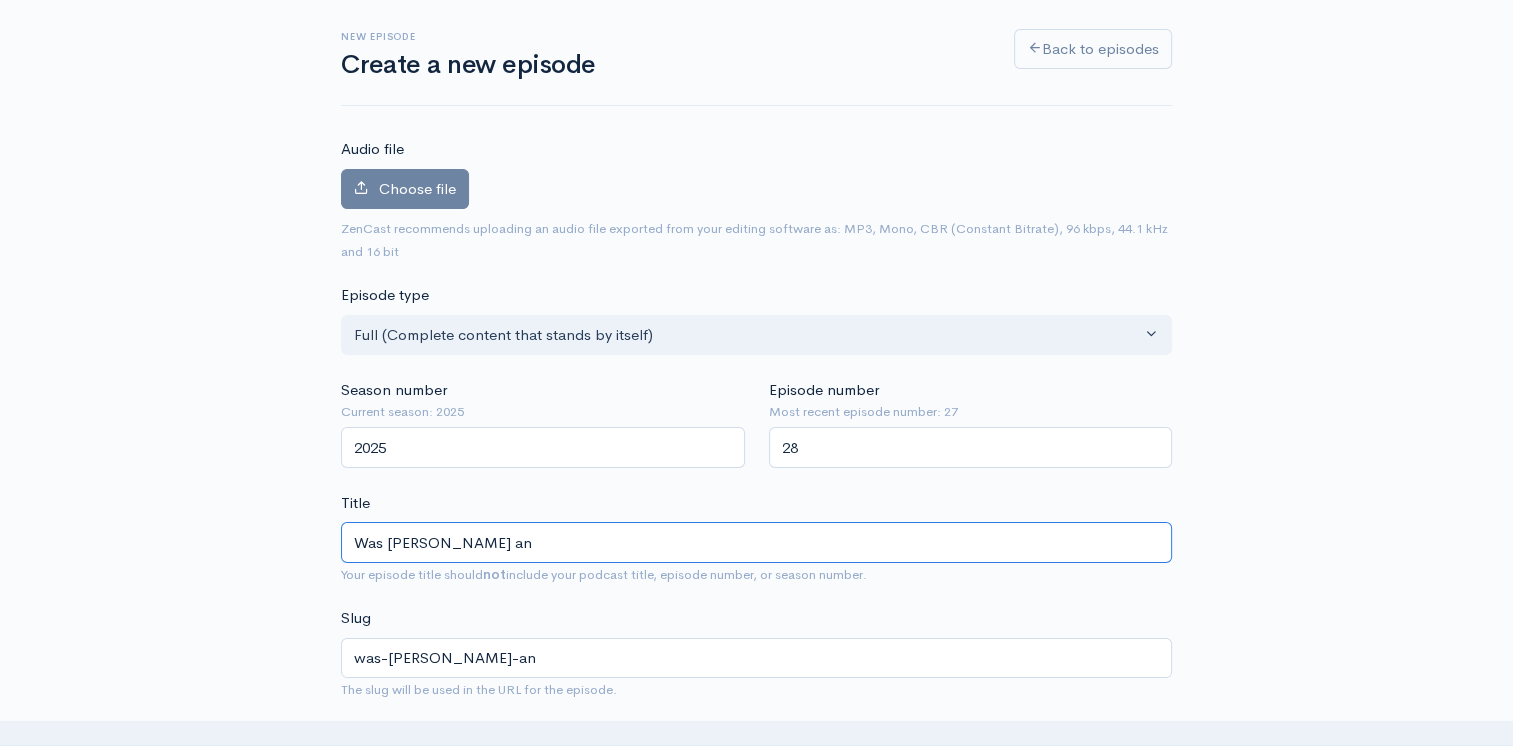 type on "Was Martin Luther King Jr a" 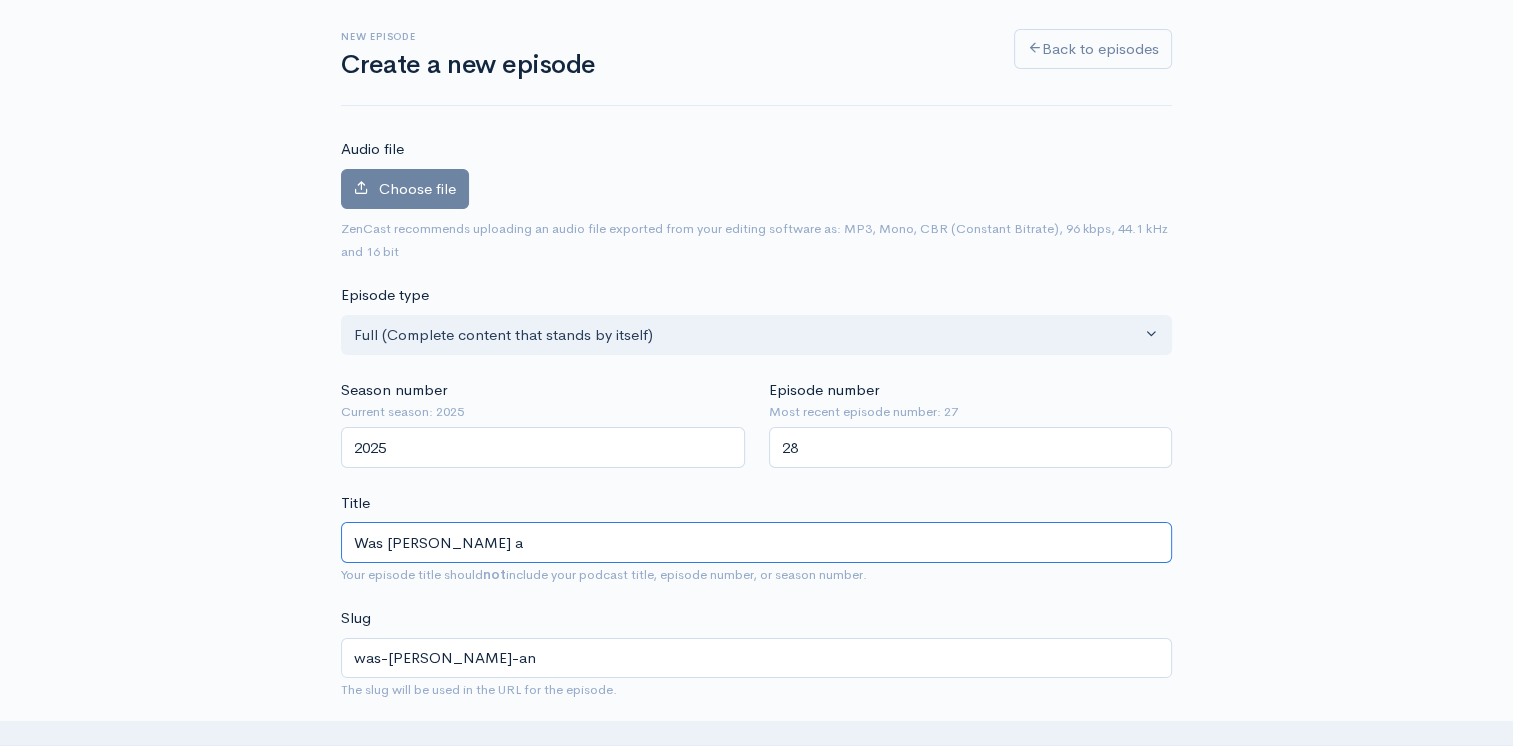 type on "was-martin-luther-king-jr-a" 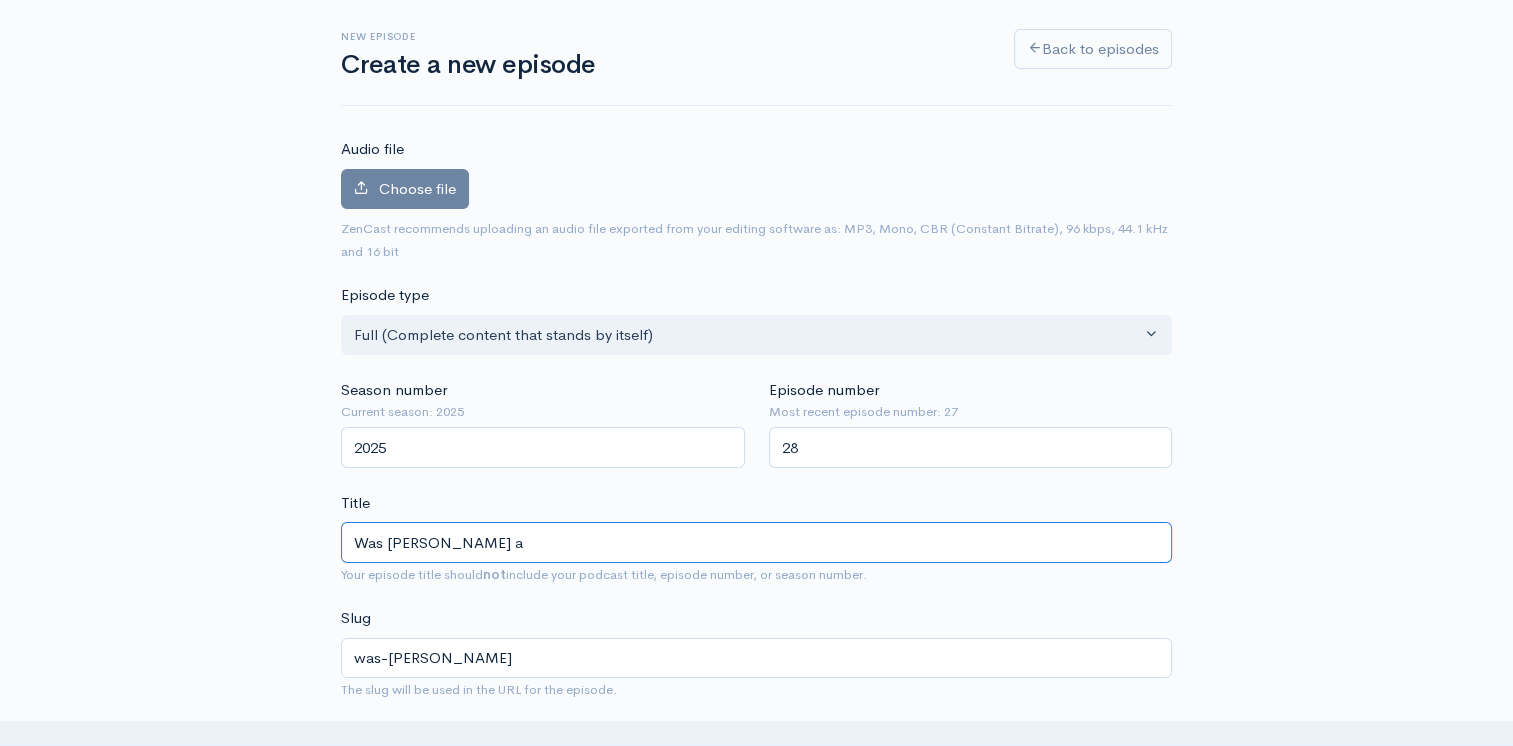 type on "Was Martin Luther King Jr" 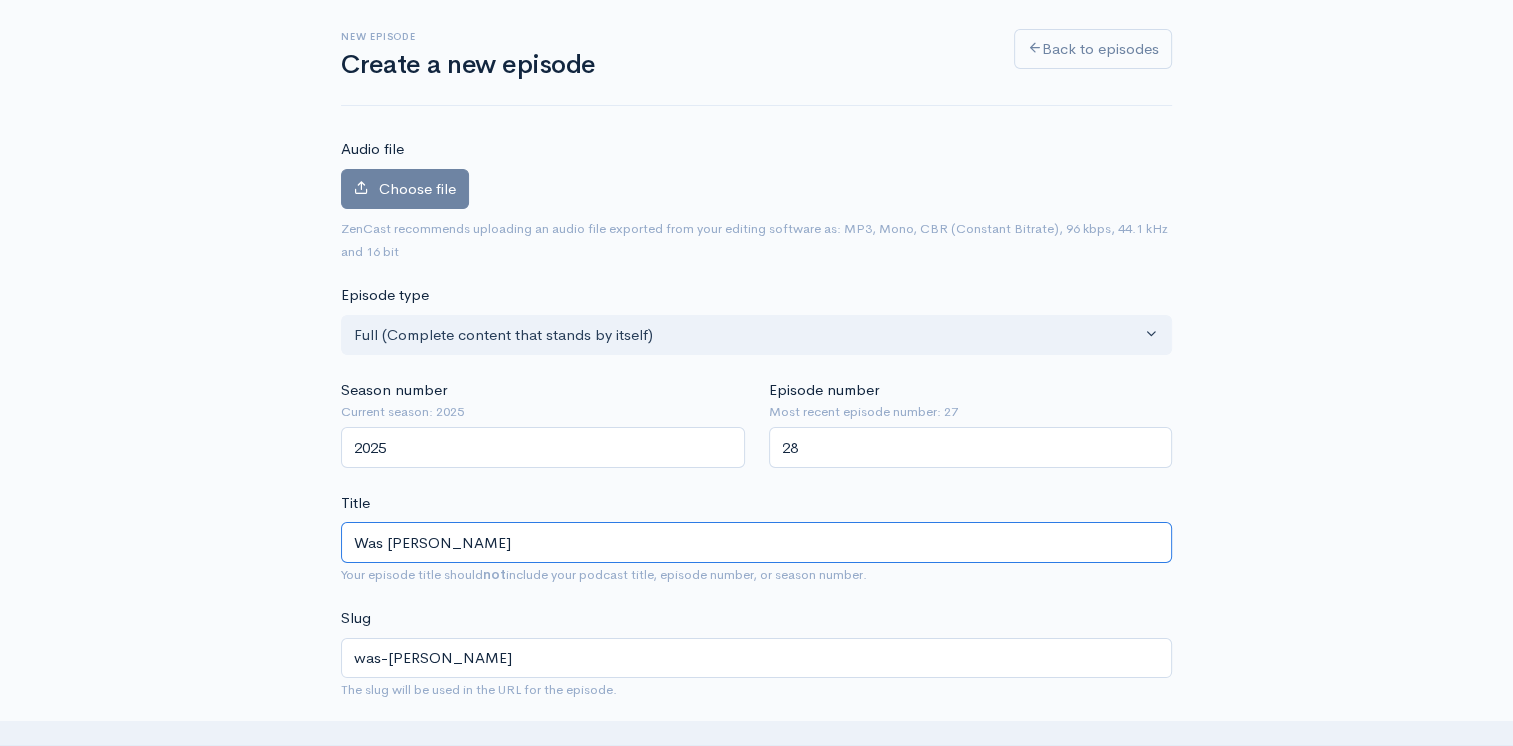 type on "was-martin-luther-king-jr" 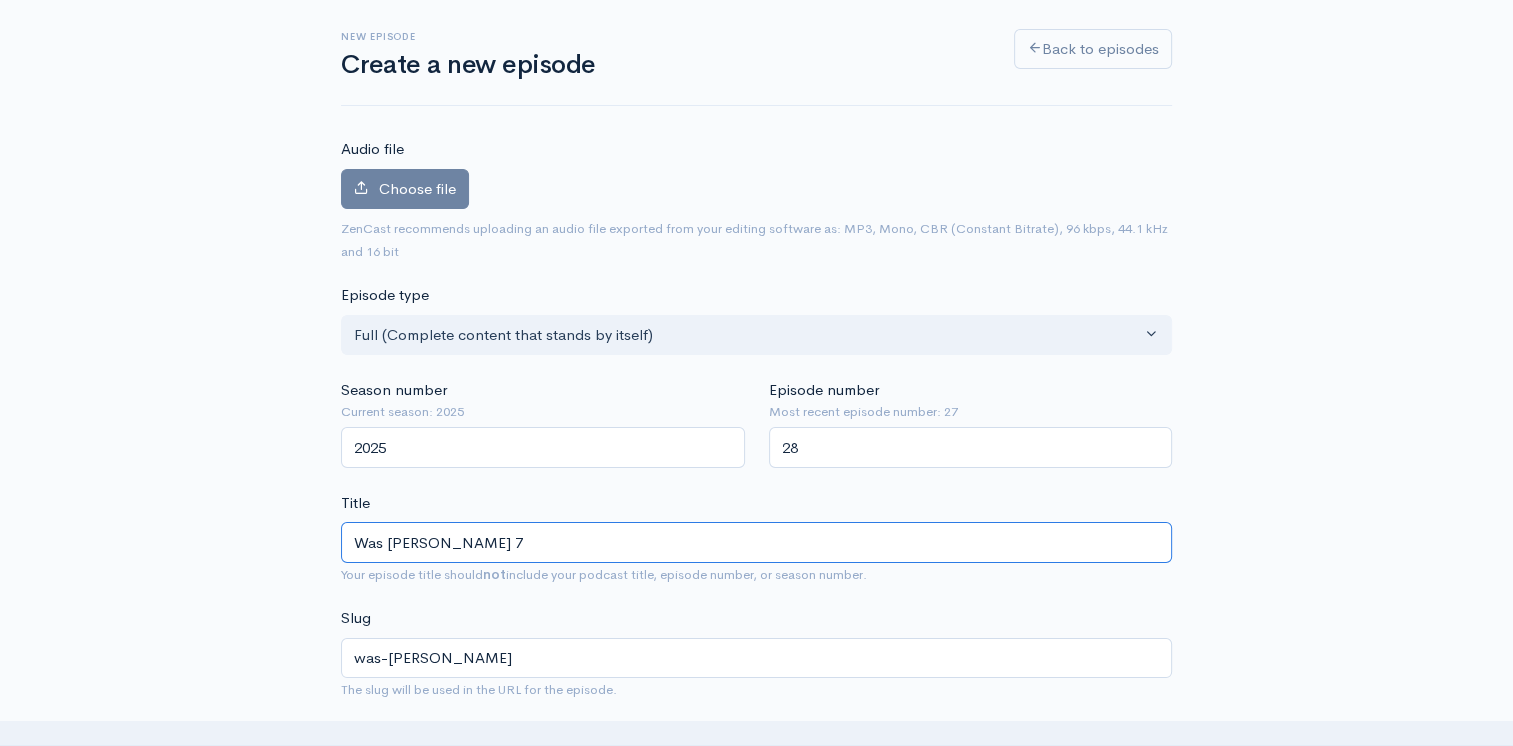 type on "was-martin-luther-king-jr-7" 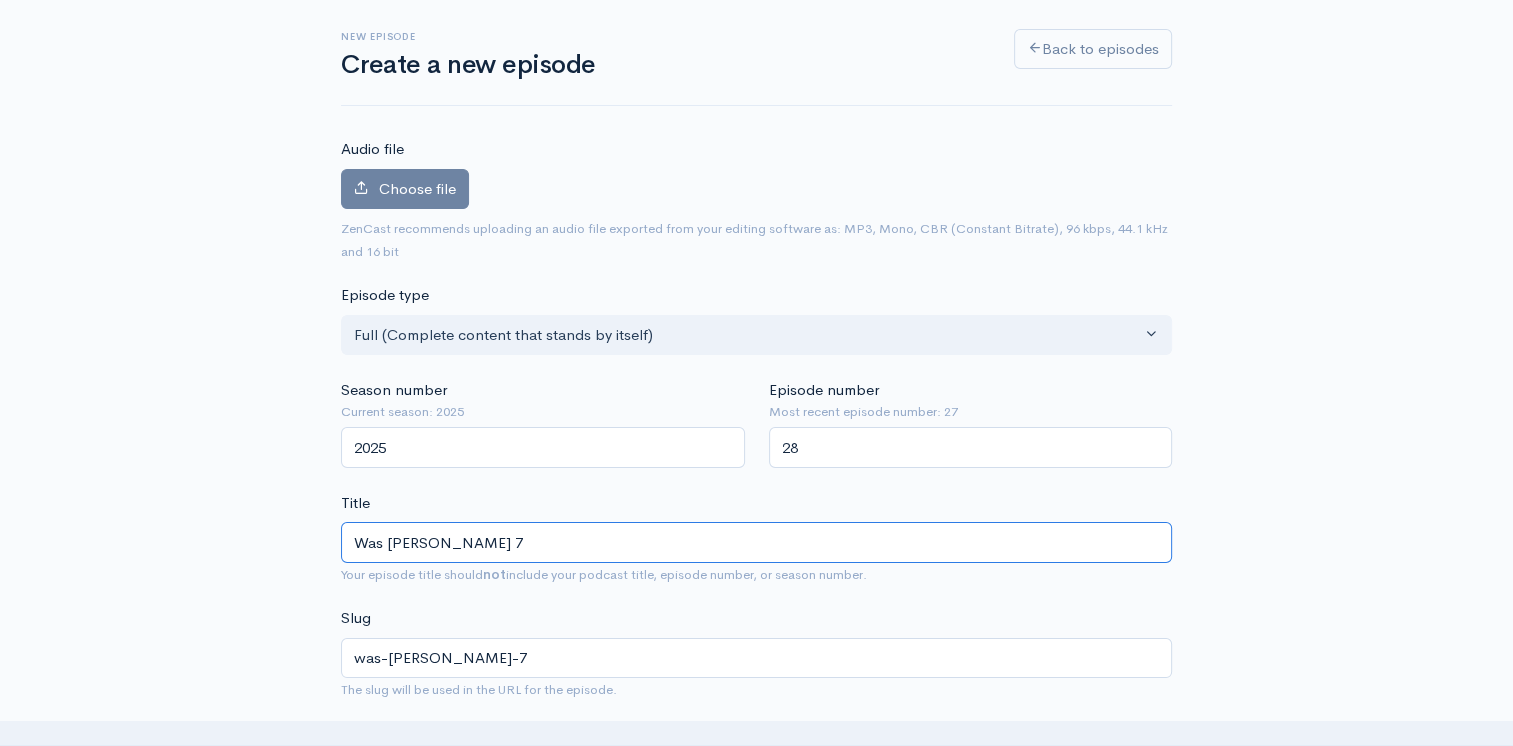 type on "Was Martin Luther King Jr" 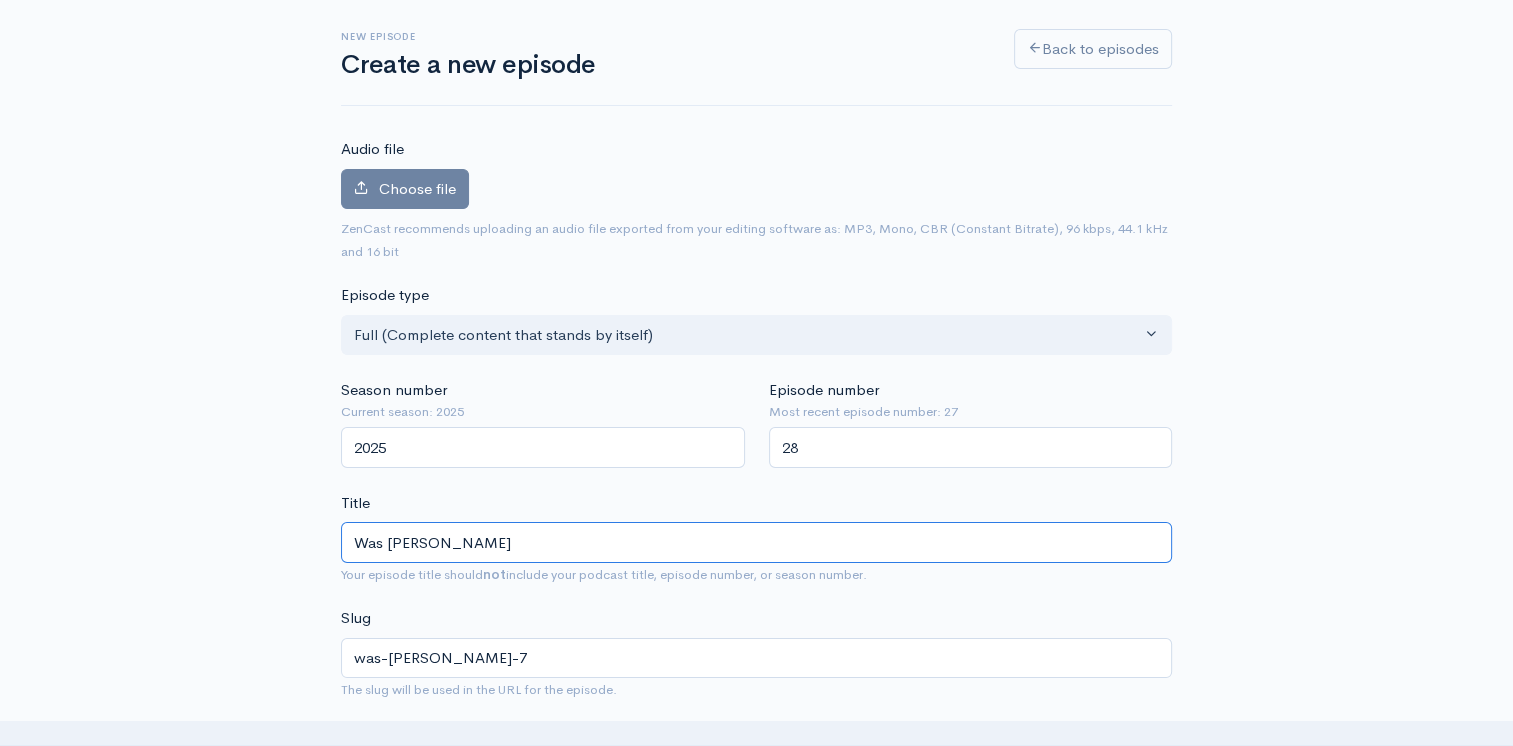 type on "was-martin-luther-king-jr" 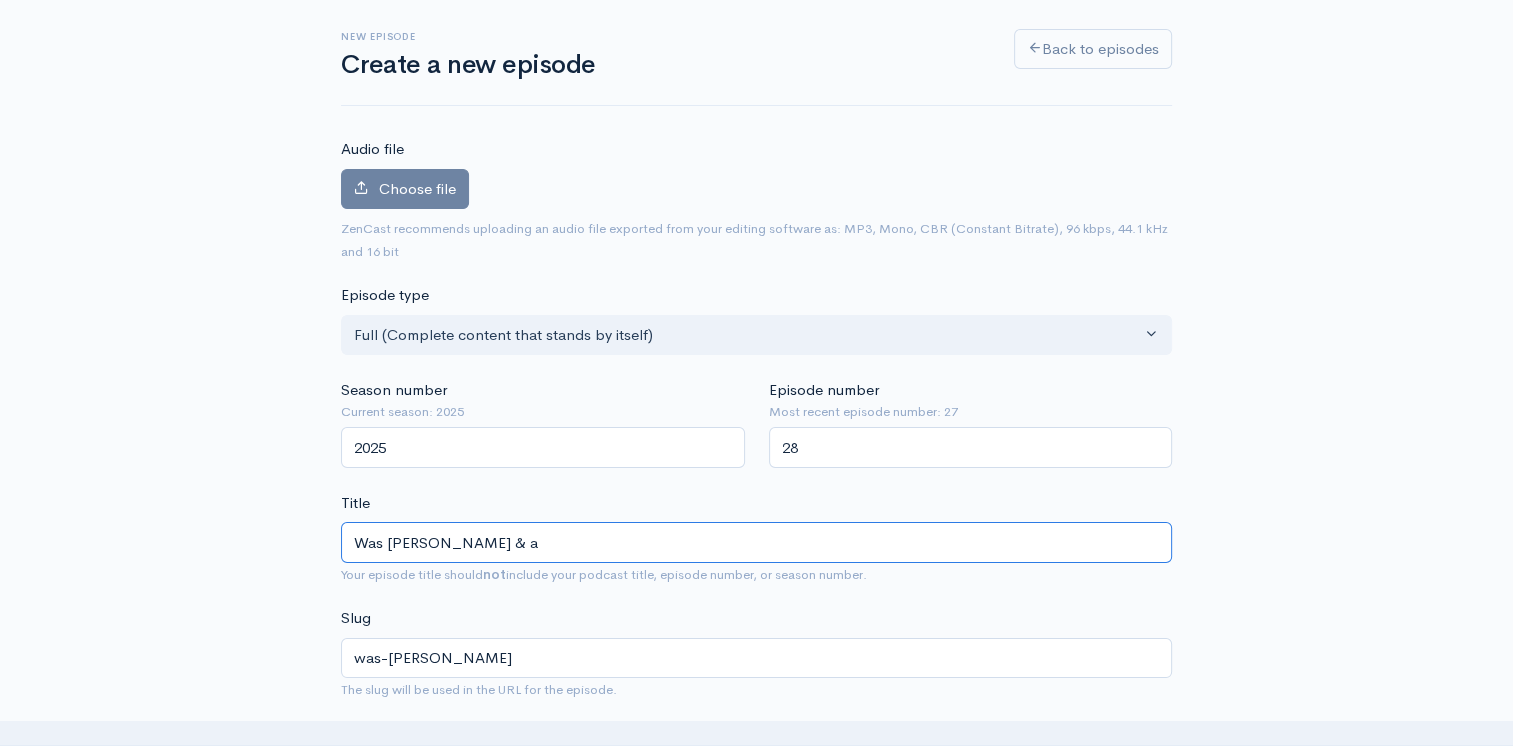 type on "Was Martin Luther King Jr & an" 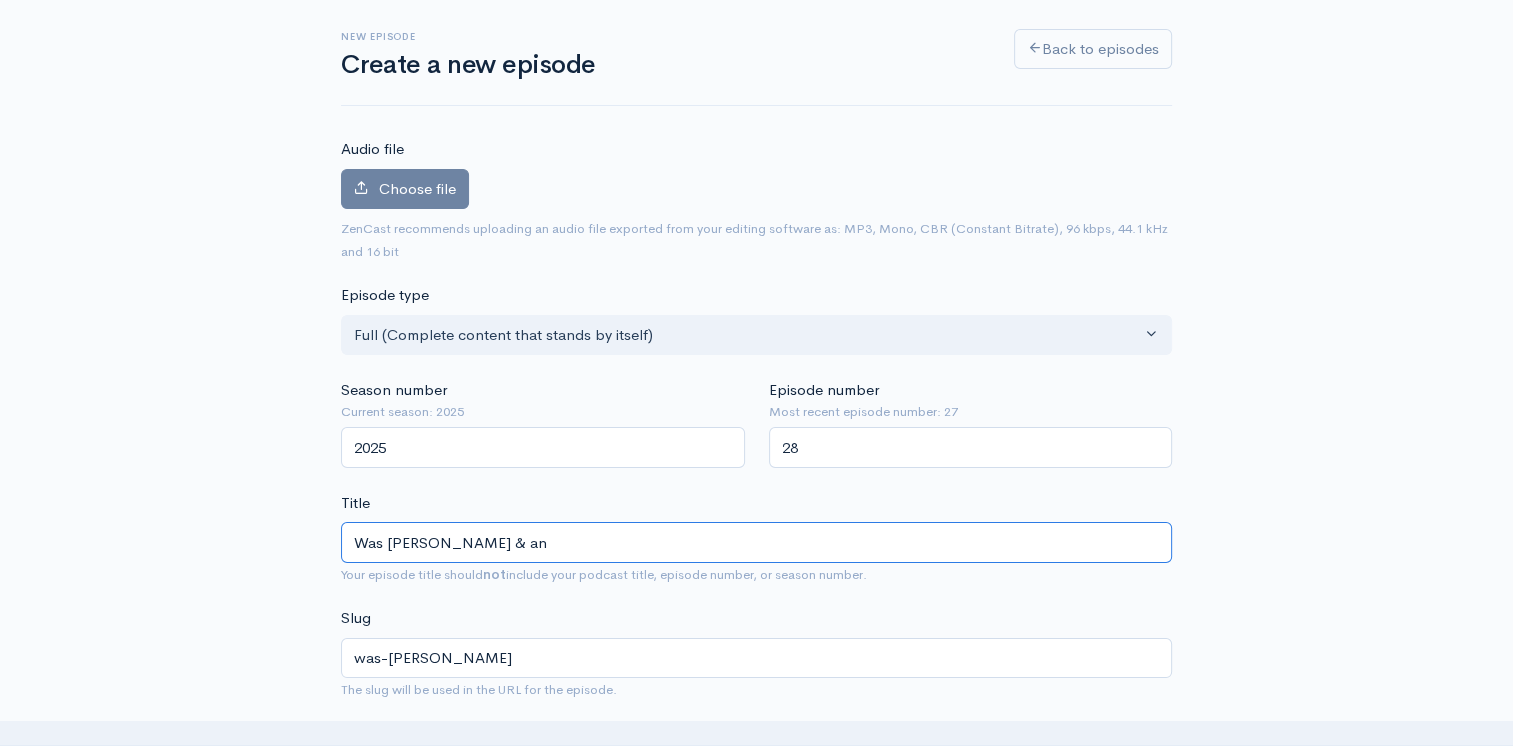 type on "was-martin-luther-king-jr-an" 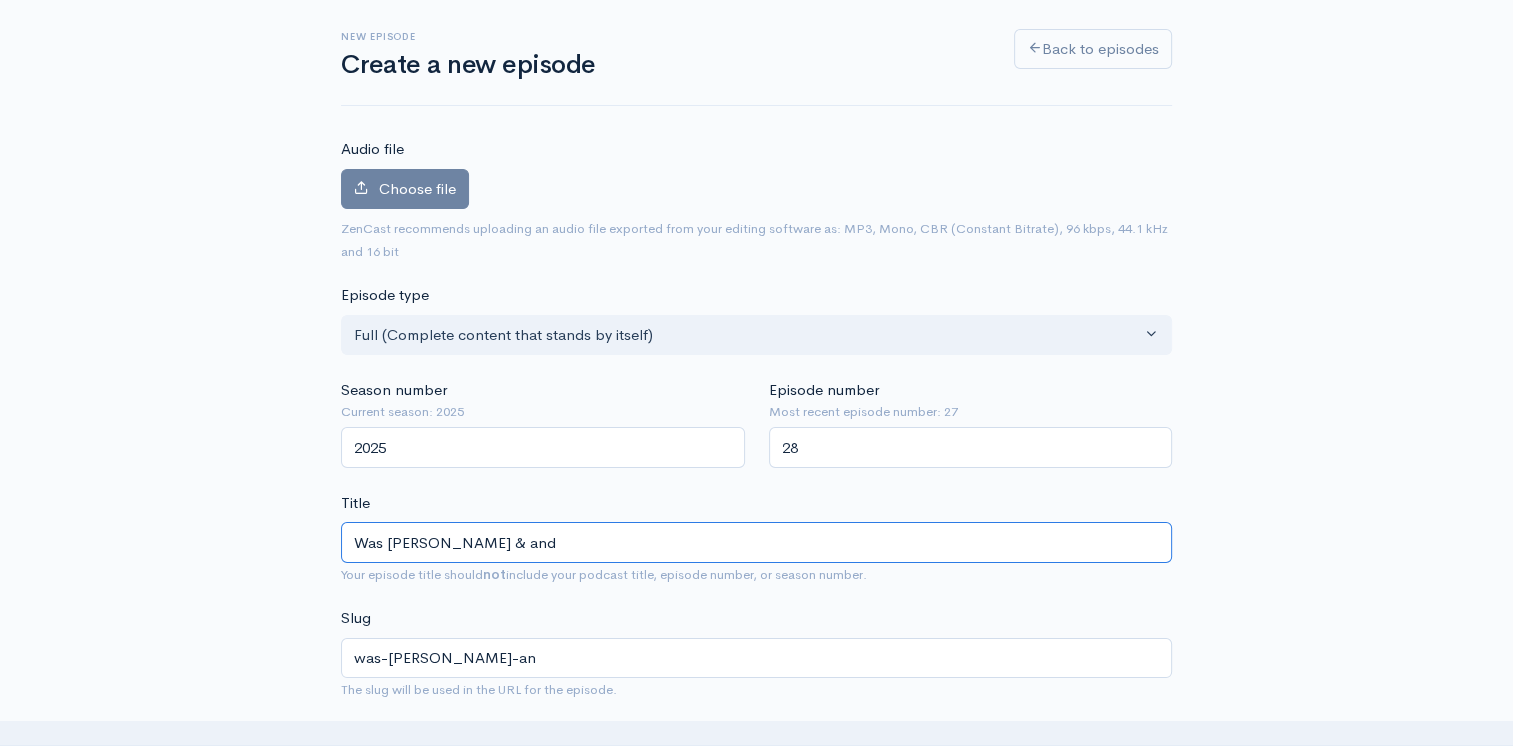 type on "Was Martin Luther King Jr & and" 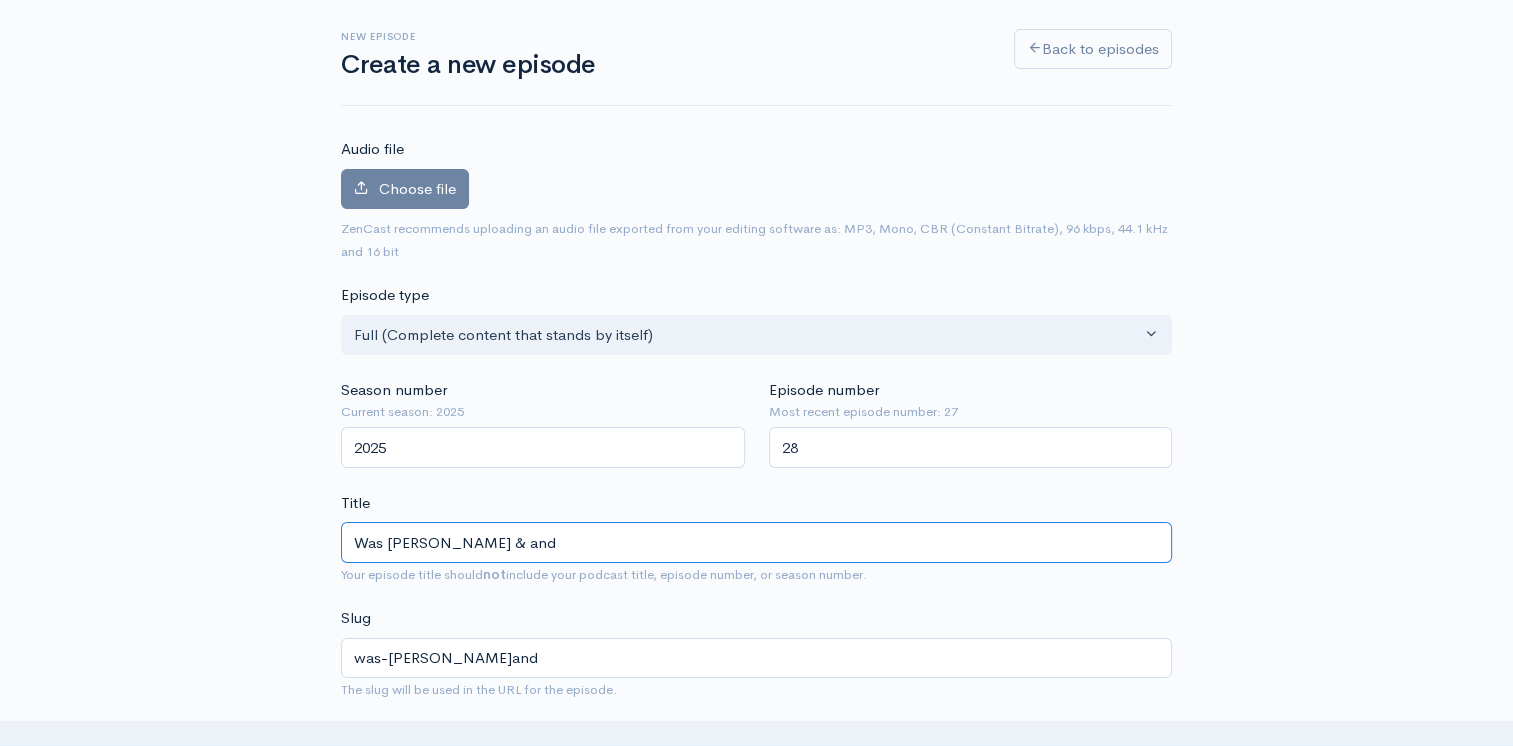 type on "Was Martin Luther King Jr & an" 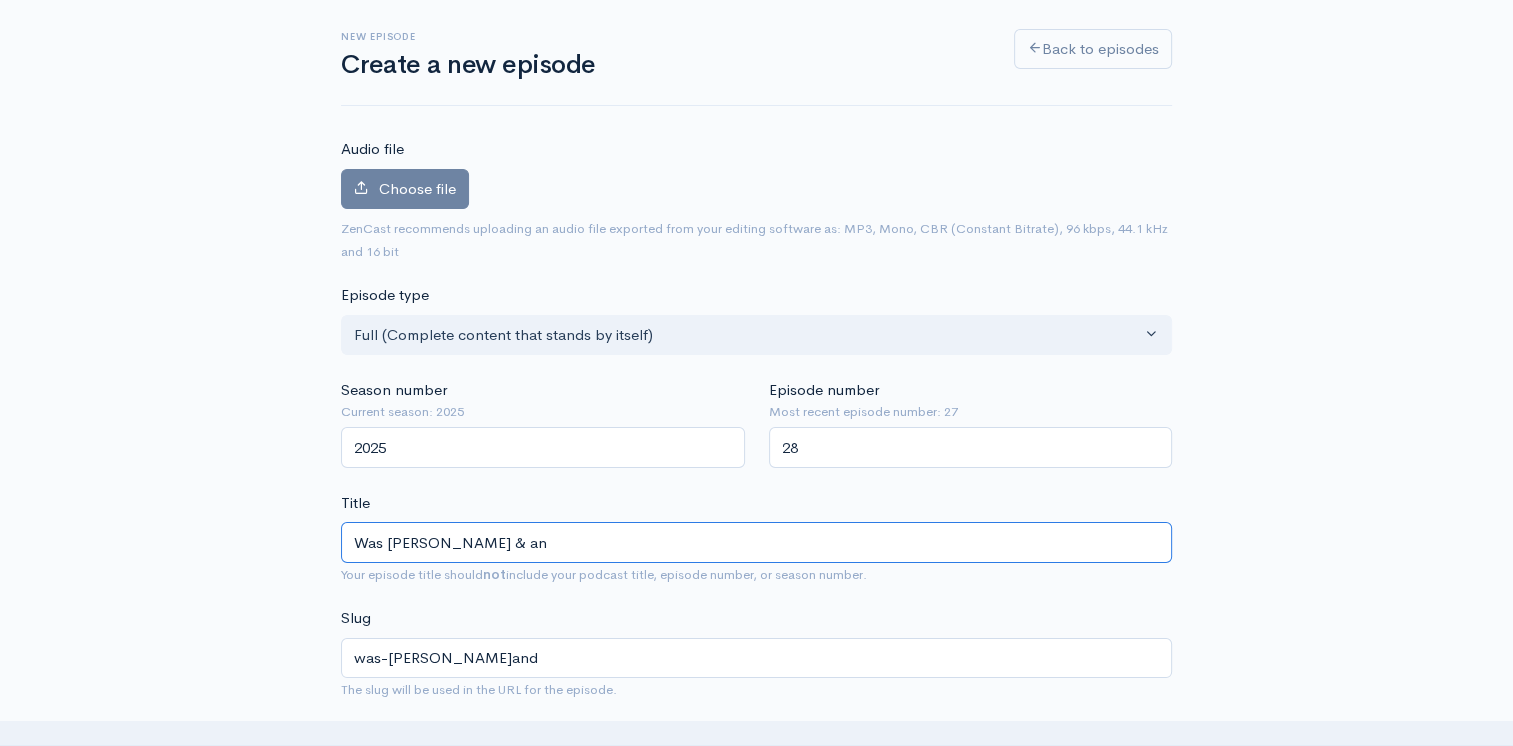 type on "was-martin-luther-king-jr-an" 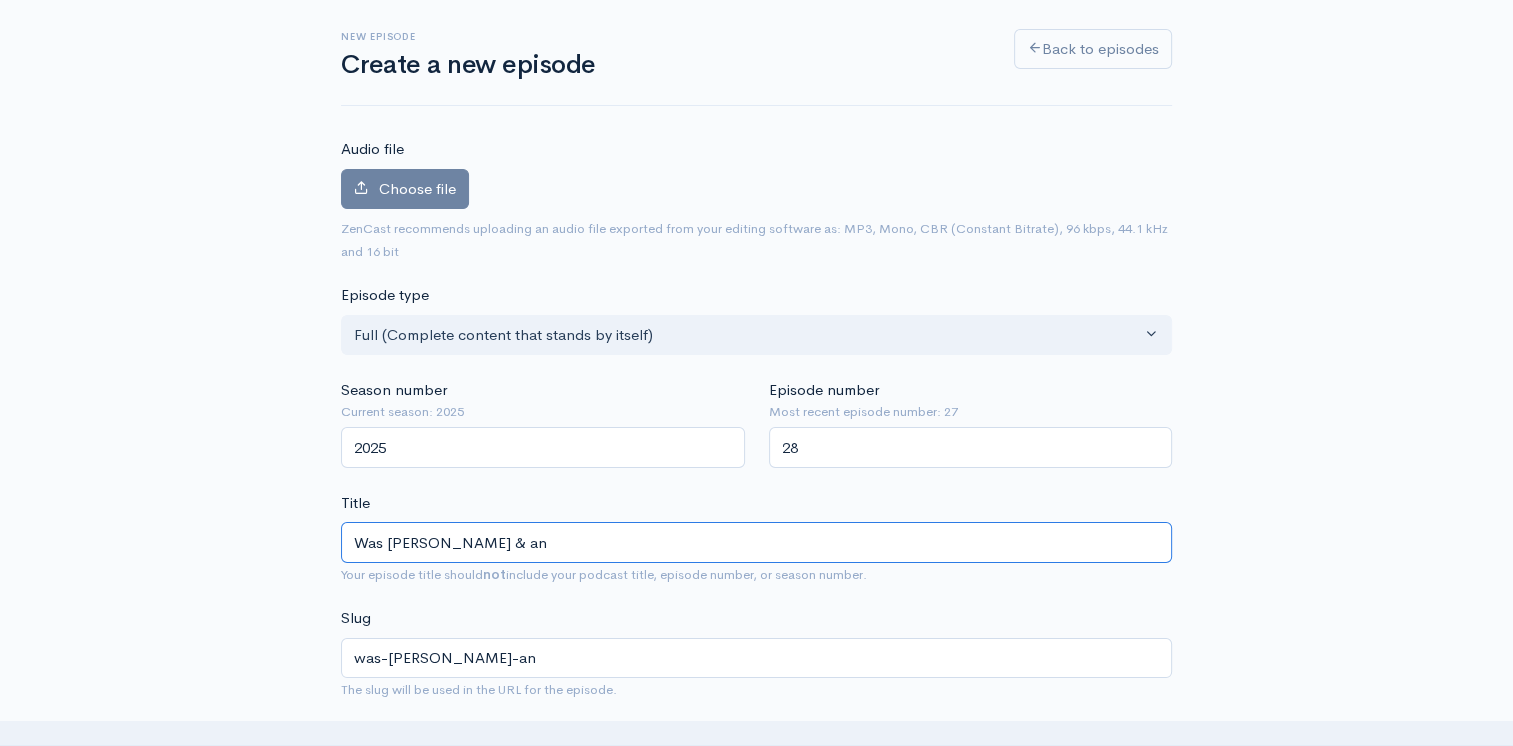 type on "Was Martin Luther King Jr & a" 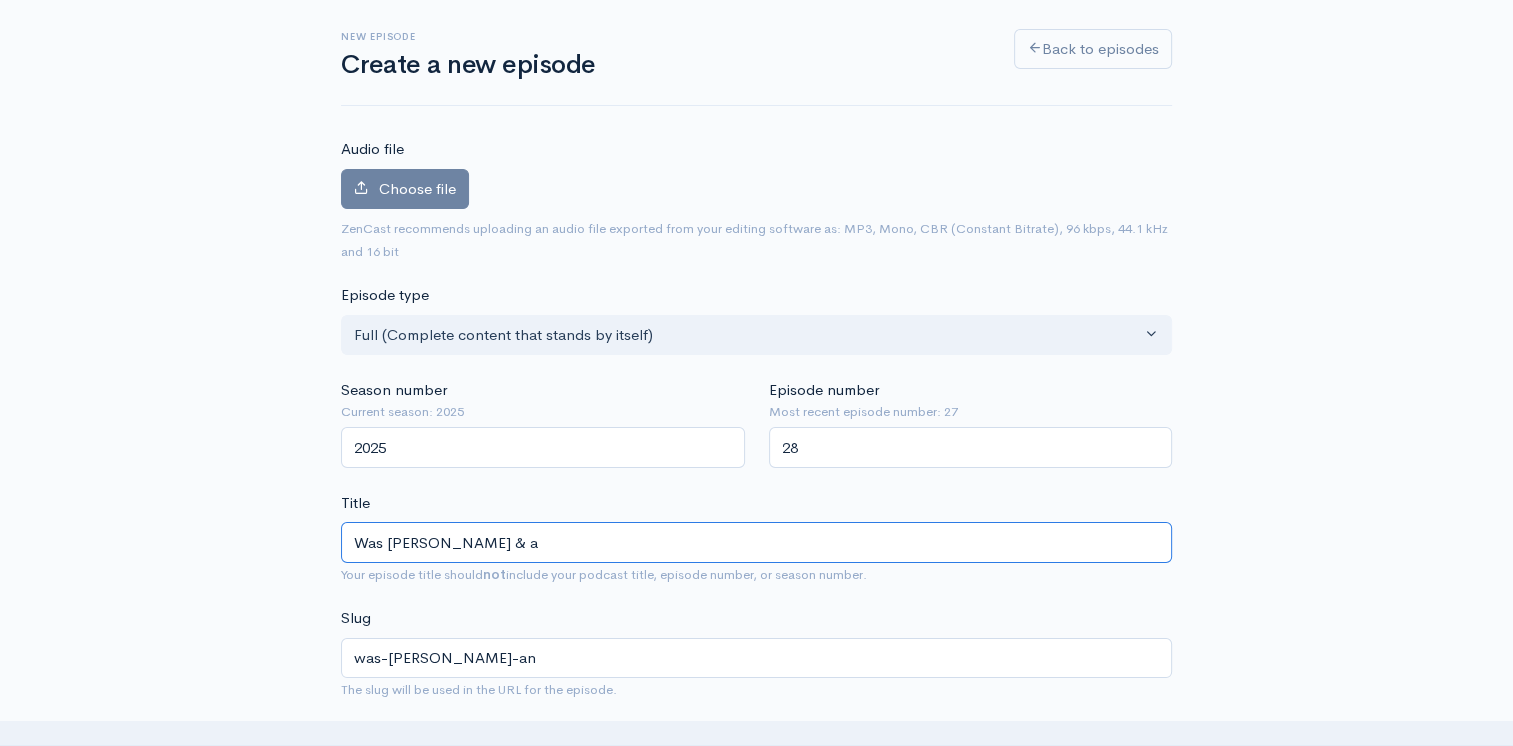 type on "was-martin-luther-king-jr-a" 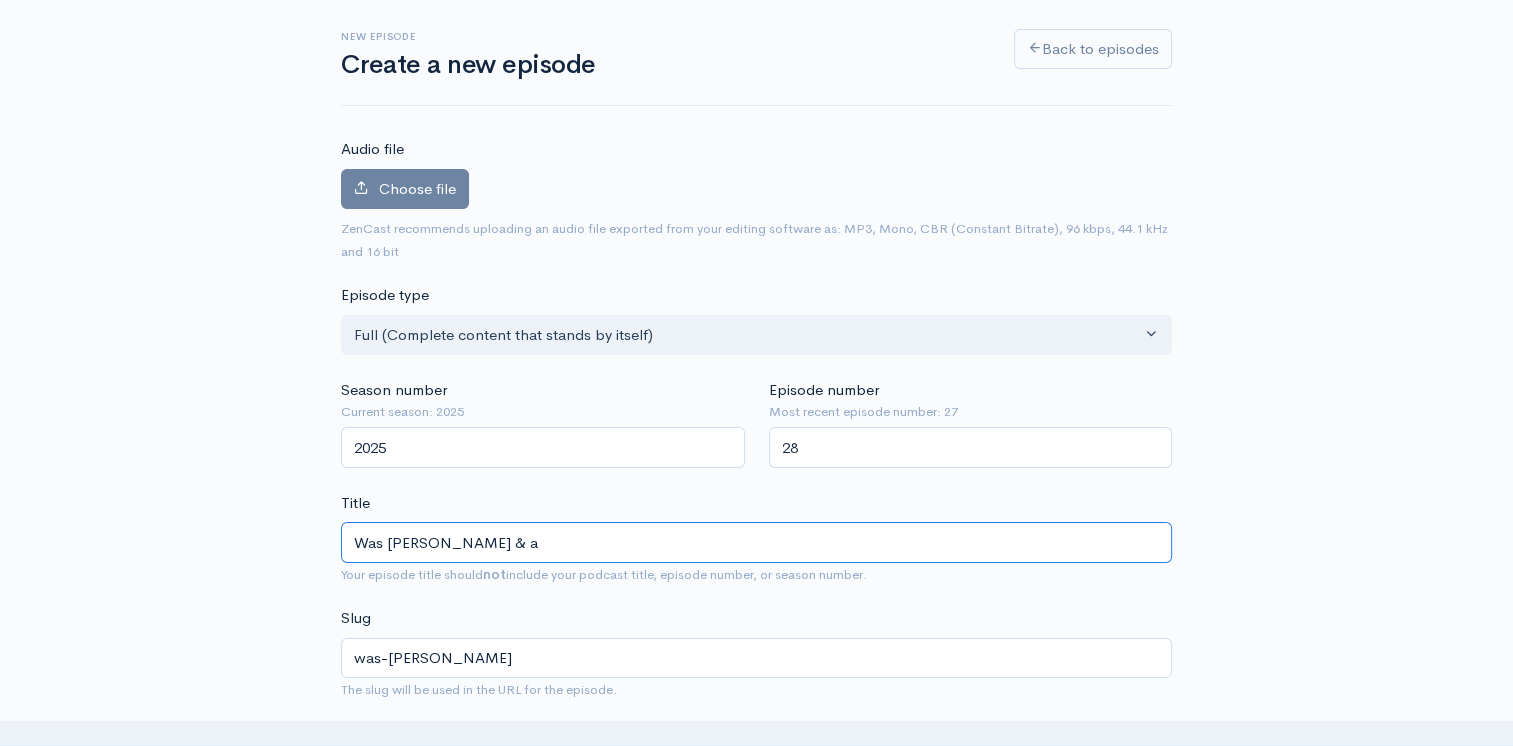 type on "Was Martin Luther King Jr &" 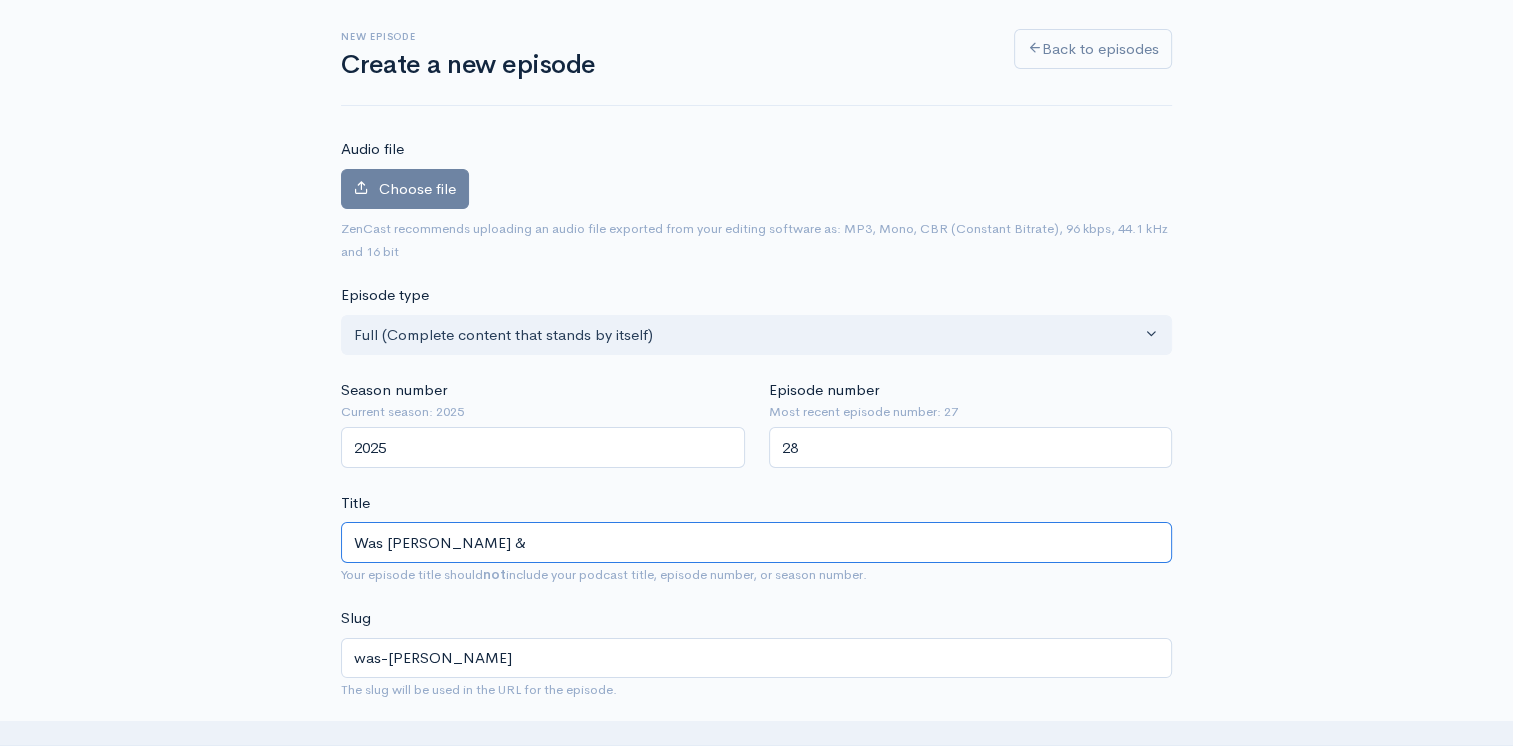 type on "was-martin-luther-king-jr" 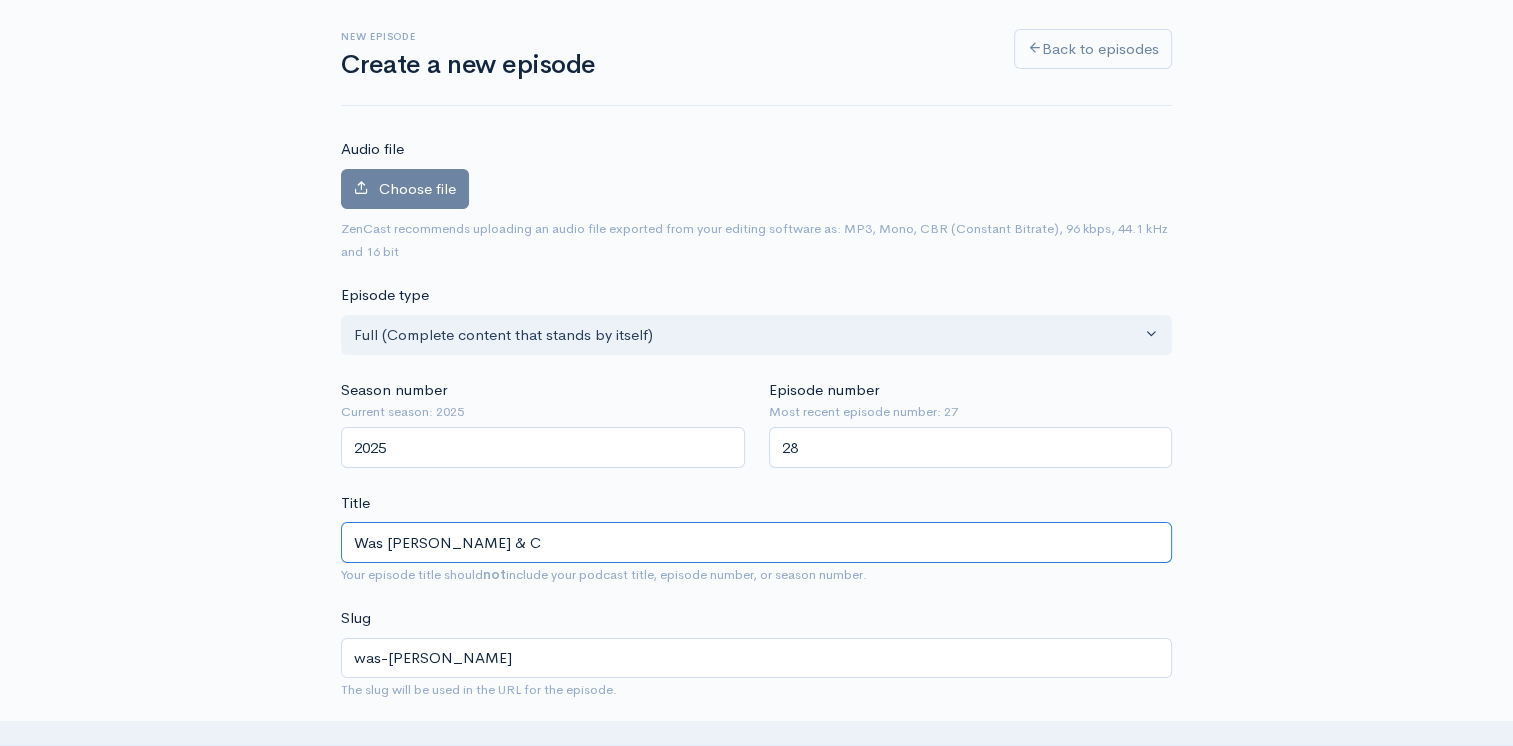 type on "was-martin-luther-king-jr-c" 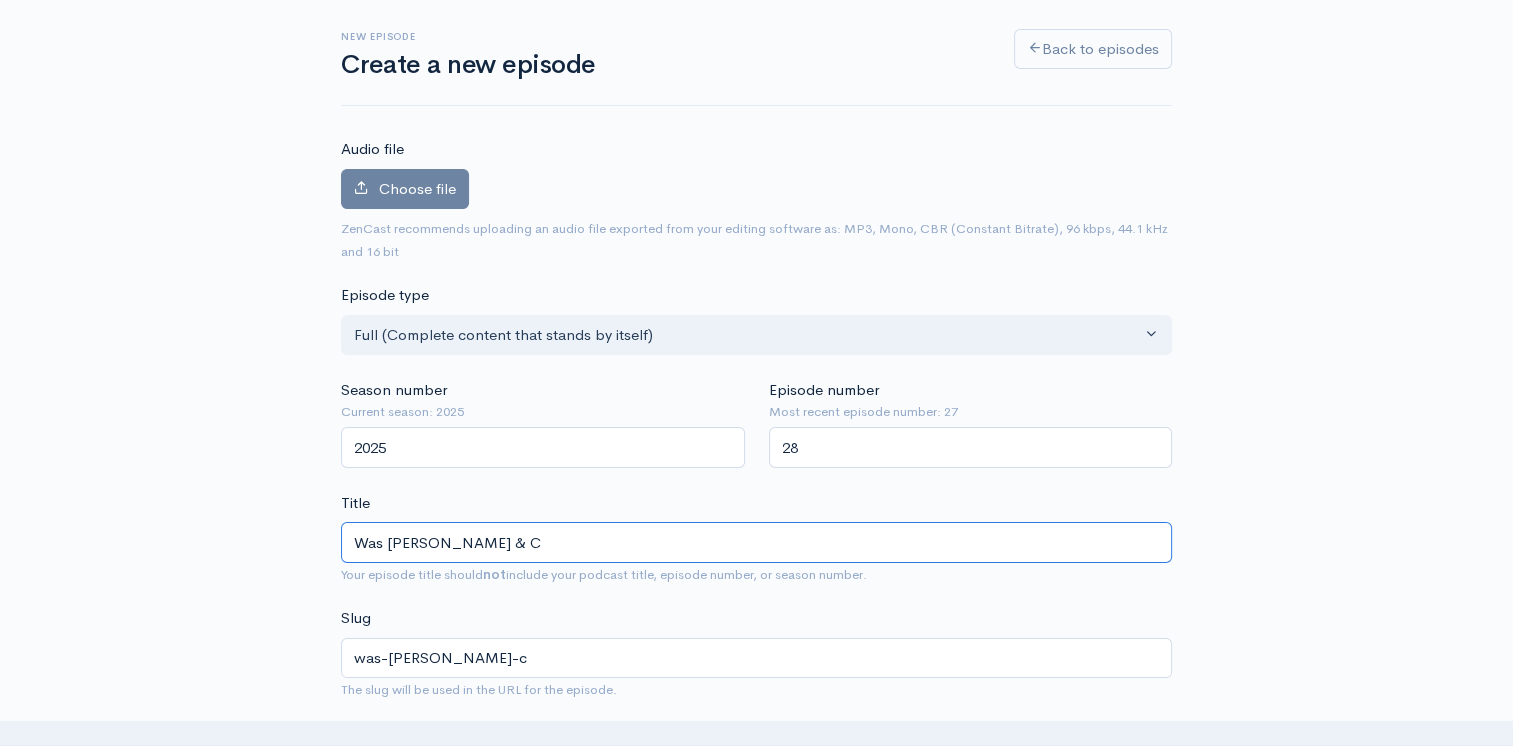type on "Was Martin Luther King Jr & Ci" 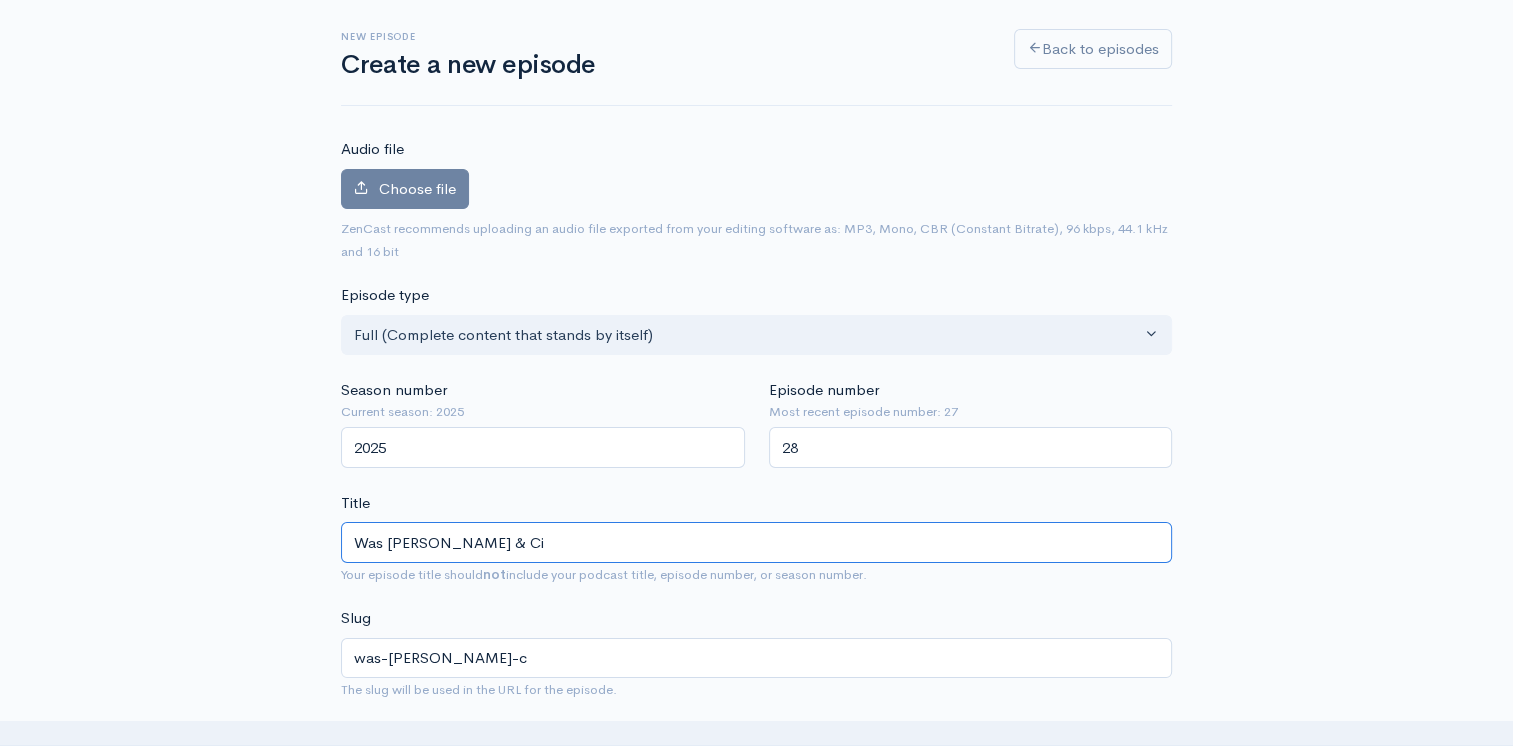 type on "was-martin-luther-king-jr-ci" 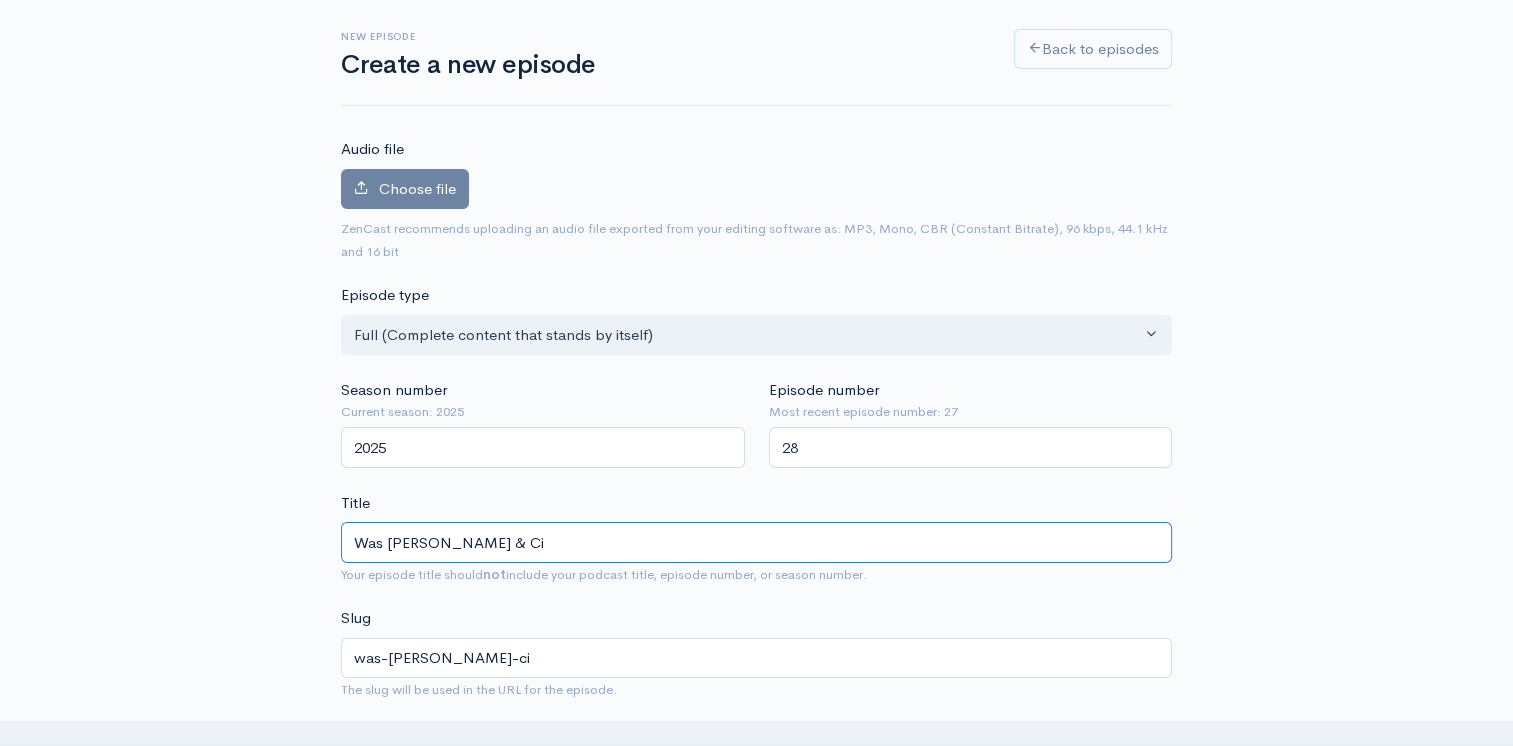 type on "Was Martin Luther King Jr & Civ" 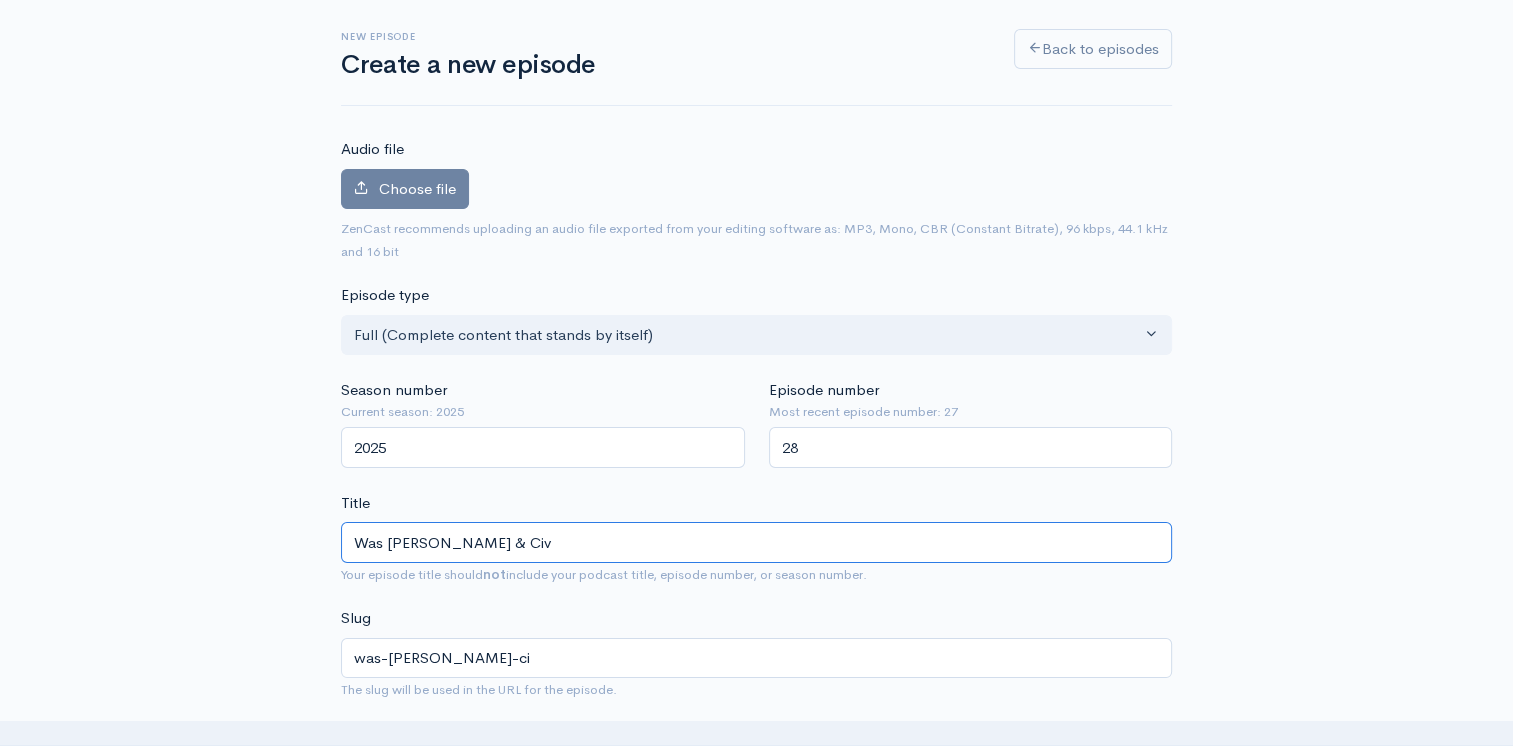 type on "was-martin-luther-king-jr-civ" 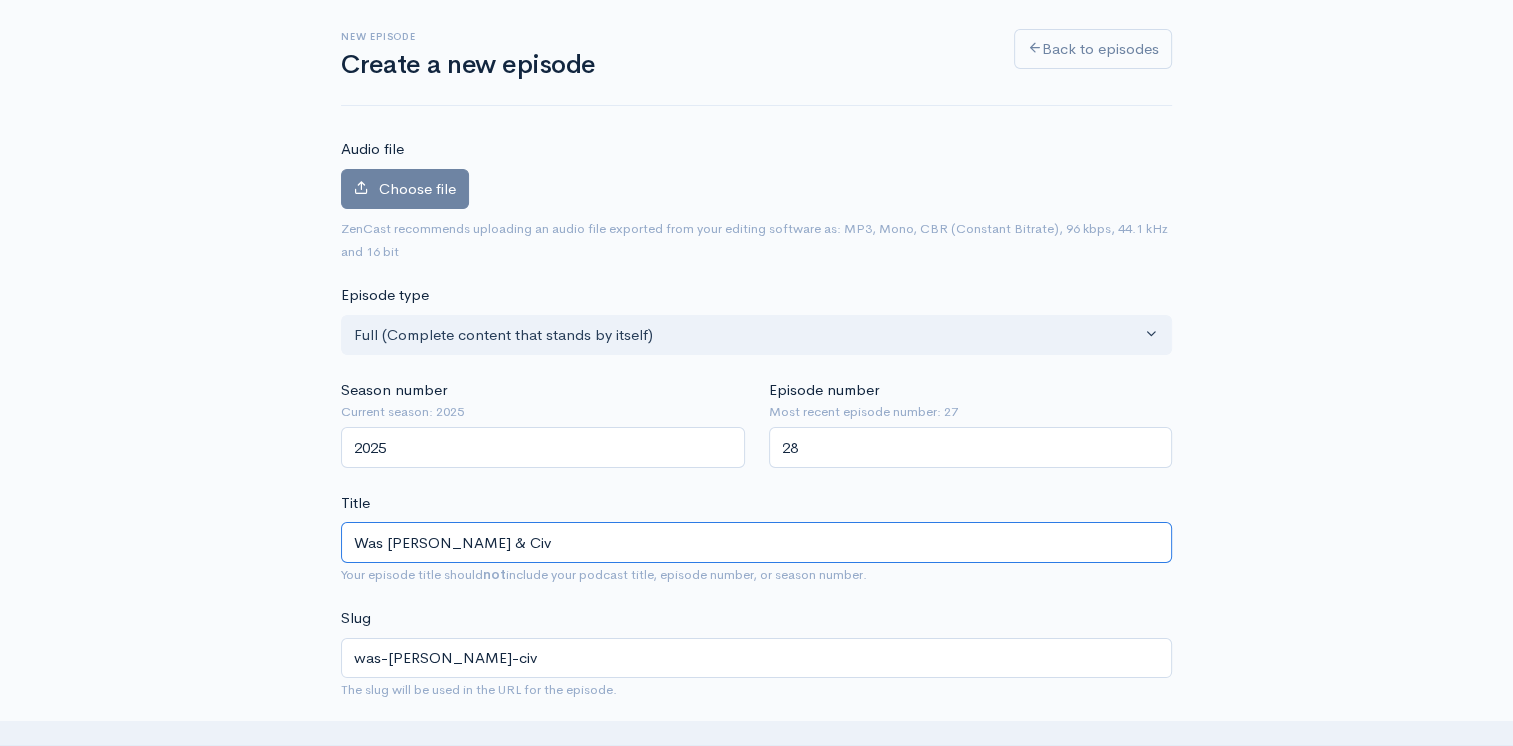 type on "Was Martin Luther King Jr & Civi" 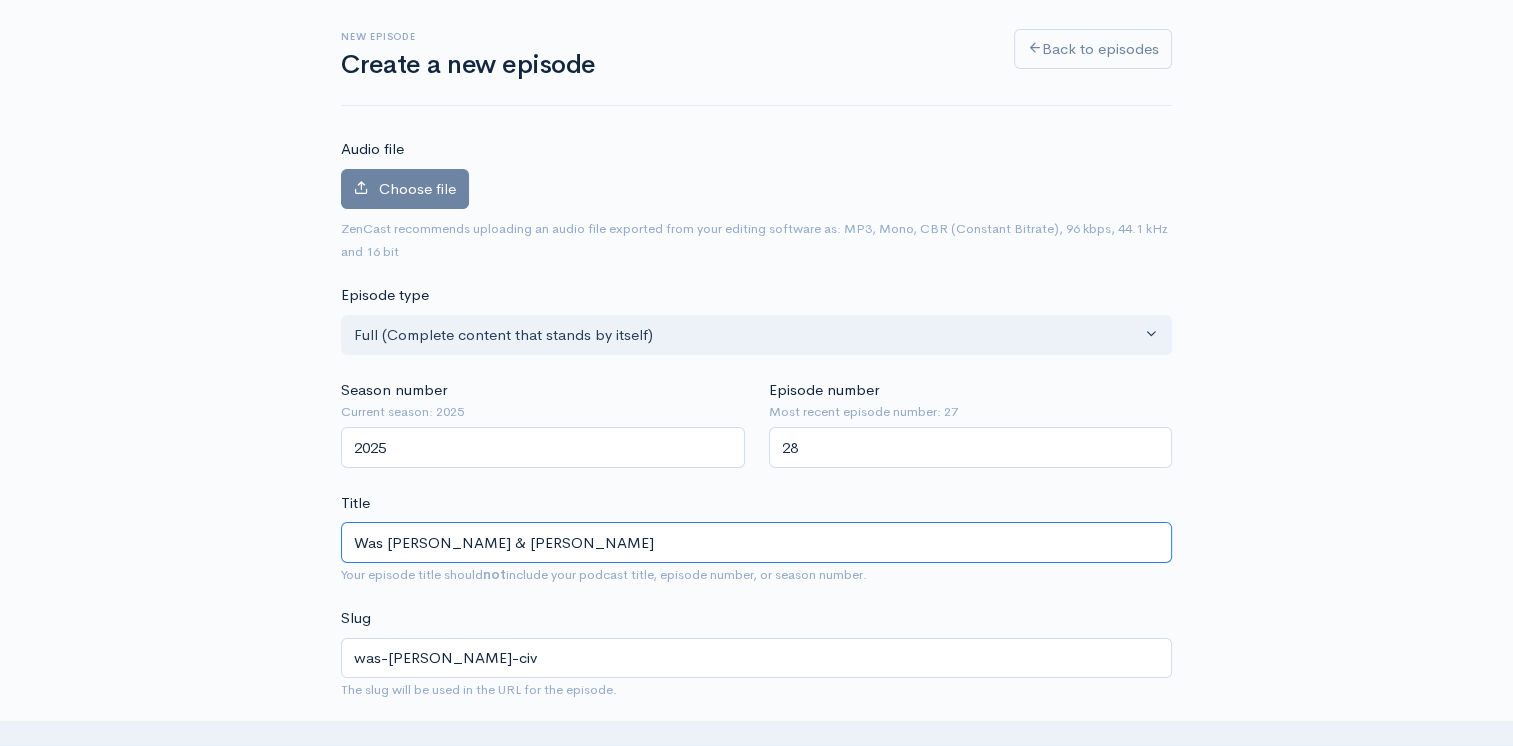type on "was-martin-luther-king-jr-civi" 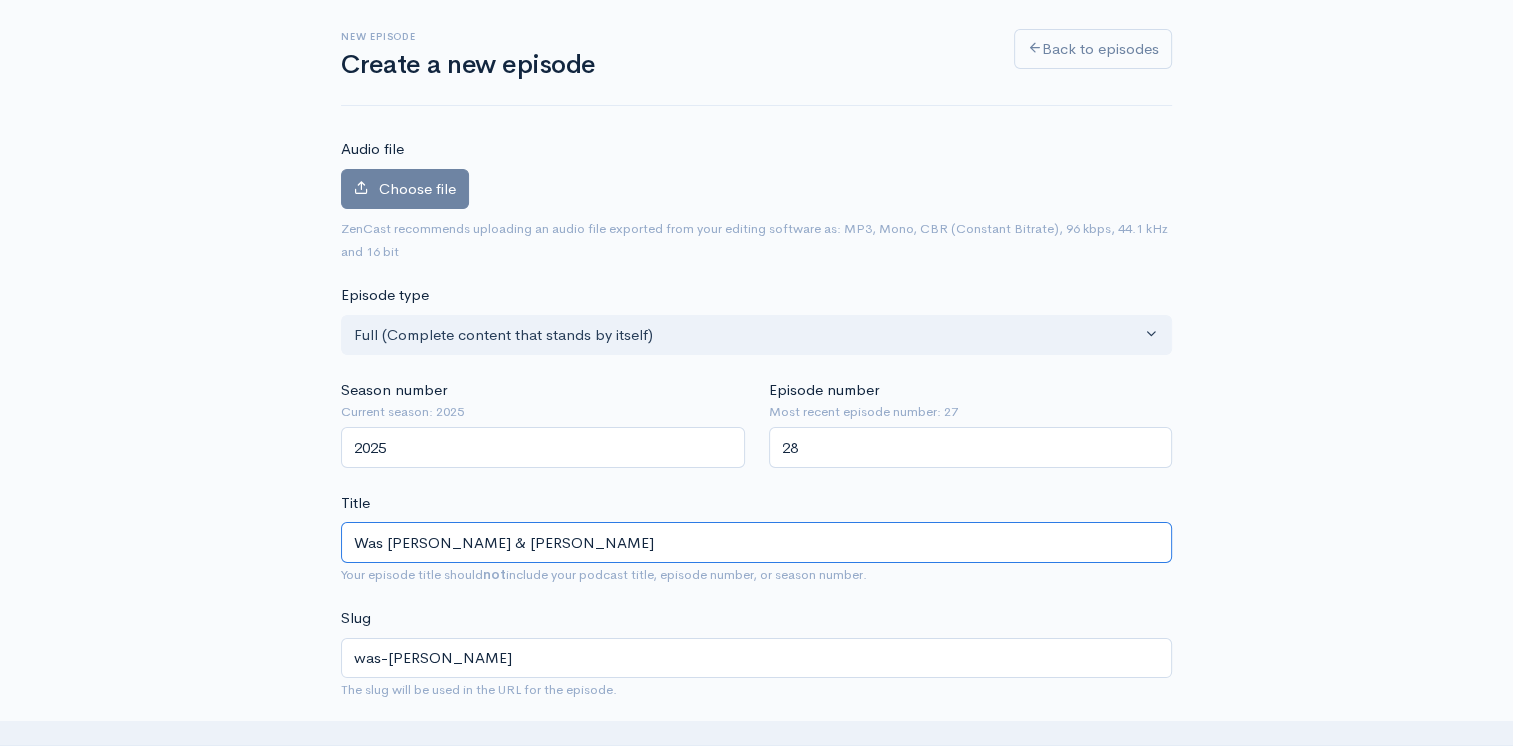 type on "Was Martin Luther King Jr & Civil" 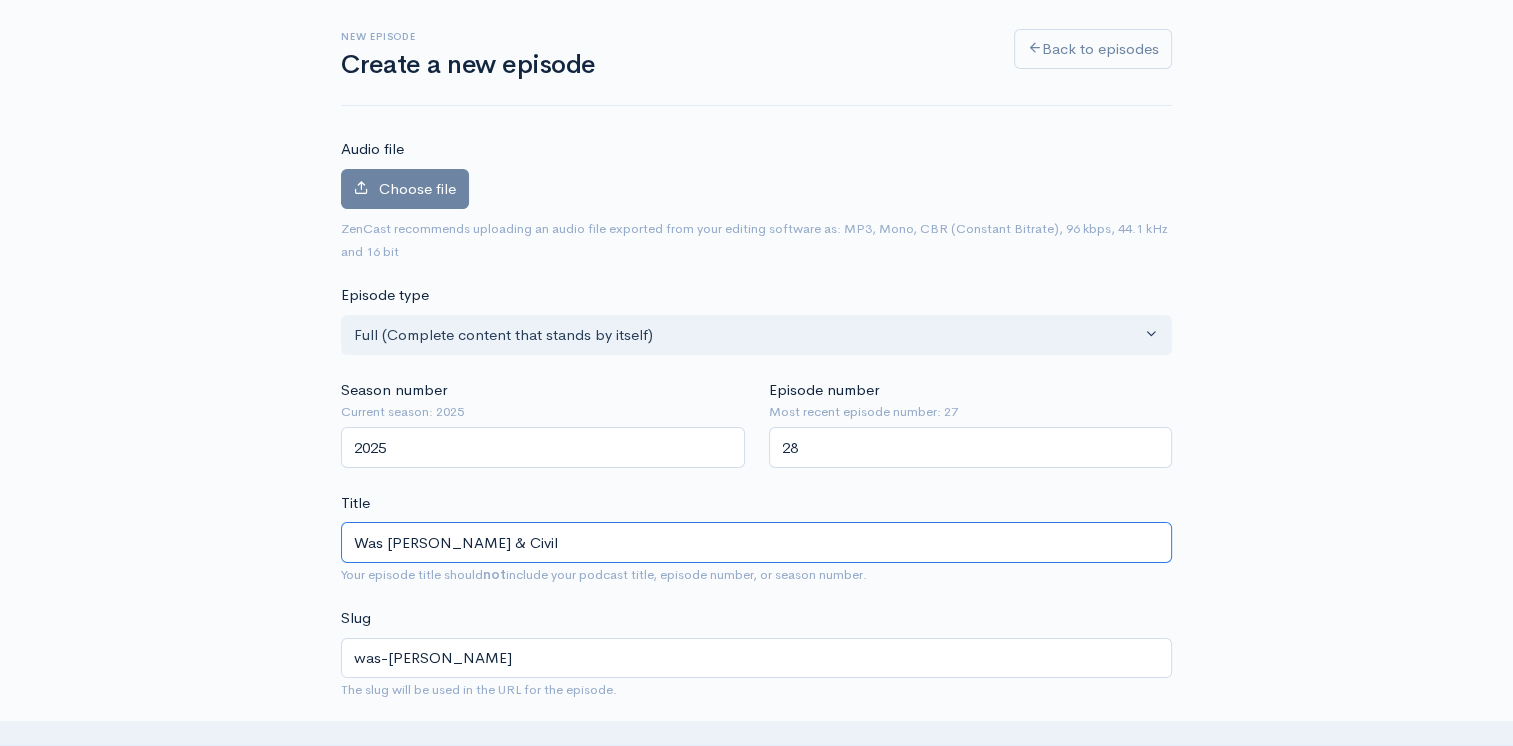 type on "was-martin-luther-king-jr-civil" 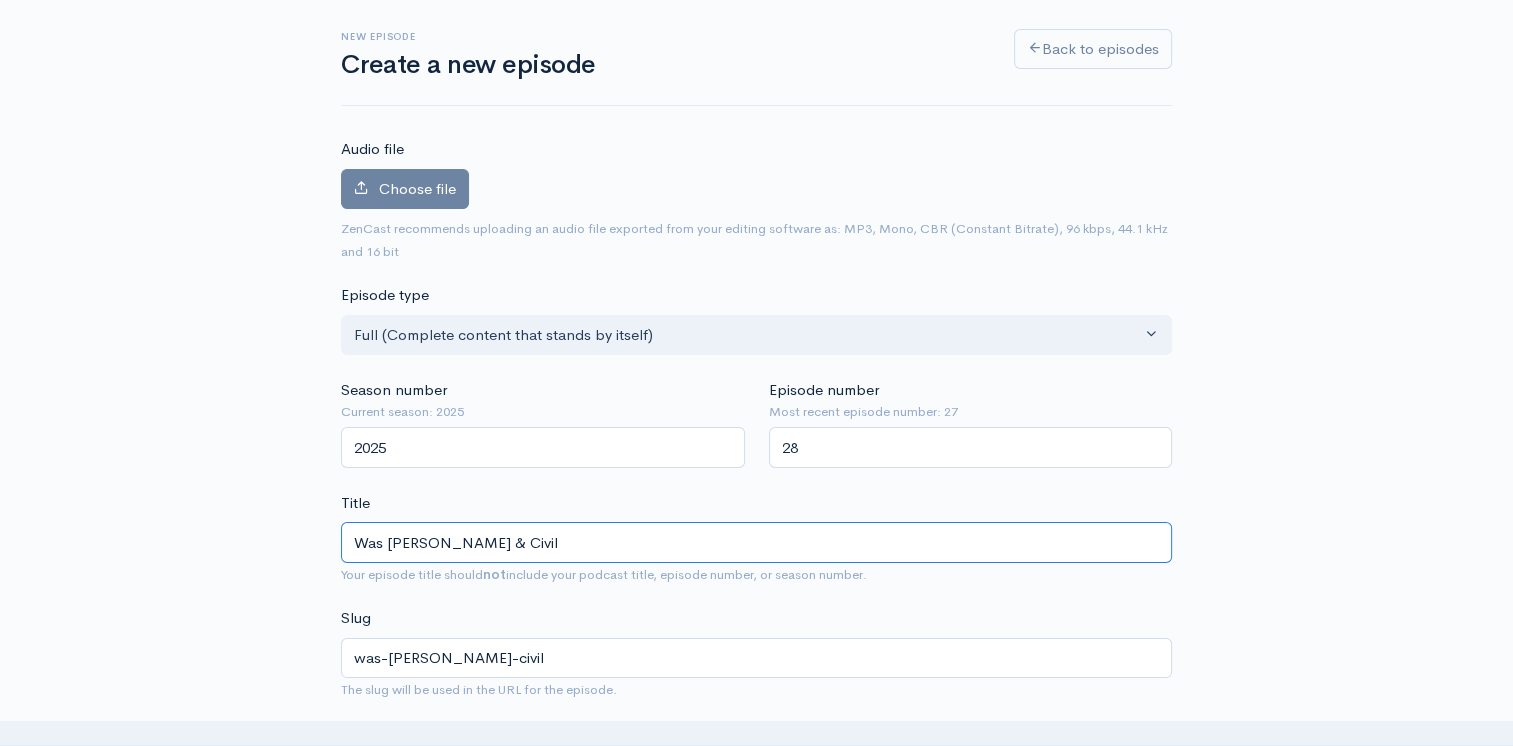 type on "Was Martin Luther King Jr & Civil R" 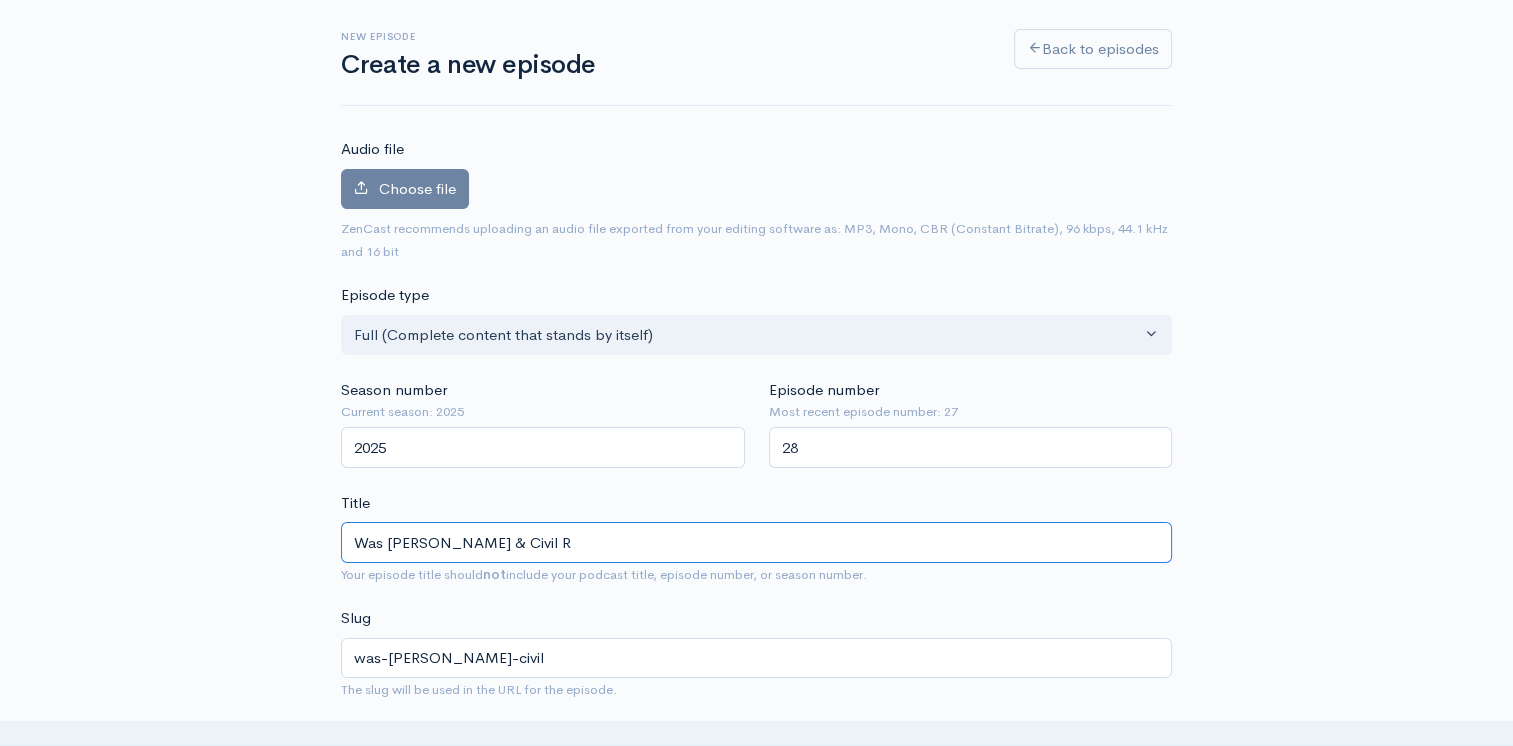 type on "was-martin-luther-king-jr-civil-r" 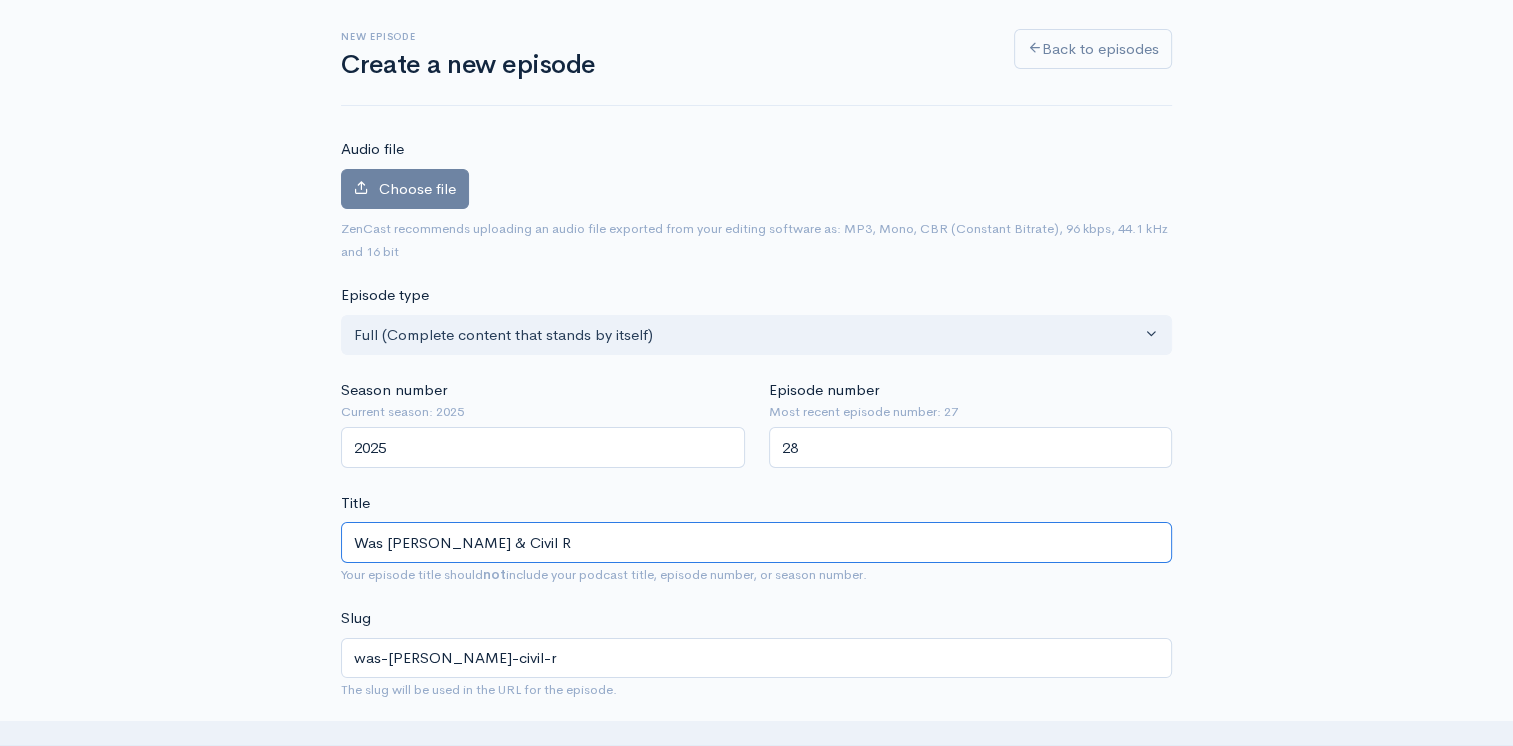 type on "Was Martin Luther King Jr & Civil Ri" 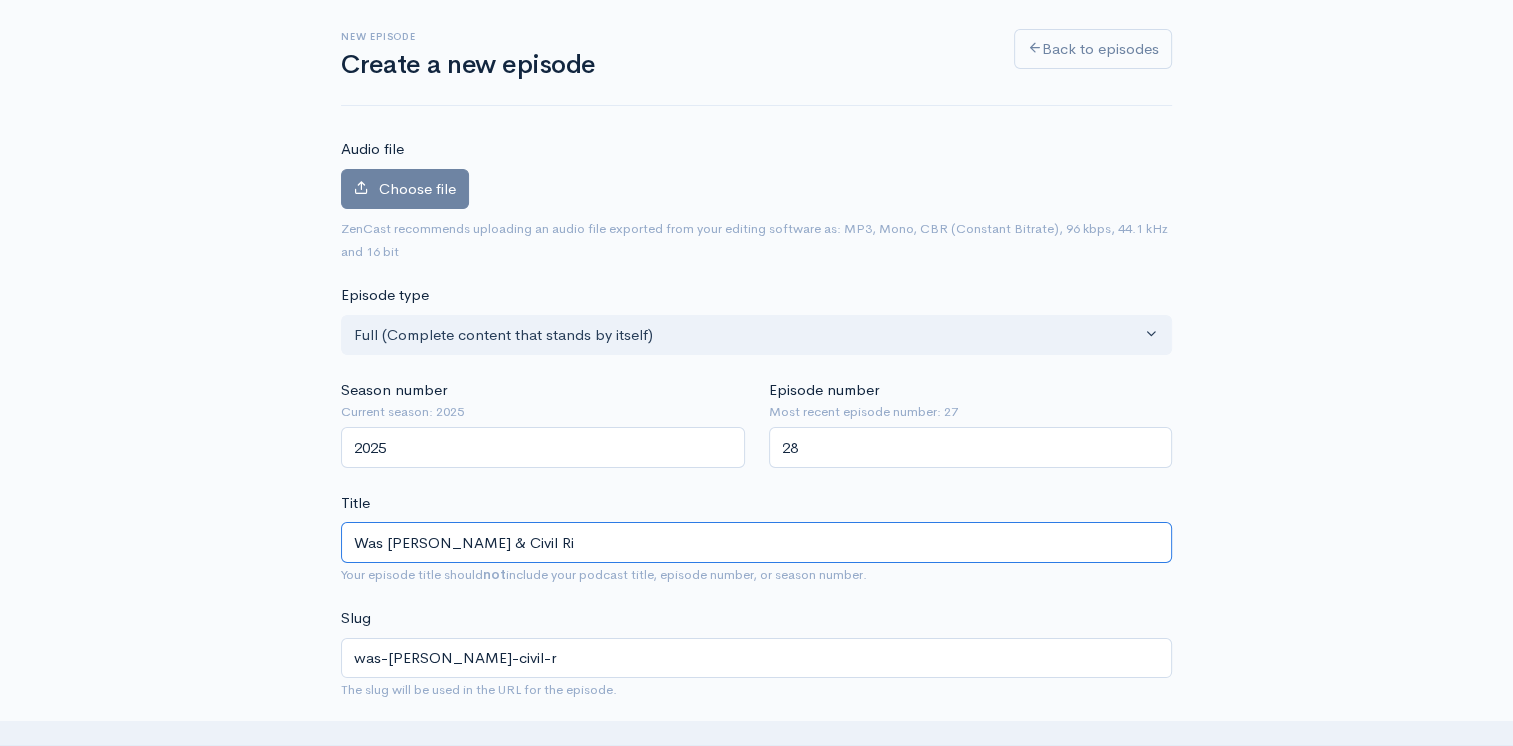 type on "was-martin-luther-king-jr-civil-ri" 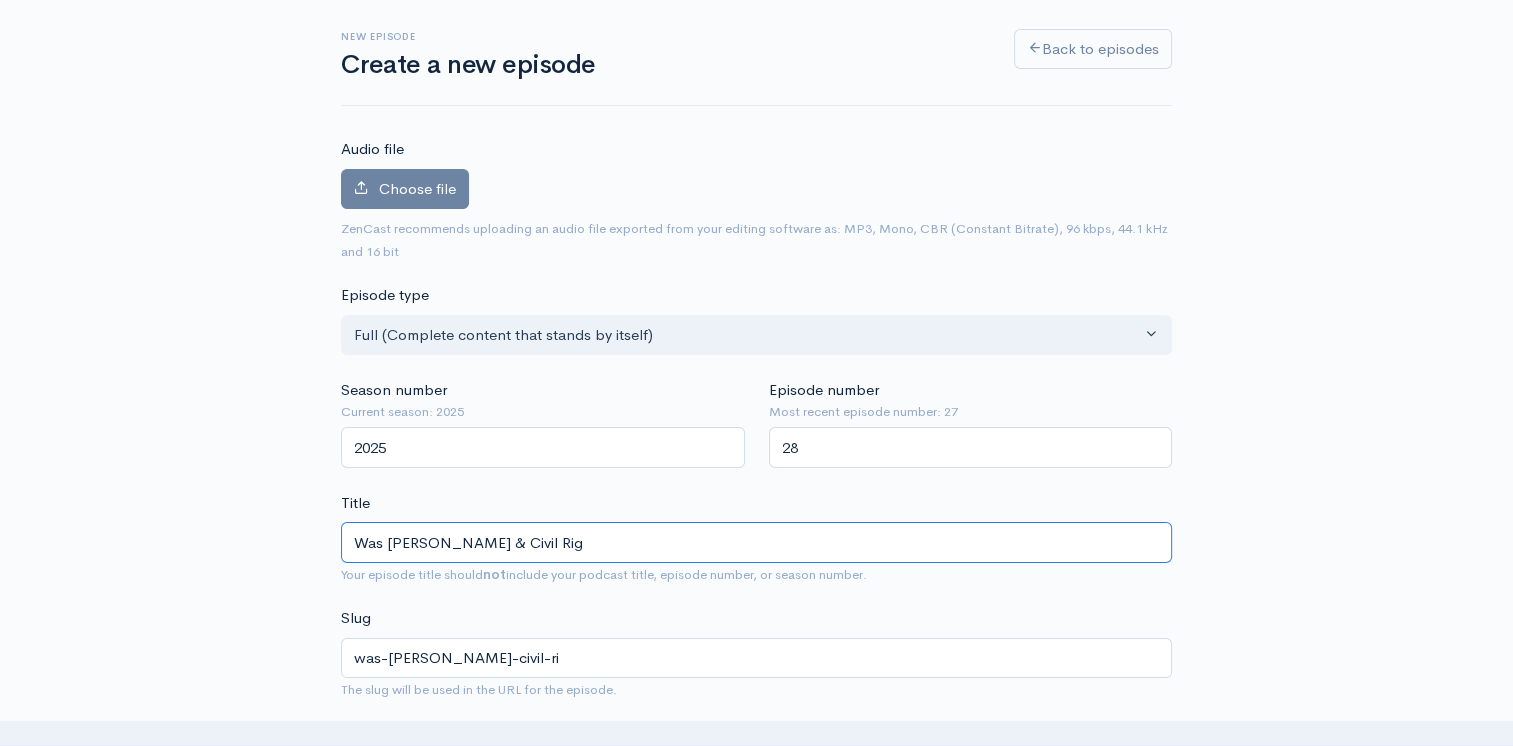 type on "Was Martin Luther King Jr & Civil Righ" 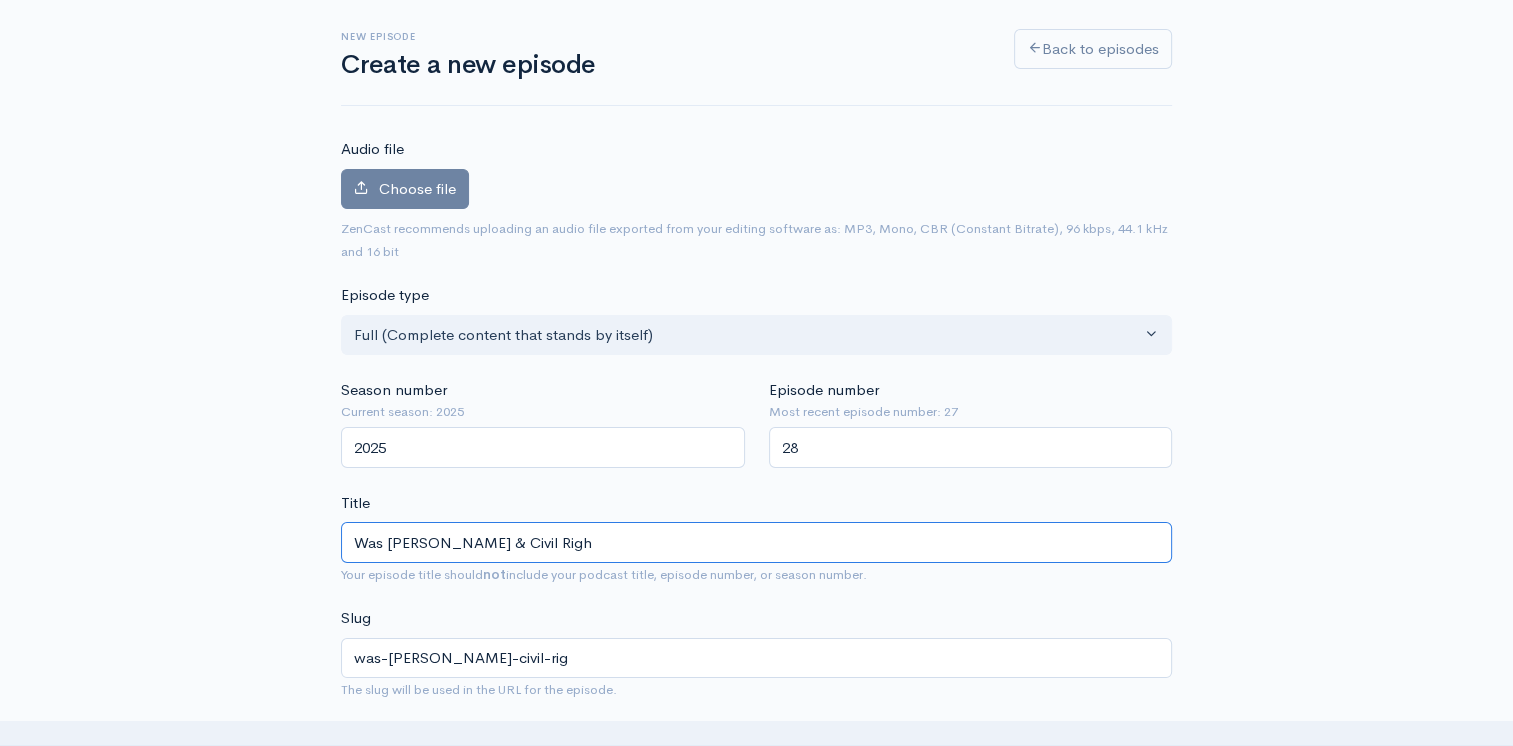type on "Was Martin Luther King Jr & Civil Right" 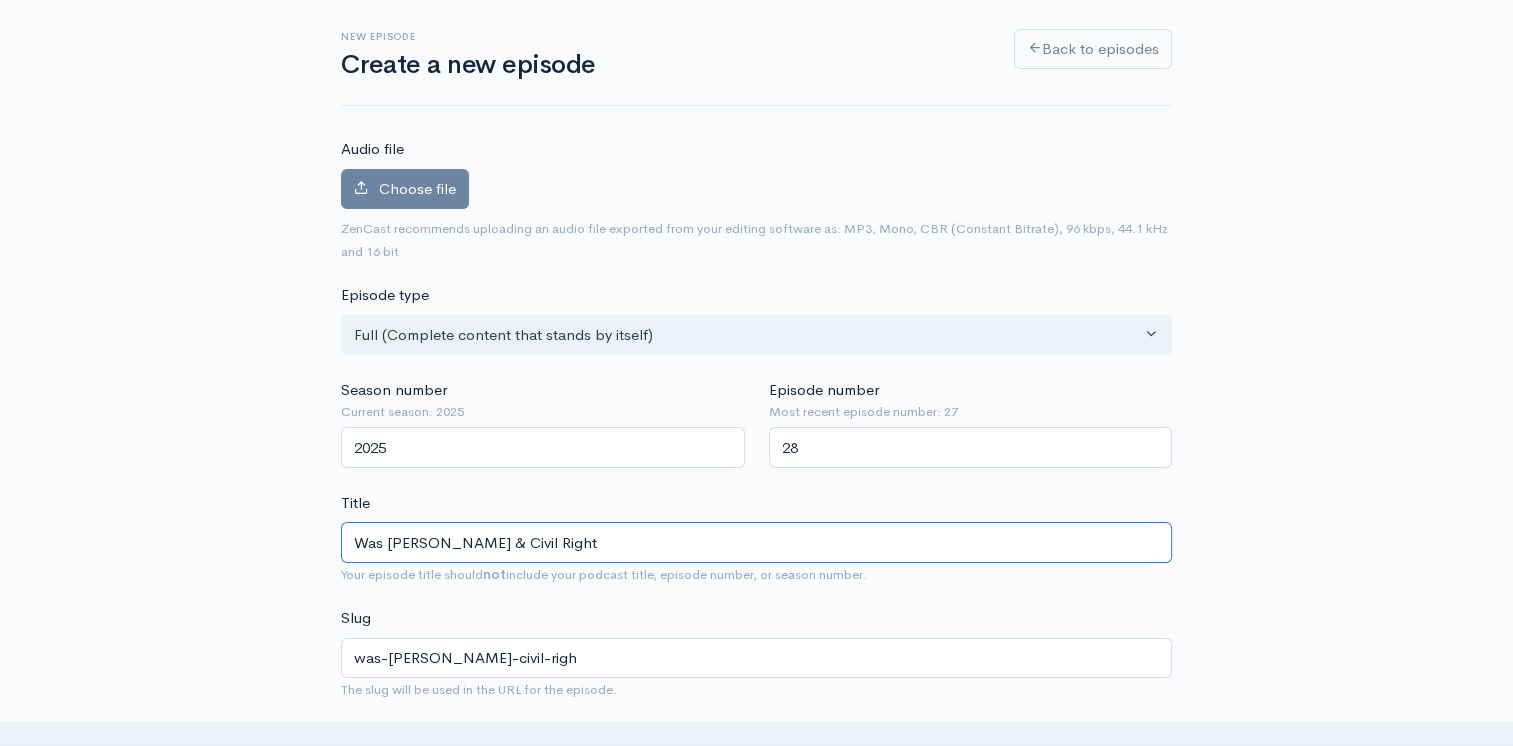 type on "was-martin-luther-king-jr-civil-right" 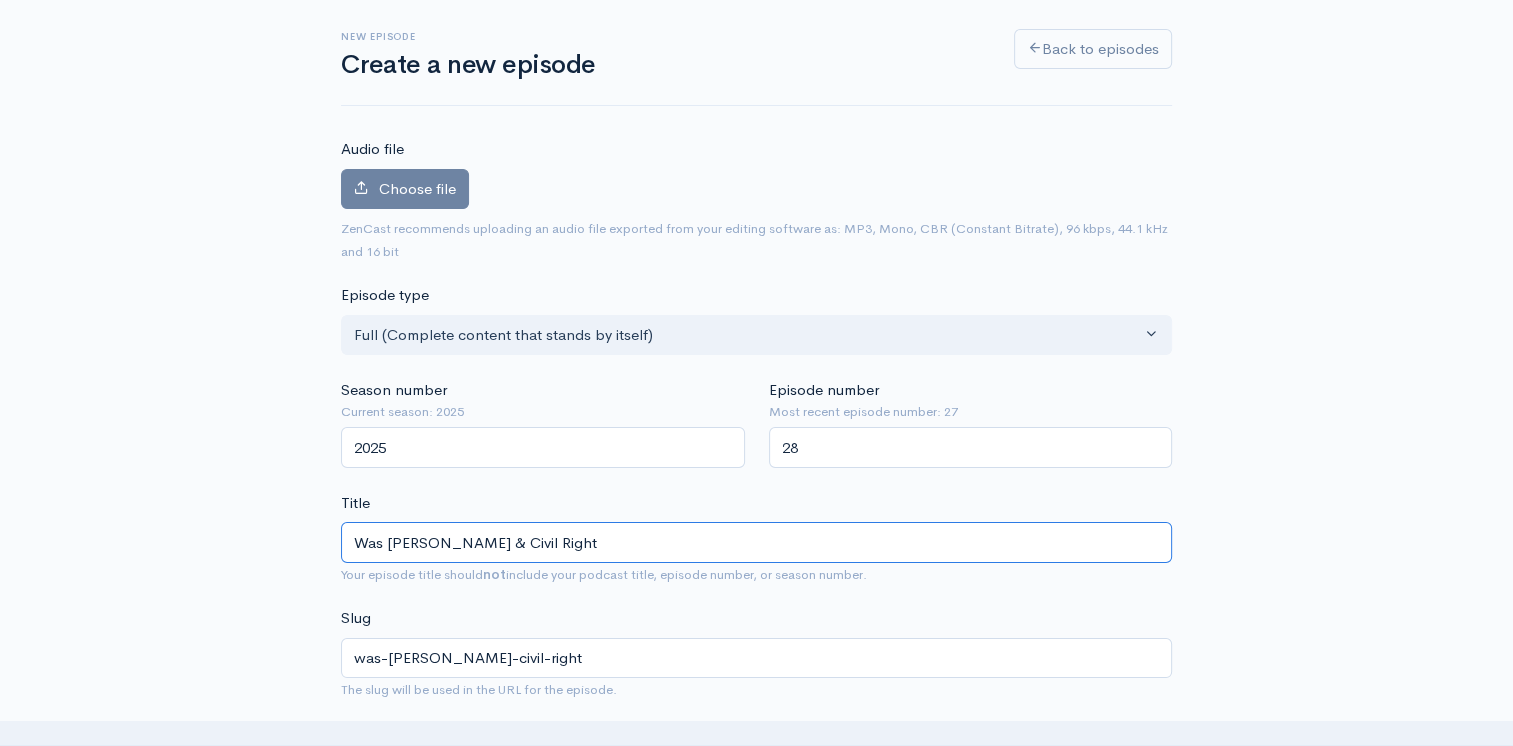 type on "Was Martin Luther King Jr & Civil Rights" 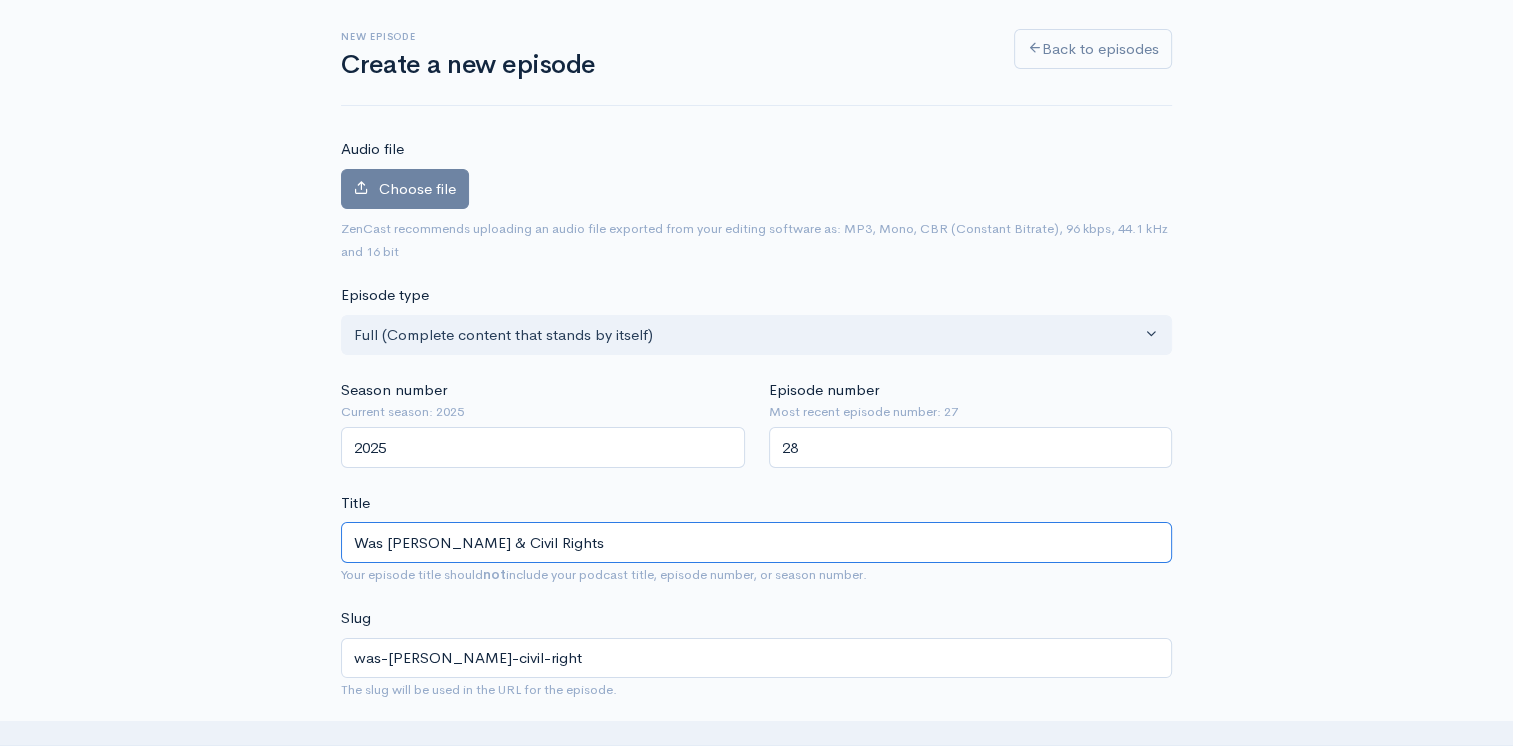 type on "was-martin-luther-king-jr-civil-rights" 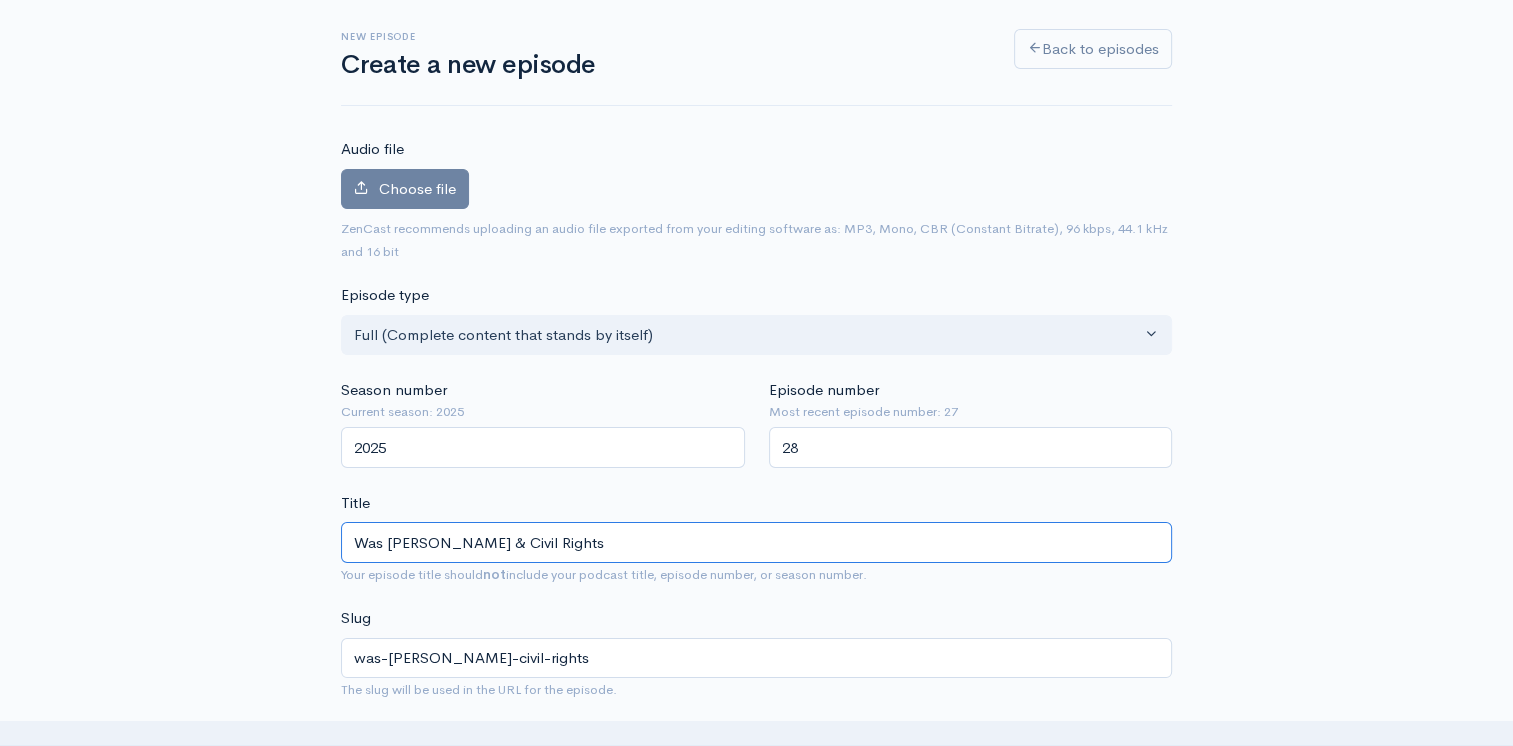 type on "Was Martin Luther King Jr & Civil Rights R" 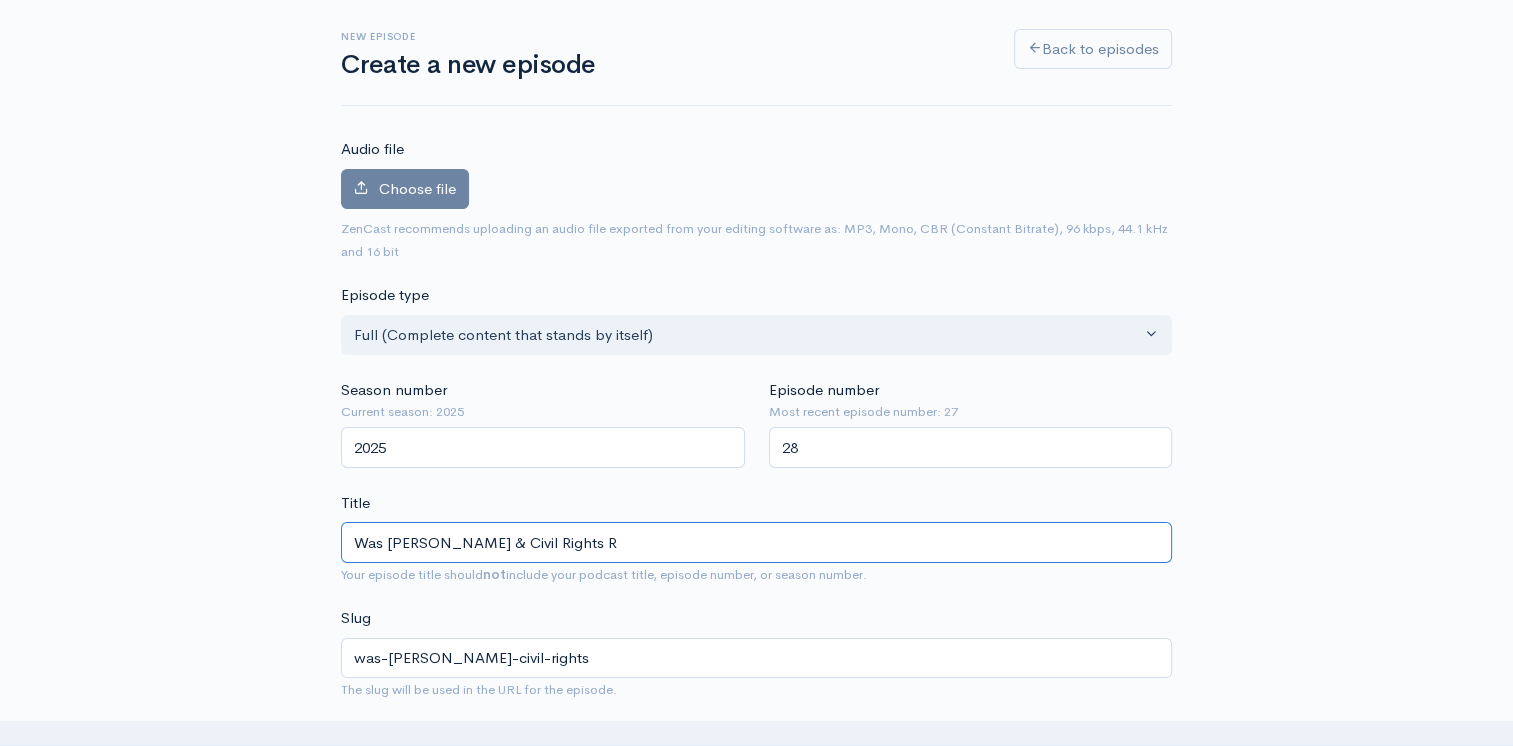 type on "was-martin-luther-king-jr-civil-rights-r" 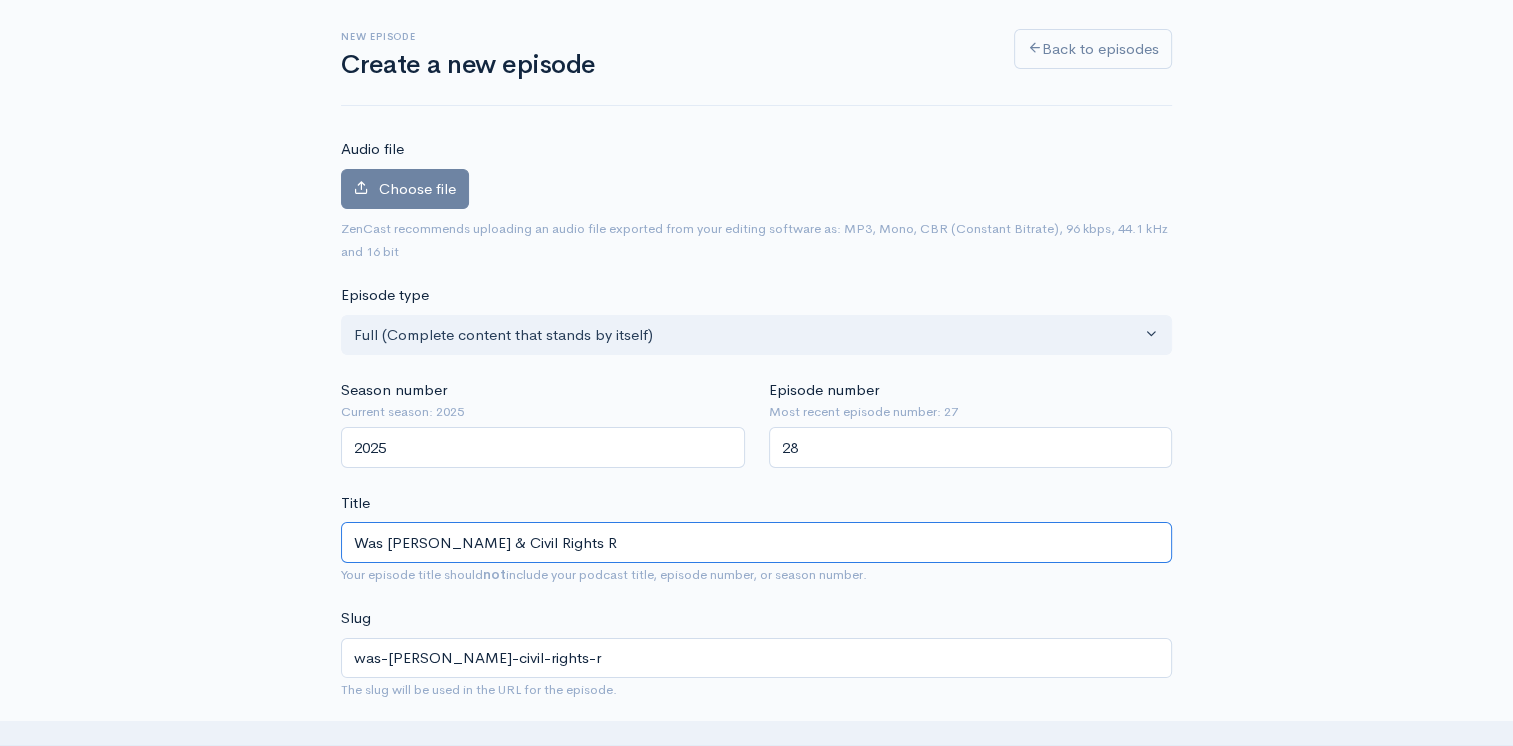 type on "Was Martin Luther King Jr & Civil Rights Re" 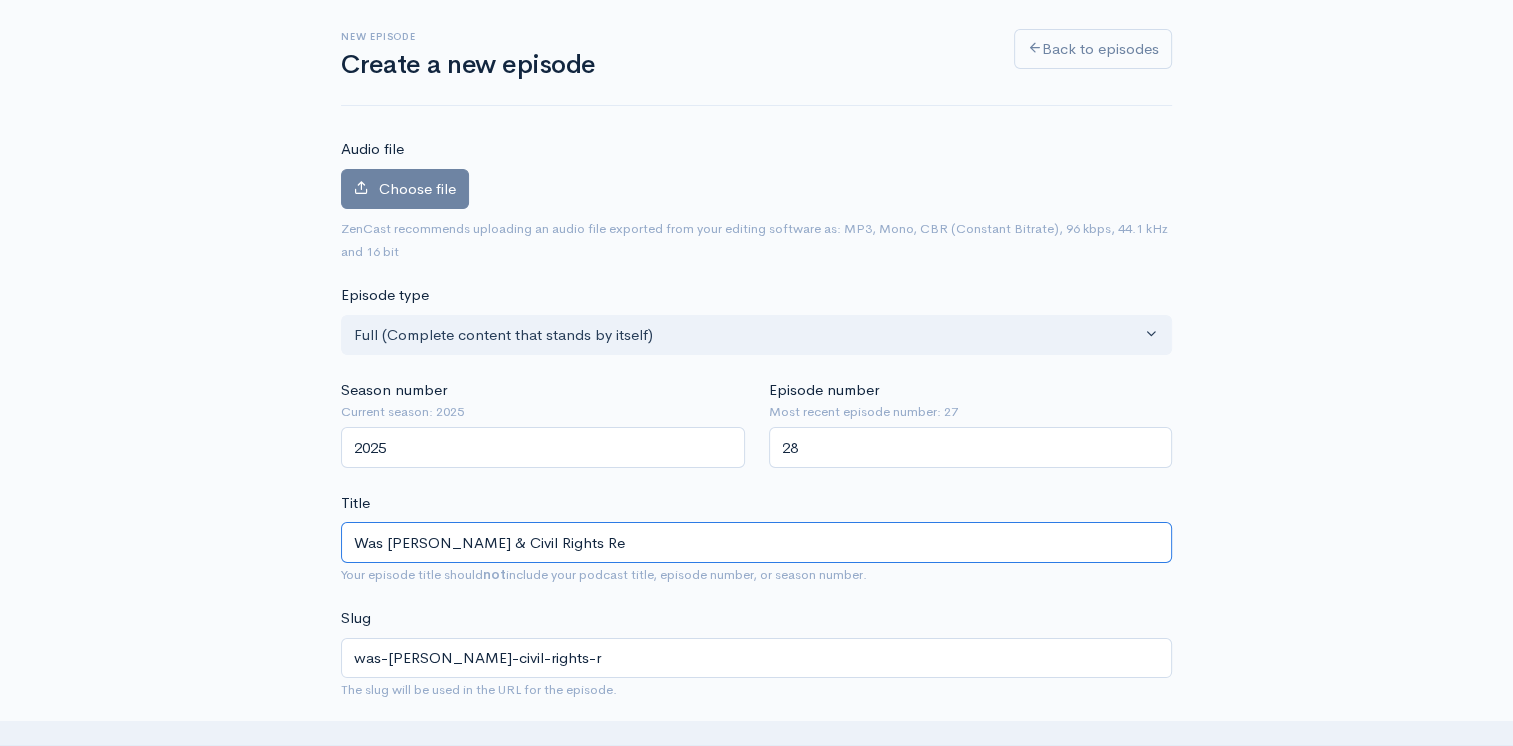 type on "was-martin-luther-king-jr-civil-rights-re" 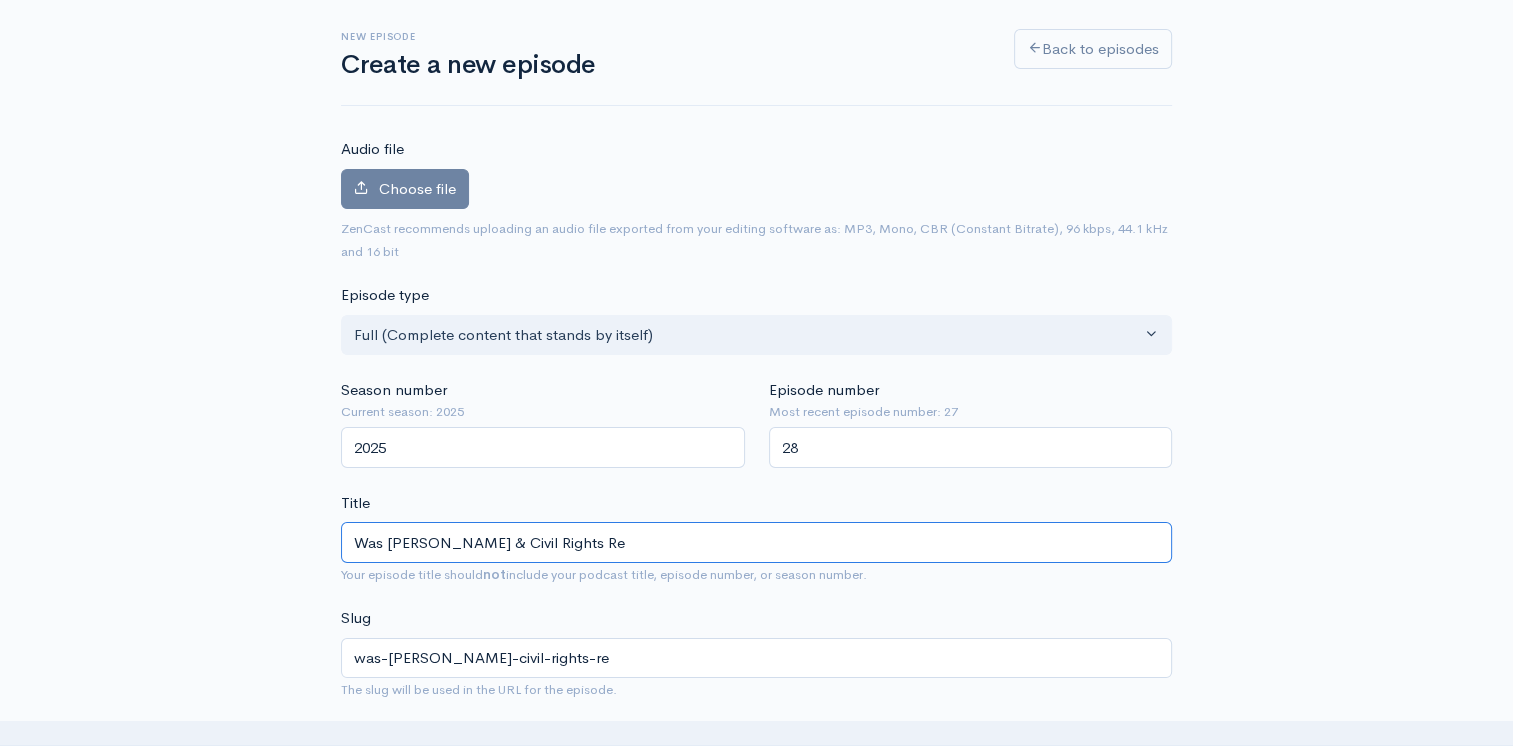 type on "Was Martin Luther King Jr & Civil Rights Rea" 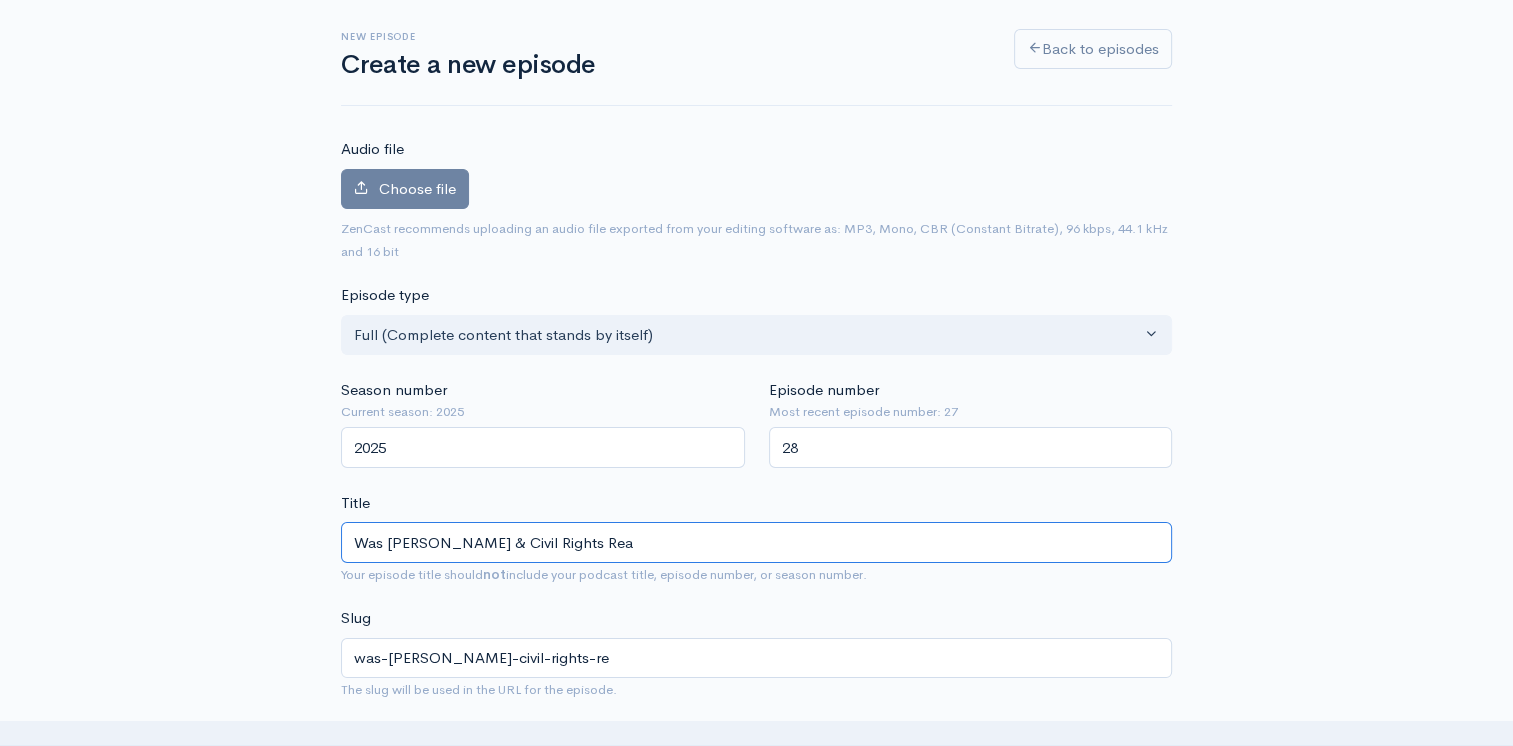 type on "was-martin-luther-king-jr-civil-rights-rea" 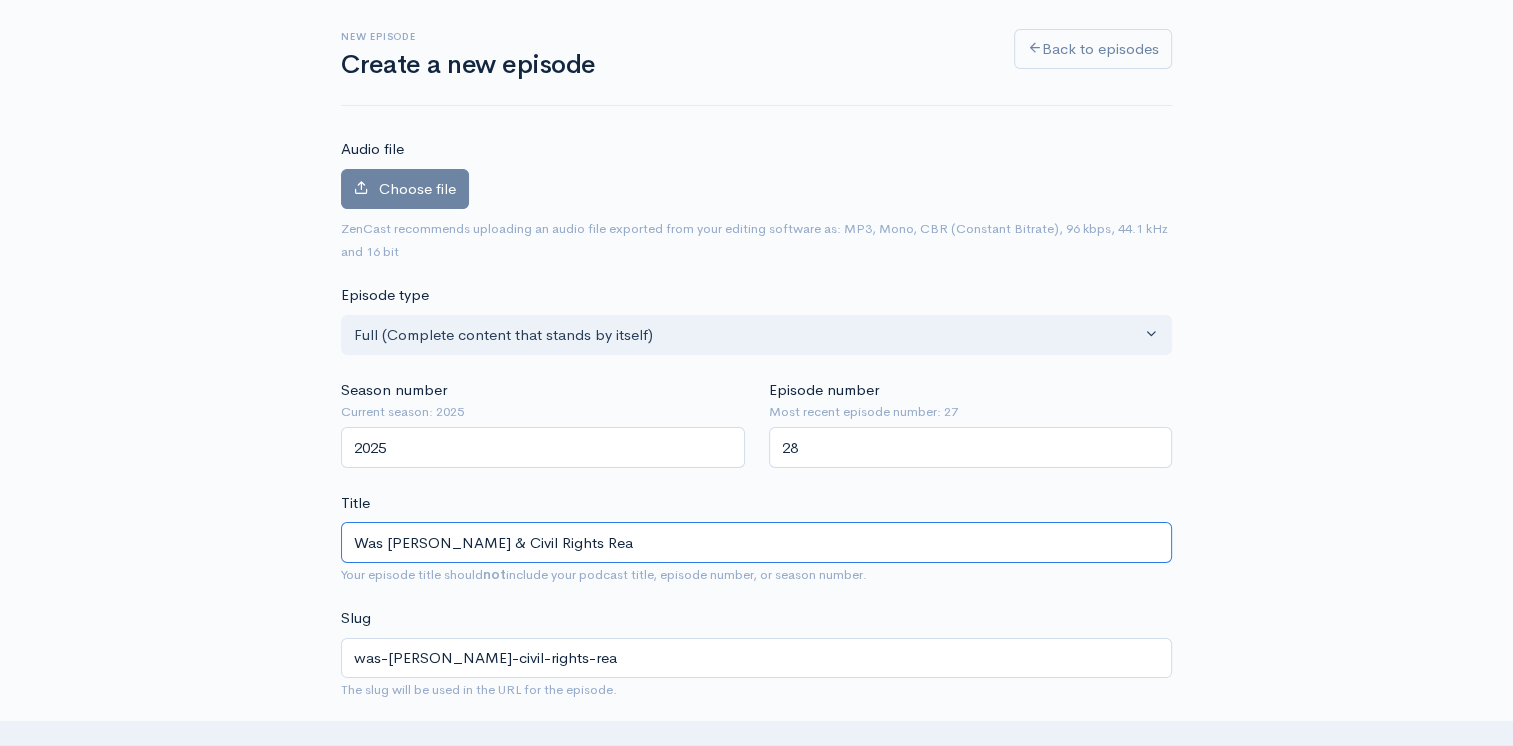 type on "Was Martin Luther King Jr & Civil Rights Real" 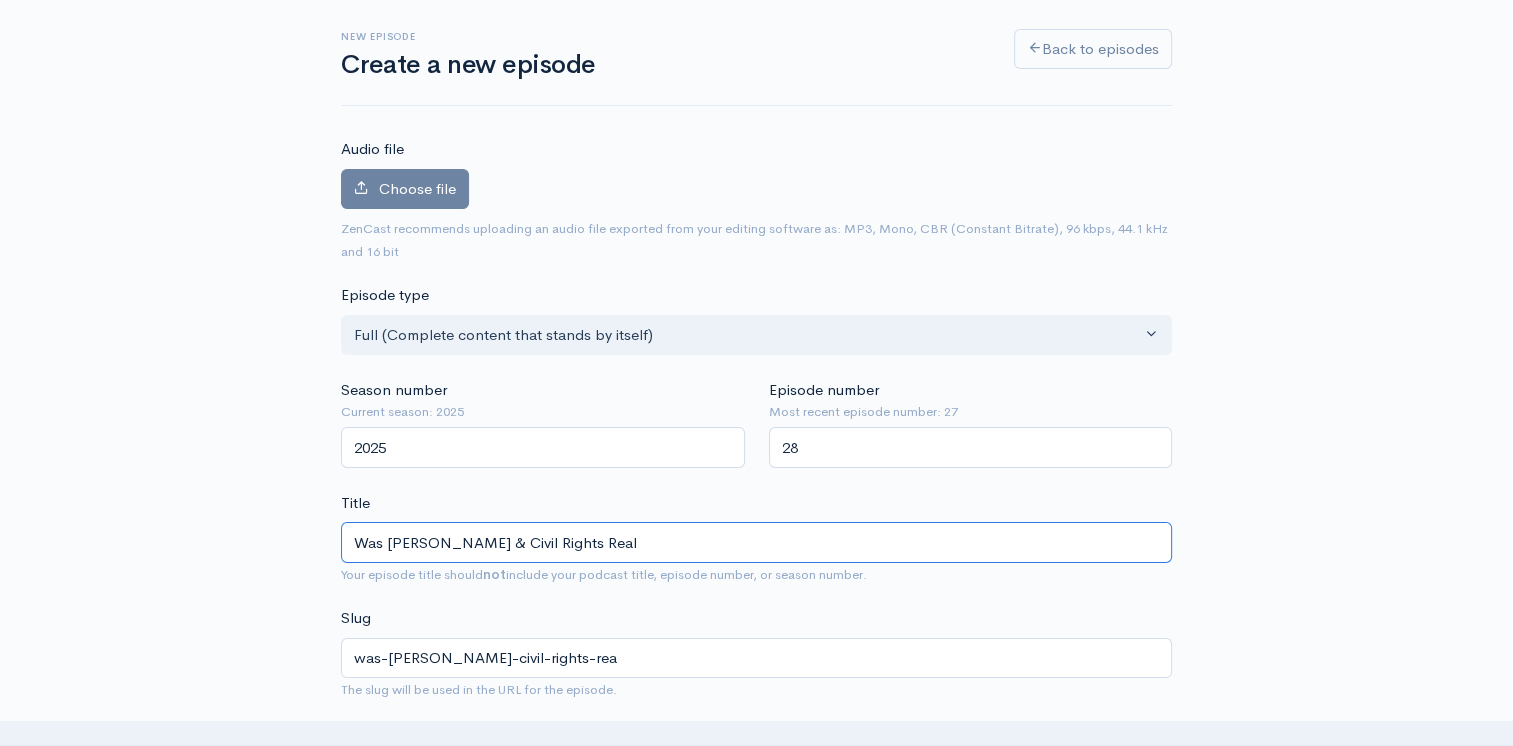 type on "was-martin-luther-king-jr-civil-rights-real" 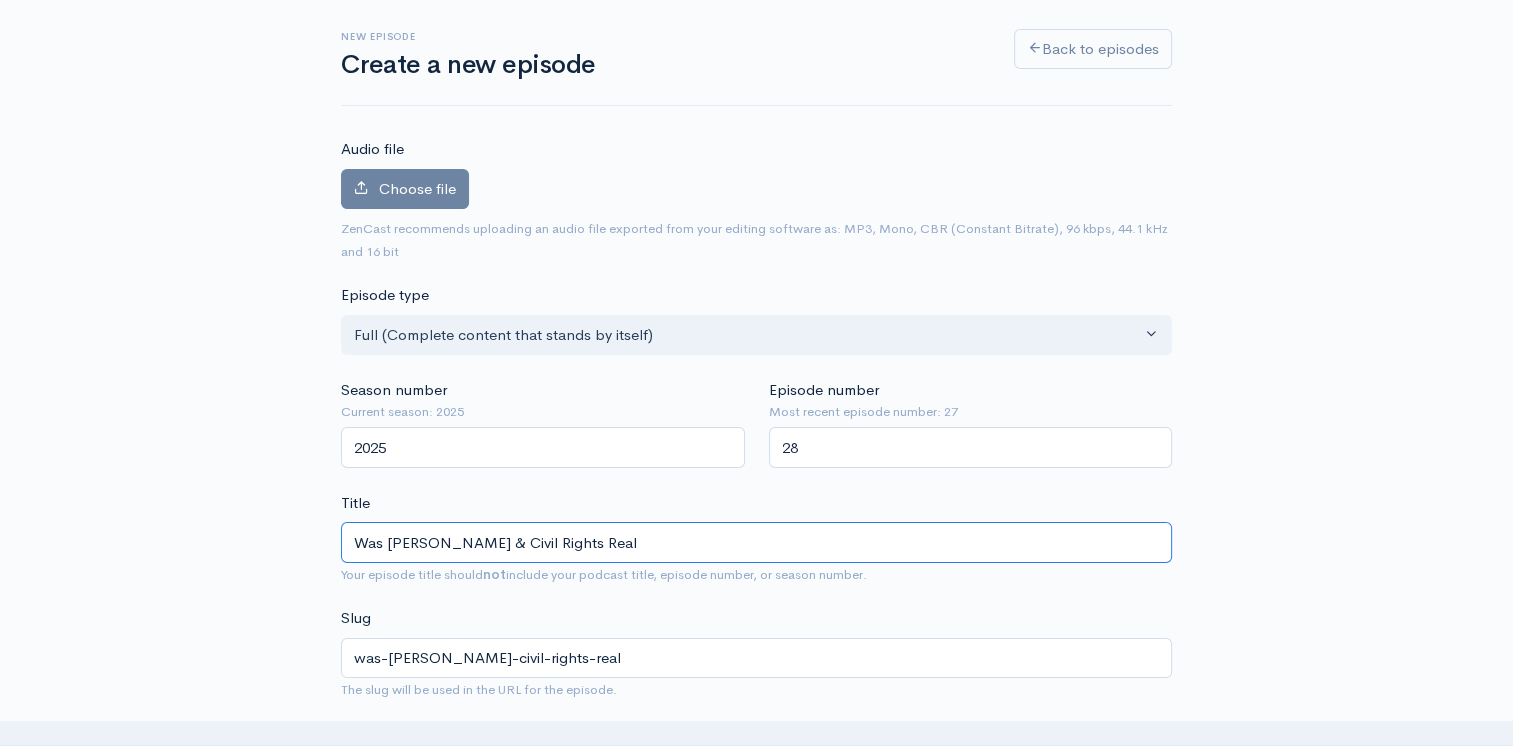 type on "Was Martin Luther King Jr & Civil Rights Reall" 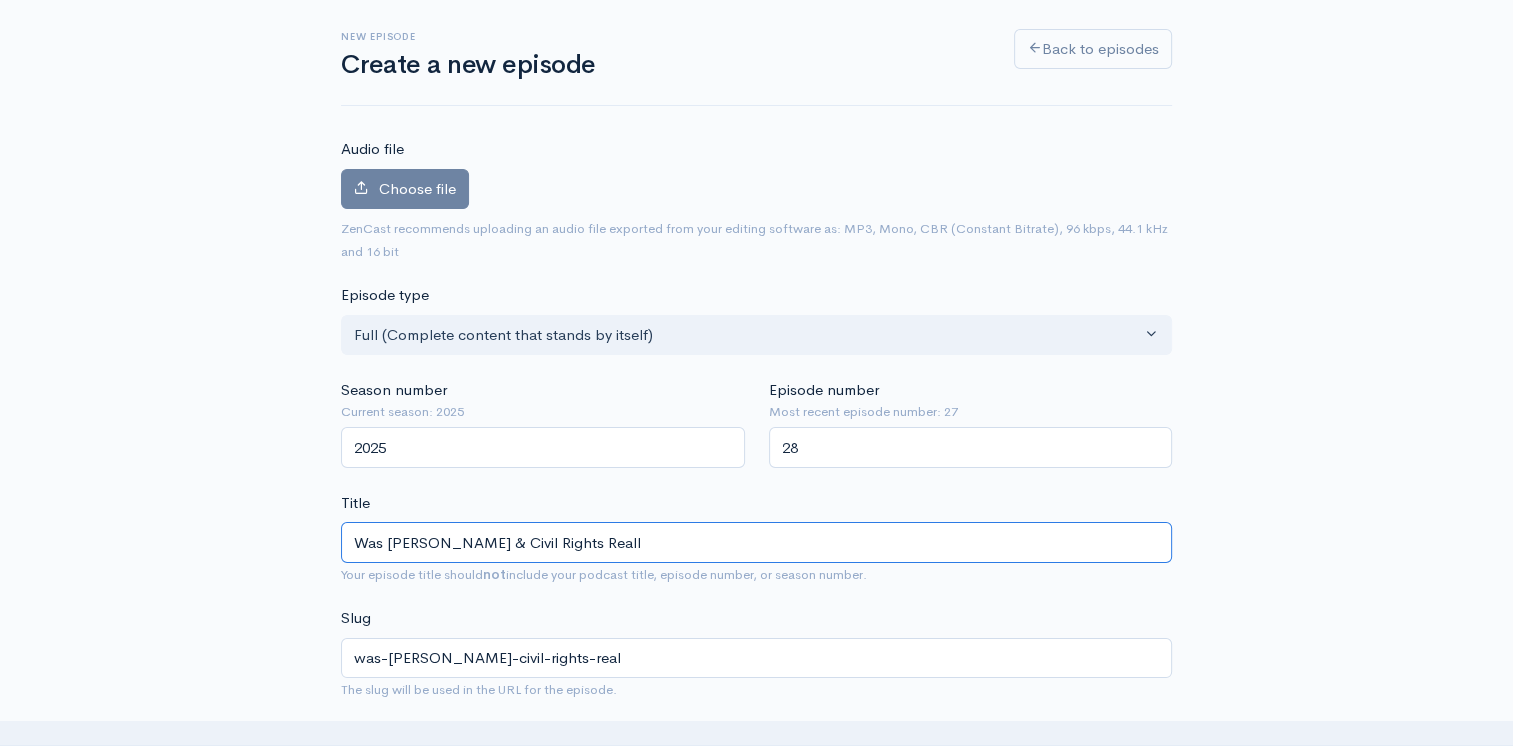 type on "was-martin-luther-king-jr-civil-rights-reall" 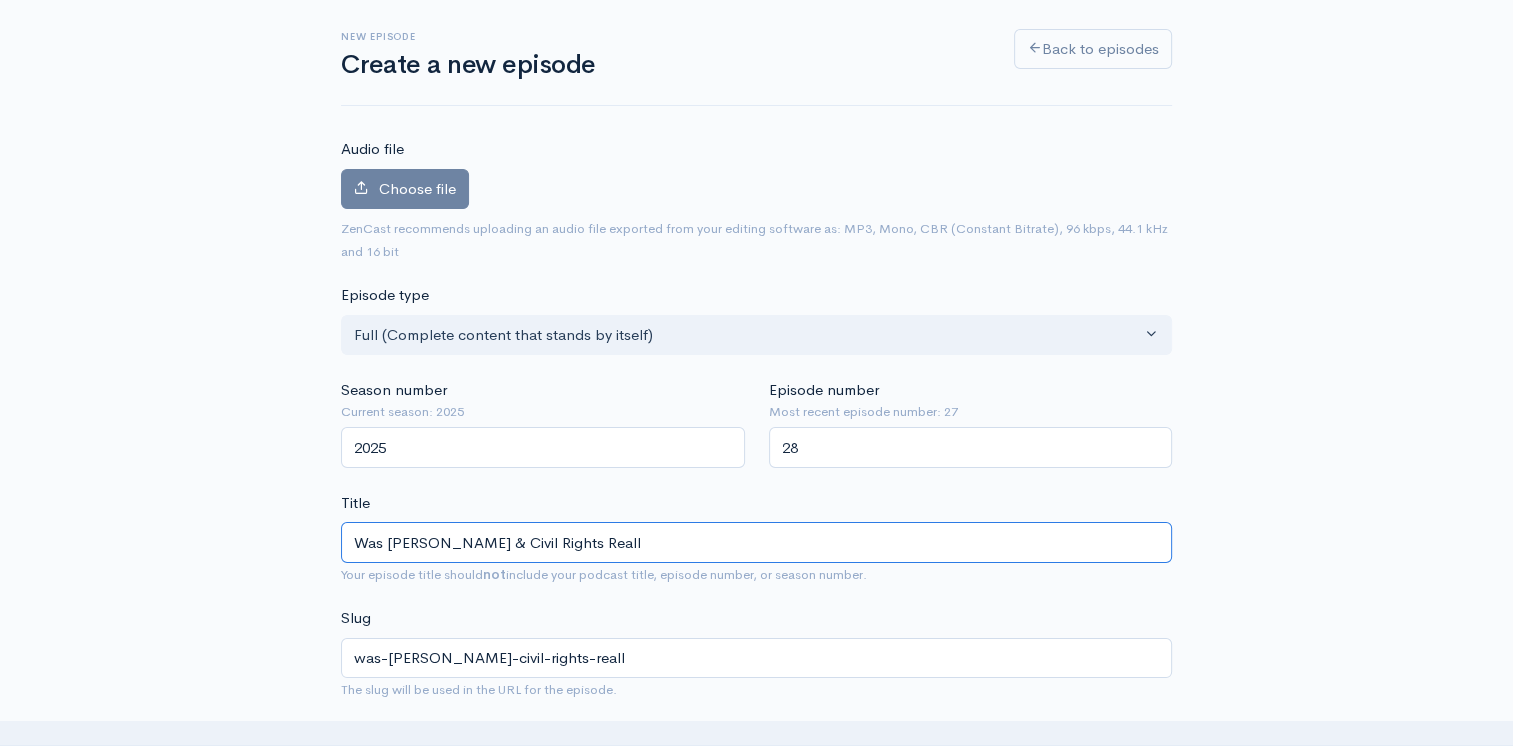type on "Was Martin Luther King Jr & Civil Rights Really" 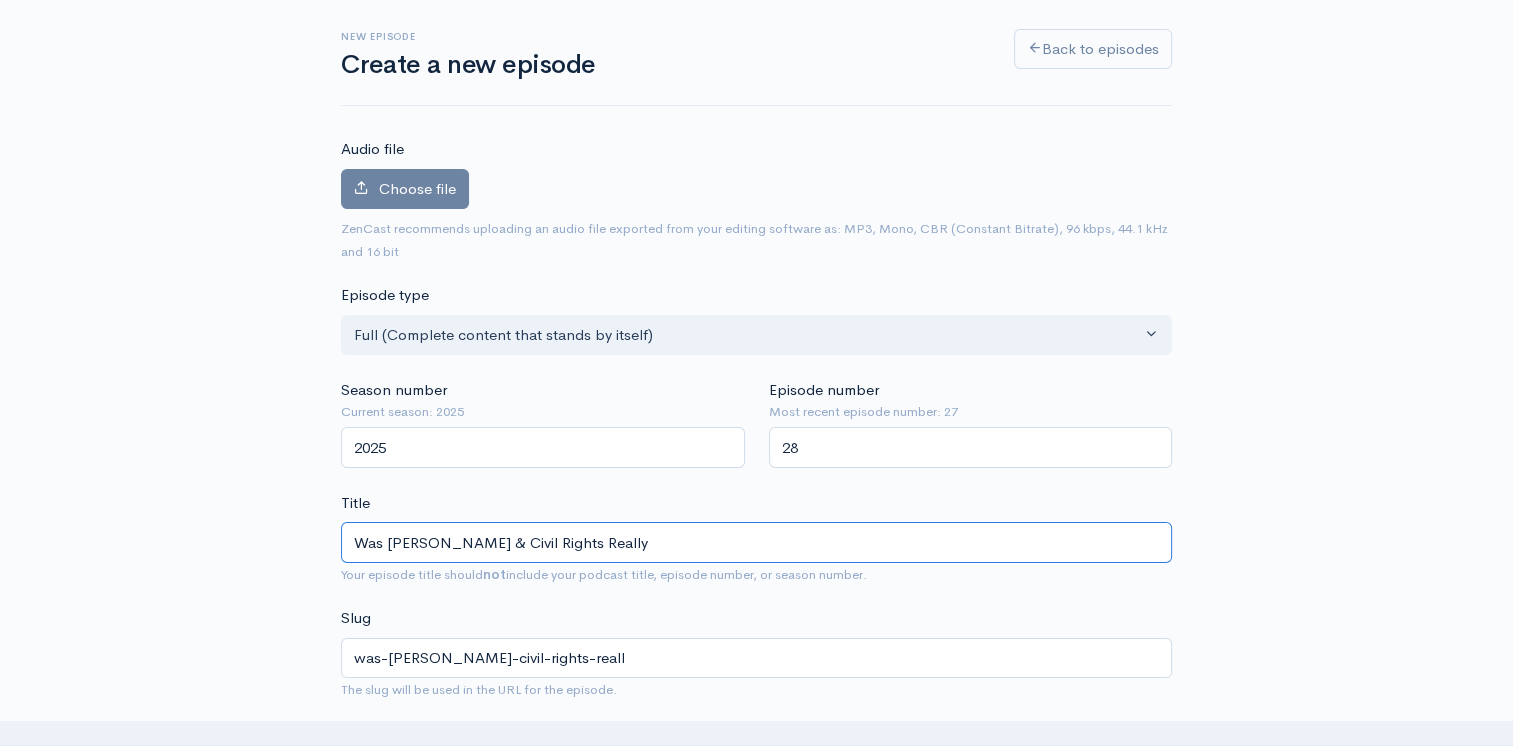 type on "was-martin-luther-king-jr-civil-rights-really" 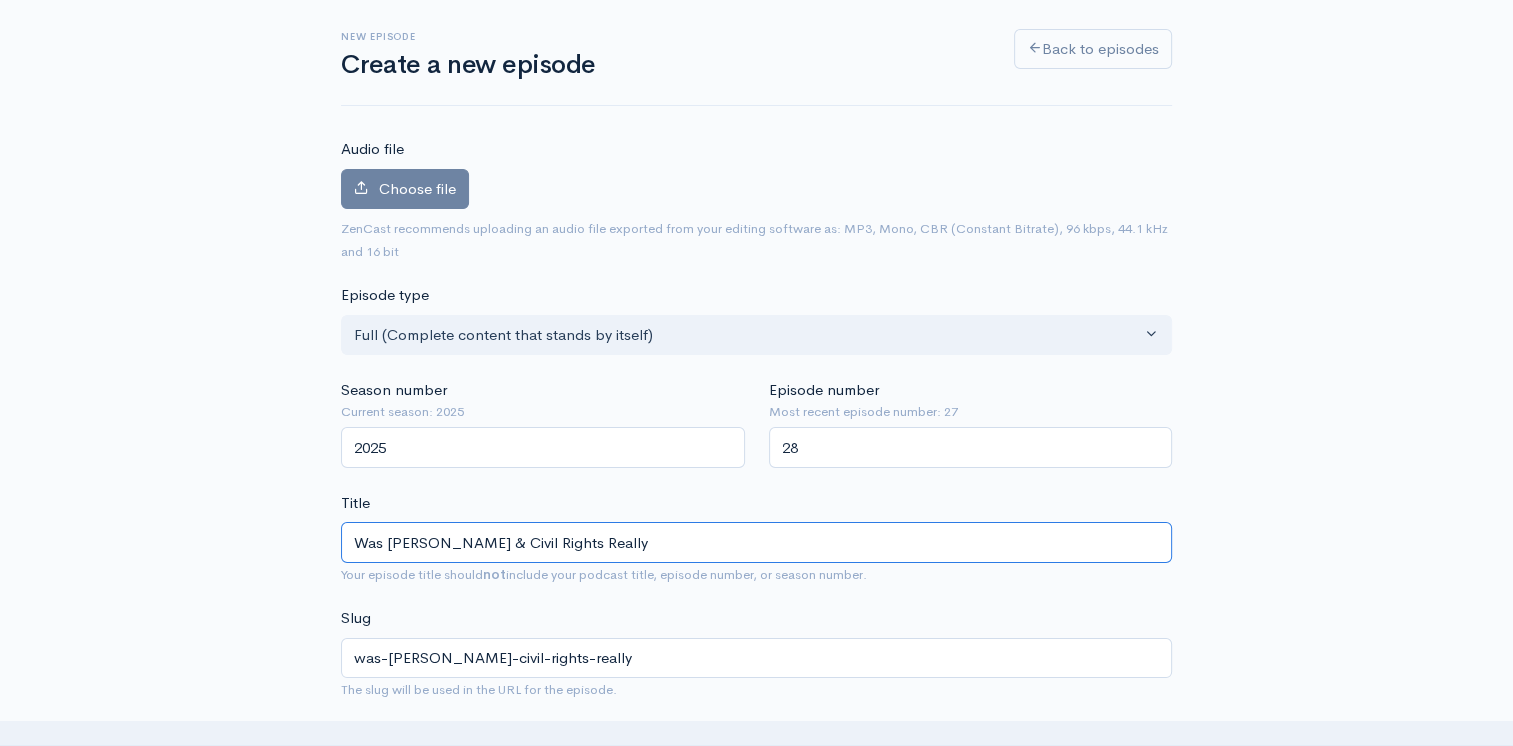 type on "Was Martin Luther King Jr & Civil Rights Reall" 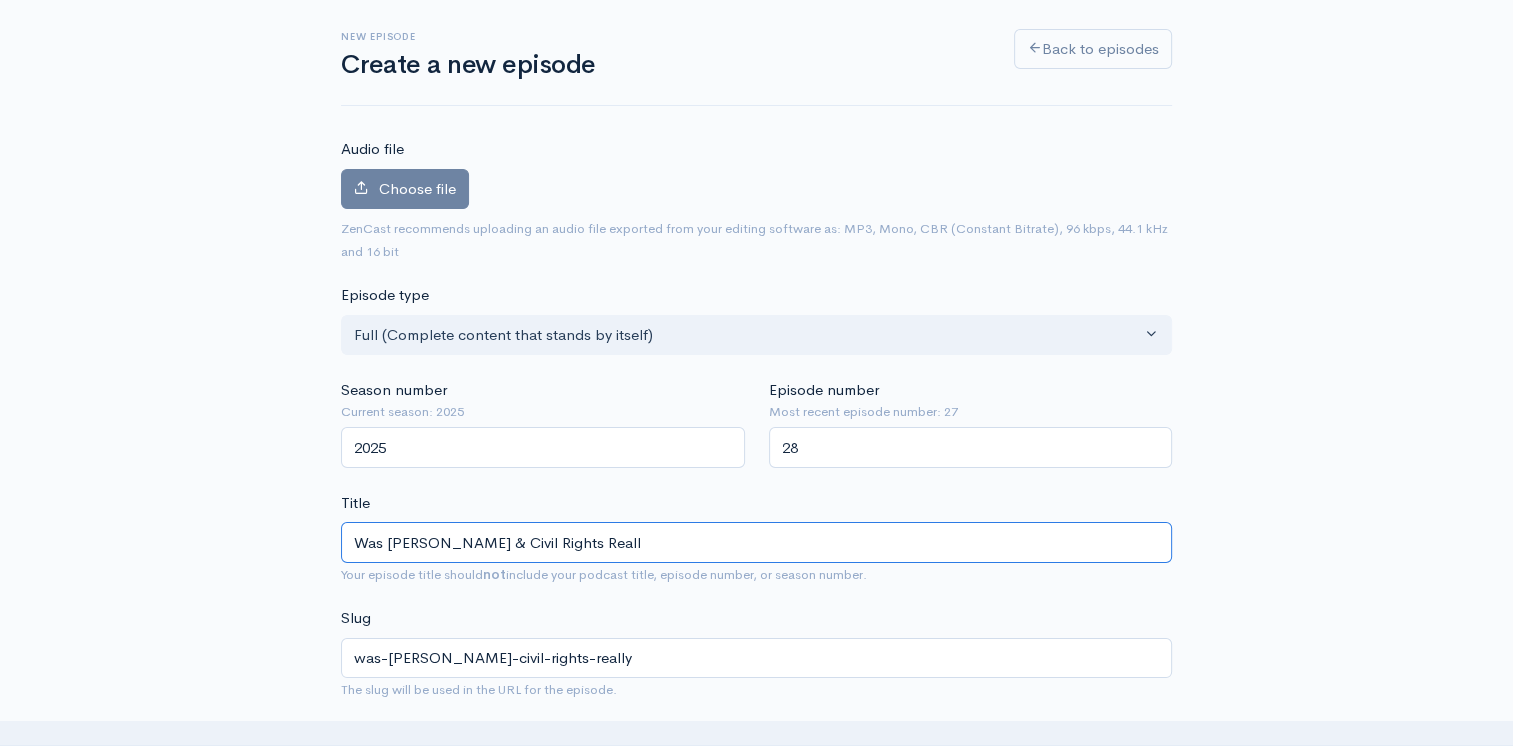 type on "was-martin-luther-king-jr-civil-rights-reall" 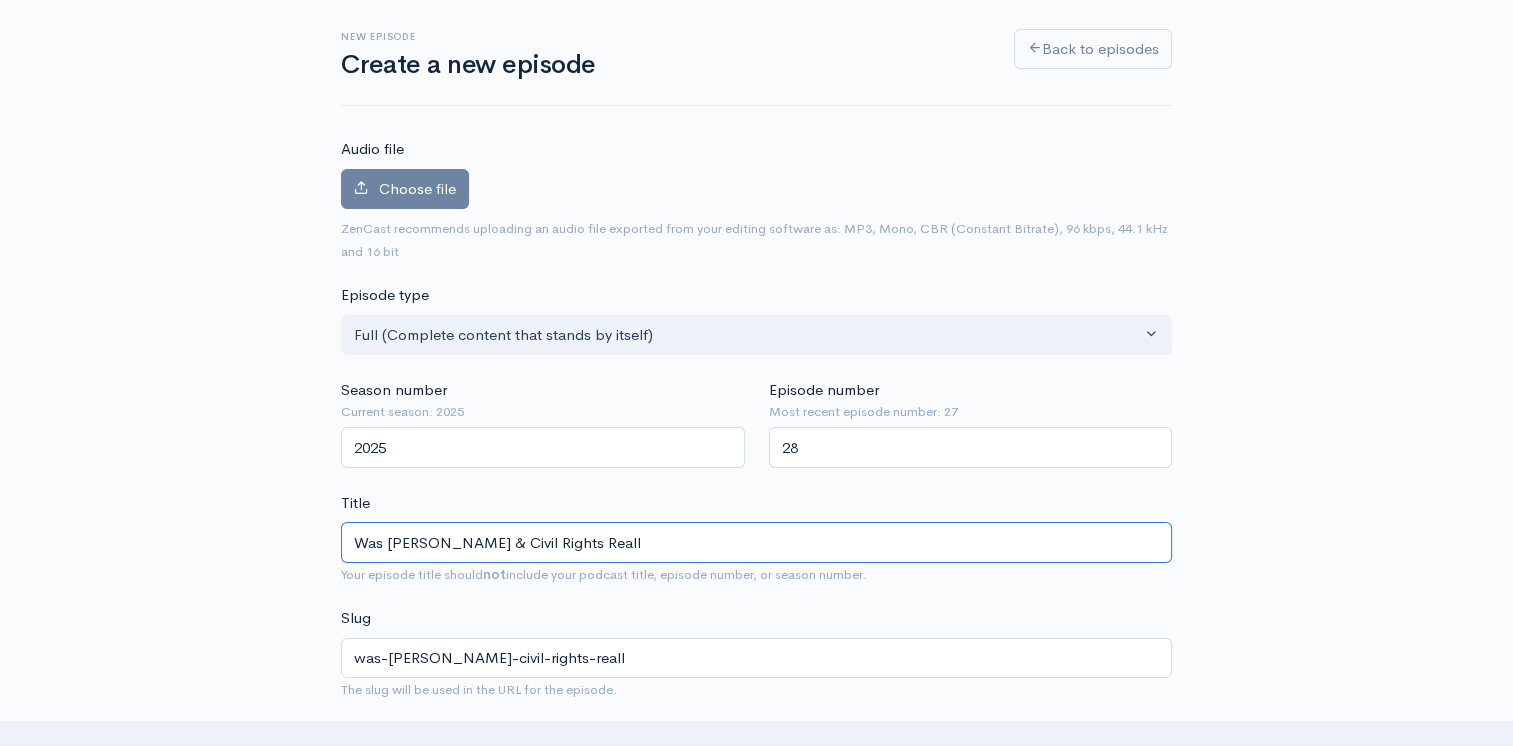 type on "Was Martin Luther King Jr & Civil Rights Real" 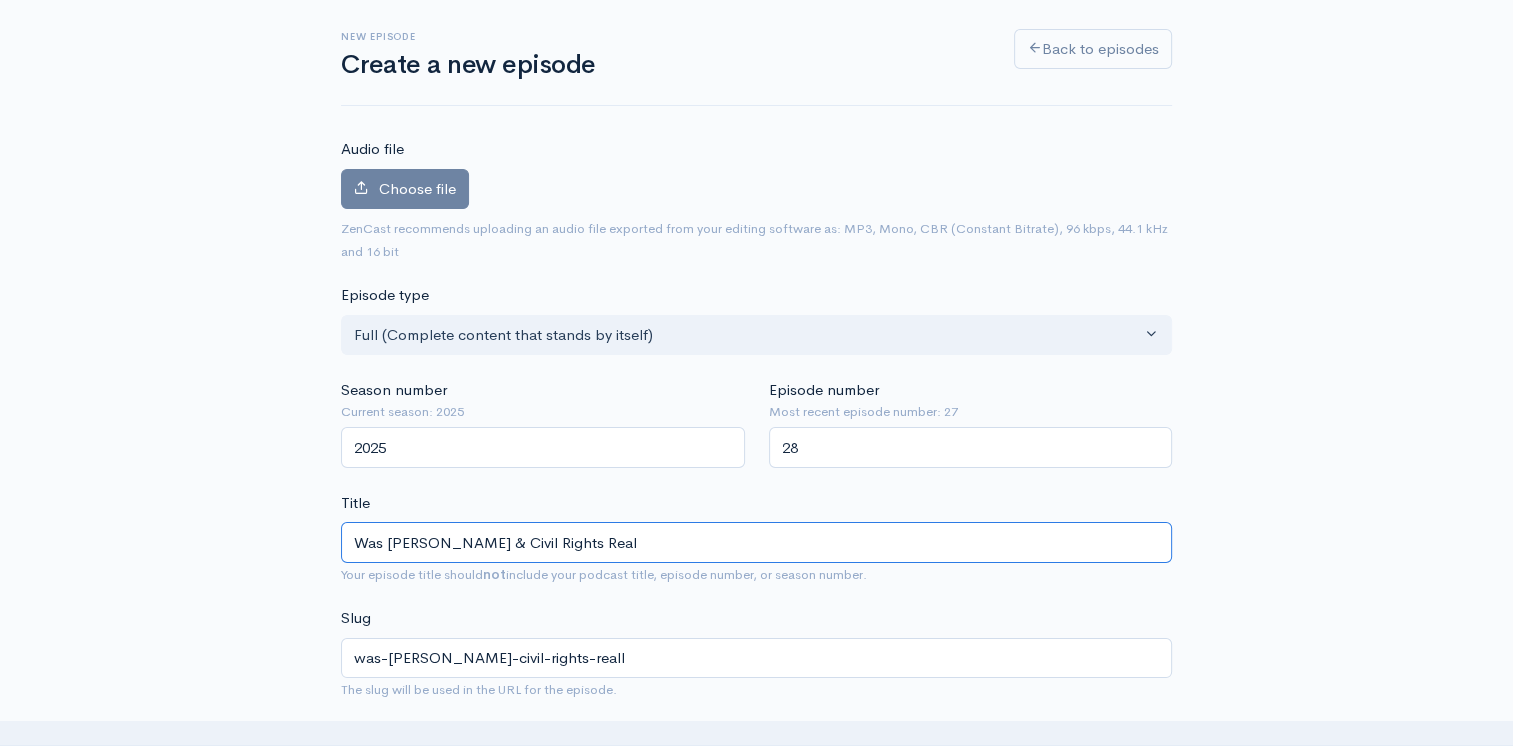 type on "was-martin-luther-king-jr-civil-rights-real" 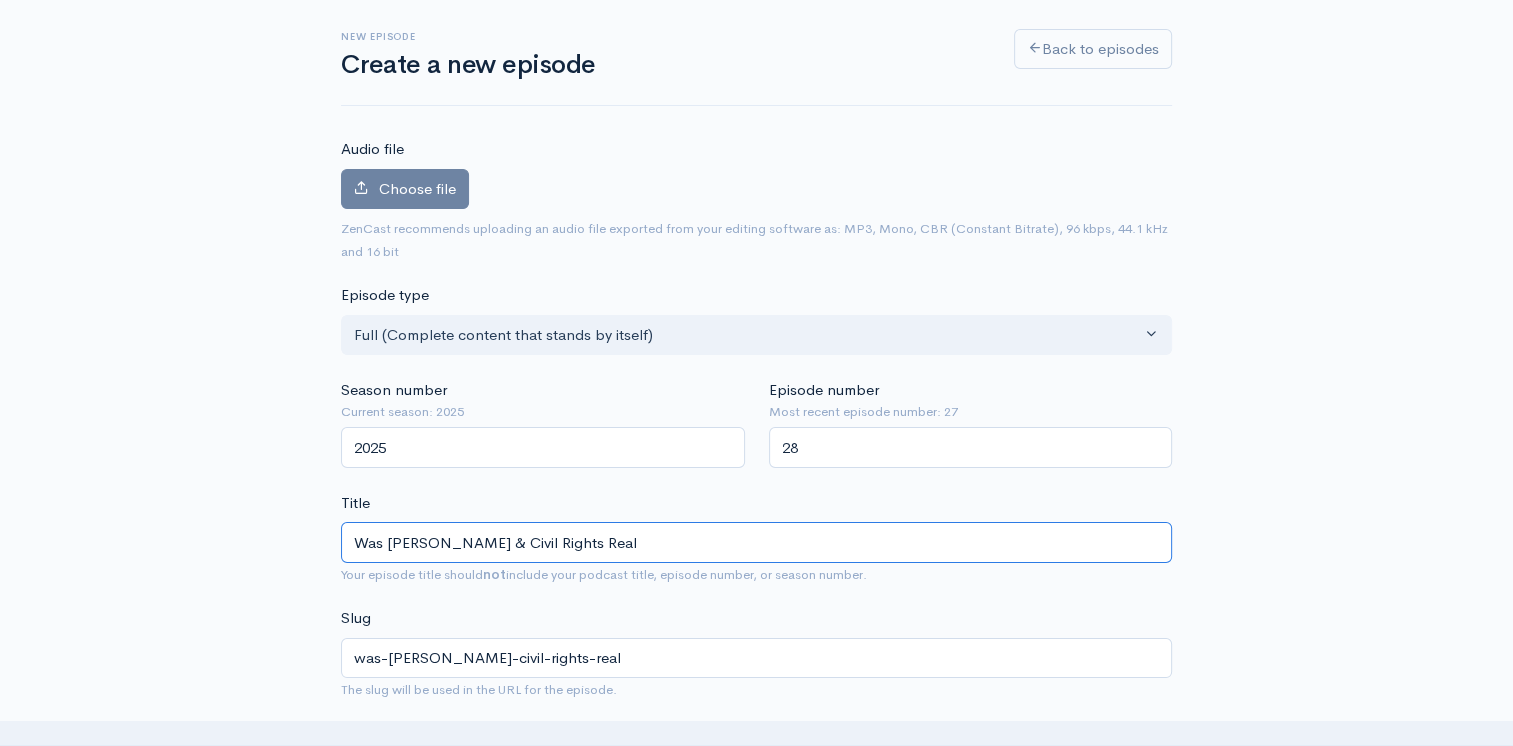 type on "Was Martin Luther King Jr & Civil Rights Rea" 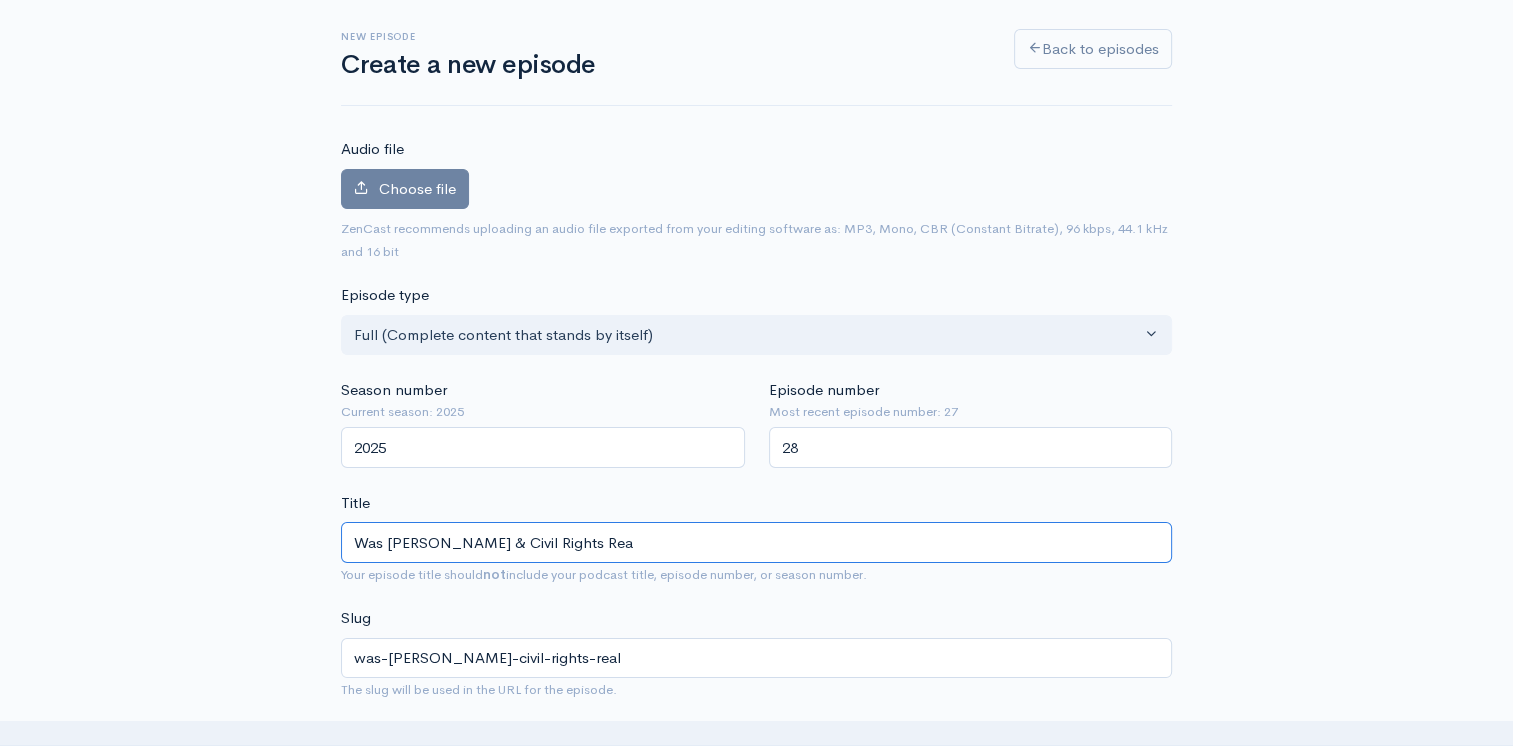 type on "was-martin-luther-king-jr-civil-rights-rea" 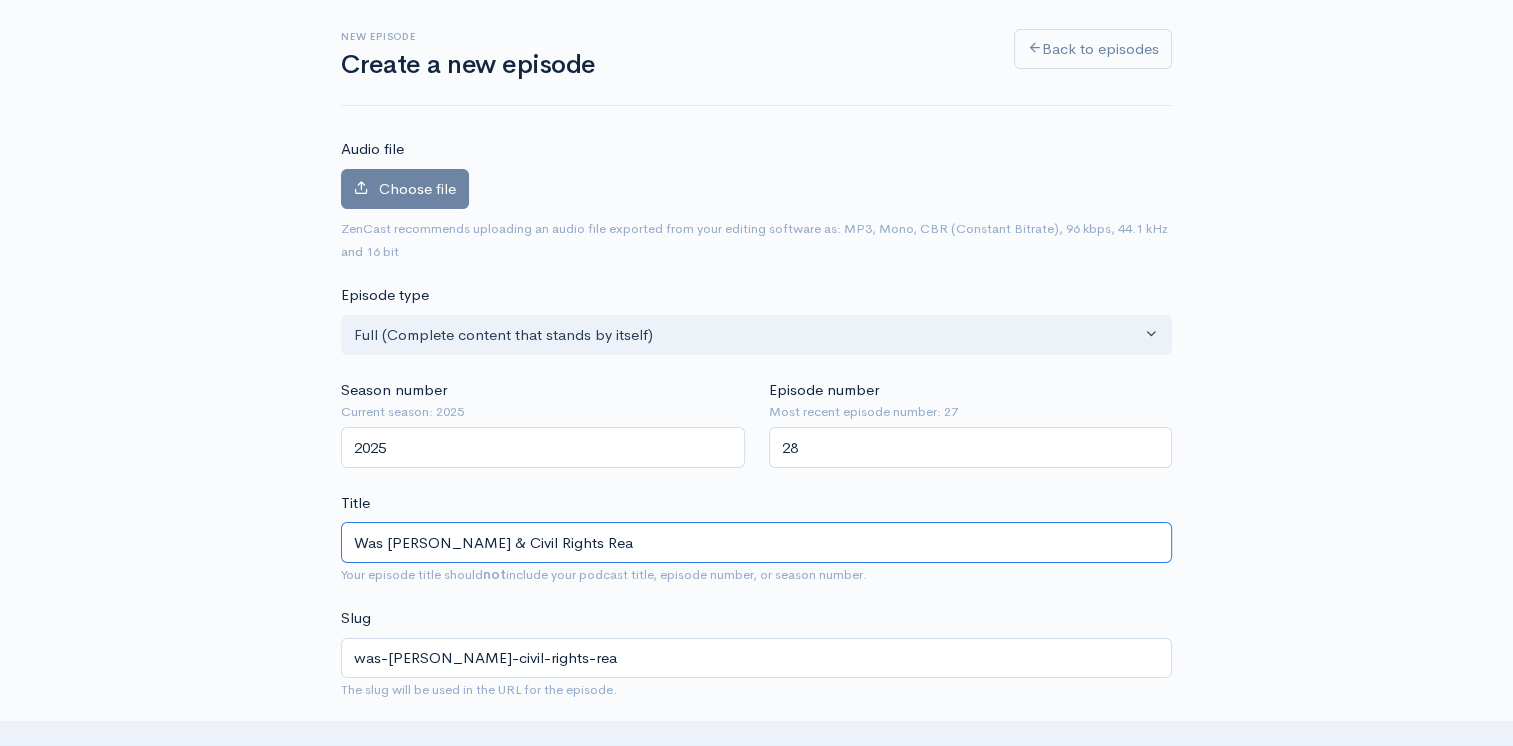 type on "Was Martin Luther King Jr & Civil Rights Re" 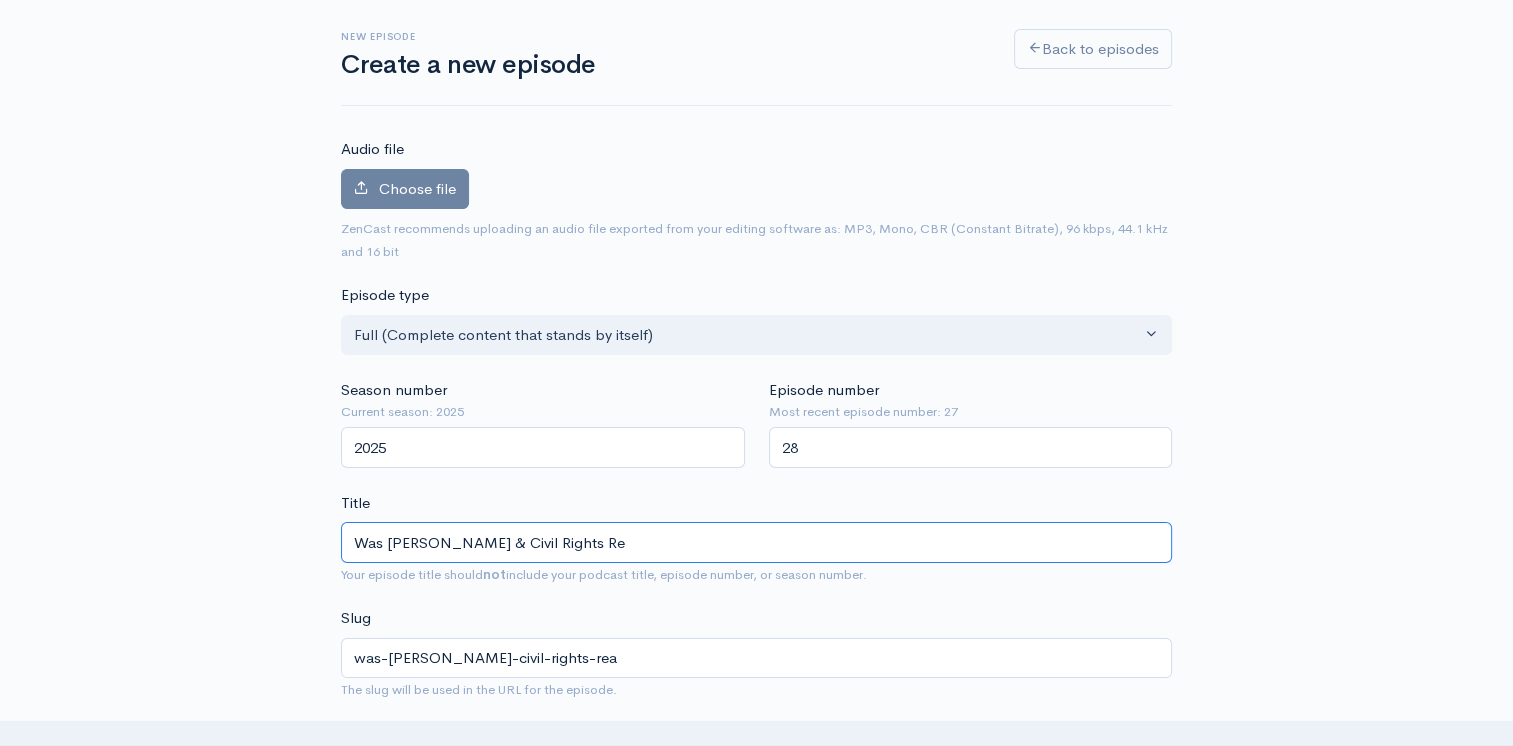 type on "was-martin-luther-king-jr-civil-rights-re" 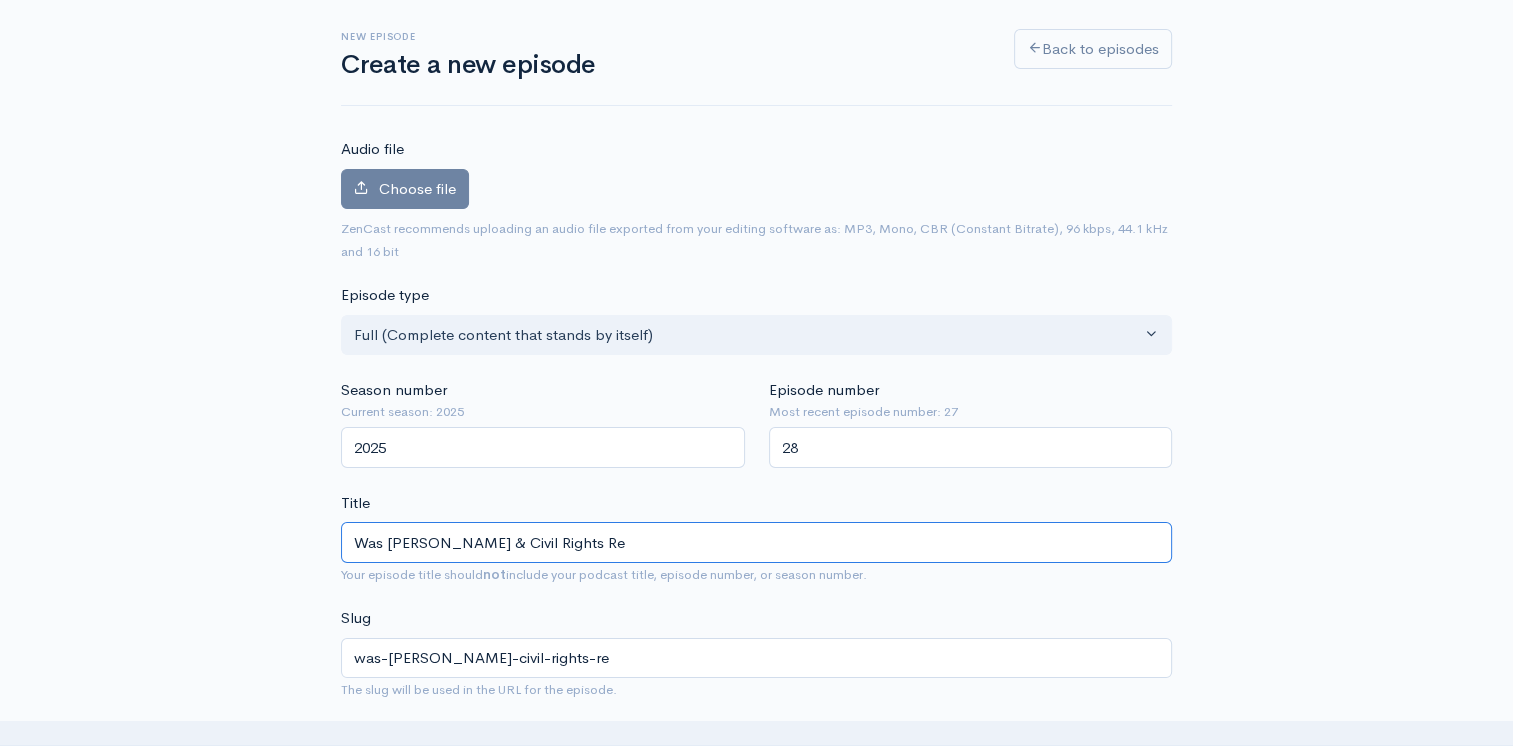 type on "Was Martin Luther King Jr & Civil Rights R" 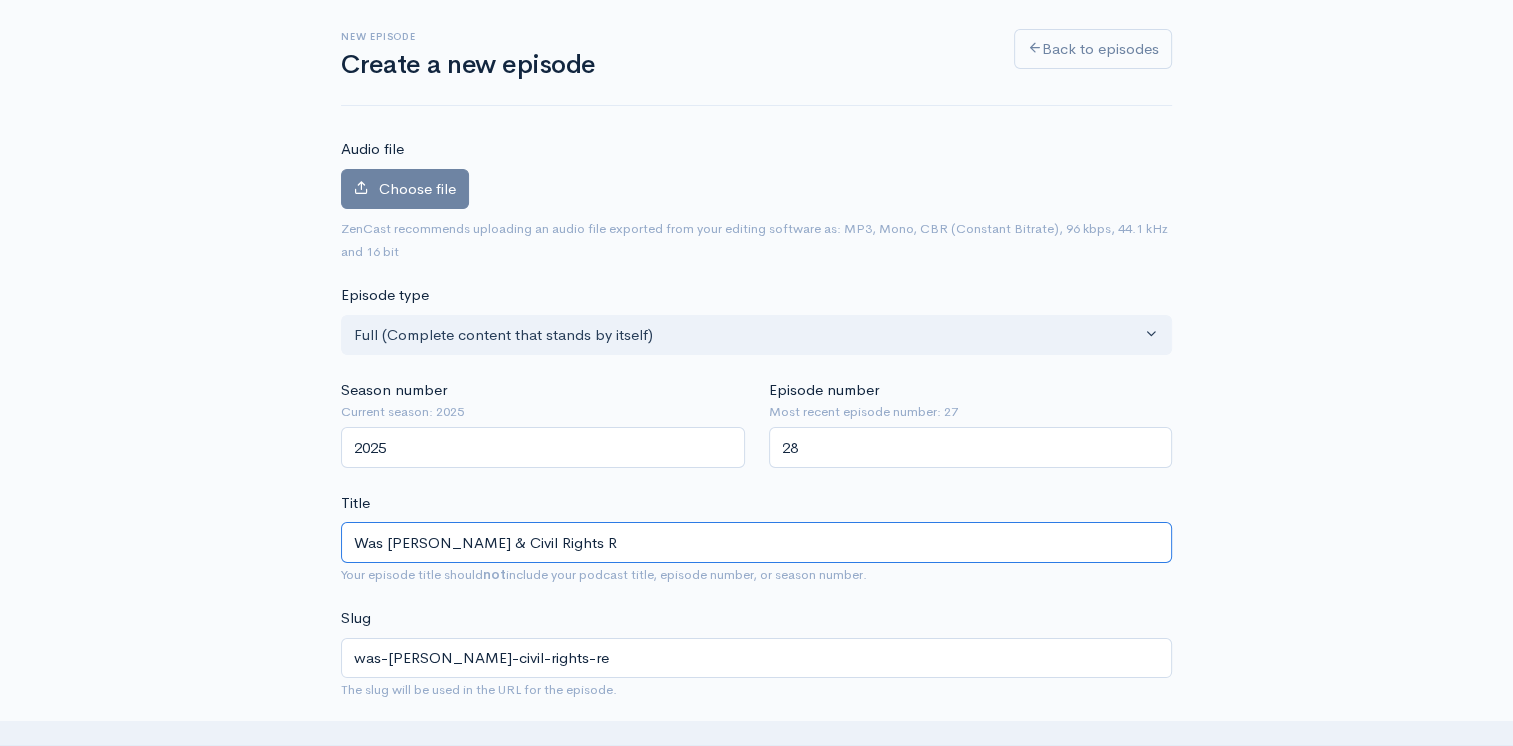type on "was-martin-luther-king-jr-civil-rights-r" 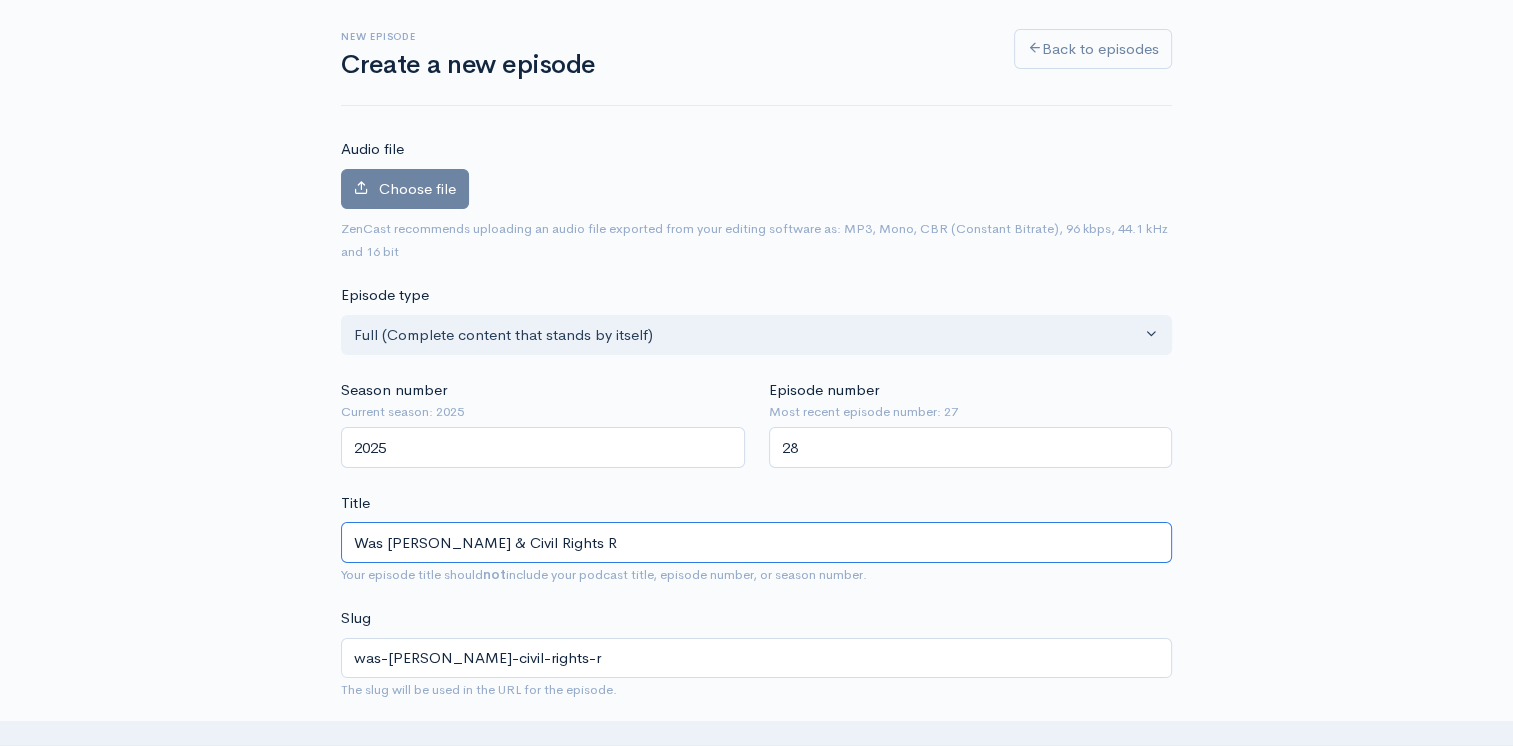 type on "Was Martin Luther King Jr & Civil Rights" 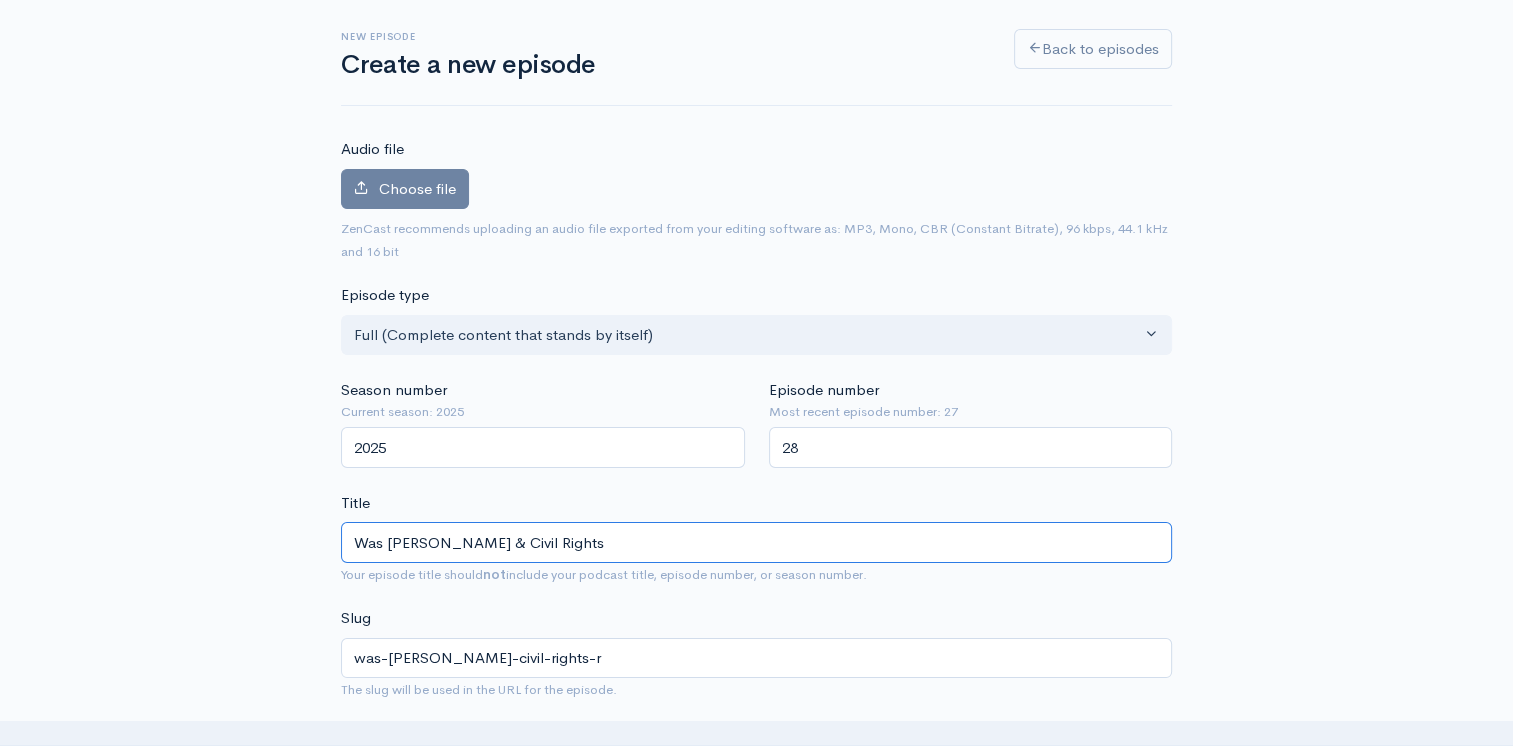 type on "was-martin-luther-king-jr-civil-rights" 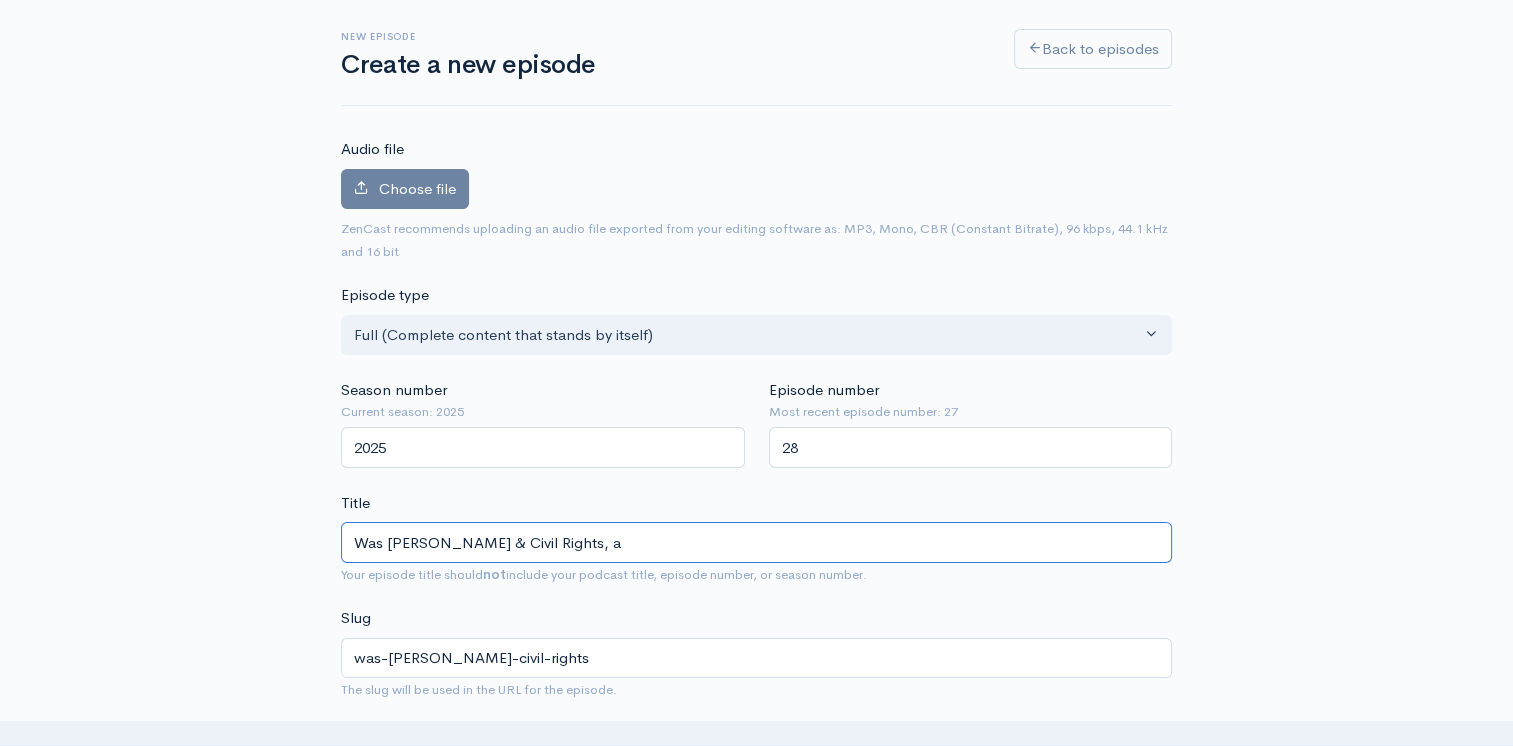 type on "Was Martin Luther King Jr & Civil Rights, a" 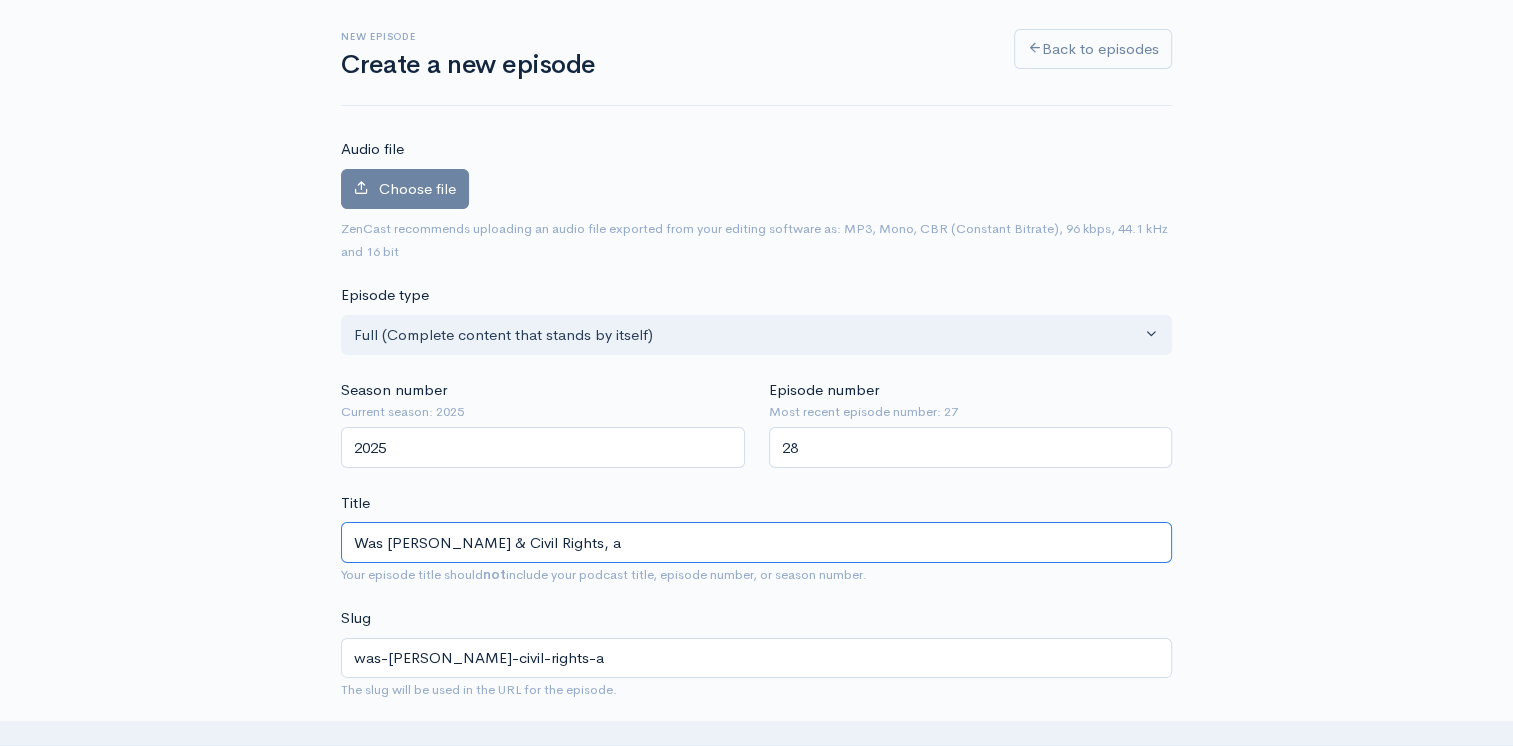 type on "Was Martin Luther King Jr & Civil Rights, a C" 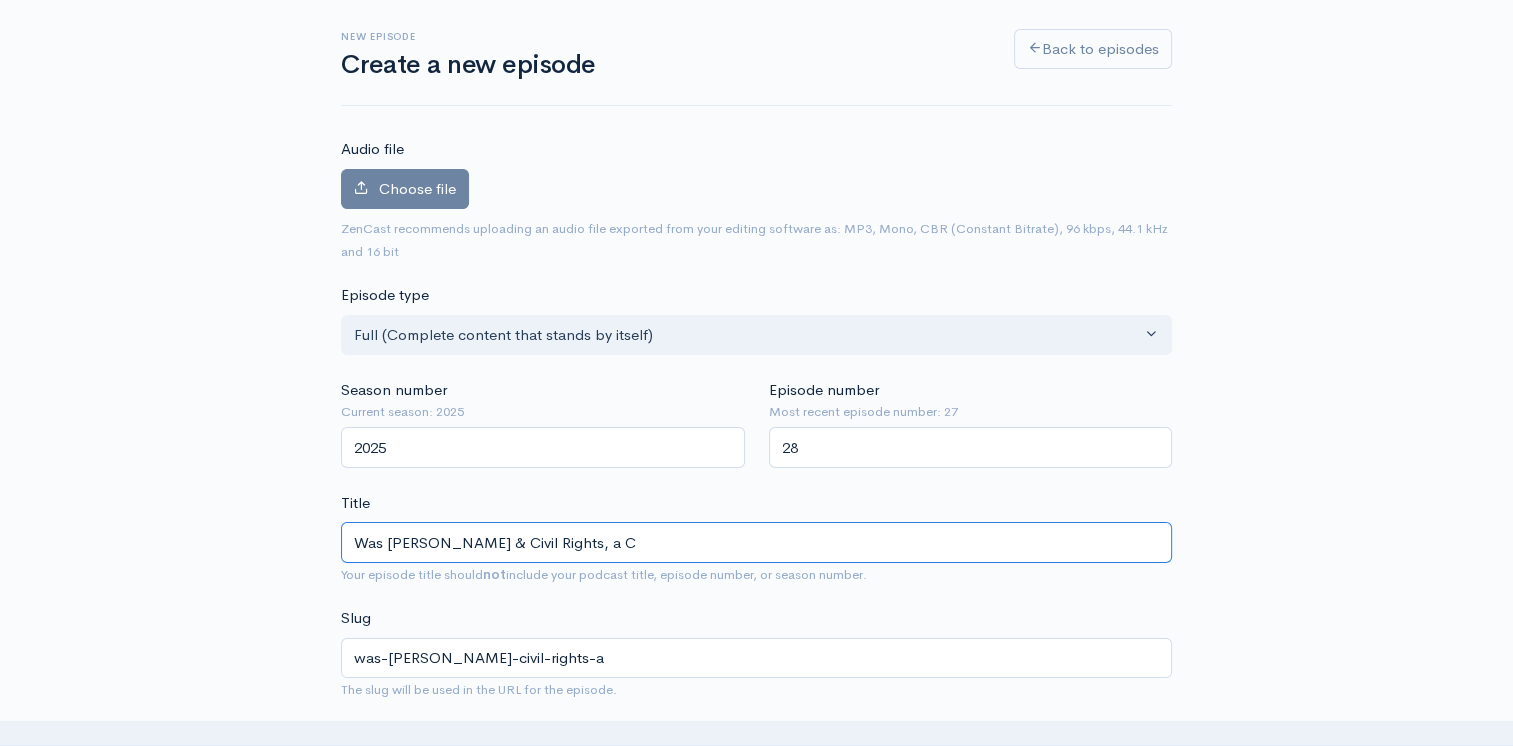 type on "was-martin-luther-king-jr-civil-rights-a-c" 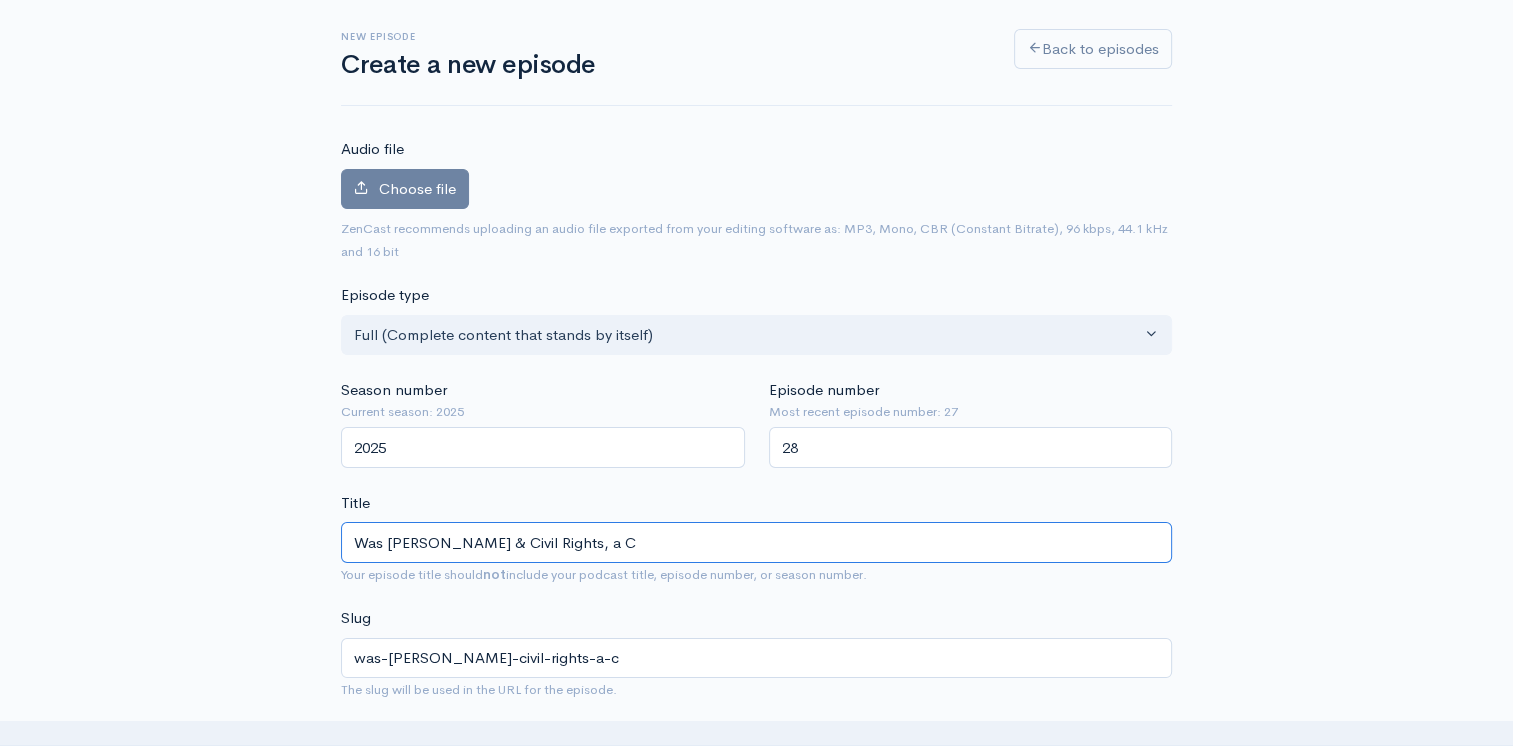 type on "Was Martin Luther King Jr & Civil Rights, a Co" 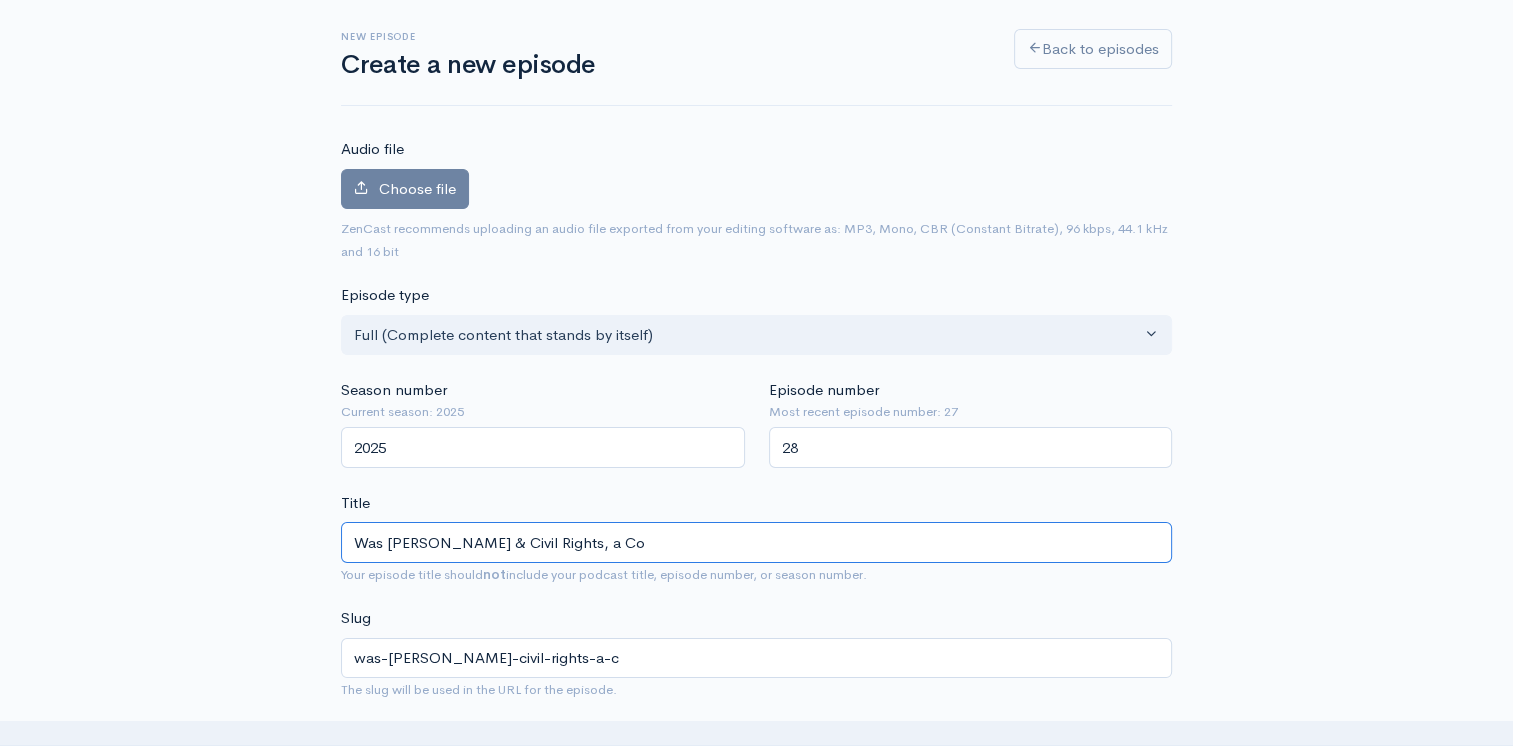 type on "was-martin-luther-king-jr-civil-rights-a-co" 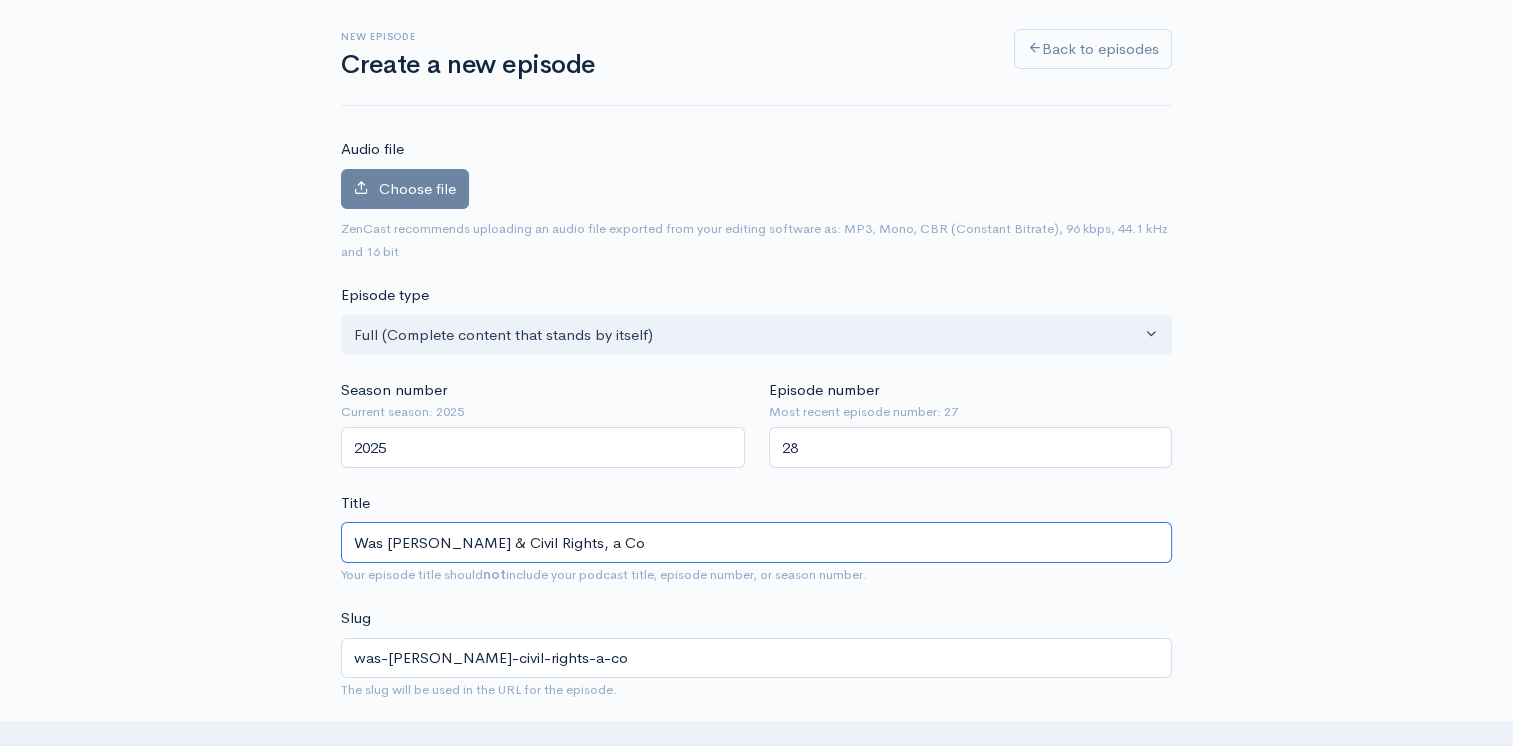type on "Was Martin Luther King Jr & Civil Rights, a Com" 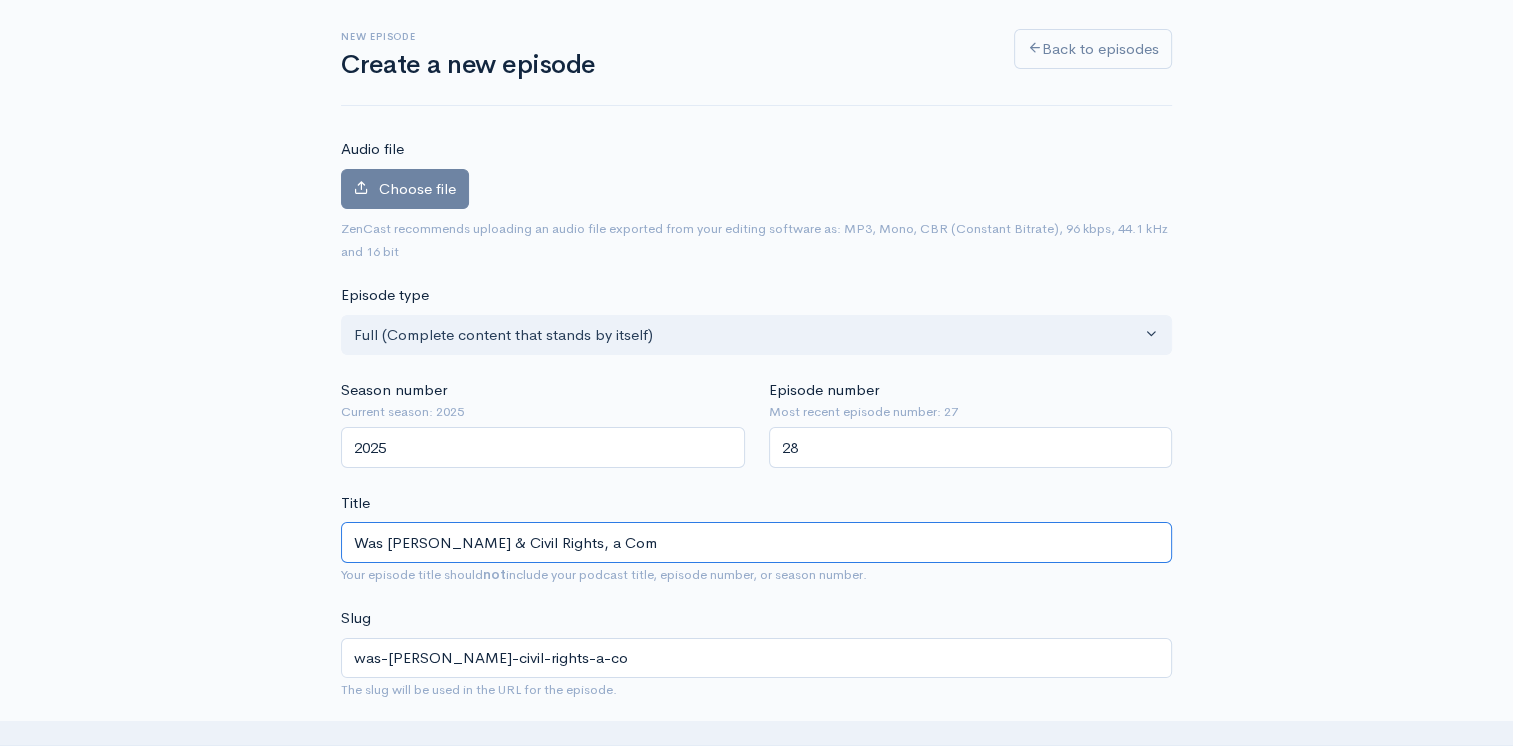 type on "was-martin-luther-king-jr-civil-rights-a-com" 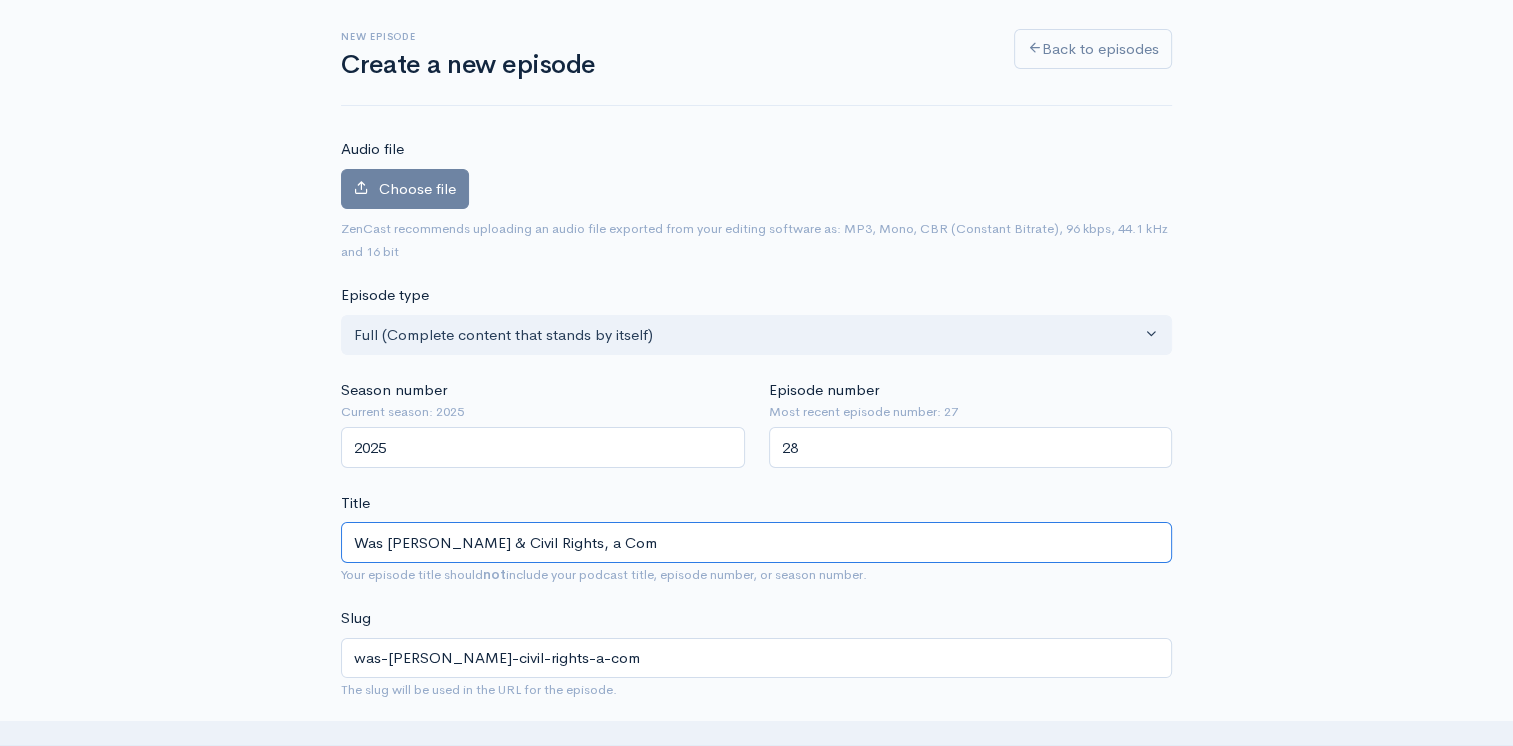 type on "Was Martin Luther King Jr & Civil Rights, a Comm" 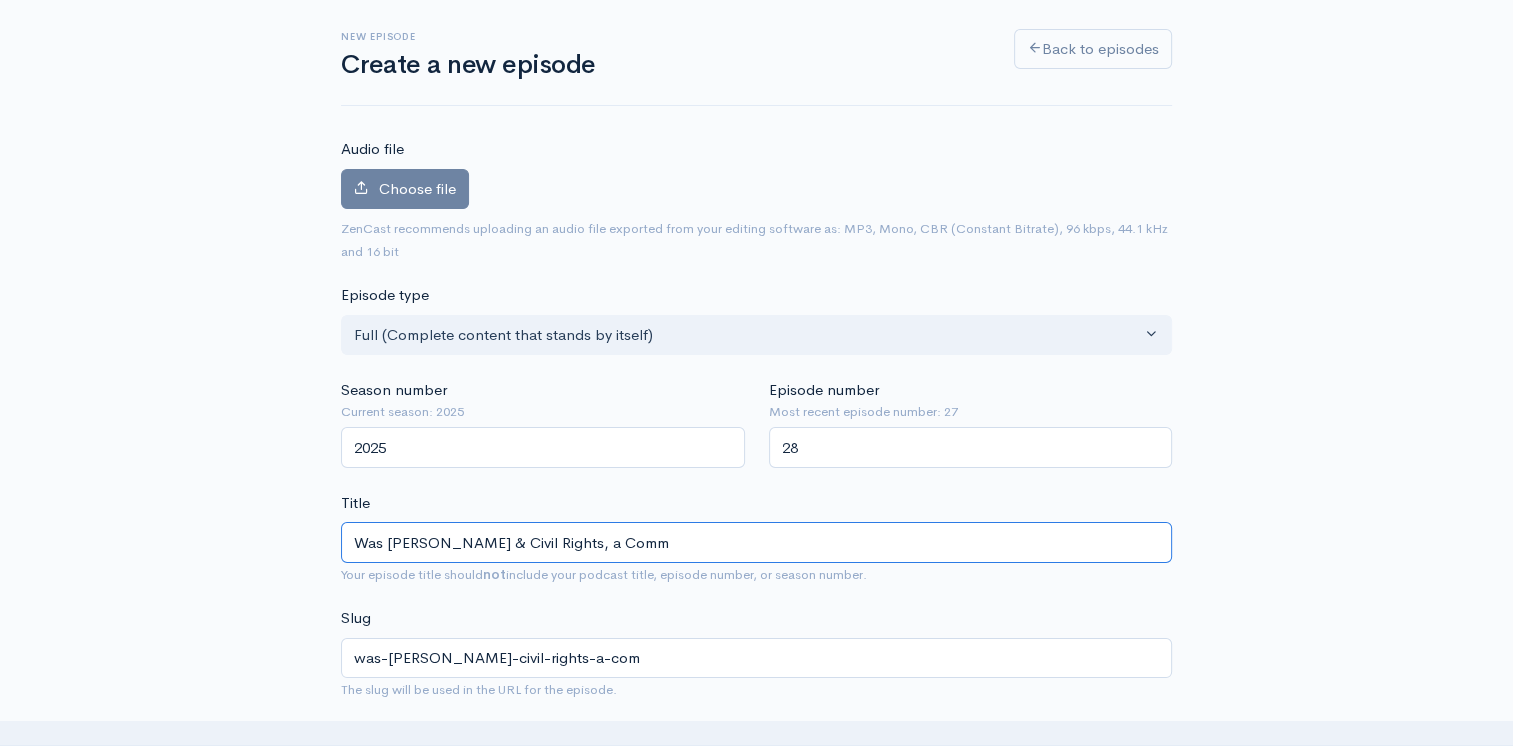 type on "was-martin-luther-king-jr-civil-rights-a-comm" 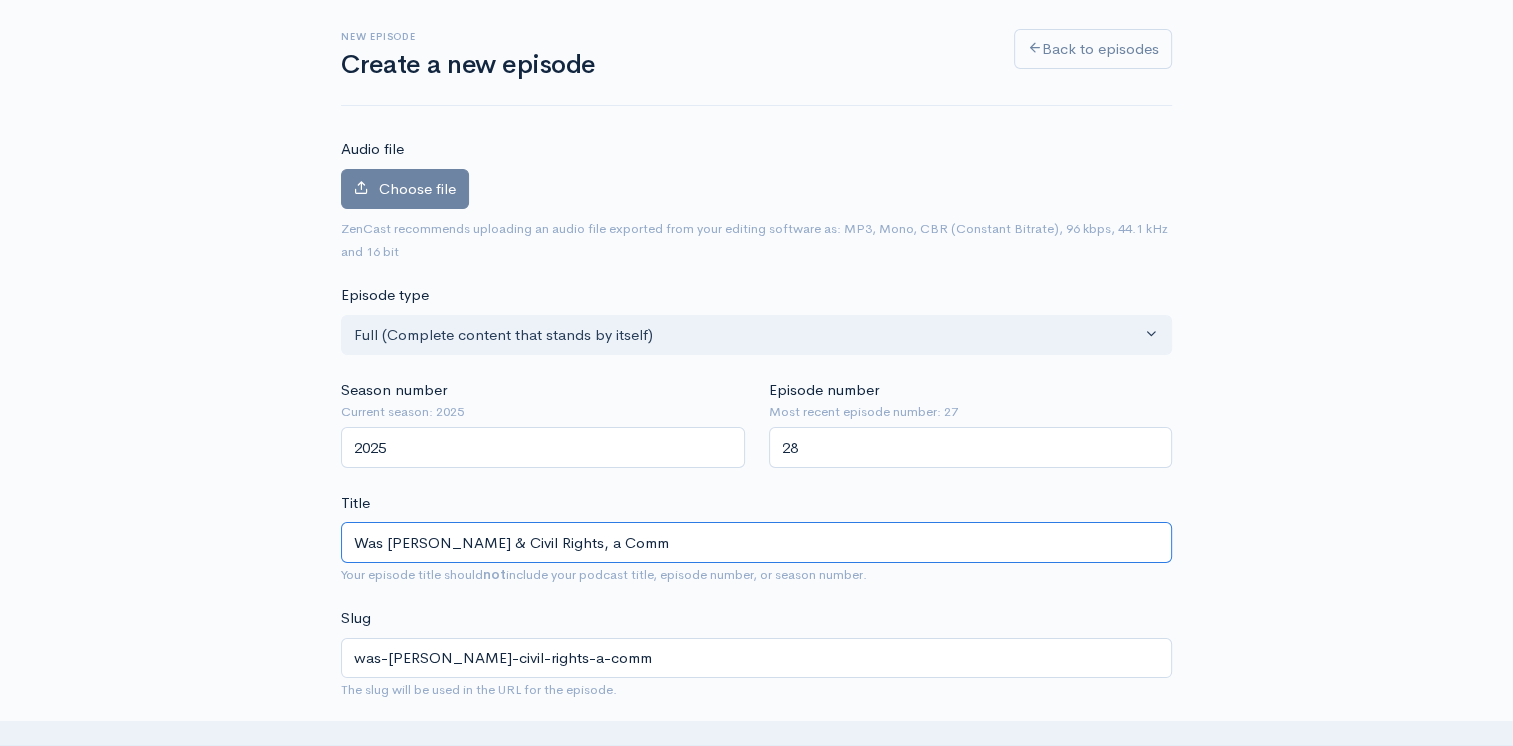 type on "Was Martin Luther King Jr & Civil Rights, a Commu" 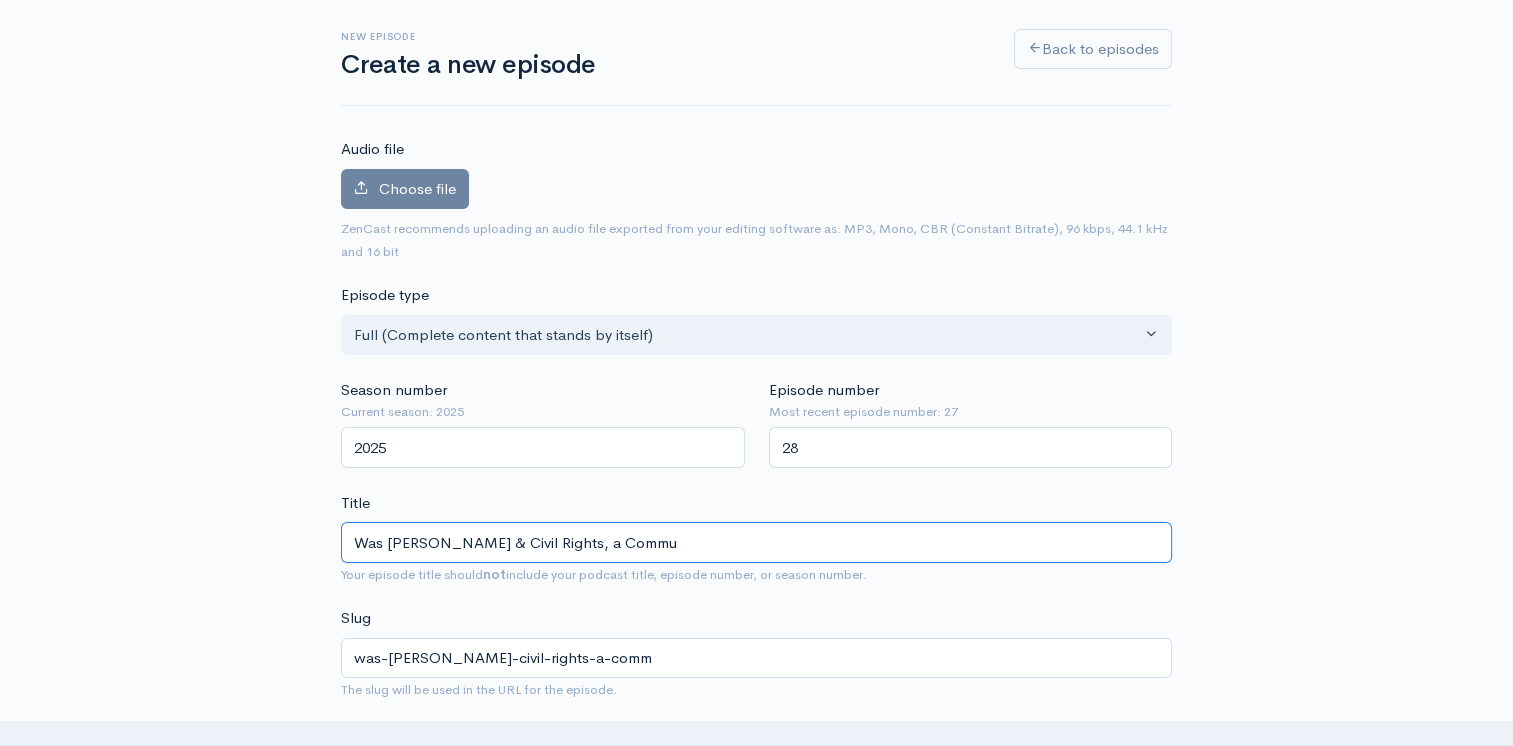 type on "was-martin-luther-king-jr-civil-rights-a-commu" 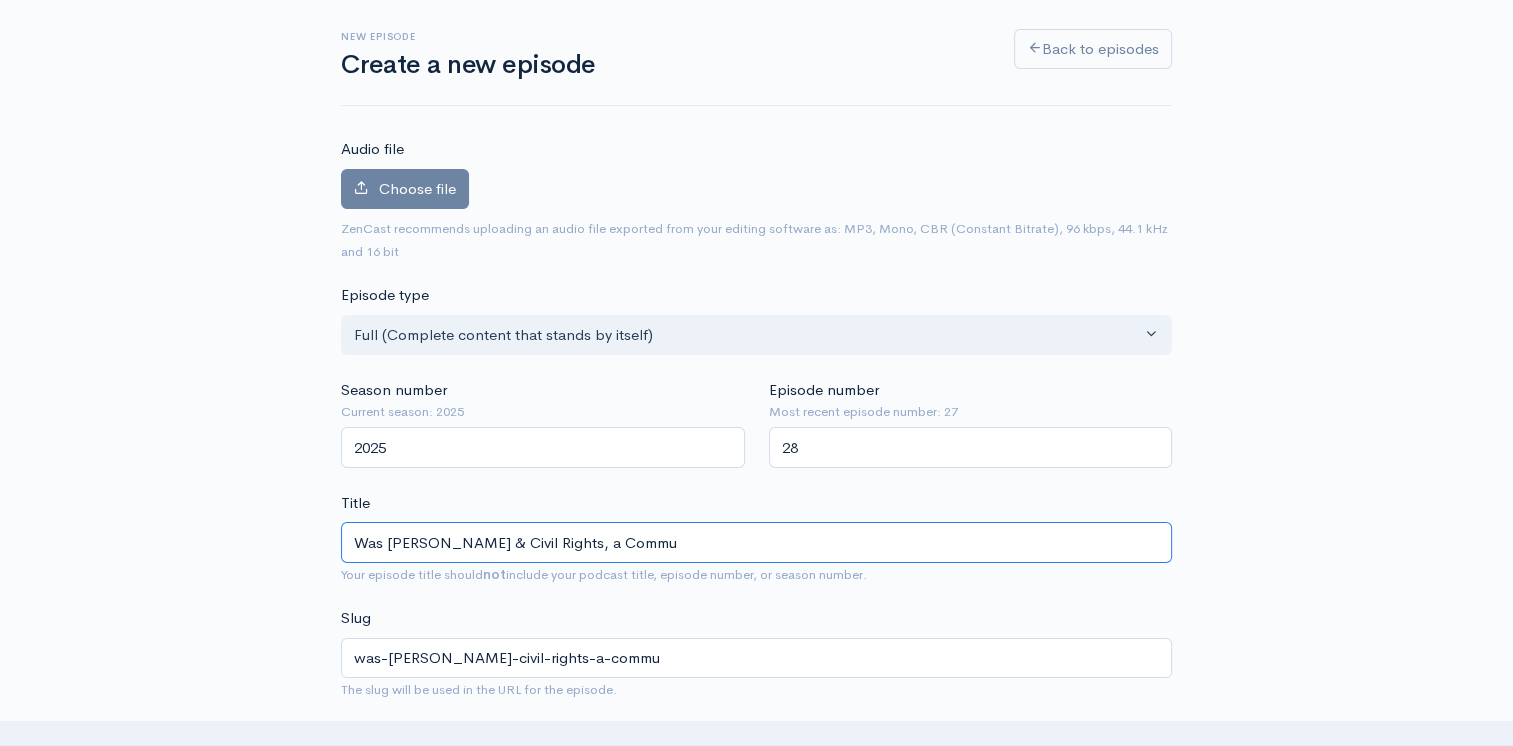 type on "Was Martin Luther King Jr & Civil Rights, a Commun" 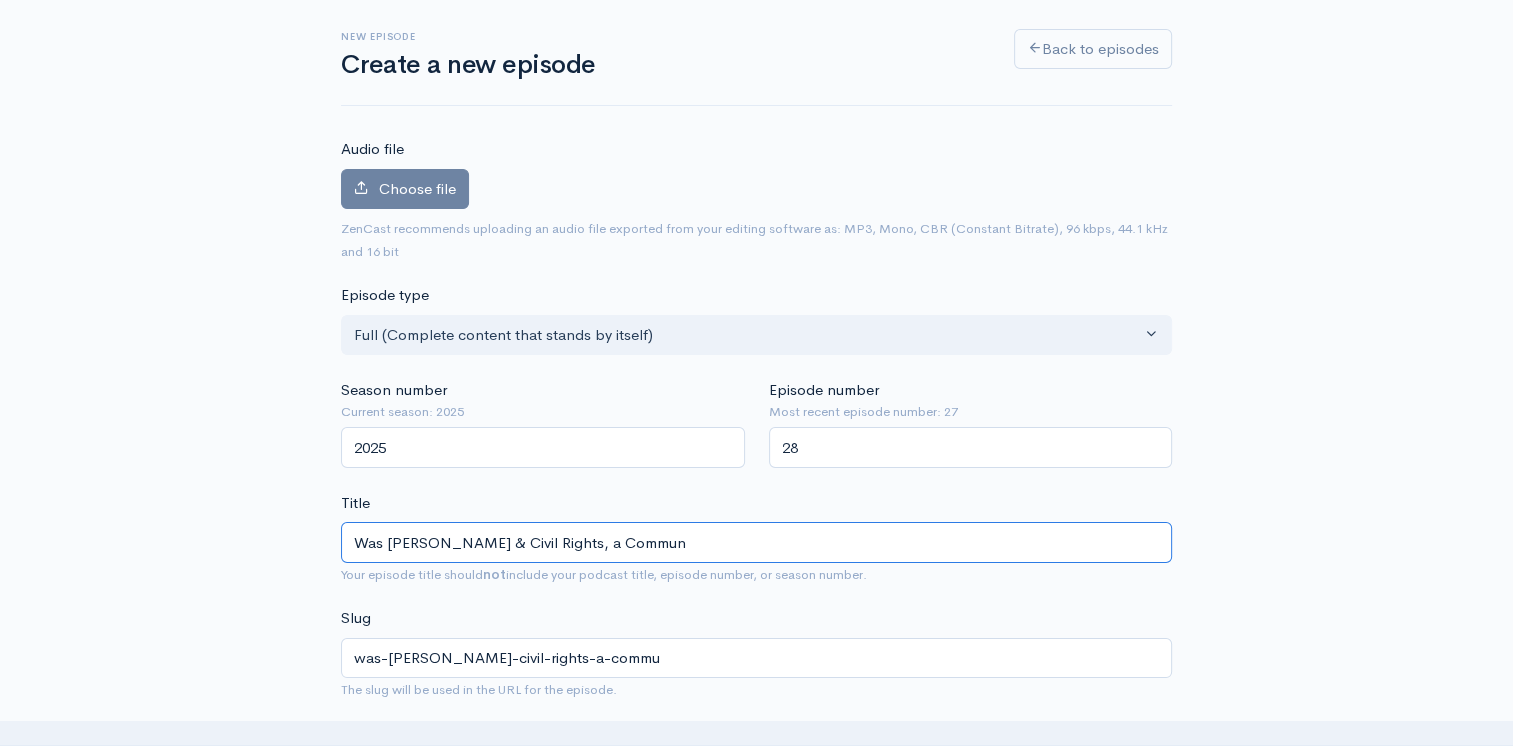 type on "was-martin-luther-king-jr-civil-rights-a-commun" 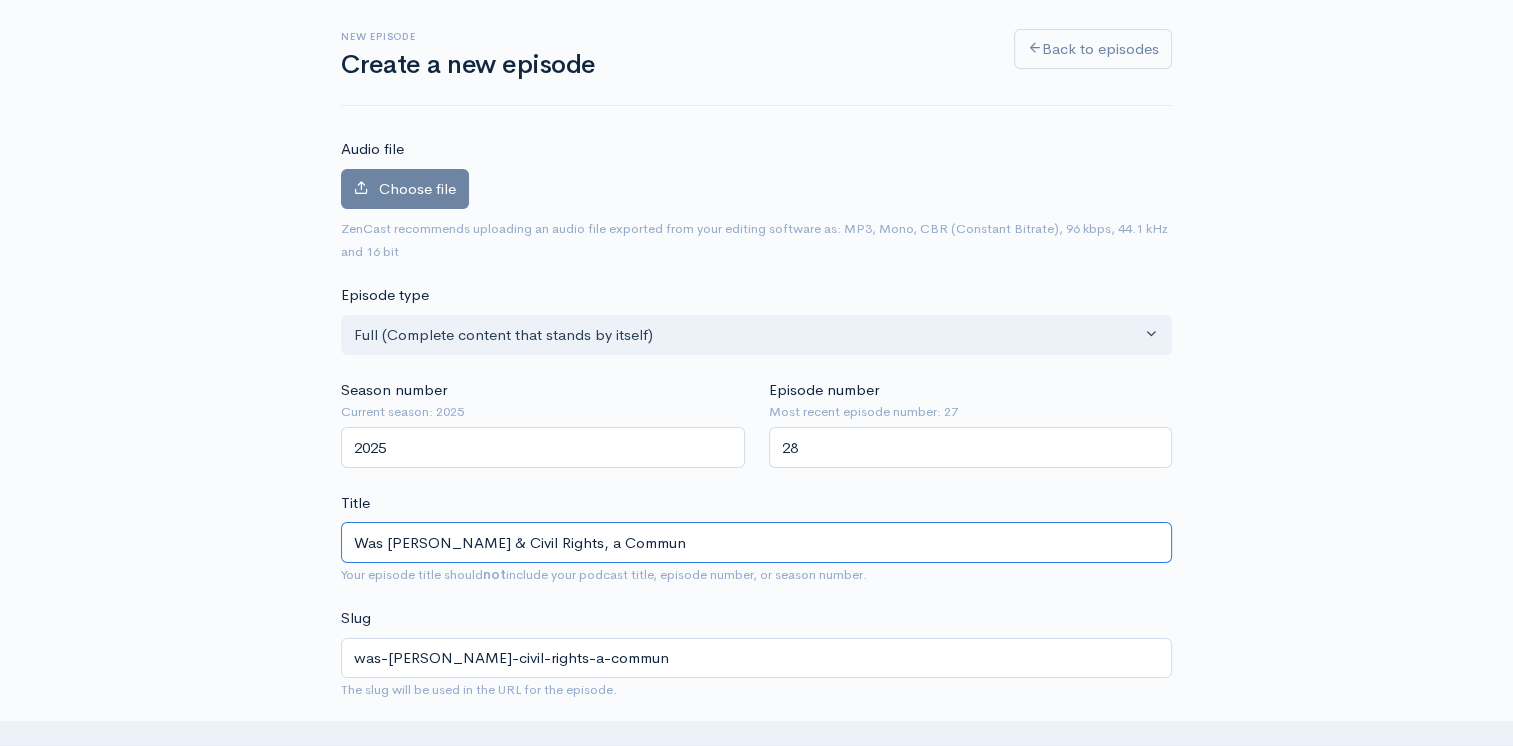 type on "Was Martin Luther King Jr & Civil Rights, a Communi" 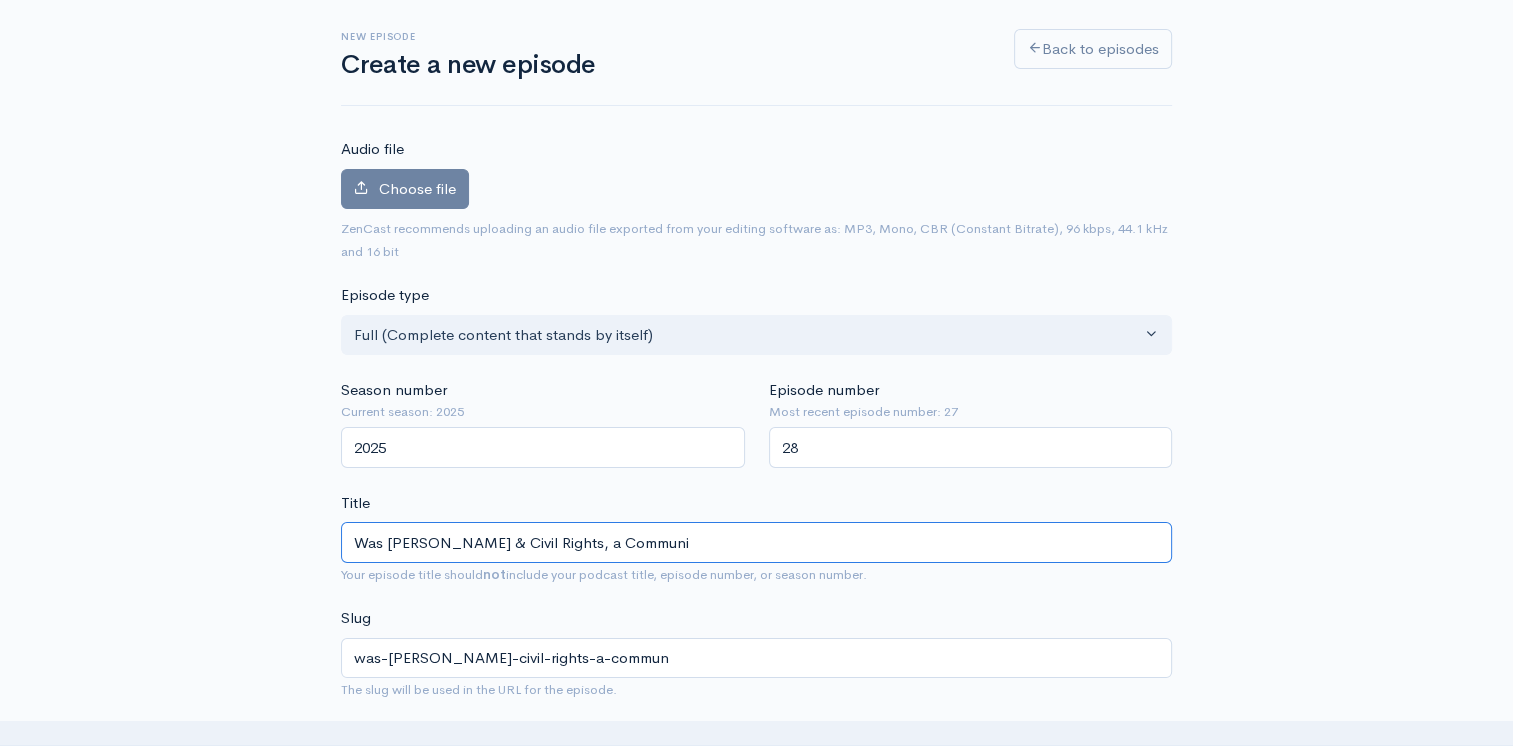 type on "was-martin-luther-king-jr-civil-rights-a-communi" 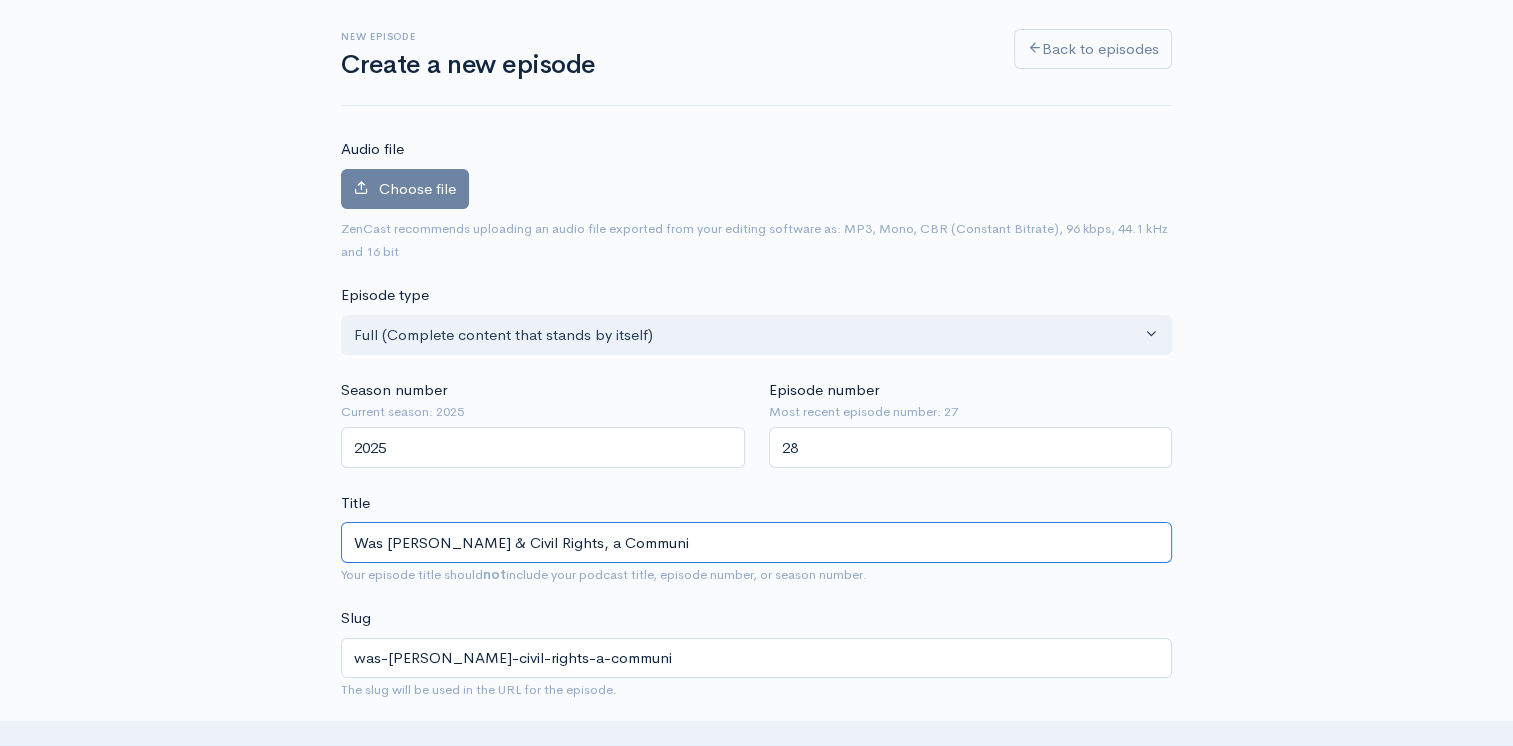 type on "Was Martin Luther King Jr & Civil Rights, a Communis" 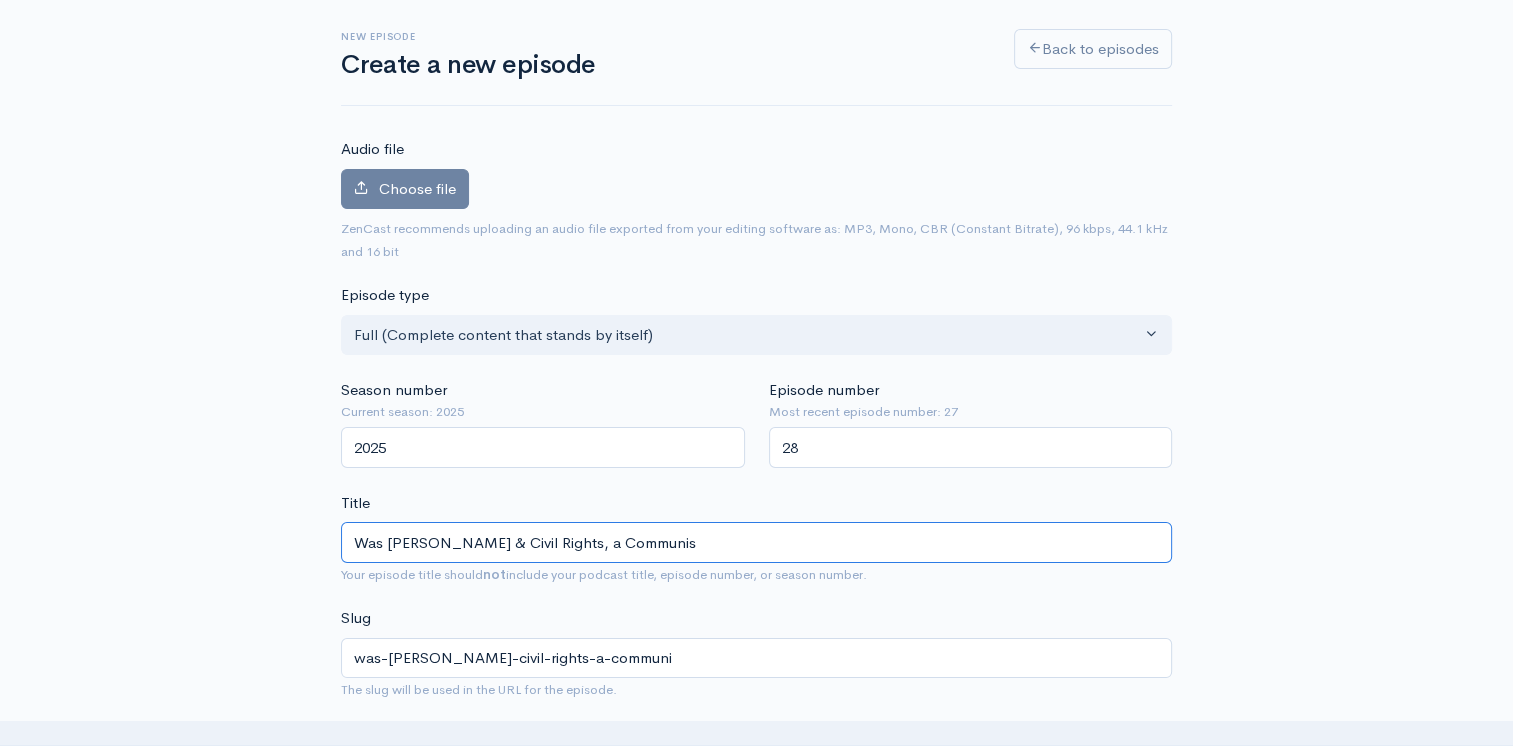 type on "was-martin-luther-king-jr-civil-rights-a-communis" 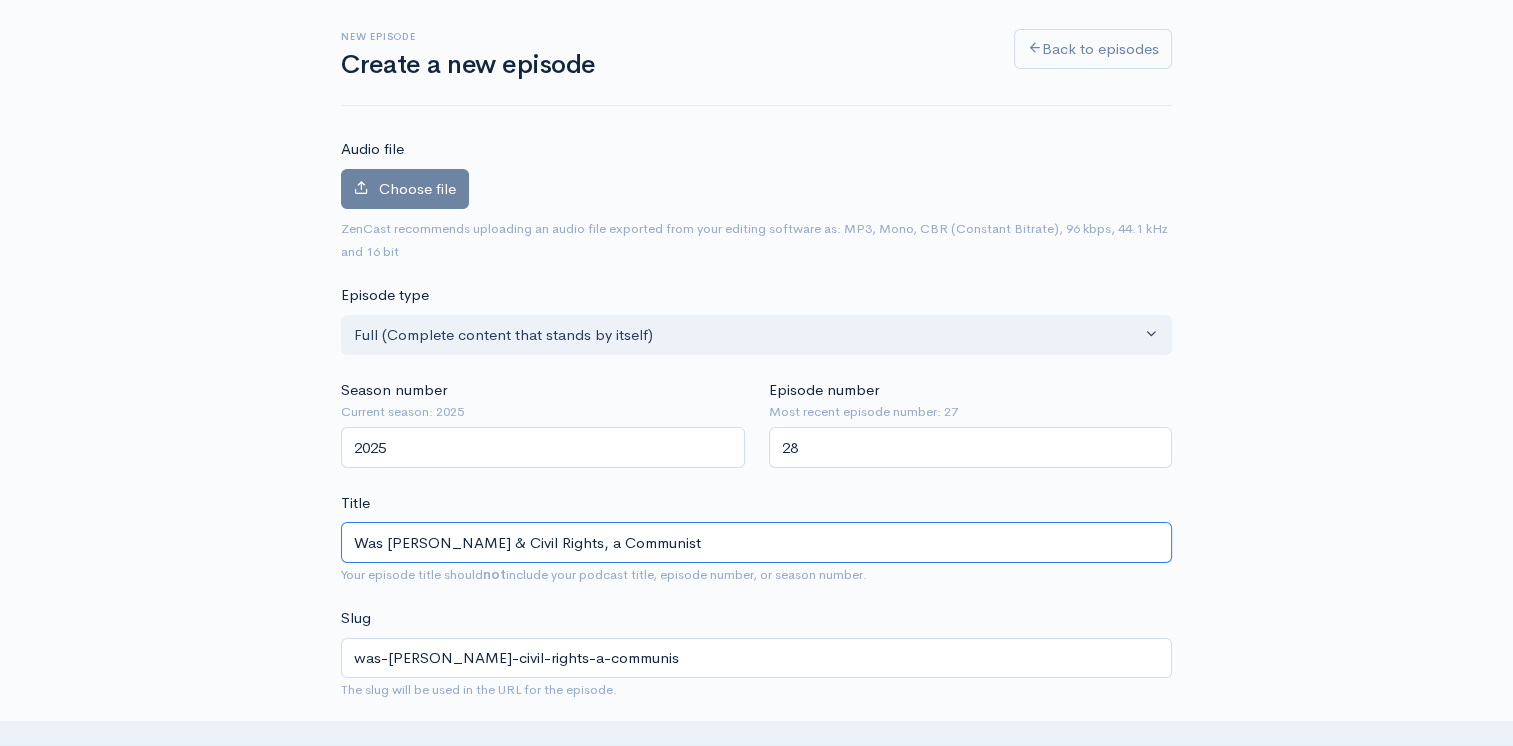 type on "Was Martin Luther King Jr & Civil Rights, a Communist" 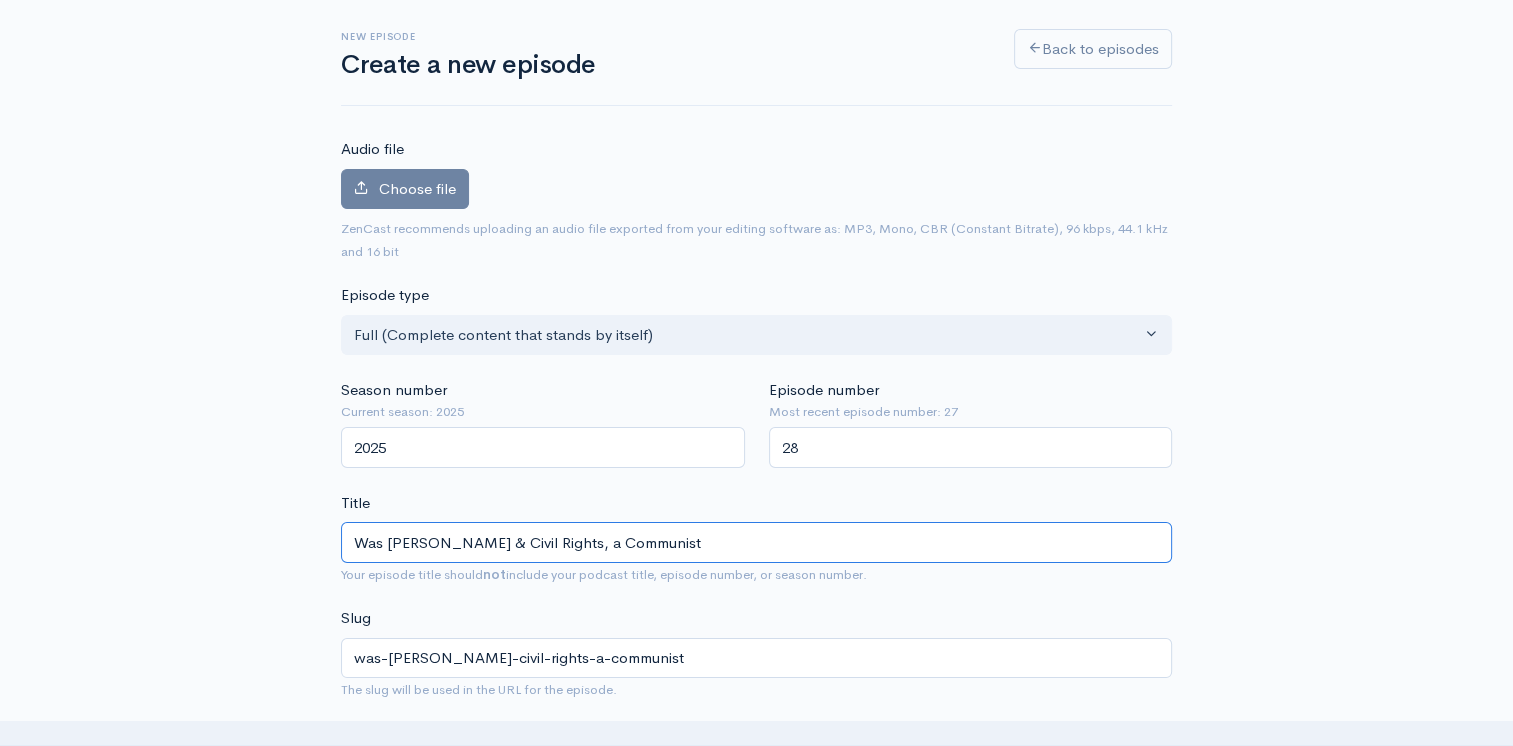 type on "Was Martin Luther King Jr & Civil Rights, a Communist D" 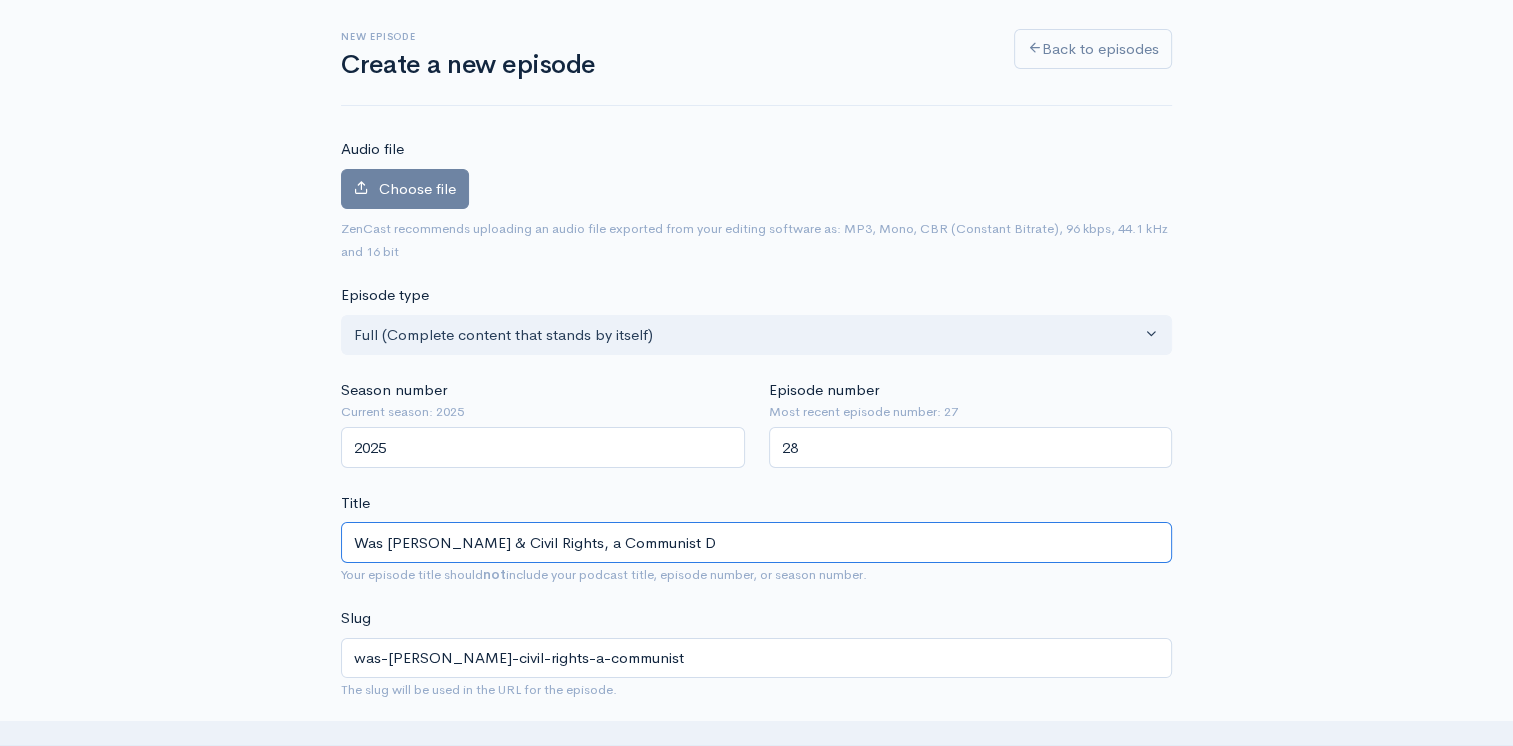 type on "was-martin-luther-king-jr-civil-rights-a-communist-d" 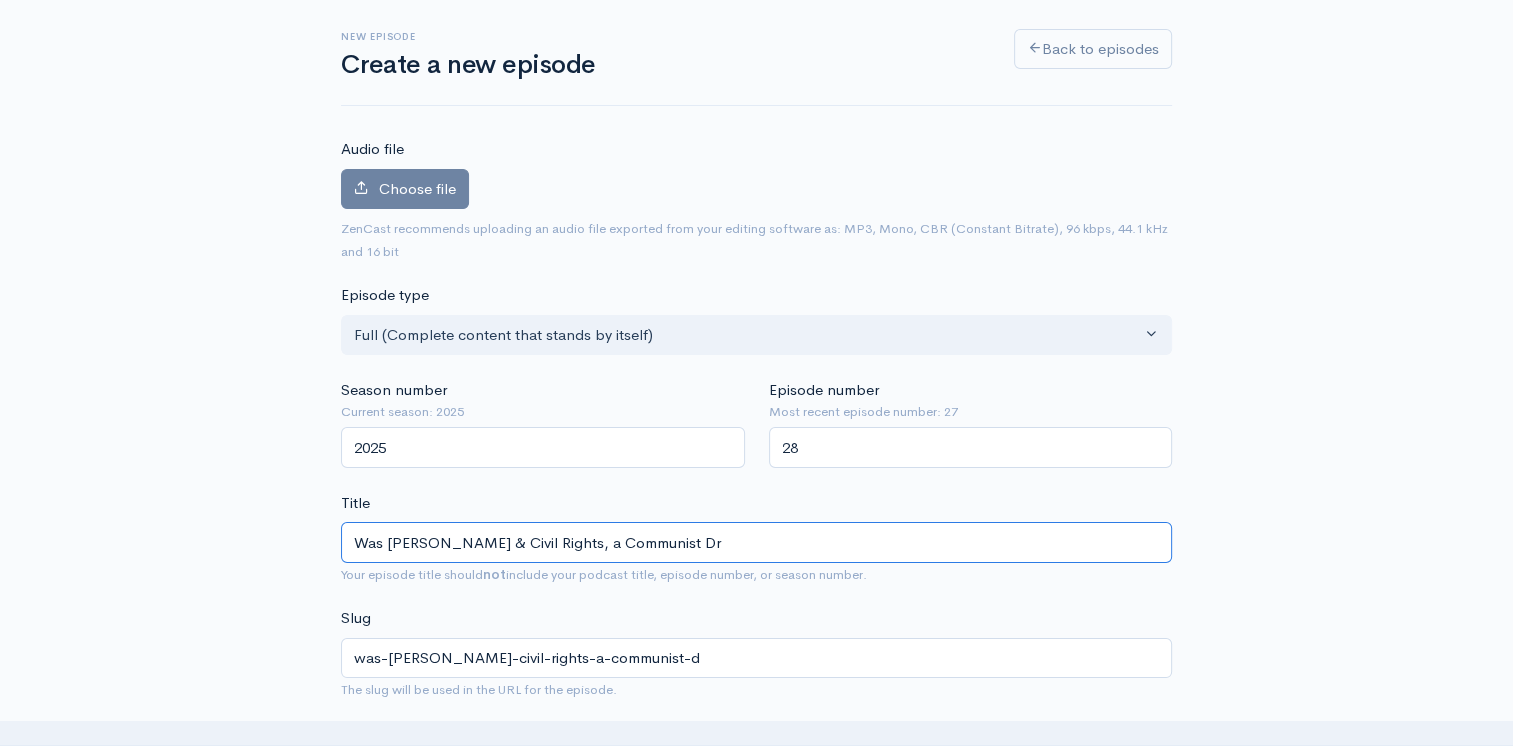 type on "Was Martin Luther King Jr & Civil Rights, a Communist Dre" 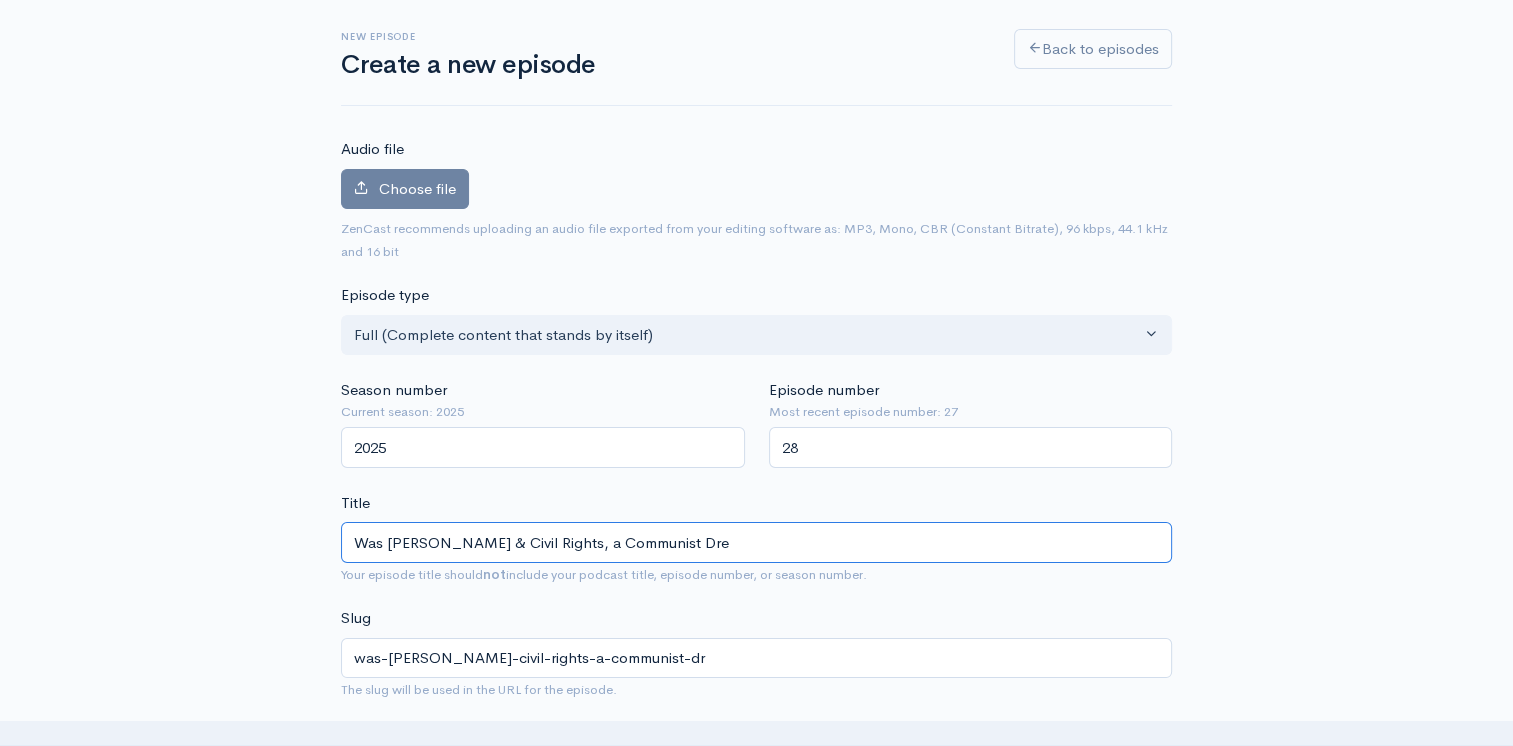 type on "was-martin-luther-king-jr-civil-rights-a-communist-dre" 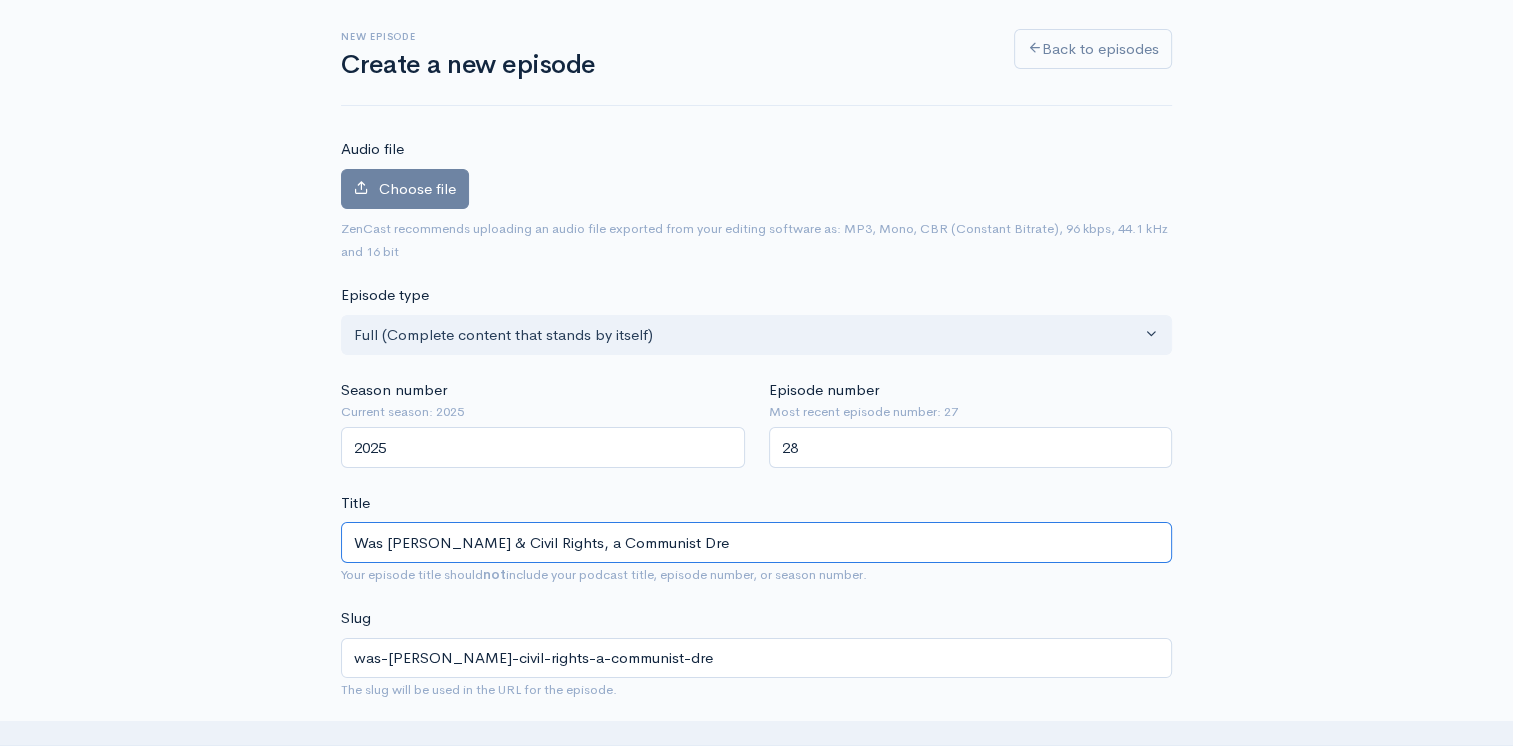 type on "Was Martin Luther King Jr & Civil Rights, a Communist Drea" 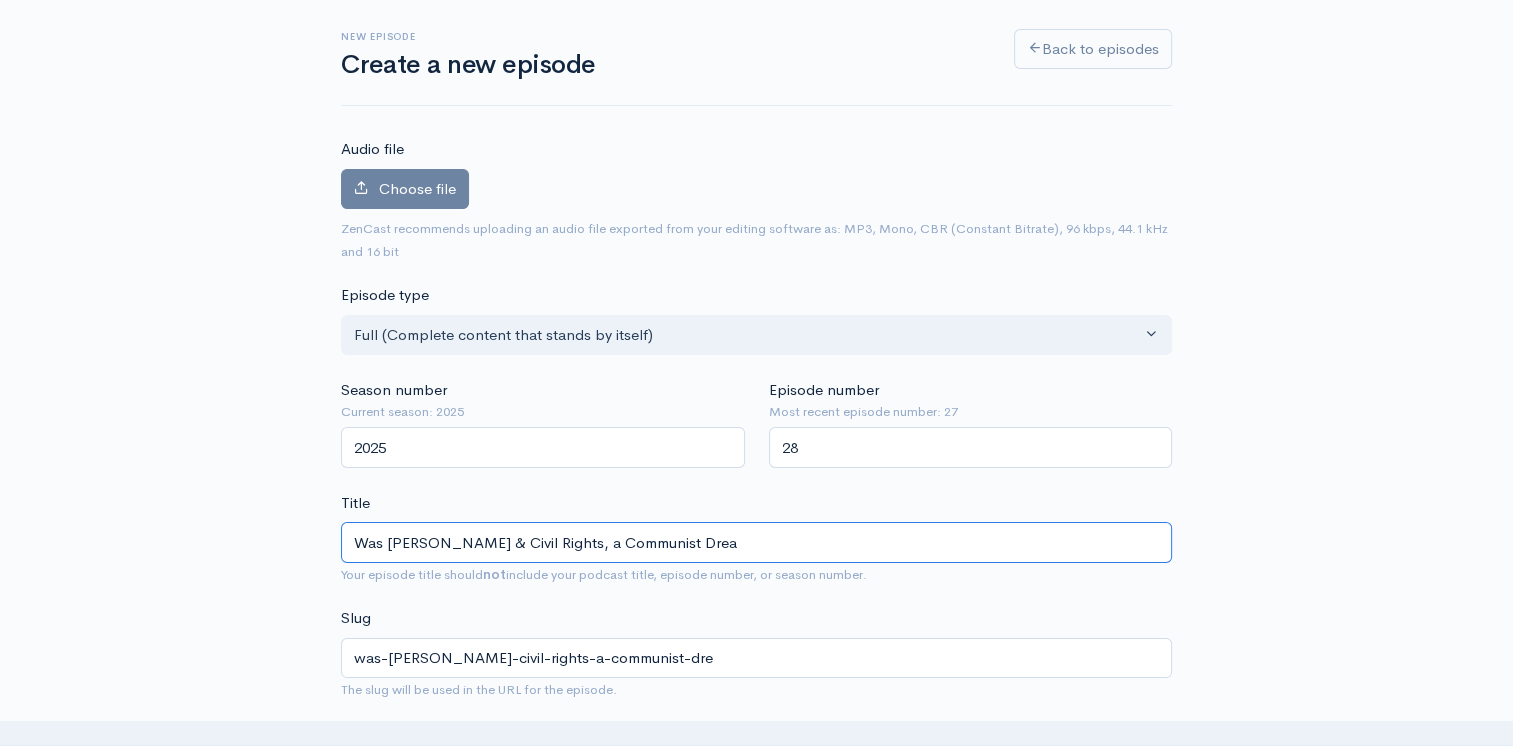 type on "was-martin-luther-king-jr-civil-rights-a-communist-drea" 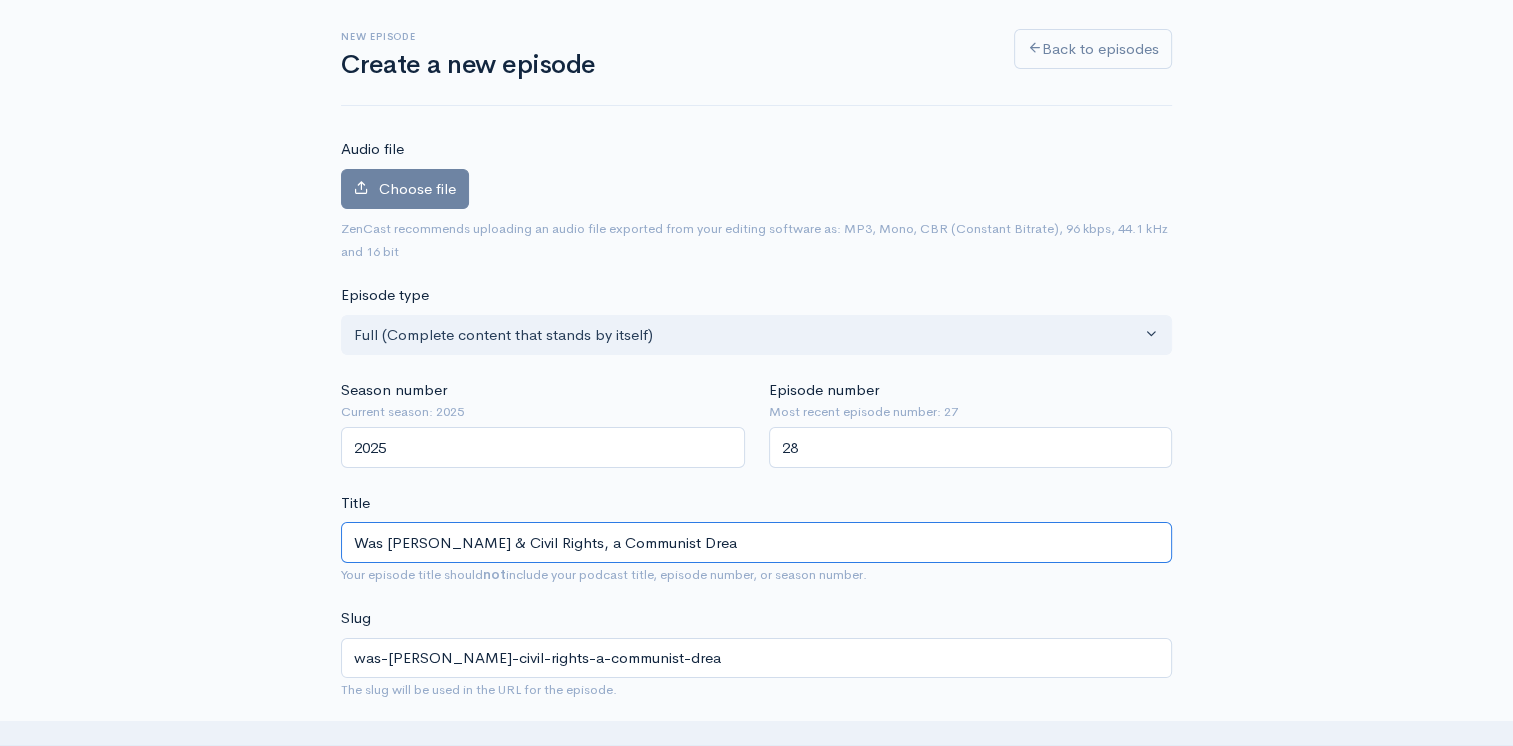 type on "Was Martin Luther King Jr & Civil Rights, a Communist Dream" 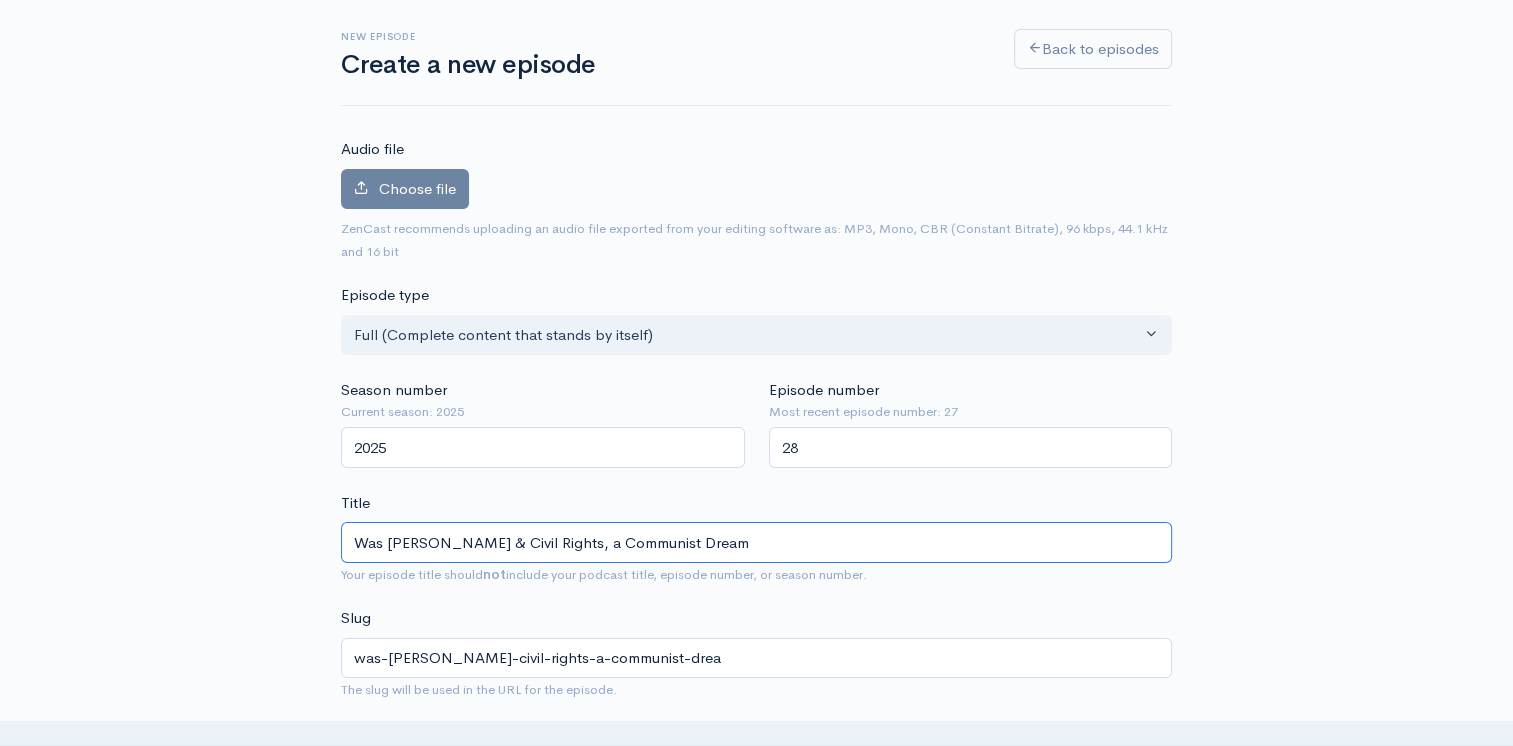 type on "was-martin-luther-king-jr-civil-rights-a-communist-dream" 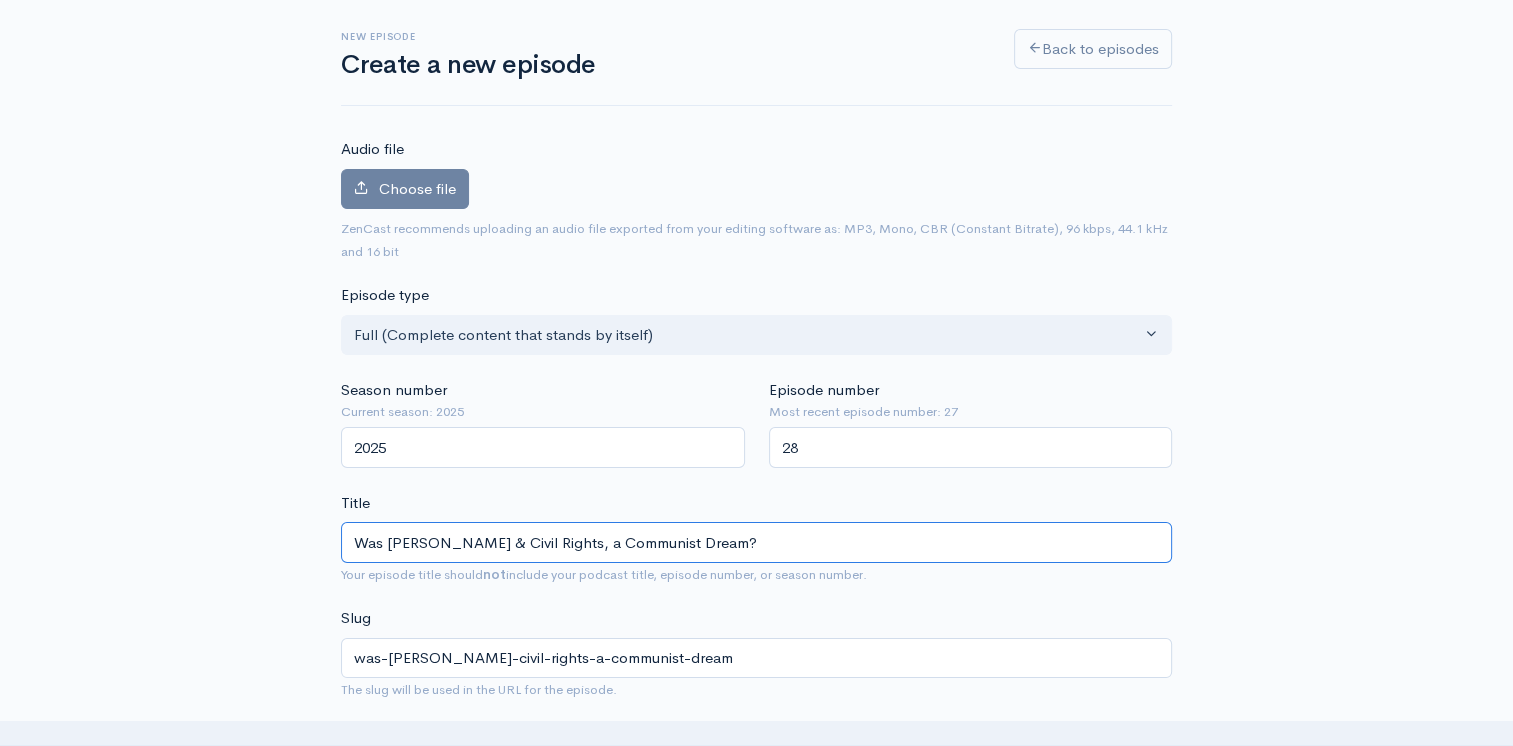 click on "Was Martin Luther King Jr & Civil Rights, a Communist Dream?" at bounding box center (756, 542) 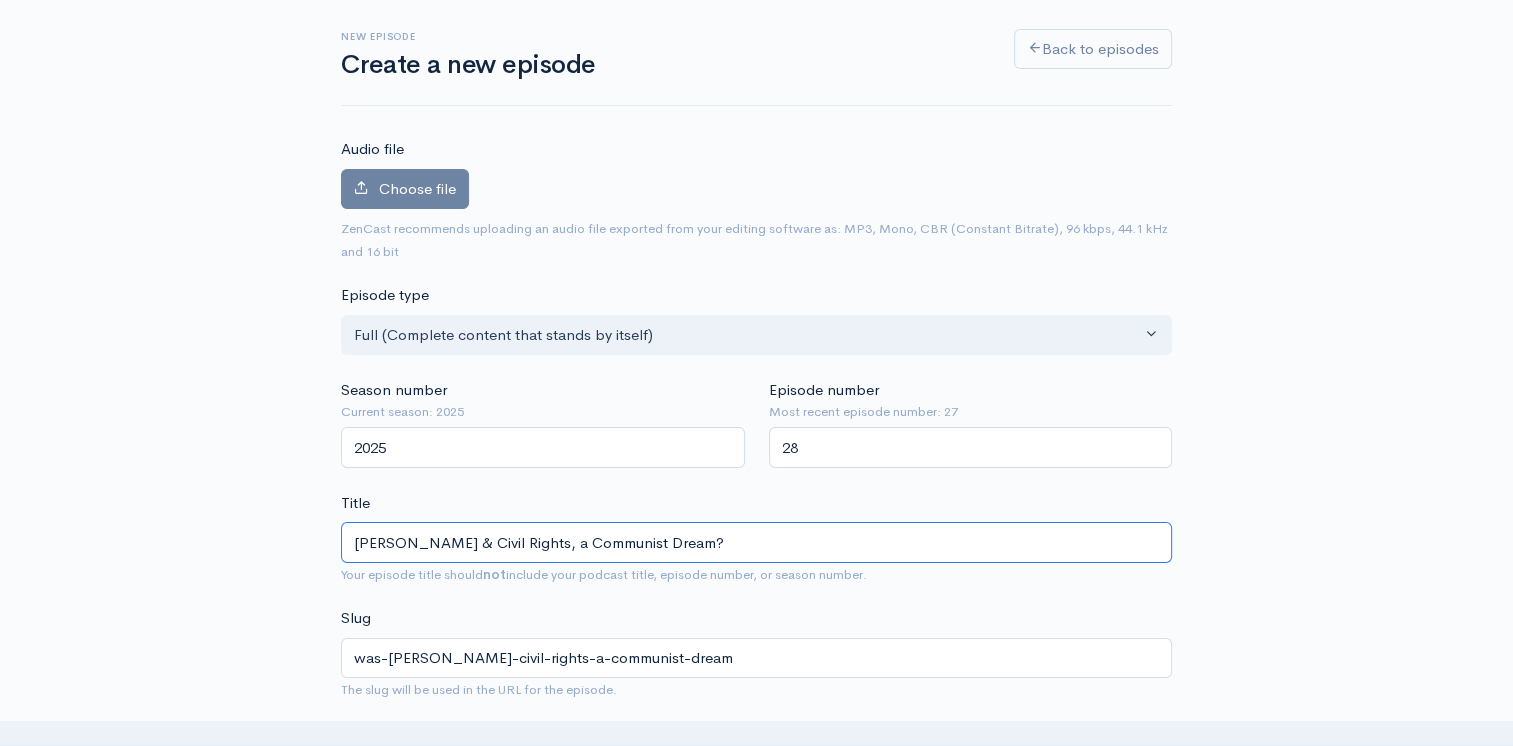 type on "wasmartin-luther-king-jr-civil-rights-a-communist-dream" 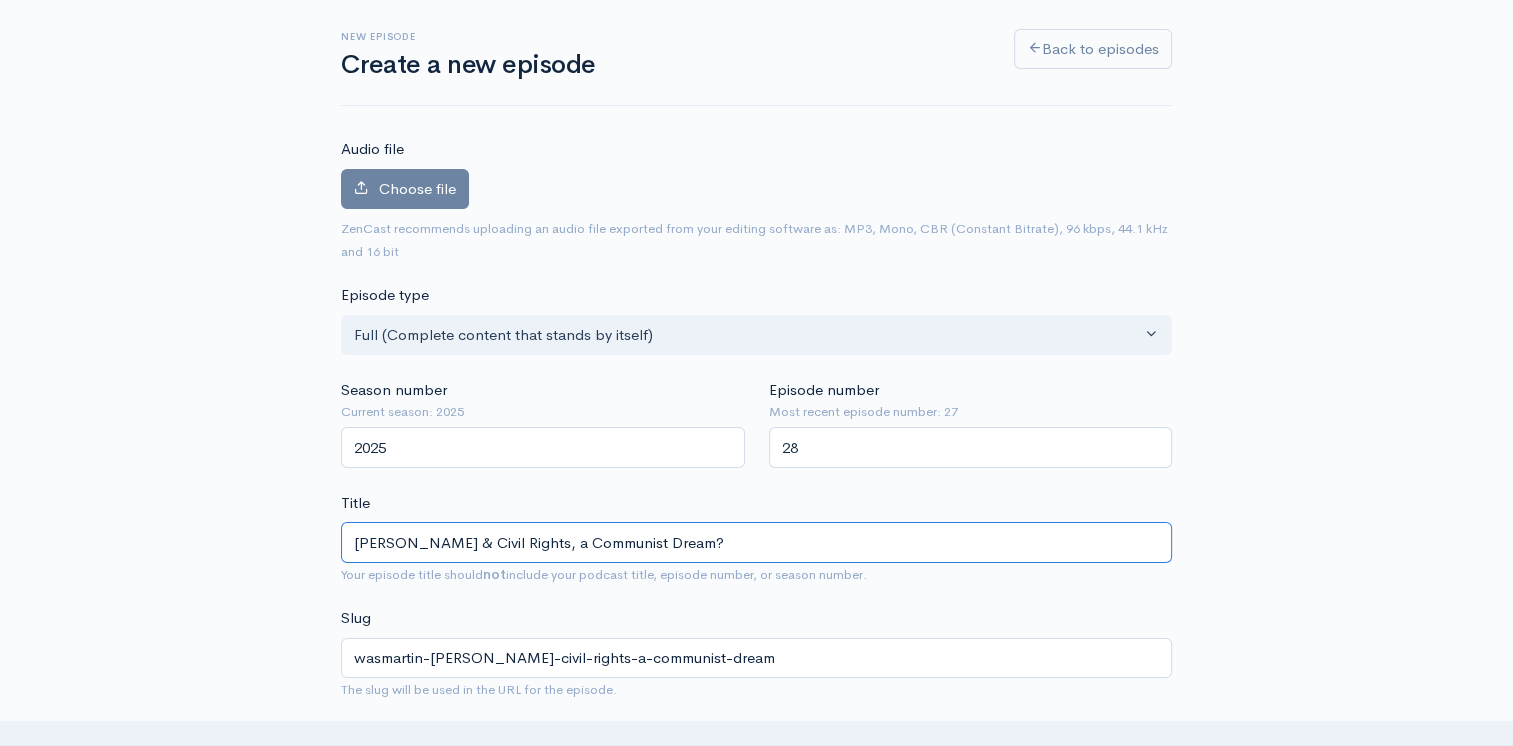 type on "WaMartin Luther King Jr & Civil Rights, a Communist Dream?" 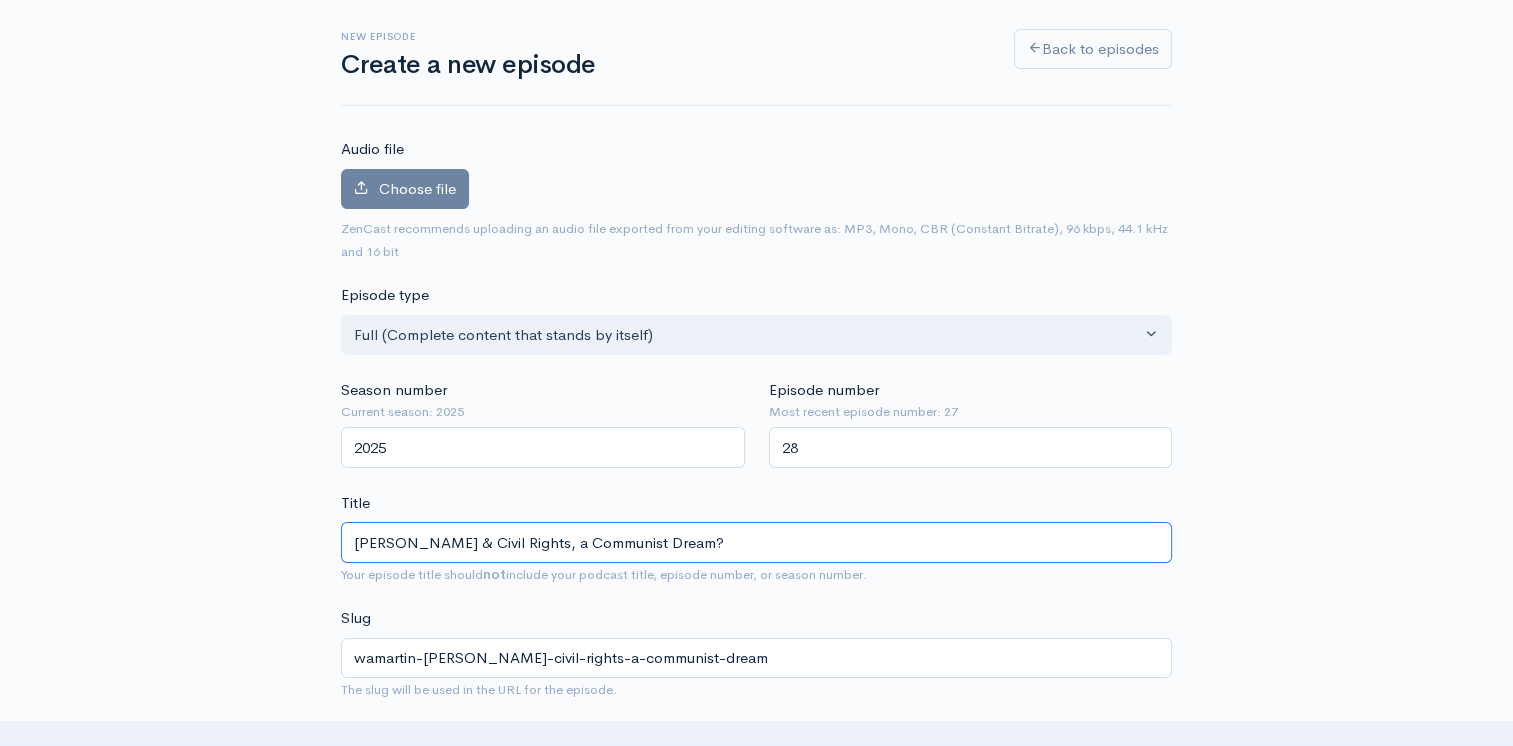type on "WMartin Luther King Jr & Civil Rights, a Communist Dream?" 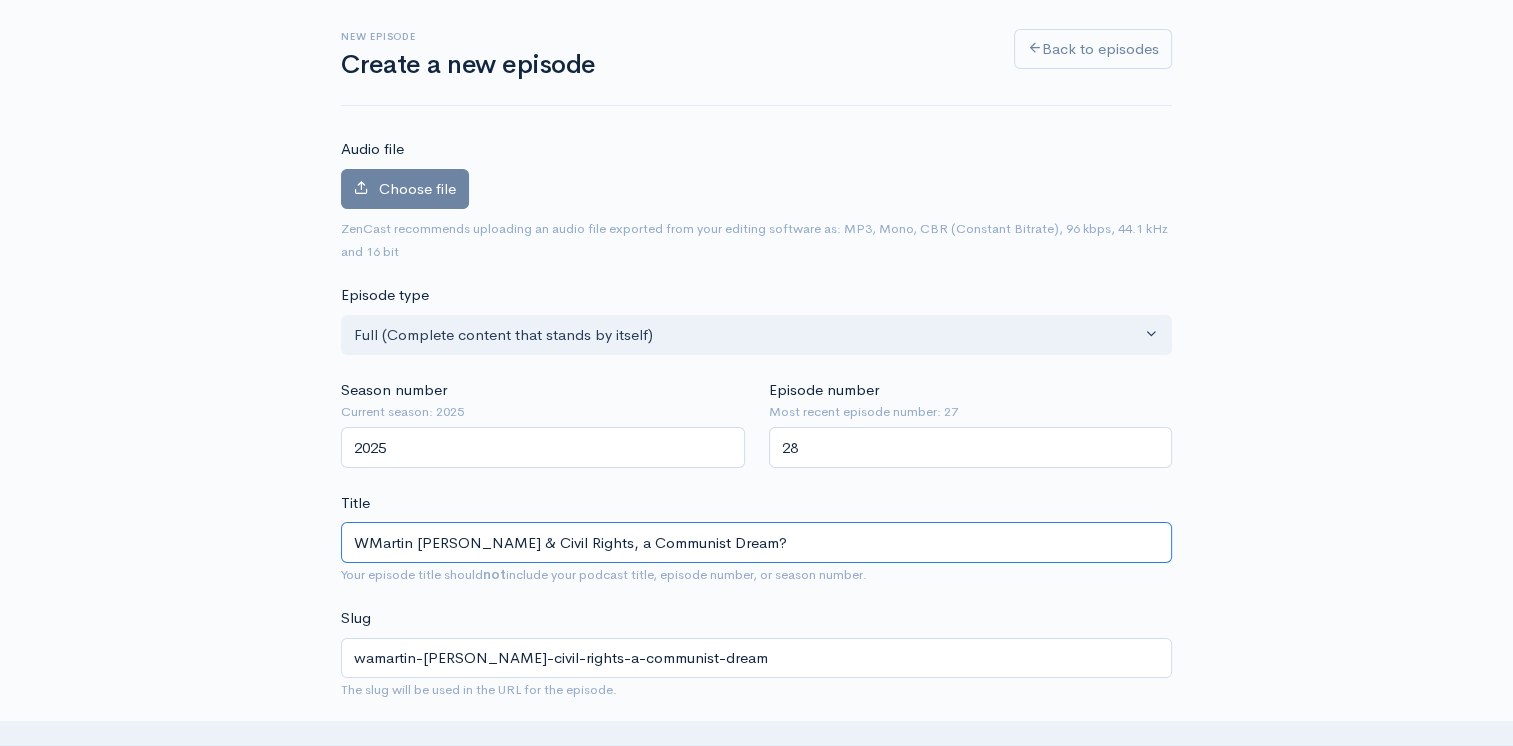 type on "wmartin-luther-king-jr-civil-rights-a-communist-dream" 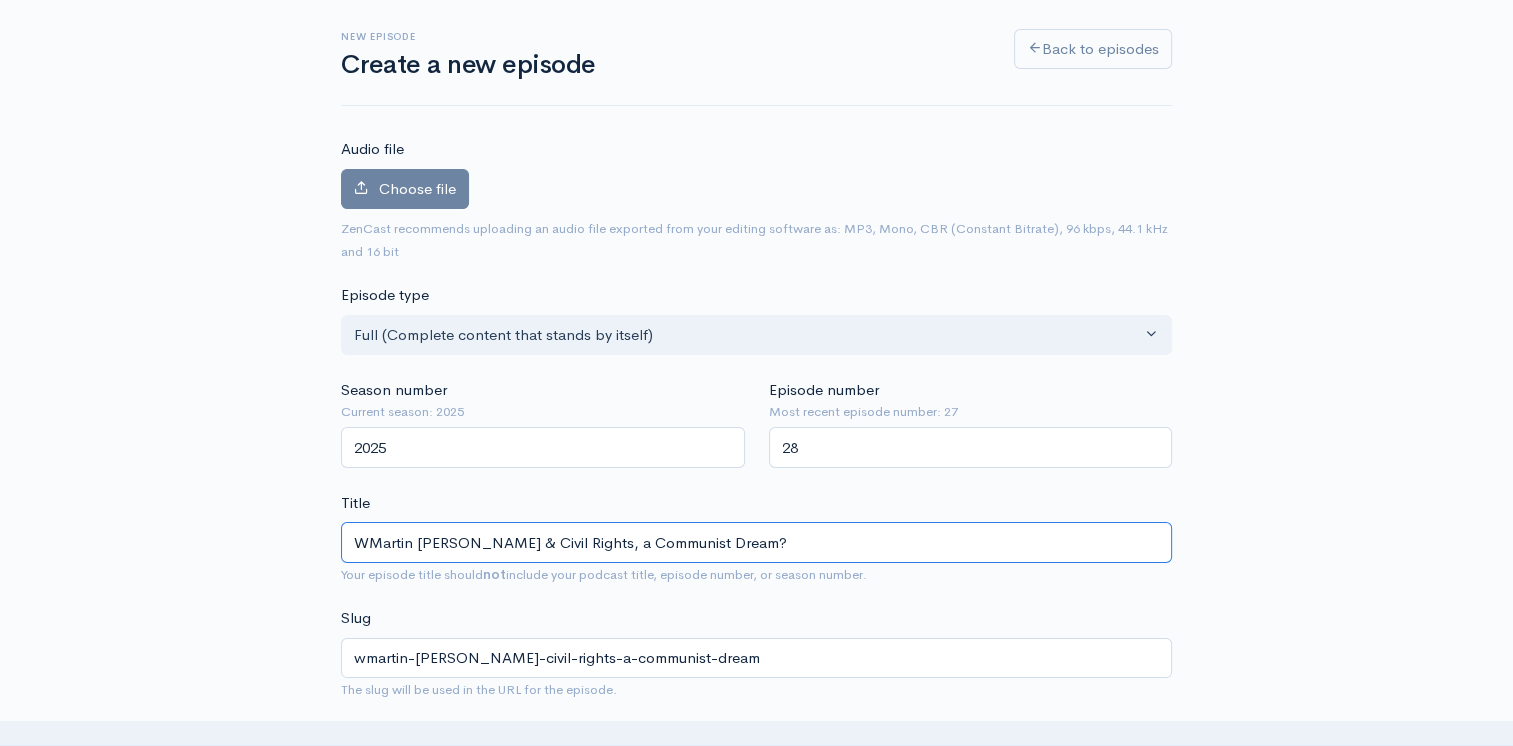 type on "Martin Luther King Jr & Civil Rights, a Communist Dream?" 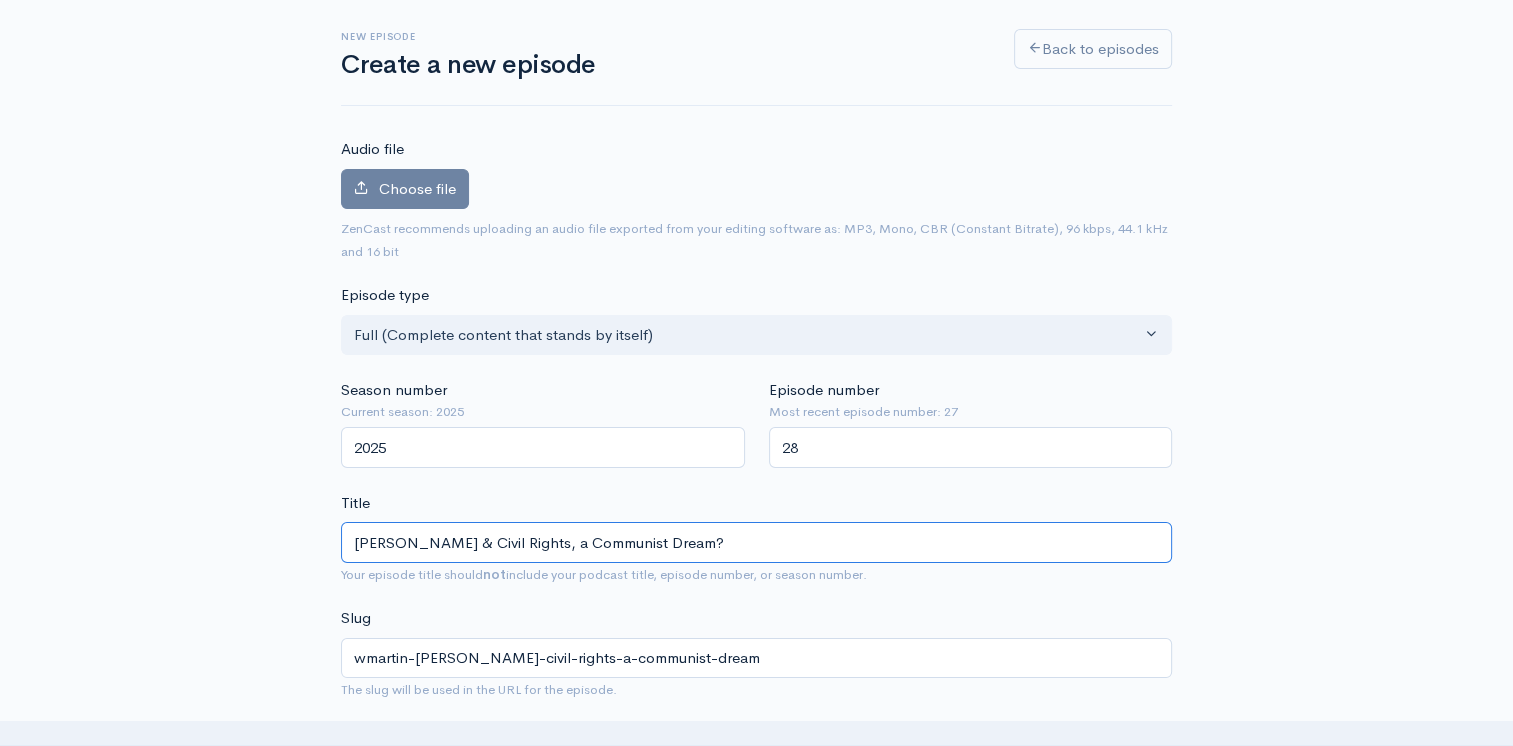 type on "martin-luther-king-jr-civil-rights-a-communist-dream" 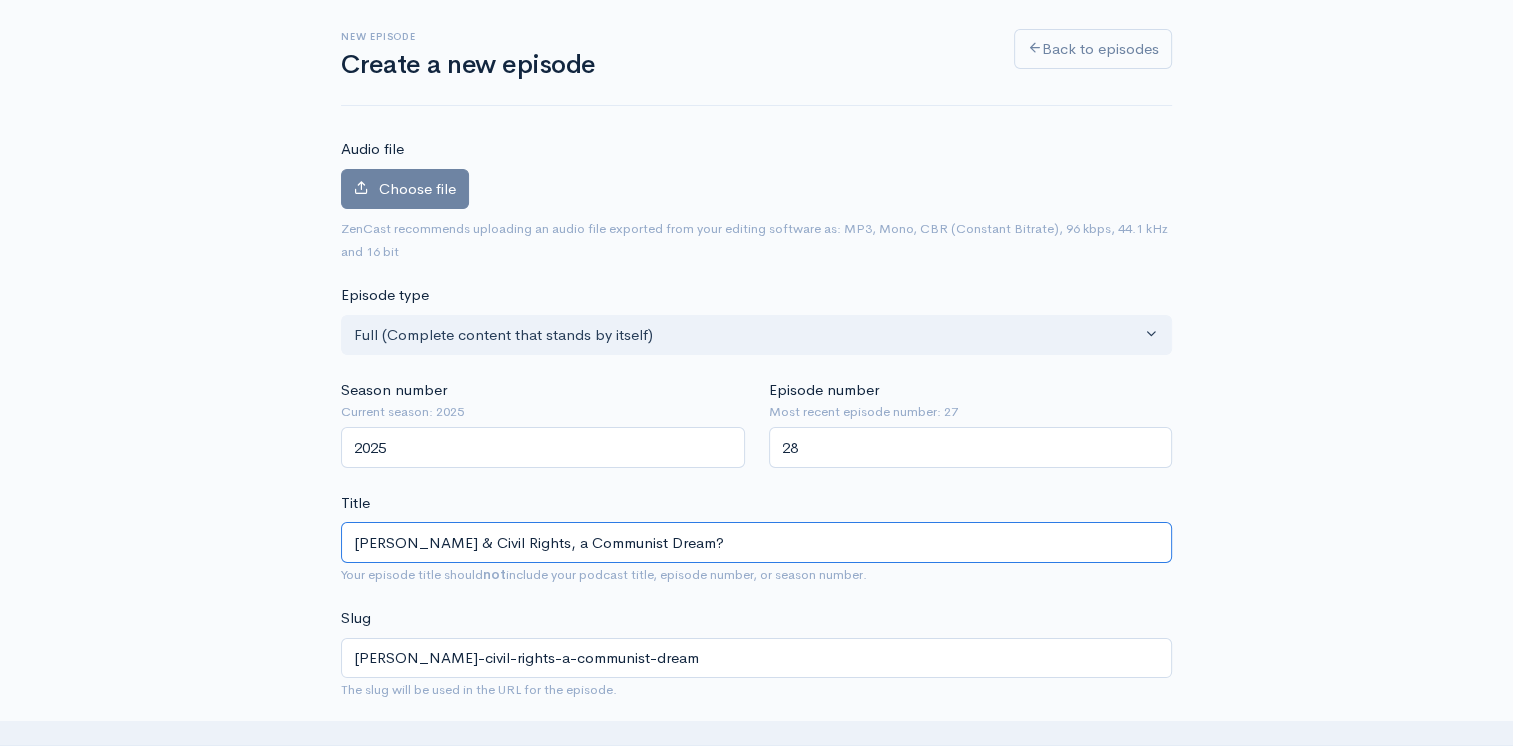 click on "Martin Luther King Jr & Civil Rights, a Communist Dream?" at bounding box center [756, 542] 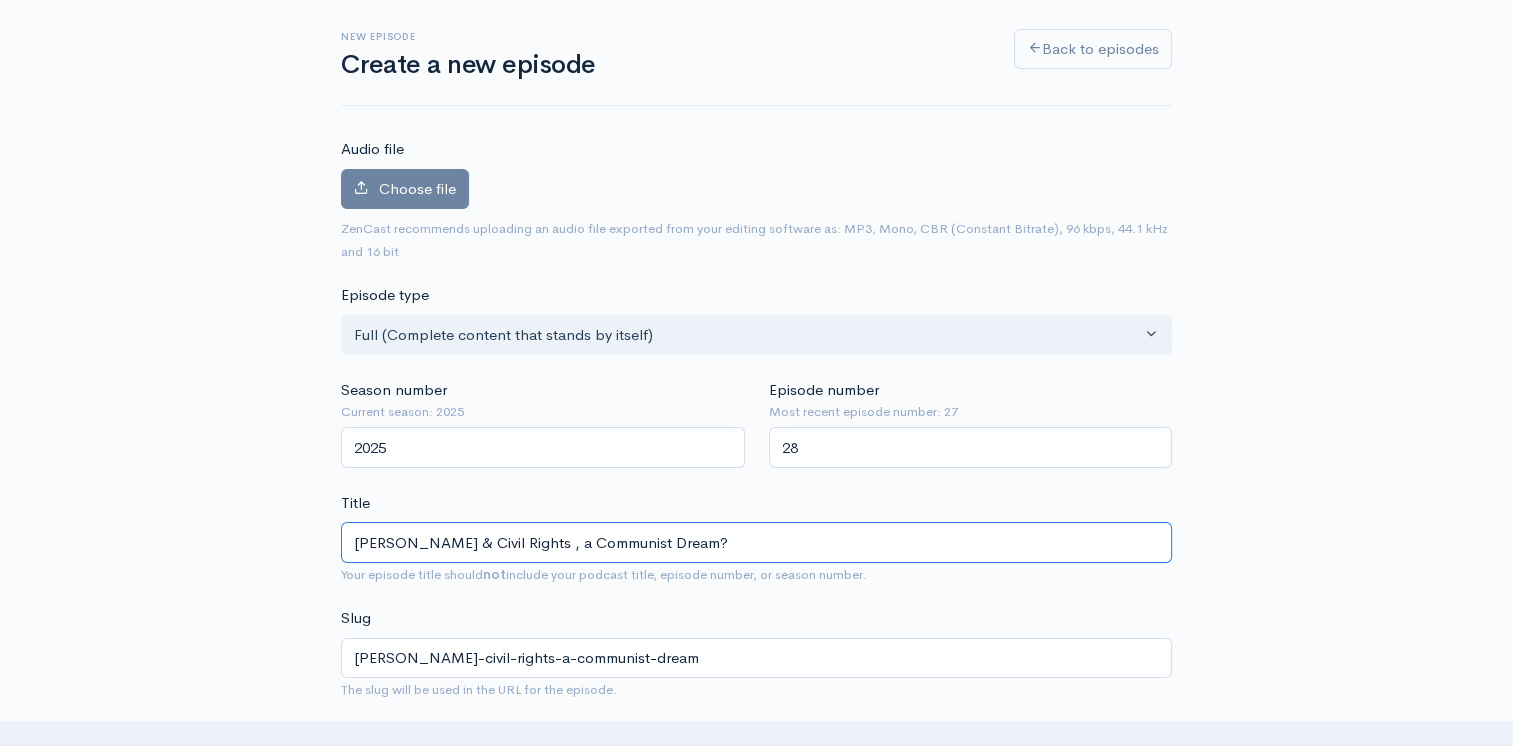 type 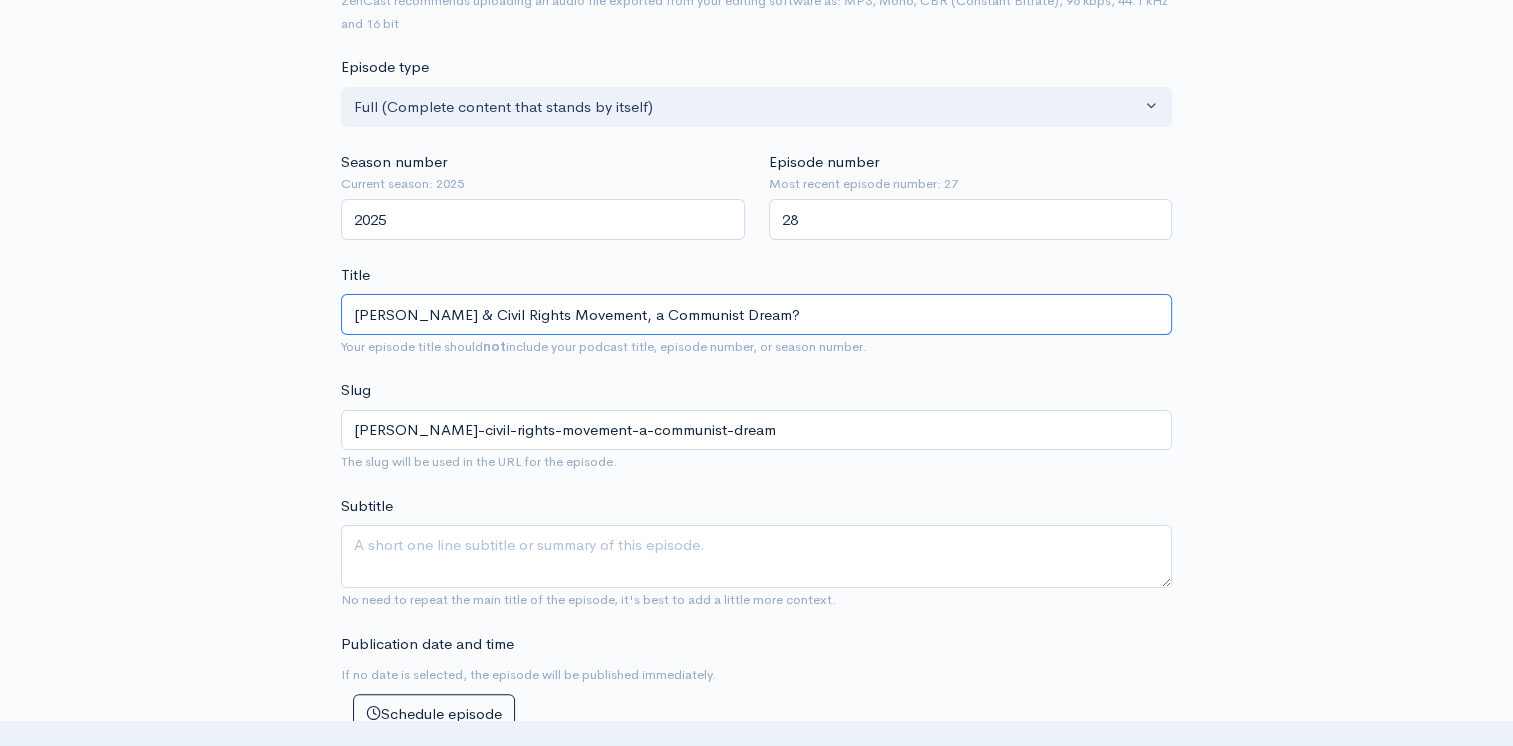scroll, scrollTop: 600, scrollLeft: 0, axis: vertical 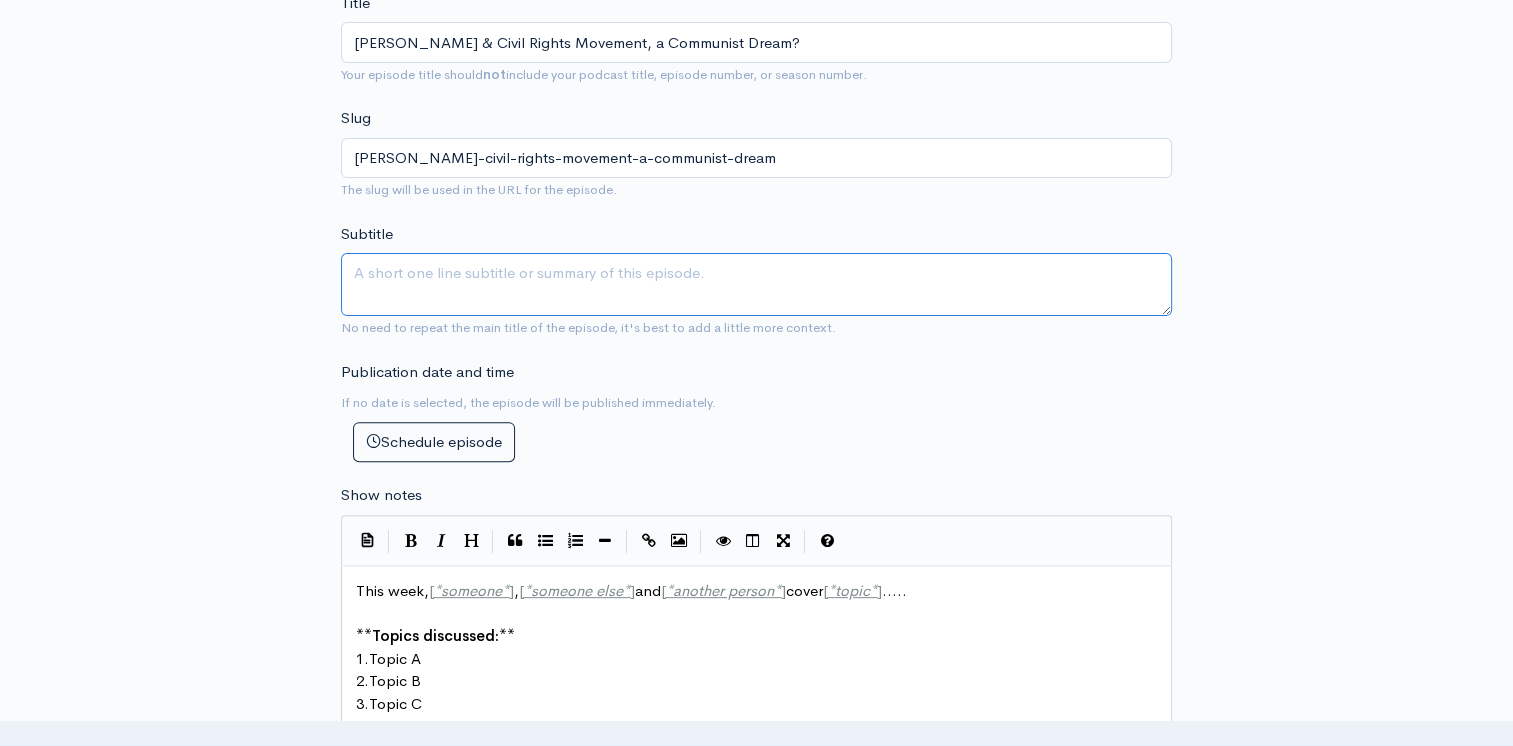 click on "Subtitle" at bounding box center (756, 284) 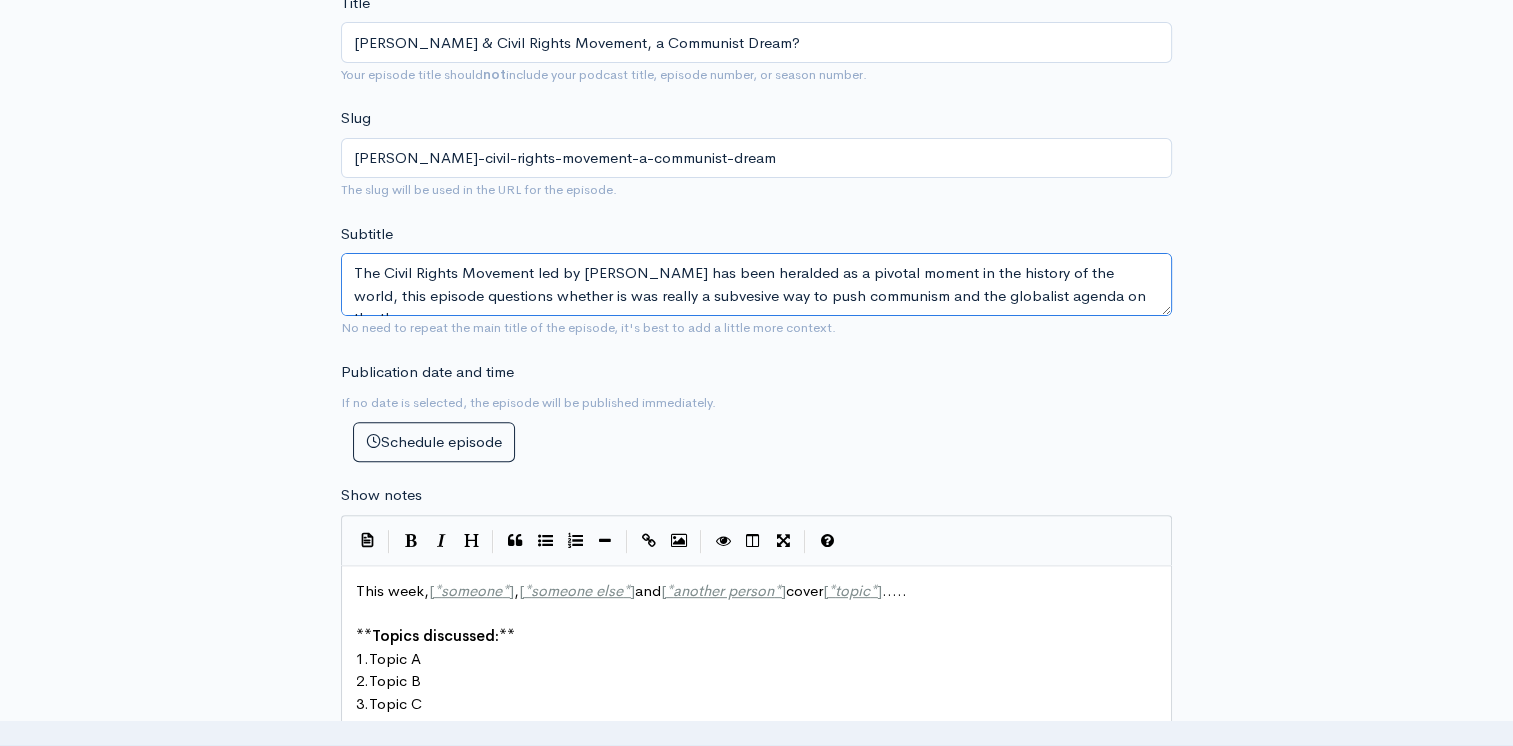 scroll, scrollTop: 12, scrollLeft: 0, axis: vertical 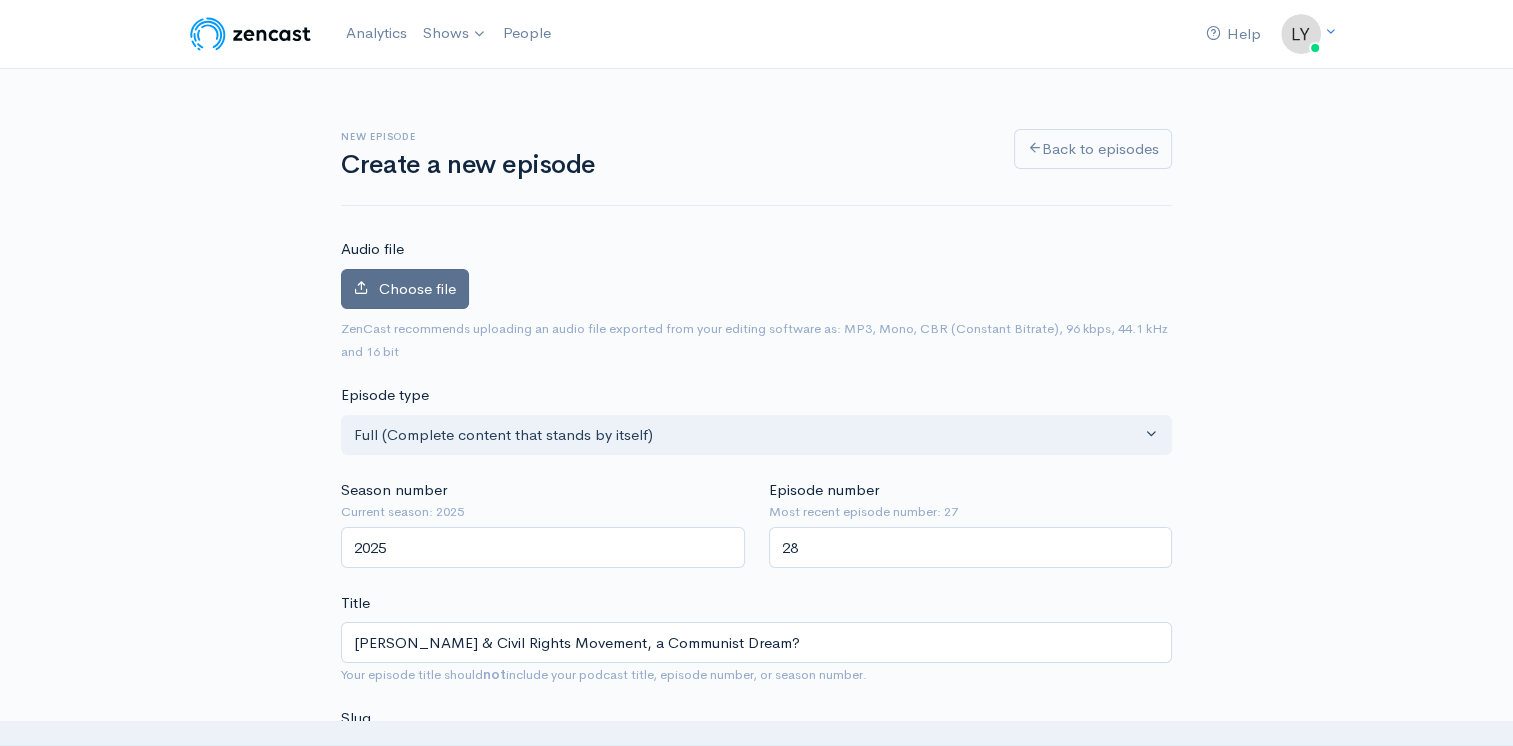click on "Choose file" at bounding box center [405, 289] 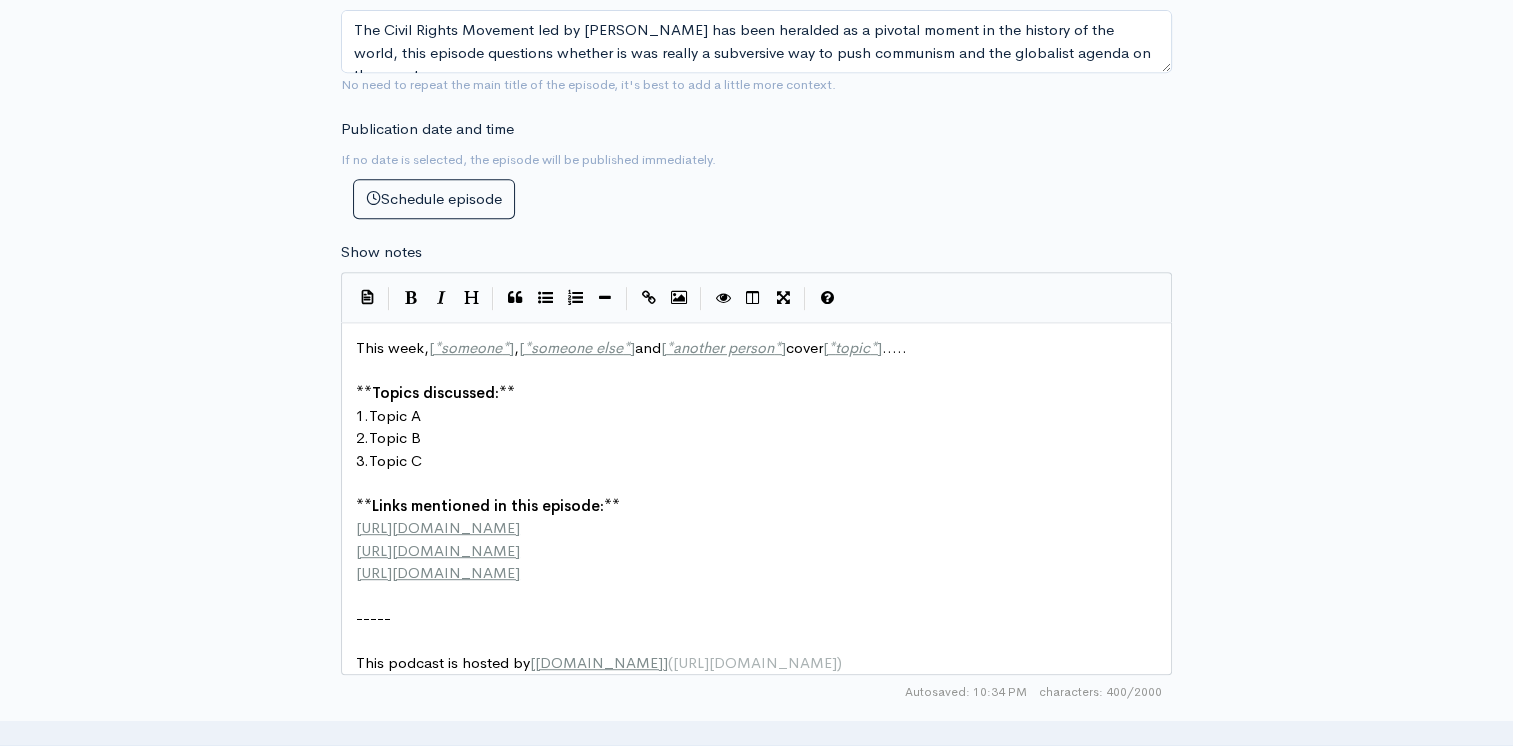 scroll, scrollTop: 900, scrollLeft: 0, axis: vertical 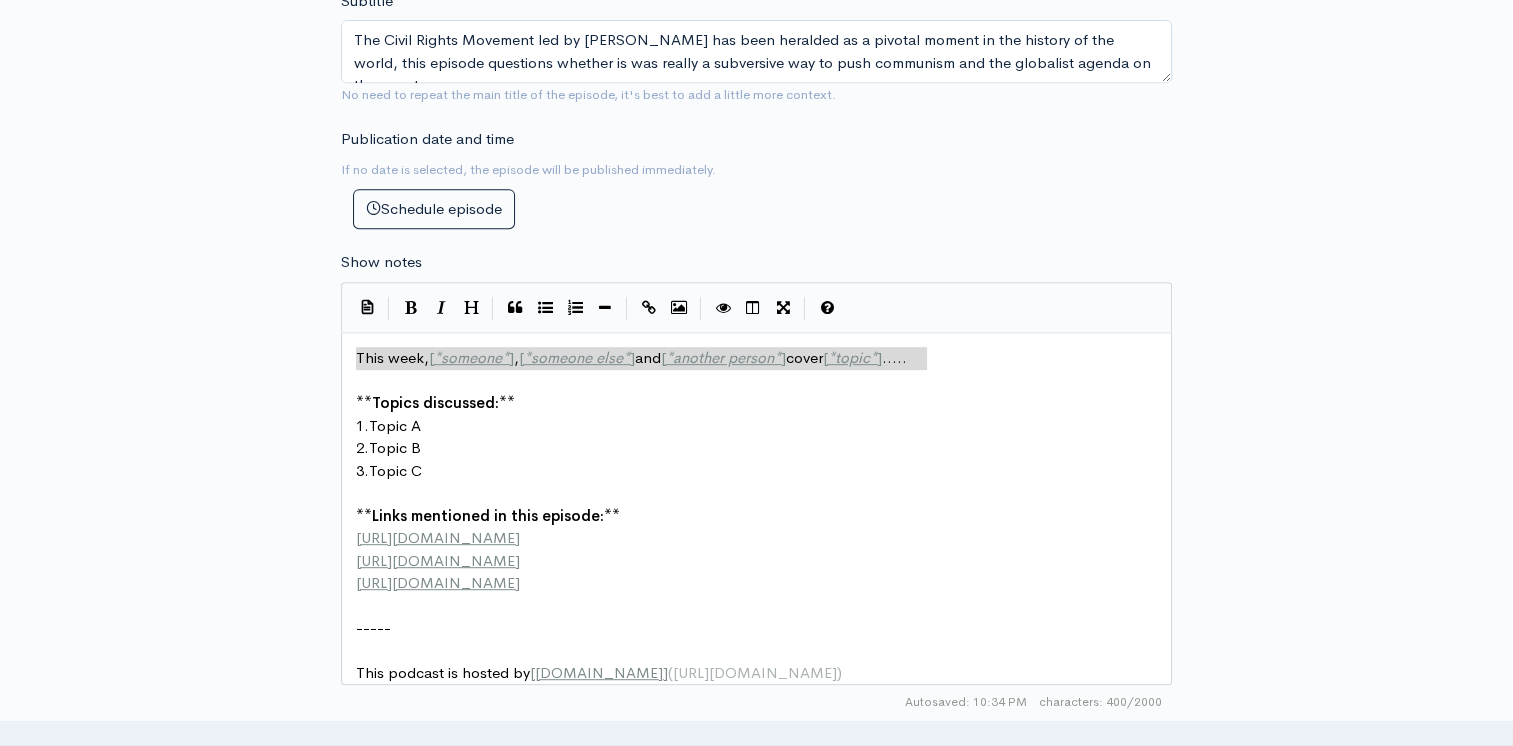 drag, startPoint x: 936, startPoint y: 357, endPoint x: 31, endPoint y: 357, distance: 905 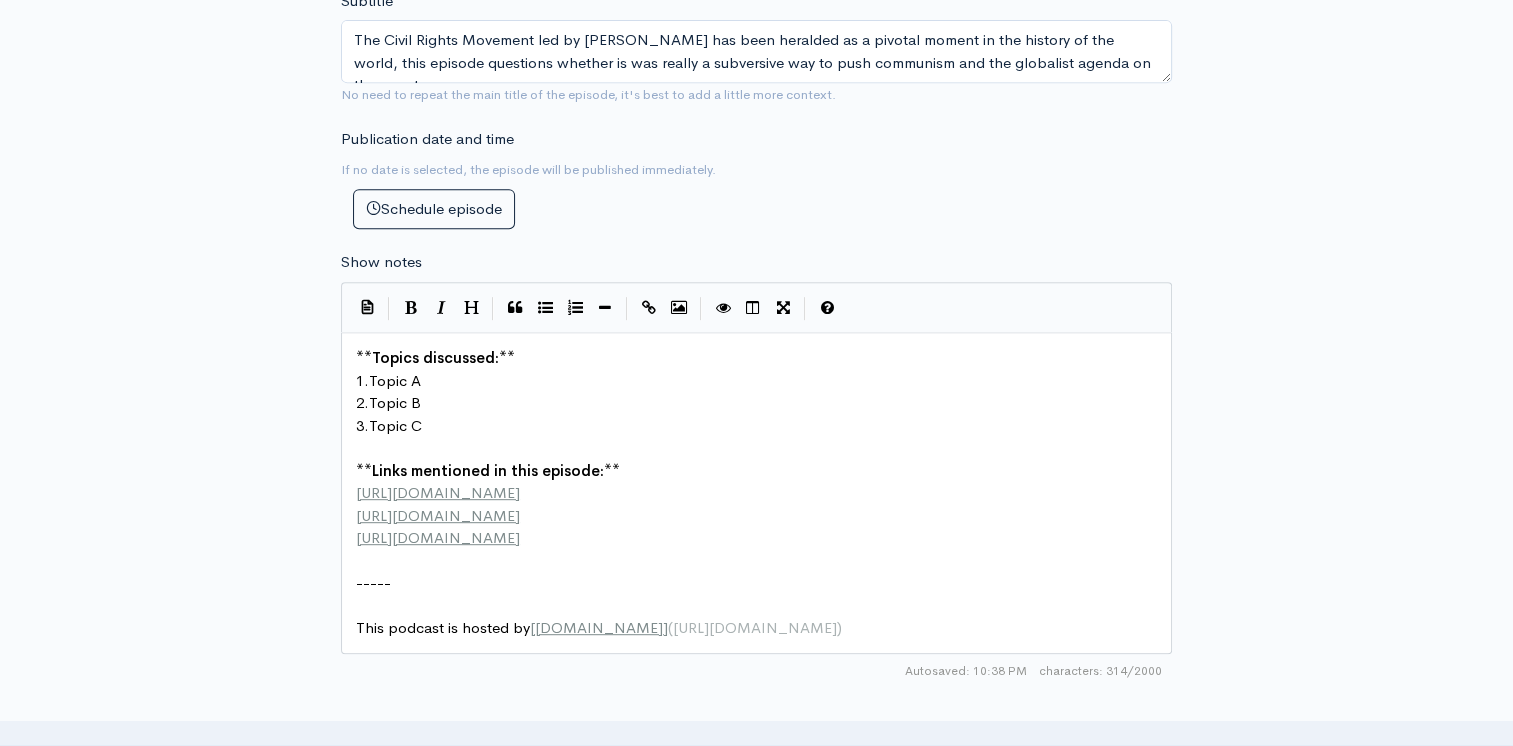 click on "1.  Topic A" at bounding box center [764, 381] 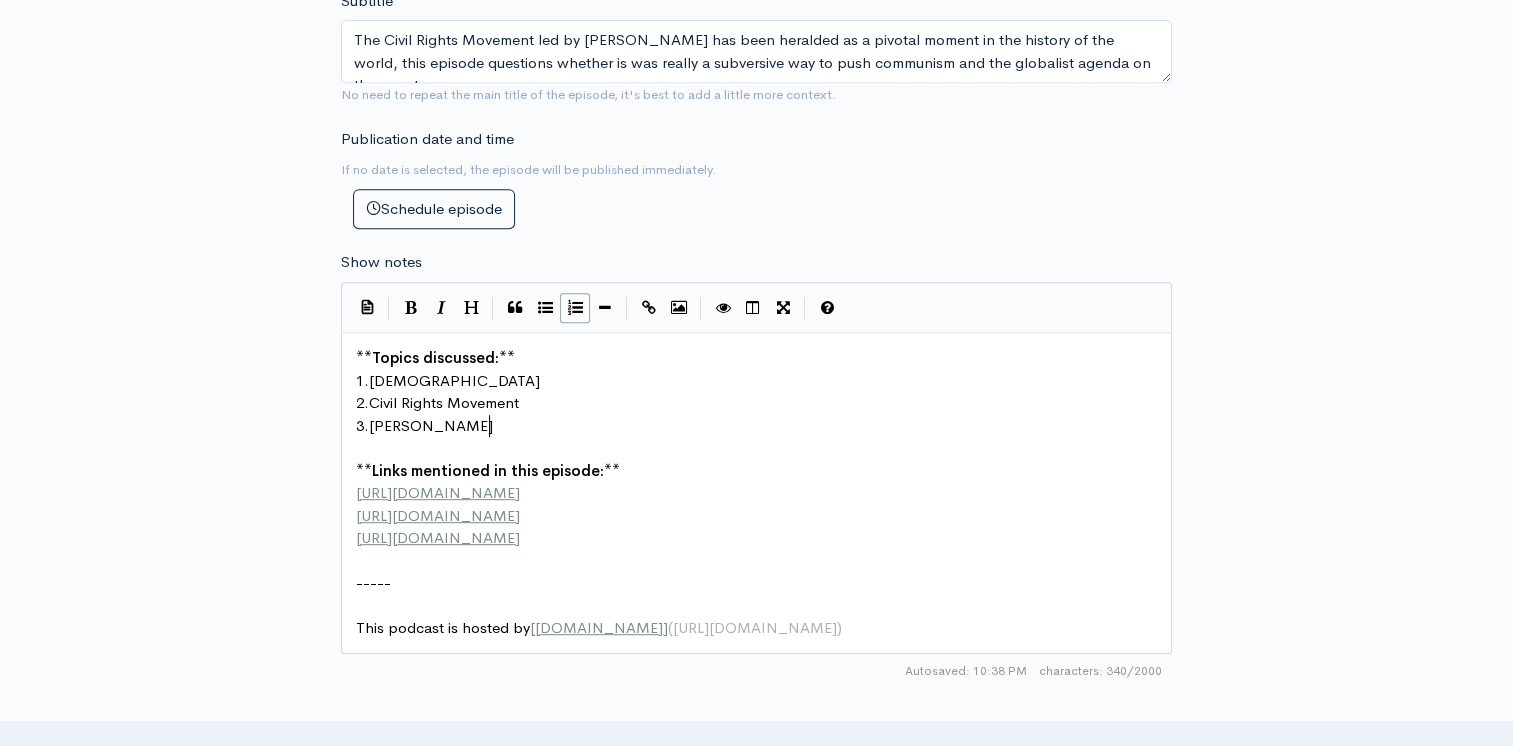scroll, scrollTop: 7, scrollLeft: 124, axis: both 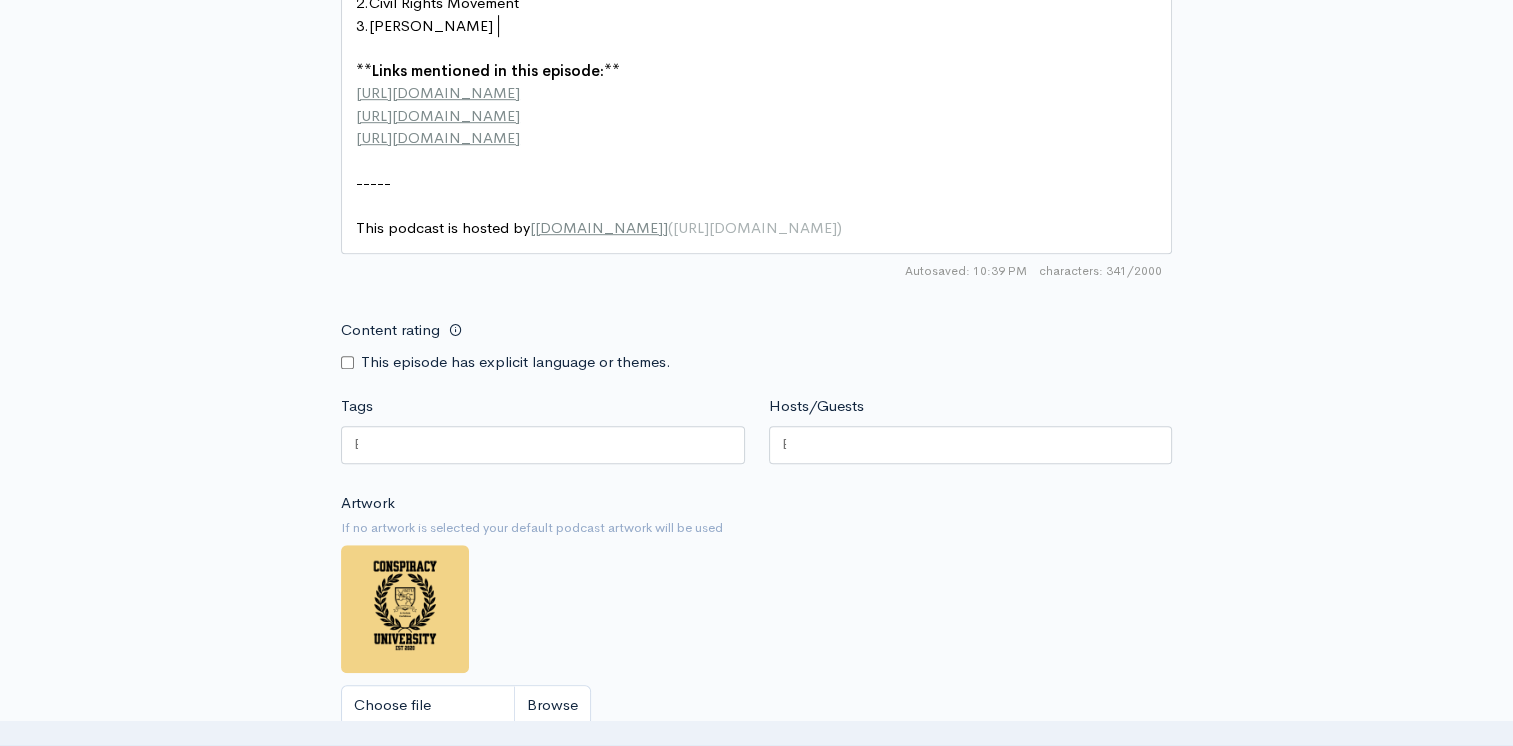 click on "Content rating" at bounding box center (347, 362) 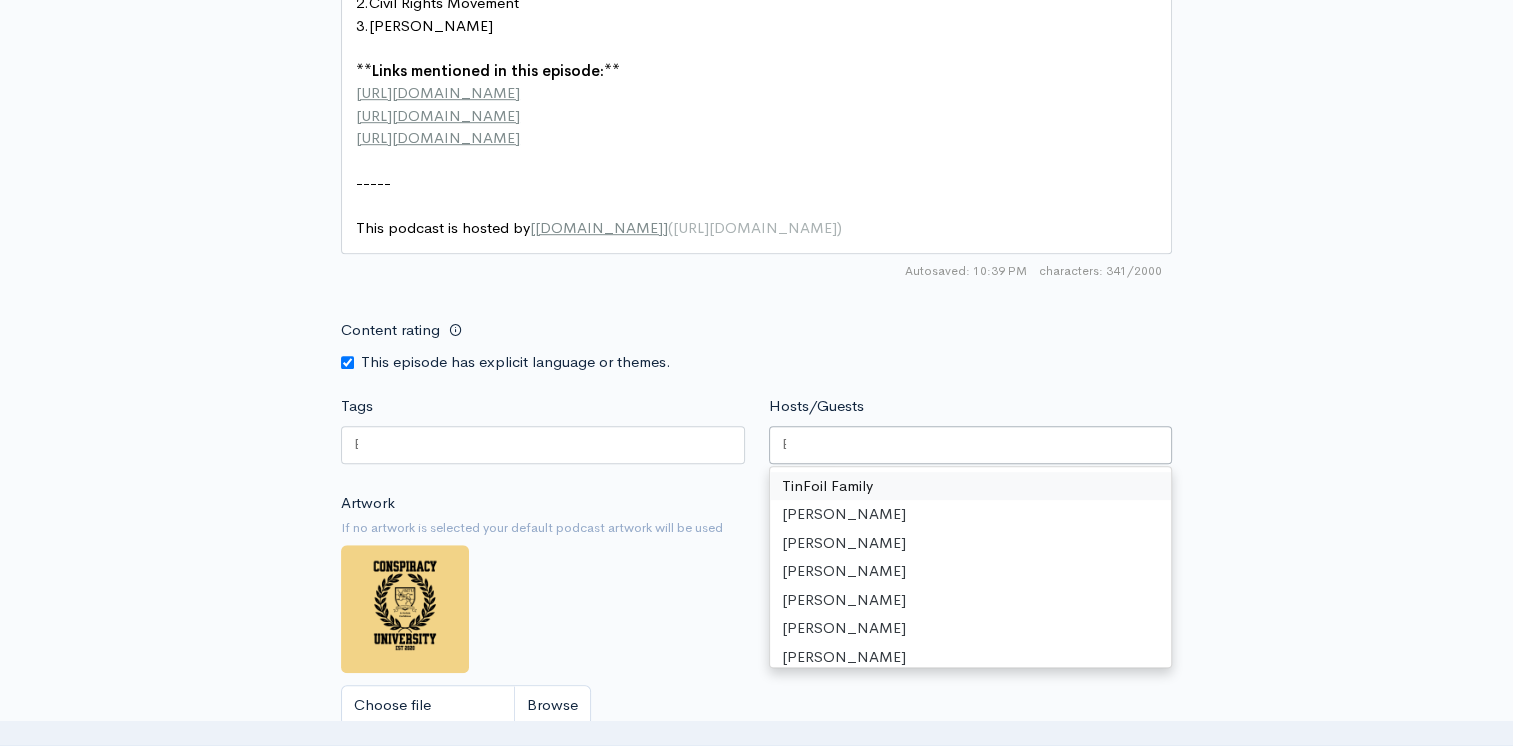 click at bounding box center [971, 445] 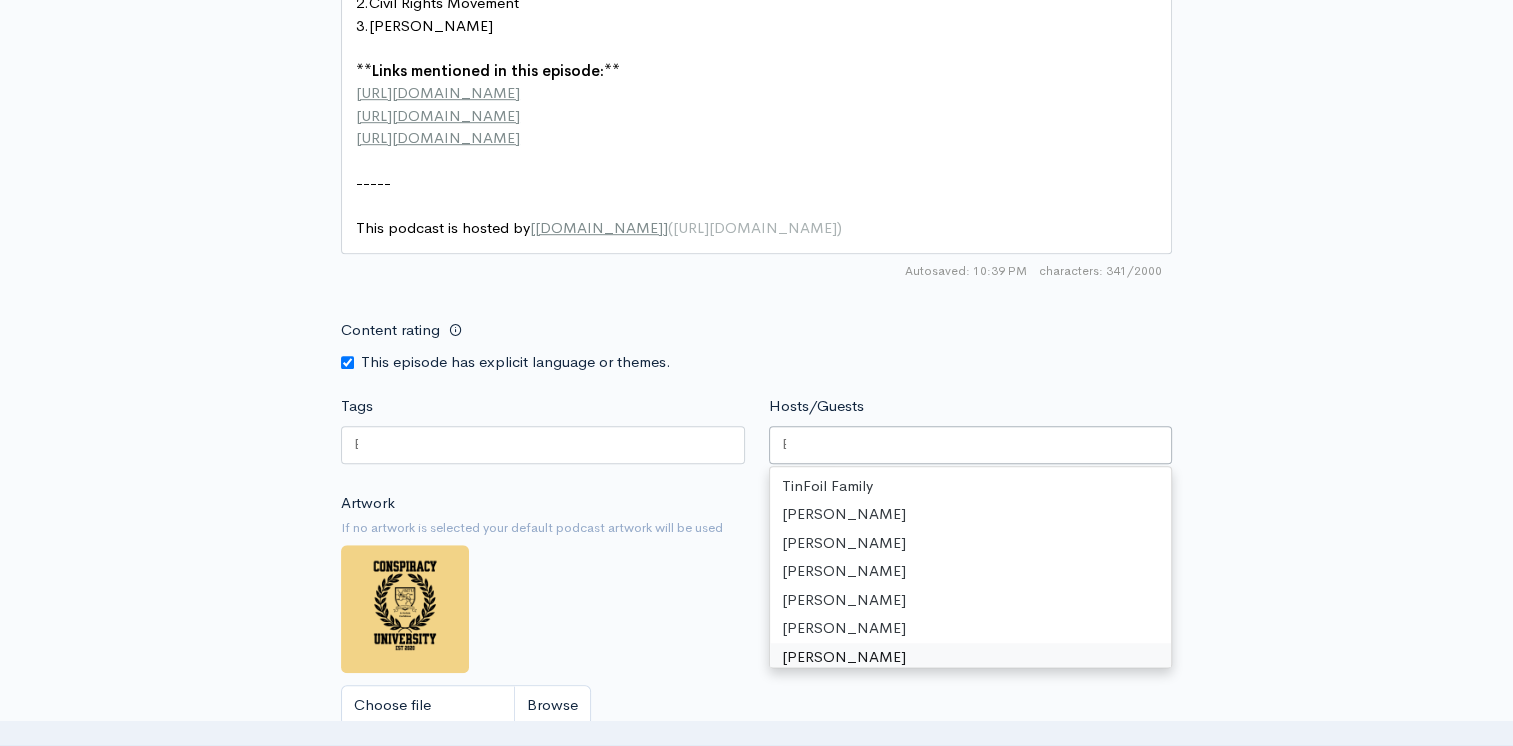 scroll, scrollTop: 95, scrollLeft: 0, axis: vertical 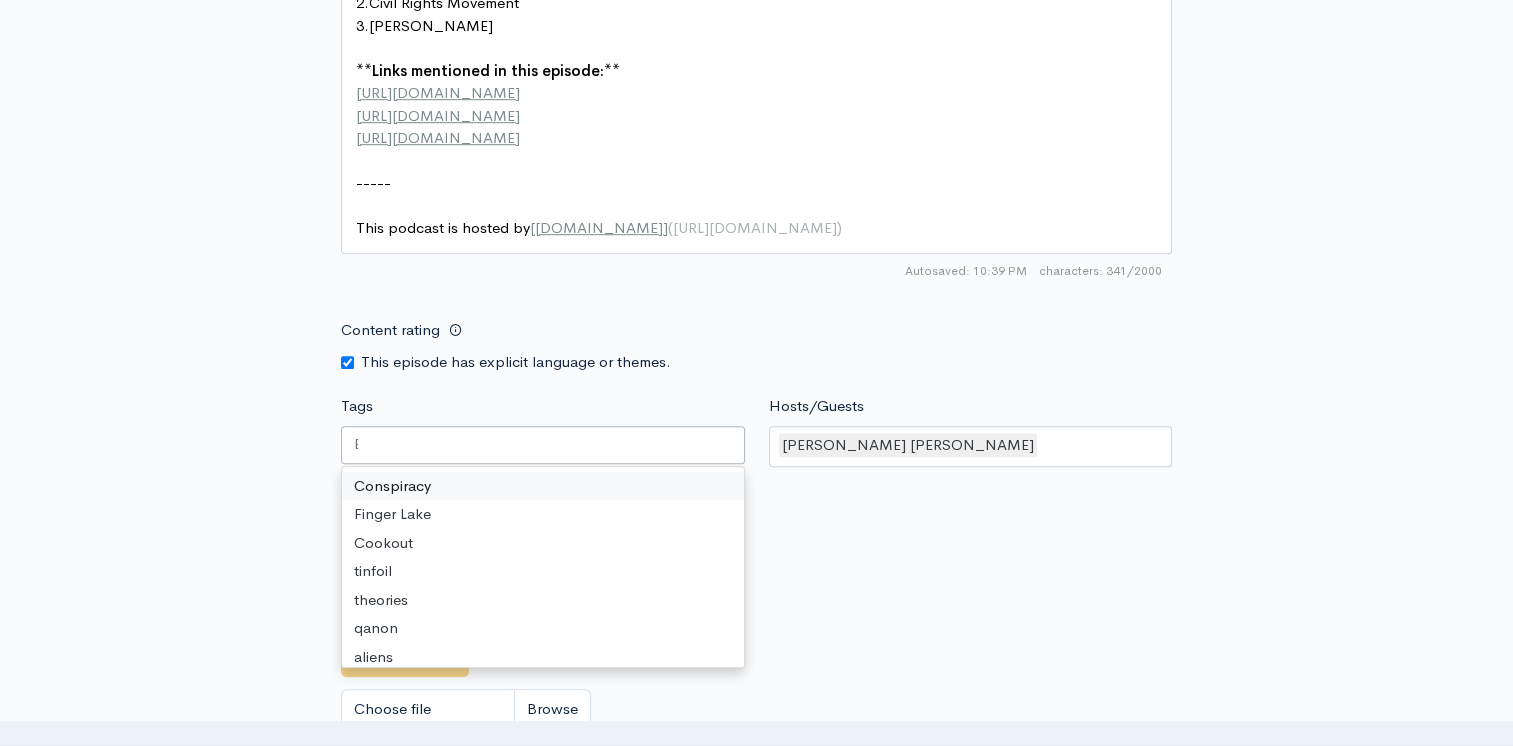 click at bounding box center (543, 445) 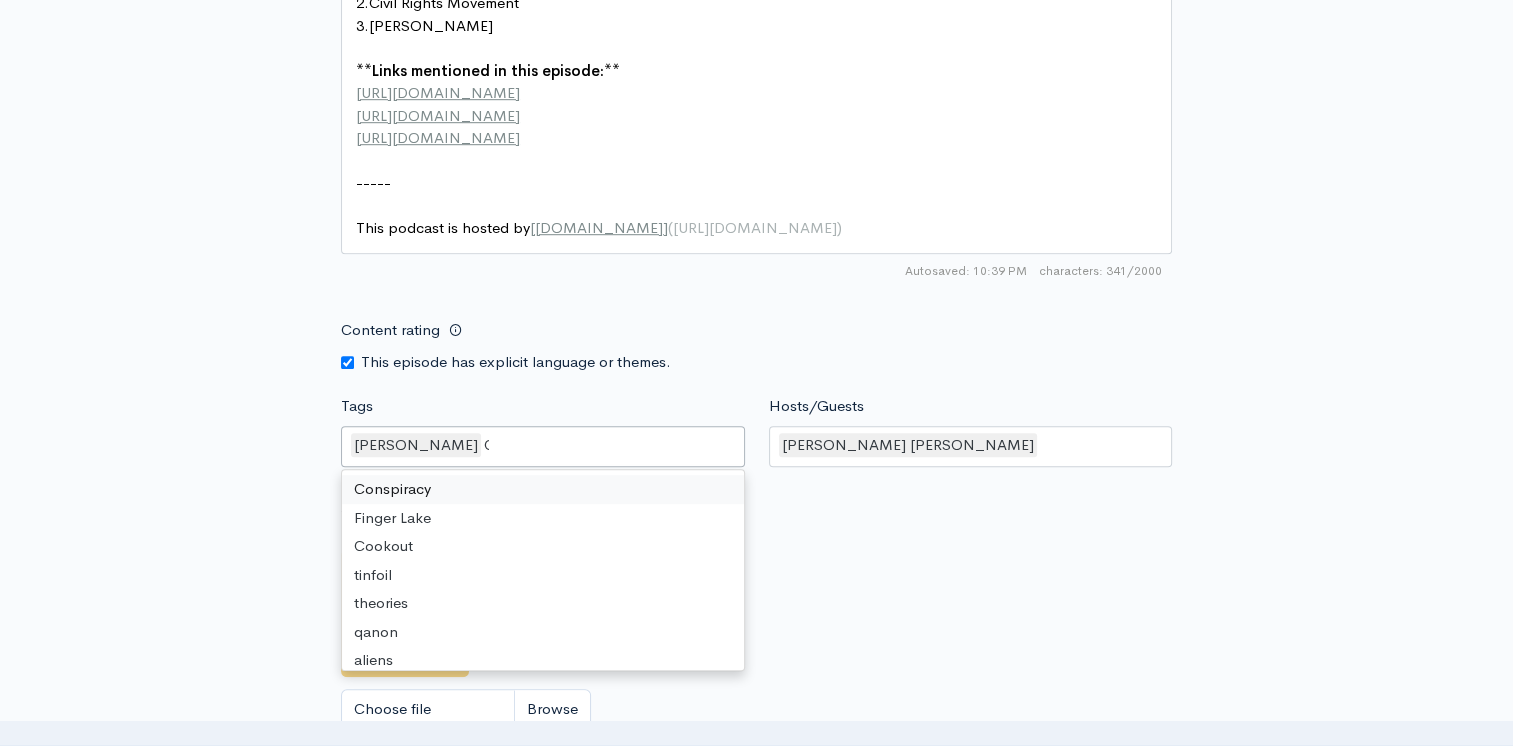 scroll, scrollTop: 0, scrollLeft: 6, axis: horizontal 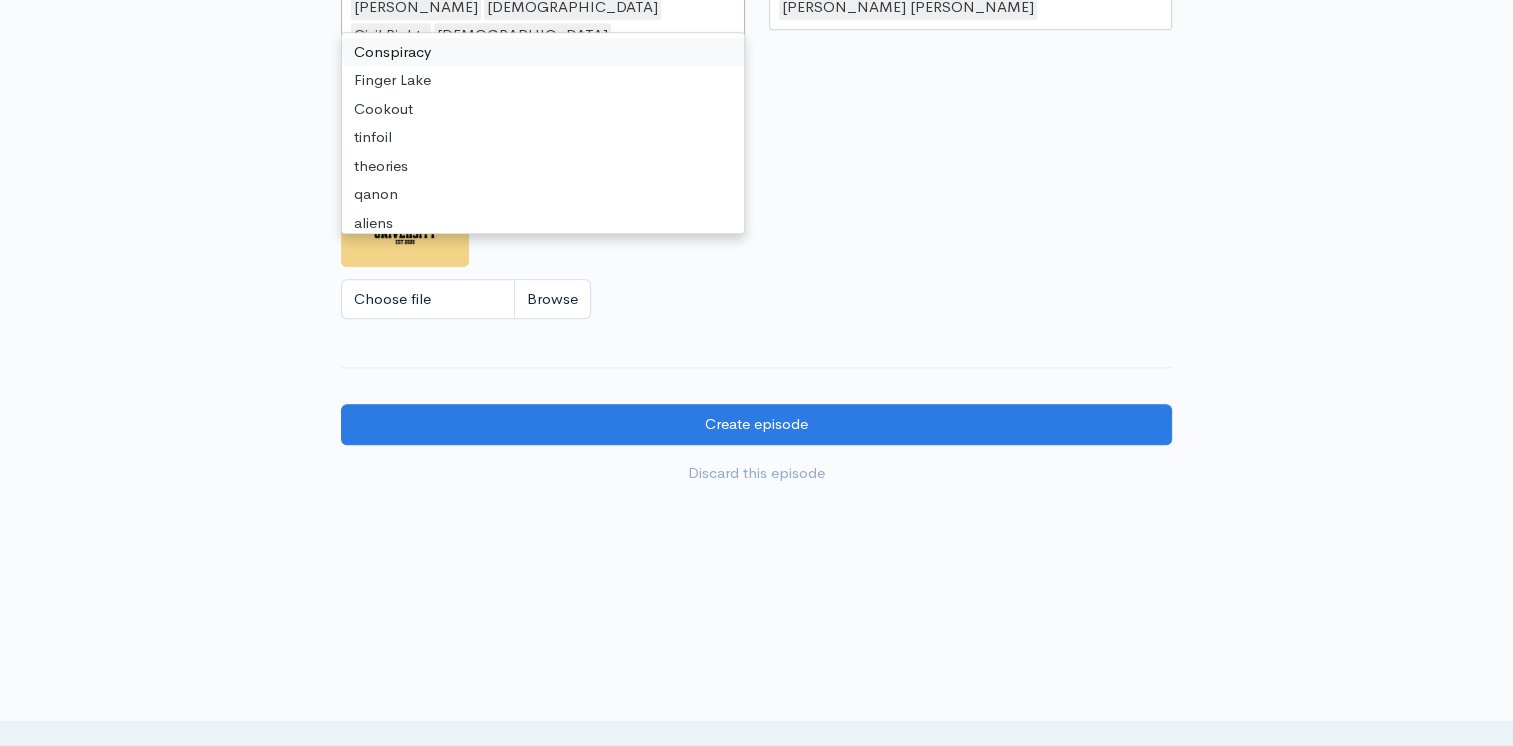 click on "Audio file       Choose file     CUE - MLK a communist dream.mp3                 100   Complete   ZenCast recommends uploading an audio file exported from your editing
software as: MP3, Mono, CBR (Constant Bitrate), 96 kbps, 44.1 kHz and 16 bit   Episode type   Full (Complete content that stands by itself) Trailer (a short, promotional piece of content that represents a preview for a show) Bonus (extra content for a show (for example, behind the scenes information or interviews with the cast) Full (Complete content that stands by itself)     Season number   Current season: 2025   2025   Episode number   Most recent episode number: 27   28   Title   Martin Luther King Jr & Civil Rights Movement, a Communist Dream?   Your episode title should  not  include your podcast
title, episode number, or season number.   Slug   martin-luther-king-jr-civil-rights-movement-a-communist-dream   The slug will be used in the URL for the episode.     Subtitle       Publication date and time       ×" at bounding box center [756, -526] 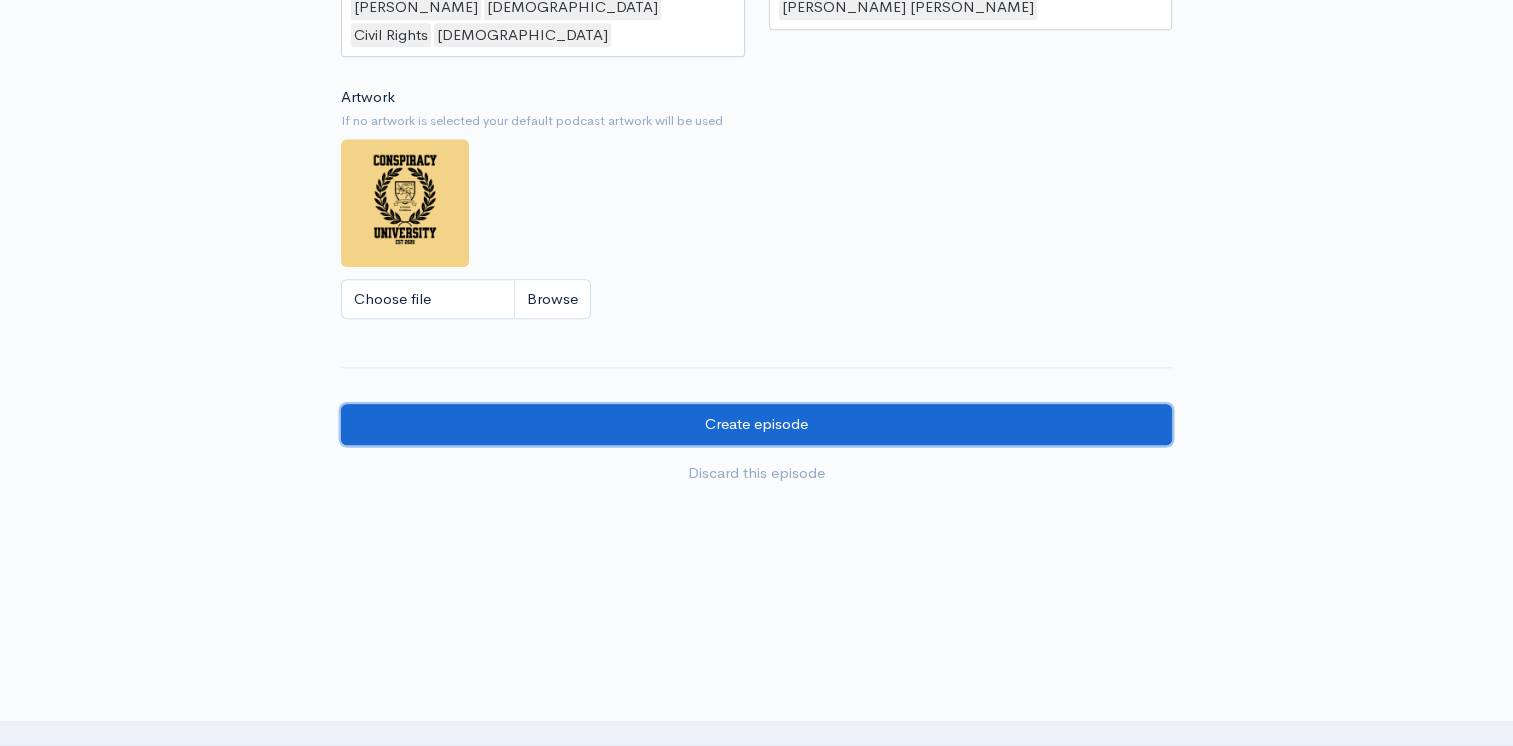 click on "Create episode" at bounding box center (756, 424) 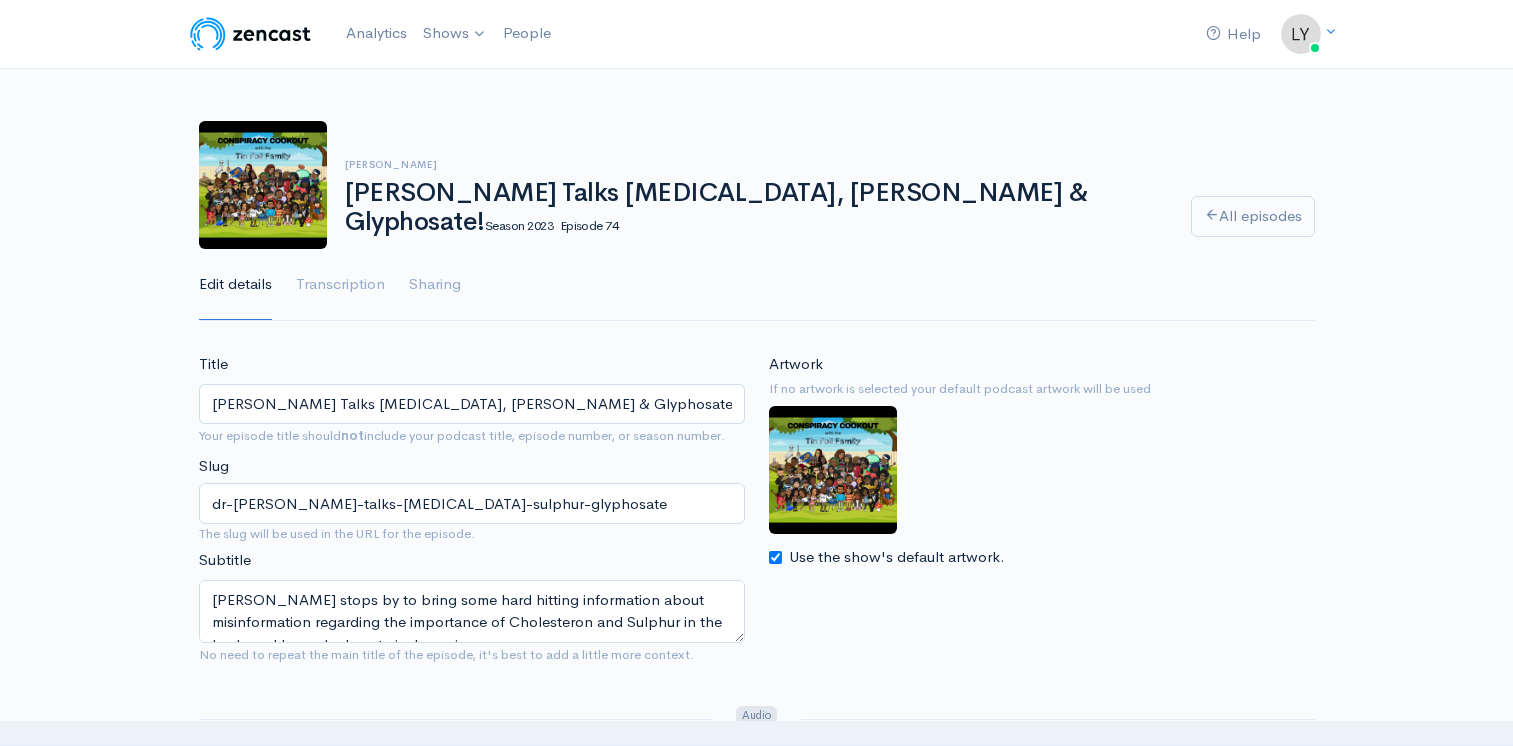 scroll, scrollTop: 0, scrollLeft: 0, axis: both 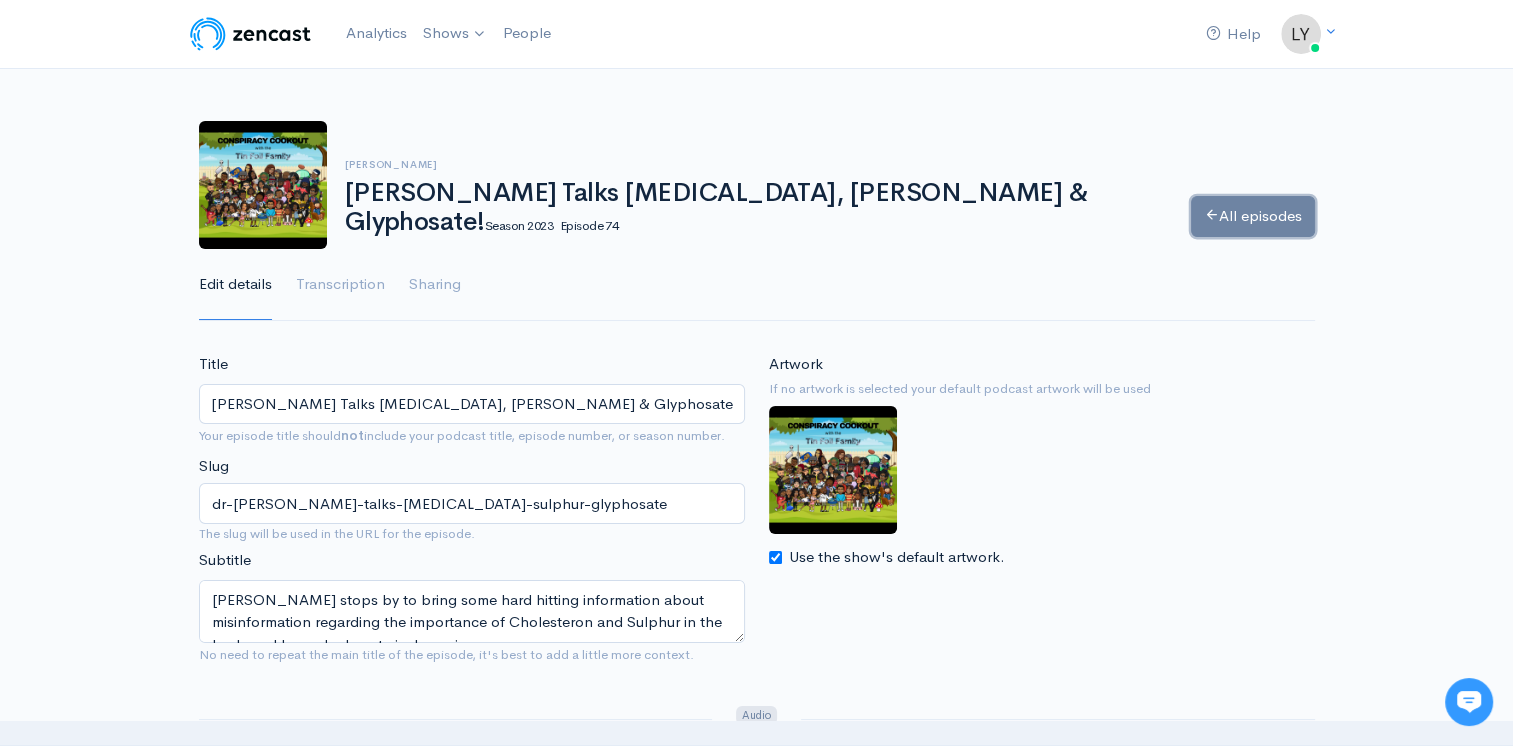click on "All episodes" at bounding box center (1253, 216) 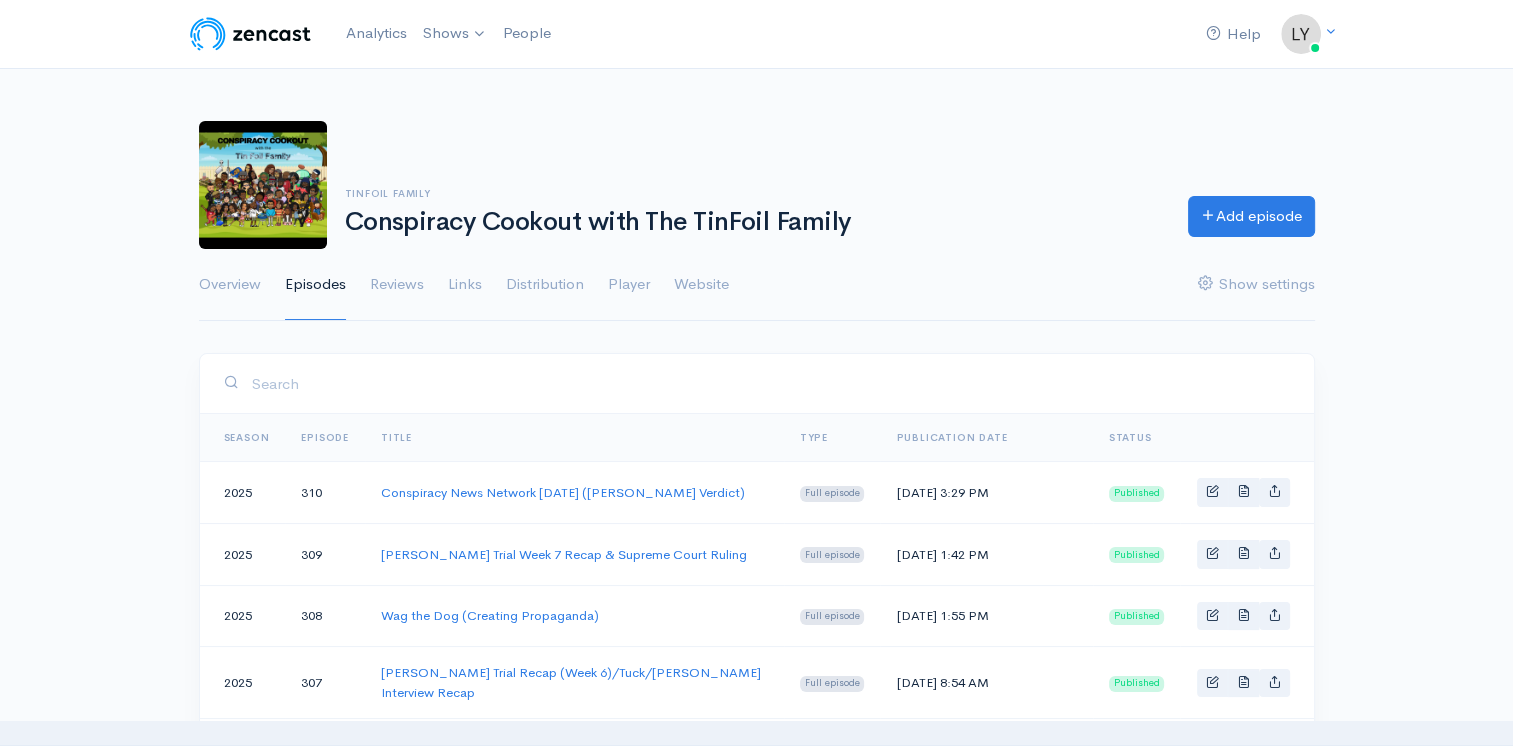 scroll, scrollTop: 0, scrollLeft: 0, axis: both 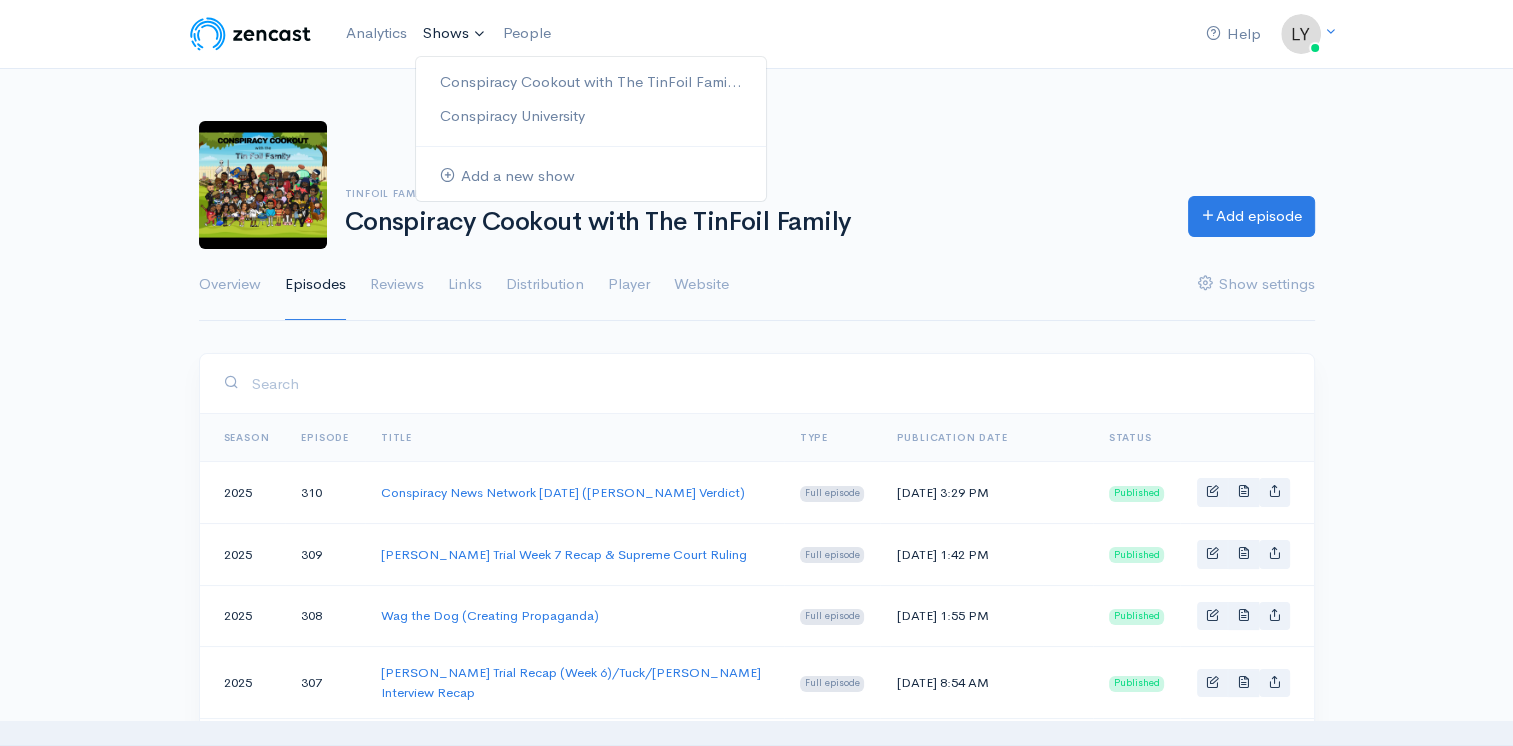 click on "Shows" at bounding box center [455, 34] 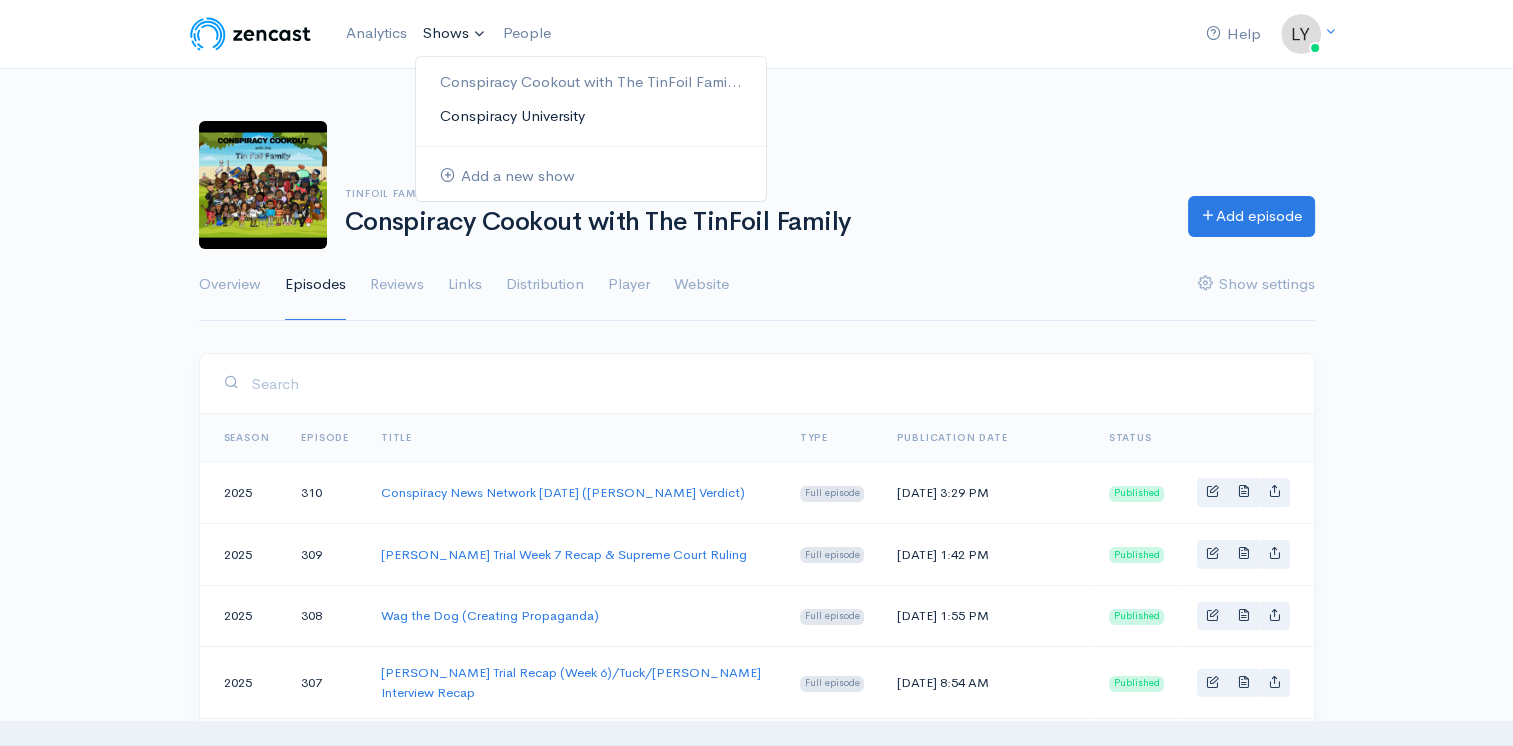 click on "Conspiracy University" at bounding box center [591, 116] 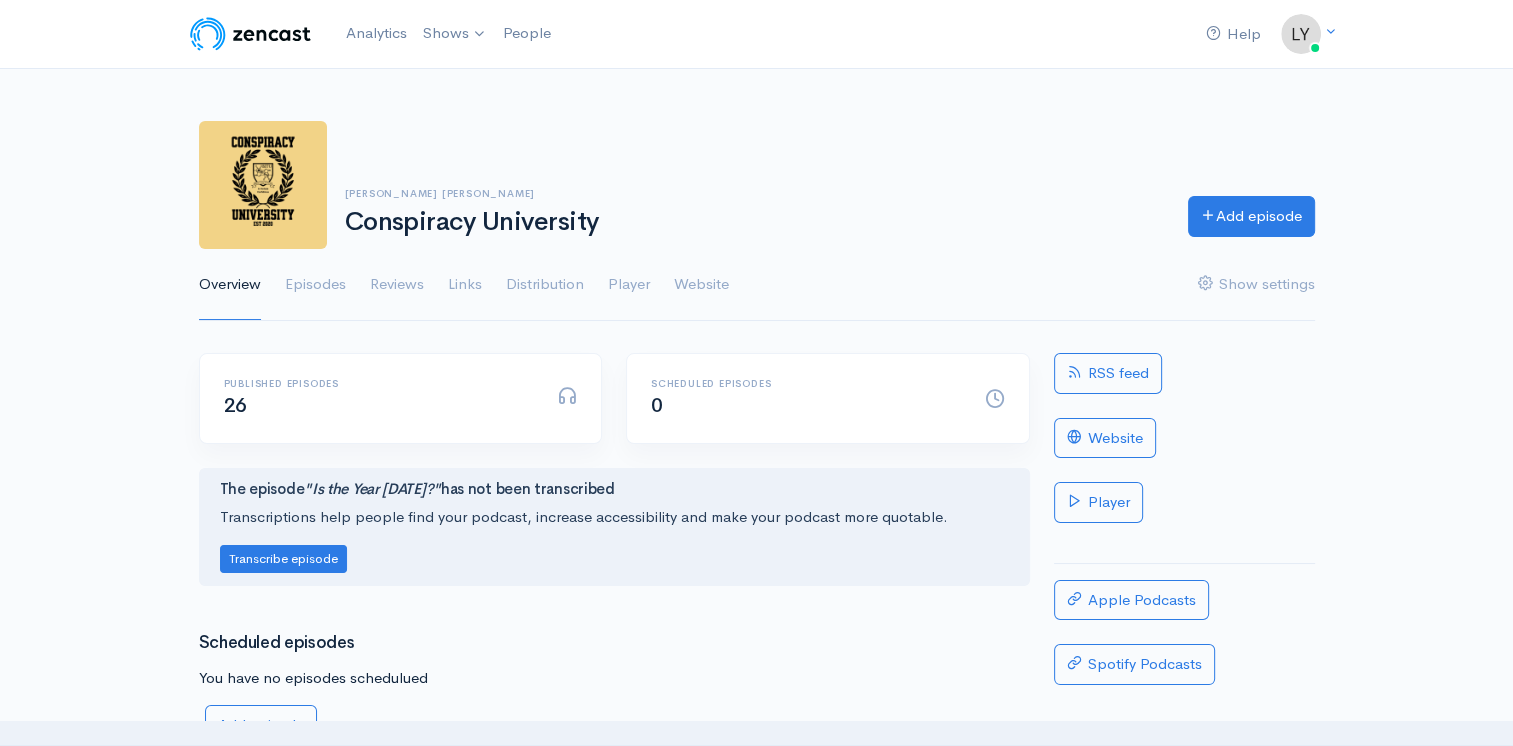 scroll, scrollTop: 0, scrollLeft: 0, axis: both 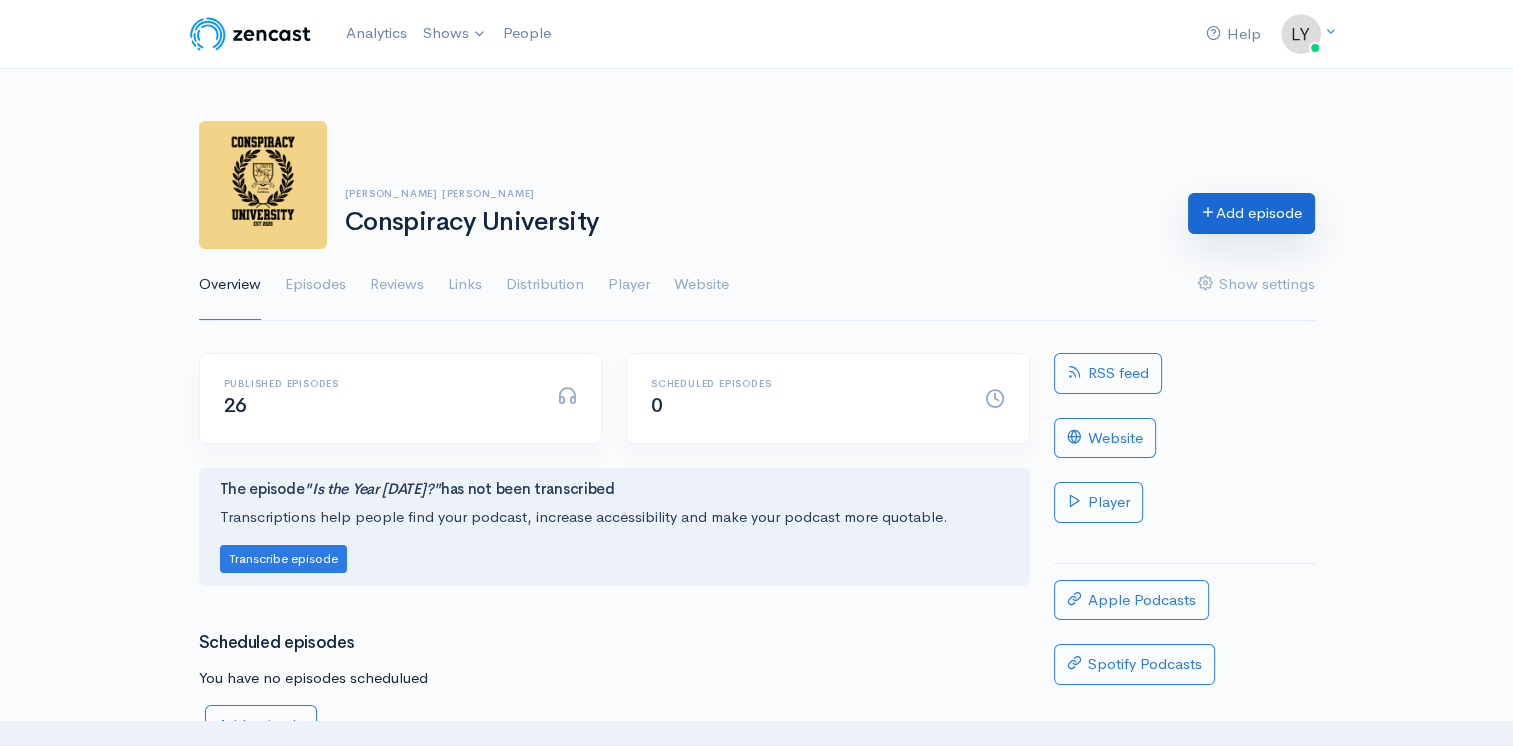 click on "Add episode" at bounding box center (1251, 213) 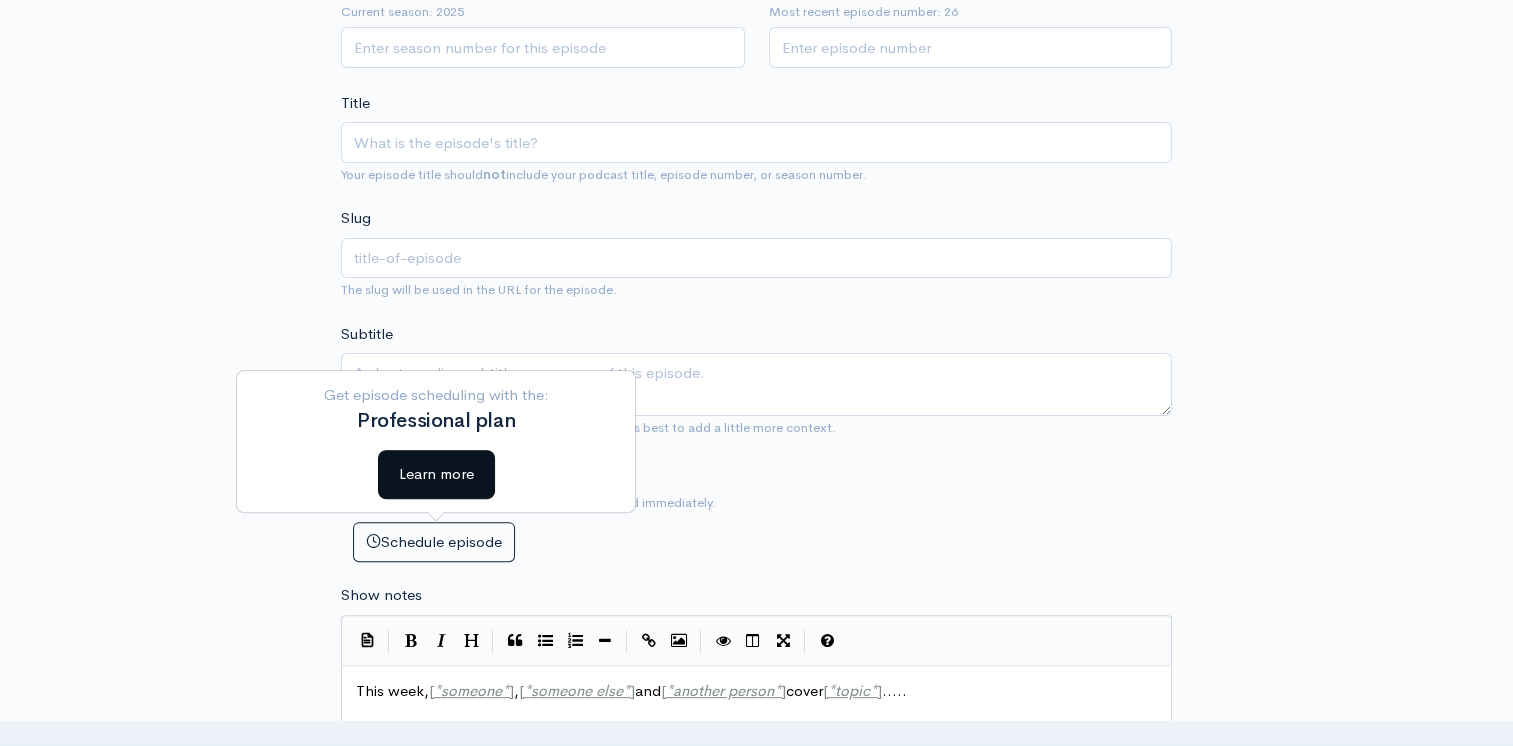 scroll, scrollTop: 300, scrollLeft: 0, axis: vertical 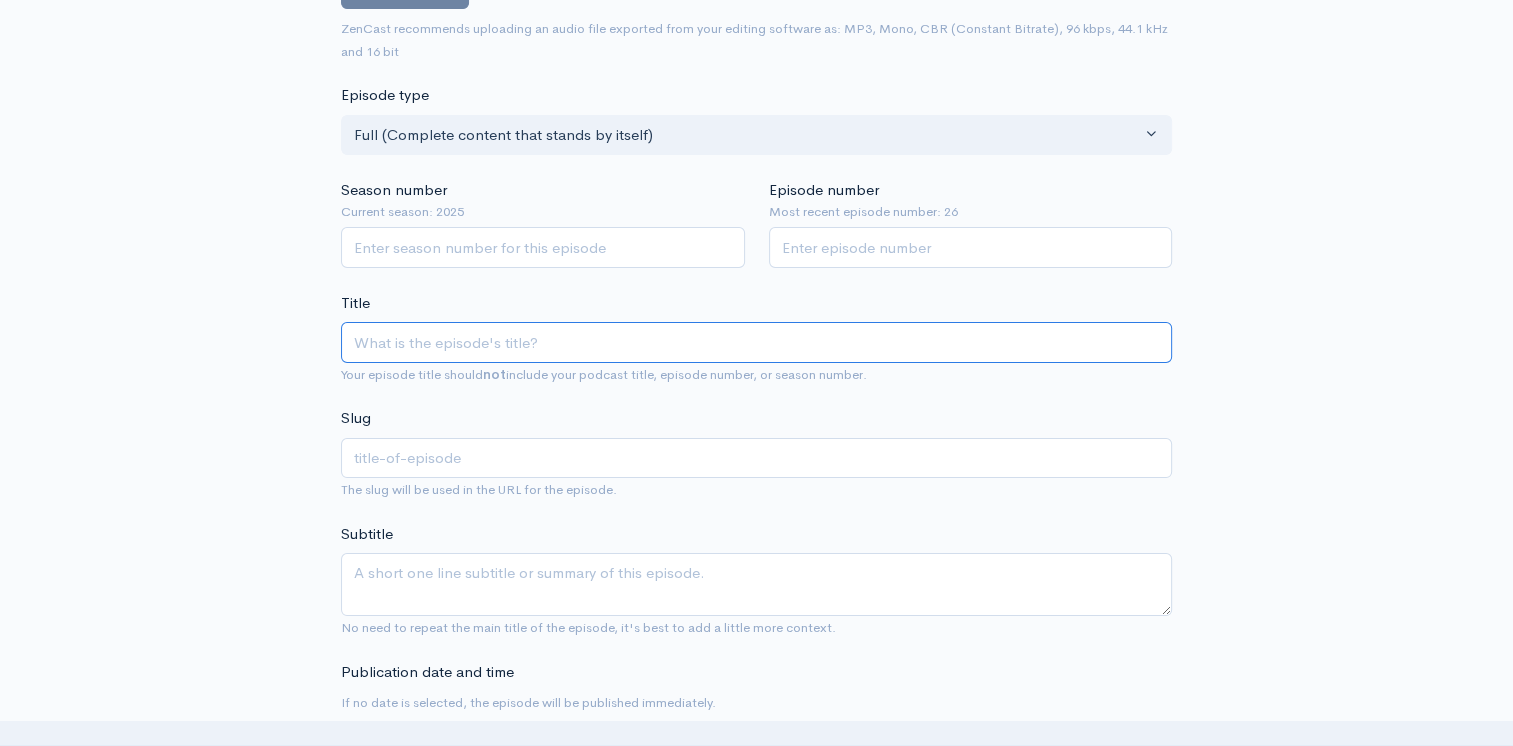 click on "Title" at bounding box center [756, 342] 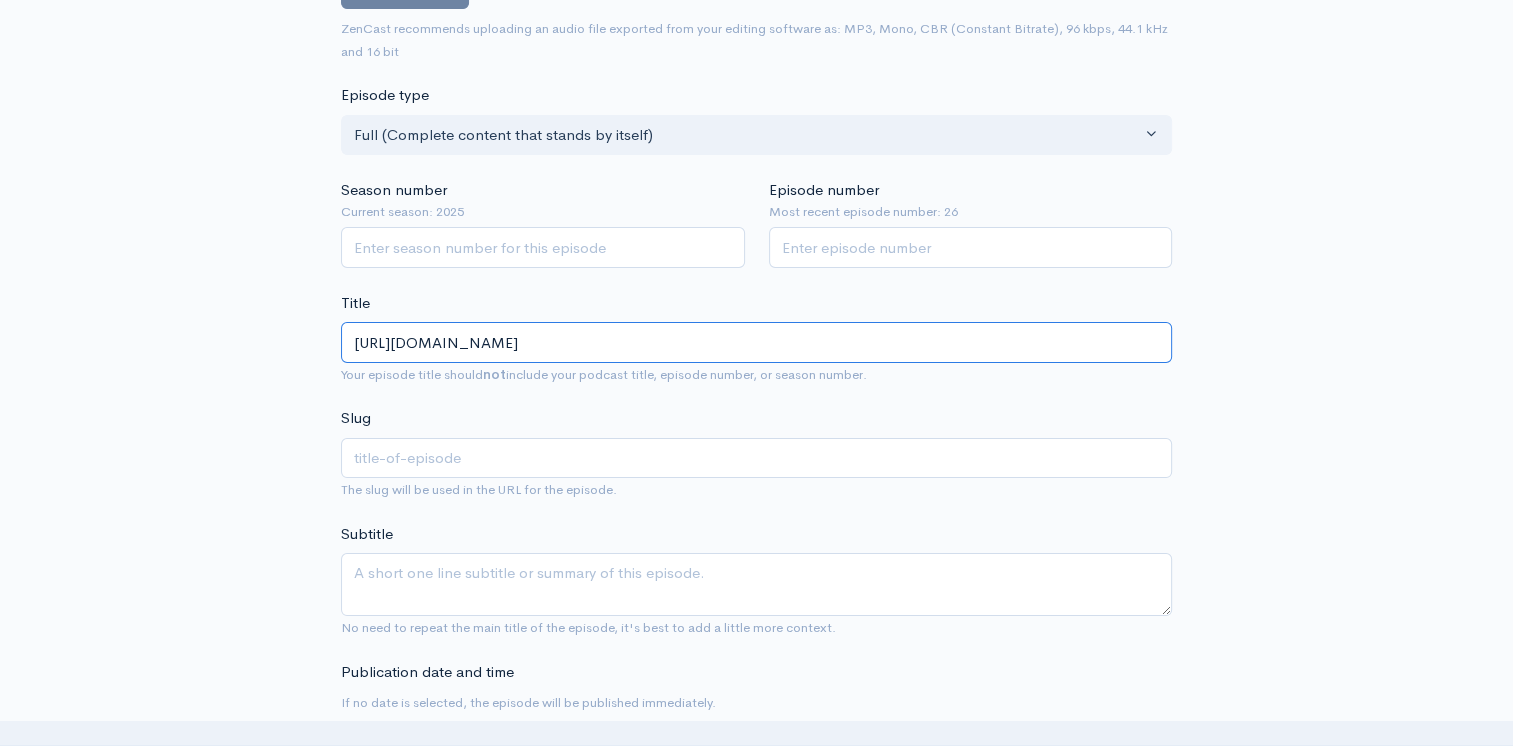 type on "httpsappzencastfmadminpodcastsconspiracy-cookout-with-the-tinfoil-family-finger-lakesepisodesccce9708-9071-40dc-a87c-a97e8bbc9a6aedit" 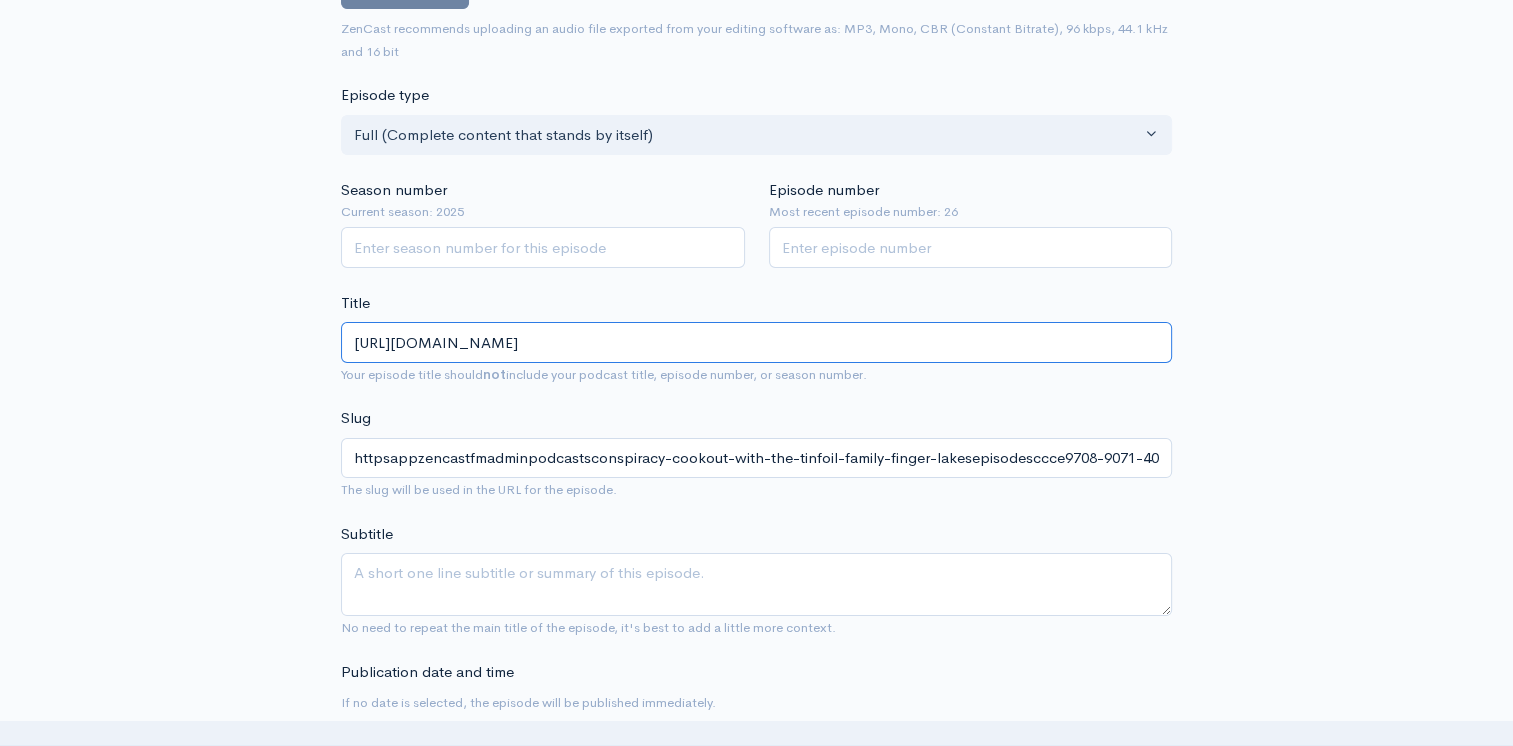 scroll, scrollTop: 0, scrollLeft: 268, axis: horizontal 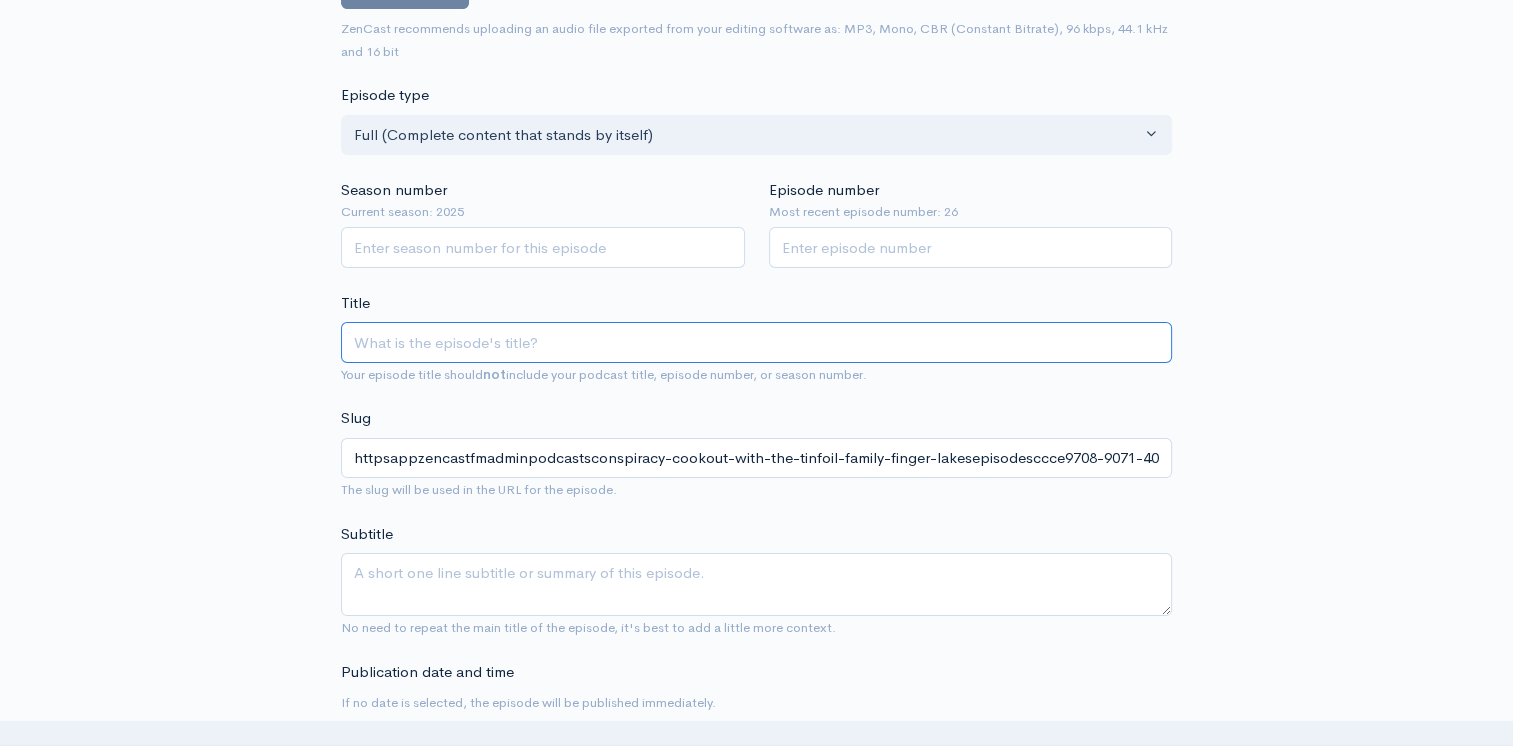 type 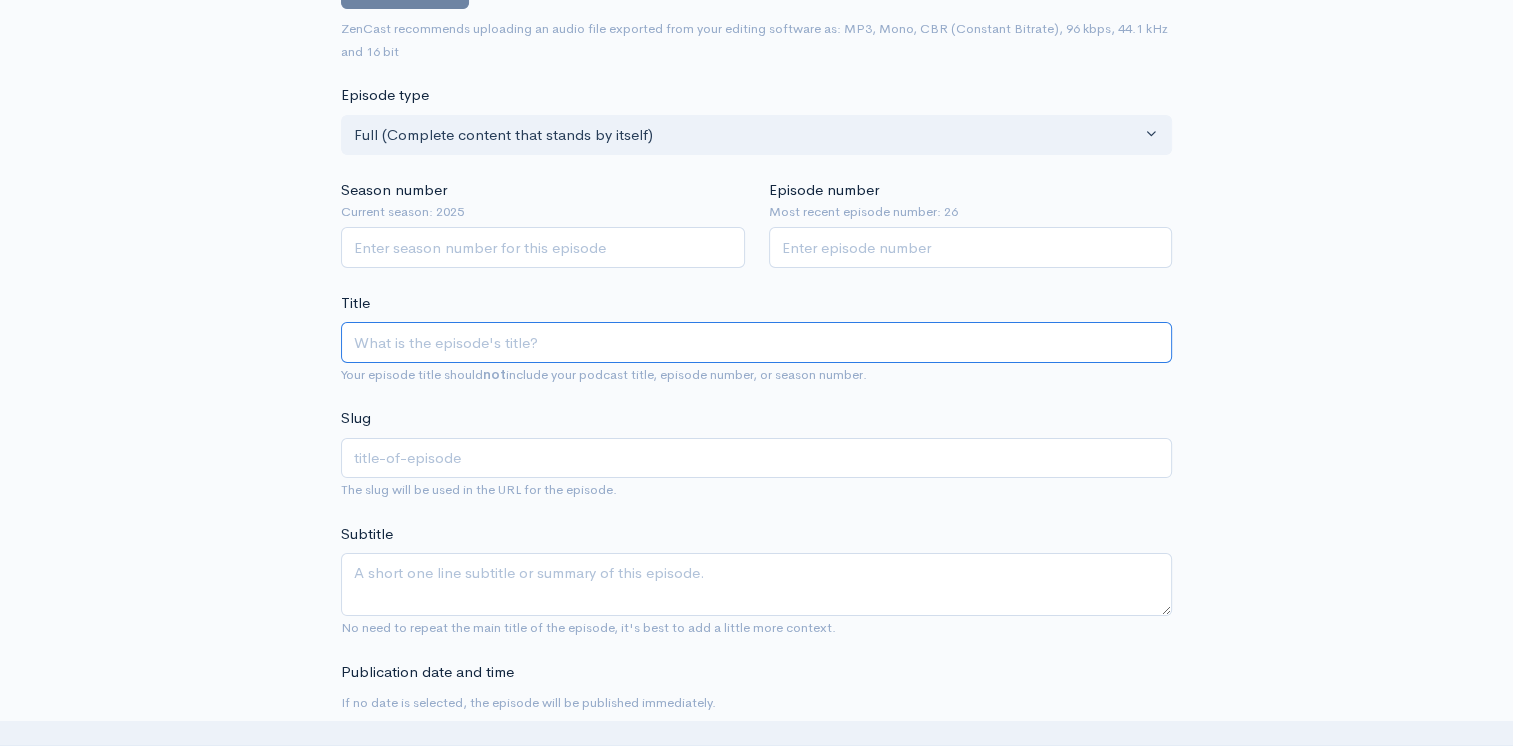paste on "[PERSON_NAME] Talks [MEDICAL_DATA], [PERSON_NAME] & Glyphosate!" 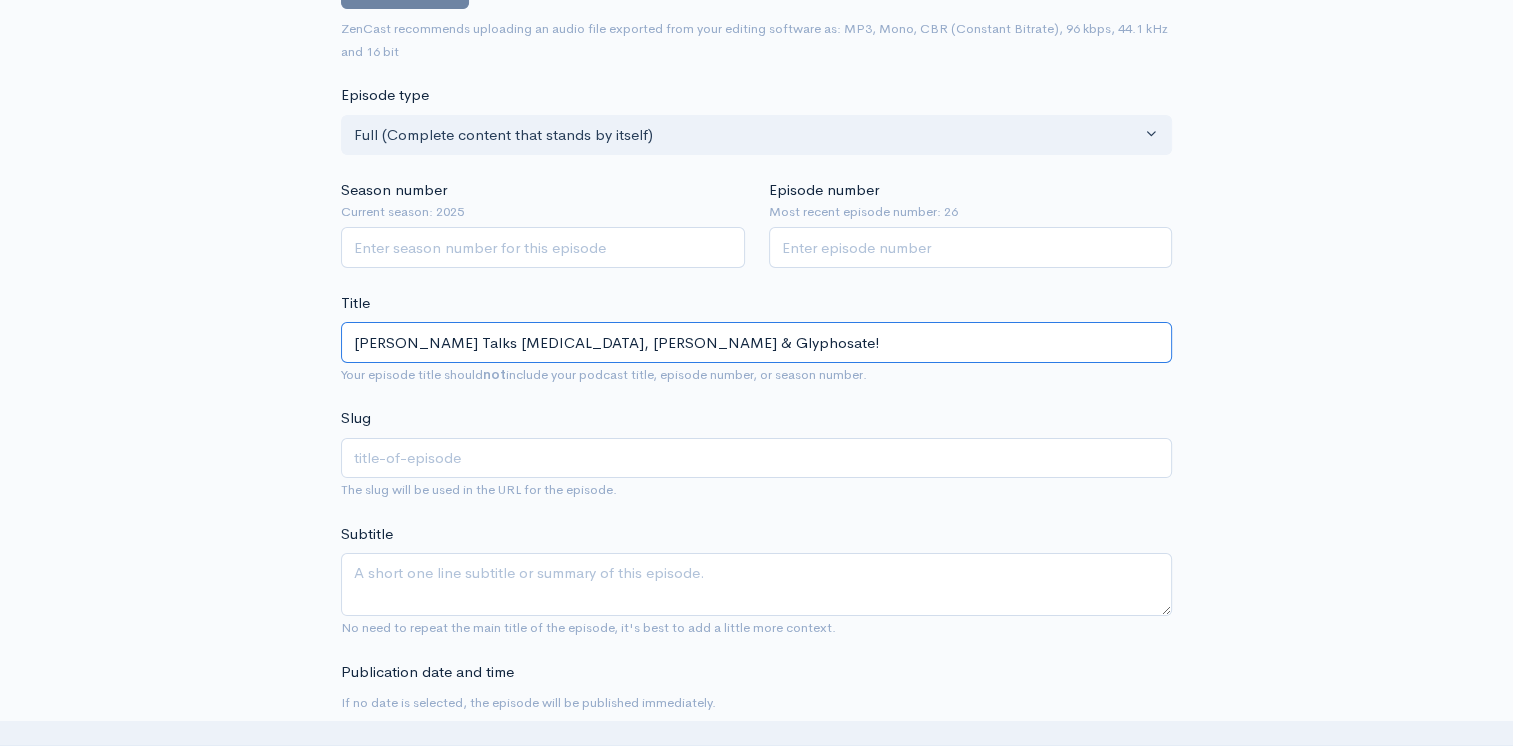 type on "dr-stephanie-seneff-talks-cholesterol-sulphur-glyphosate" 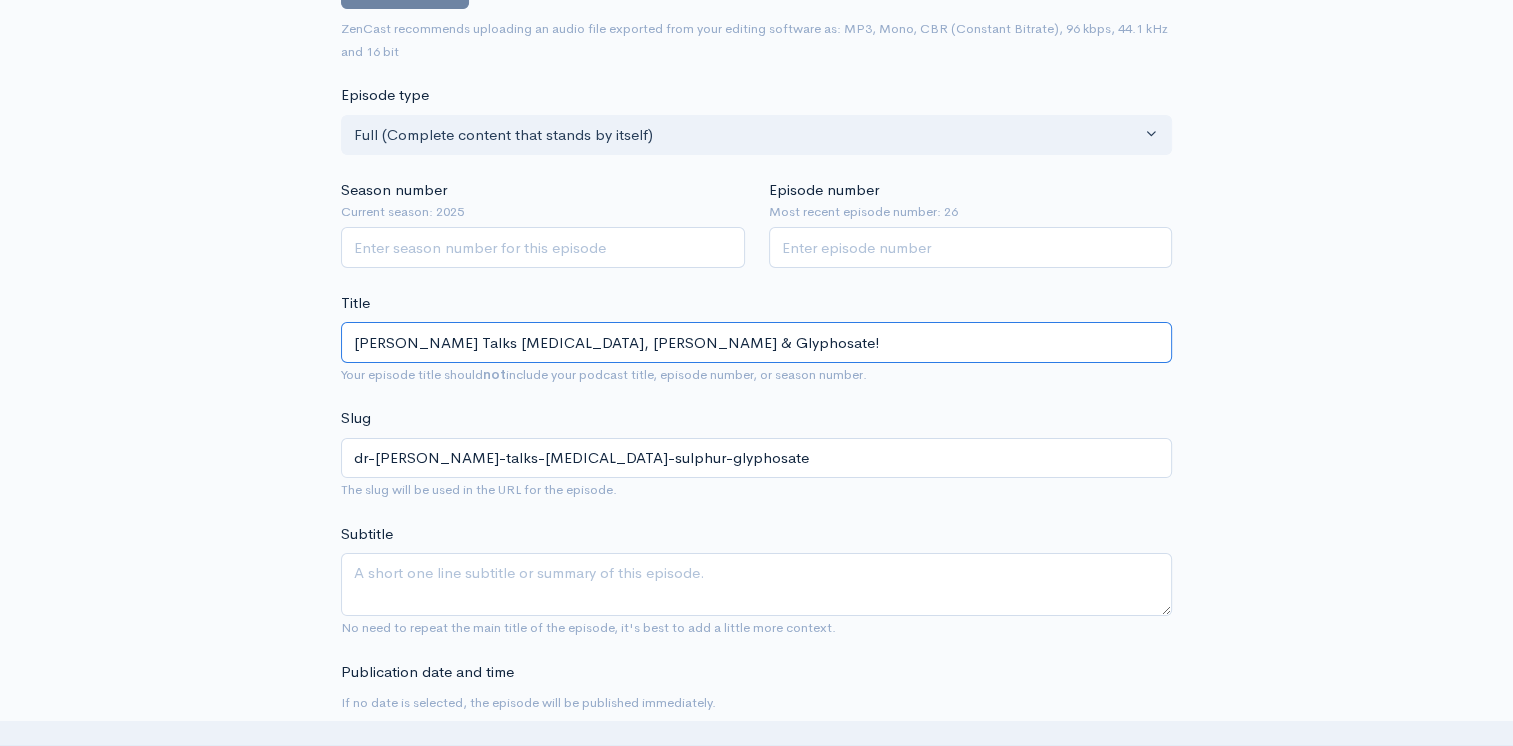 type on "[PERSON_NAME] Talks [MEDICAL_DATA], [PERSON_NAME] & Glyphosate!" 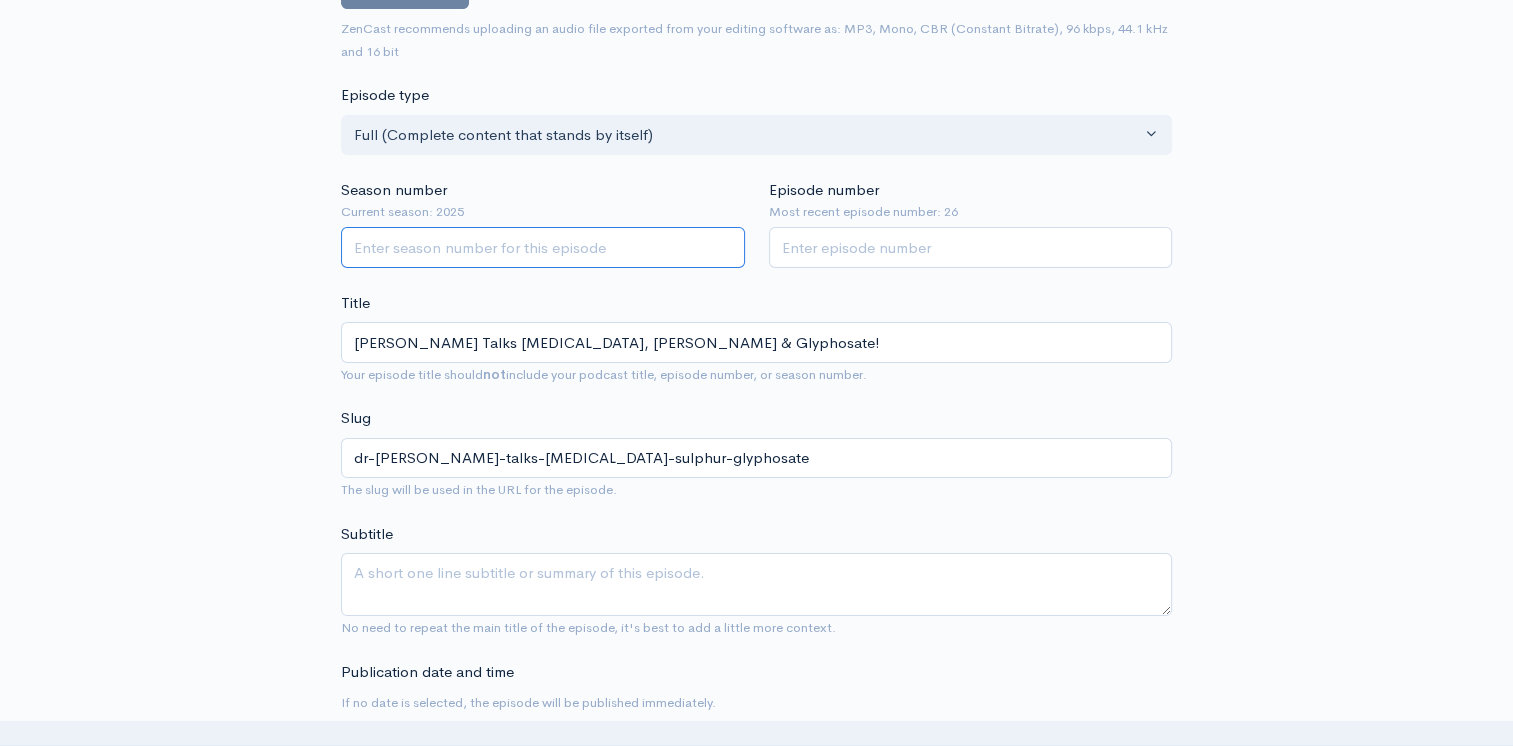 click on "Season number" at bounding box center [543, 247] 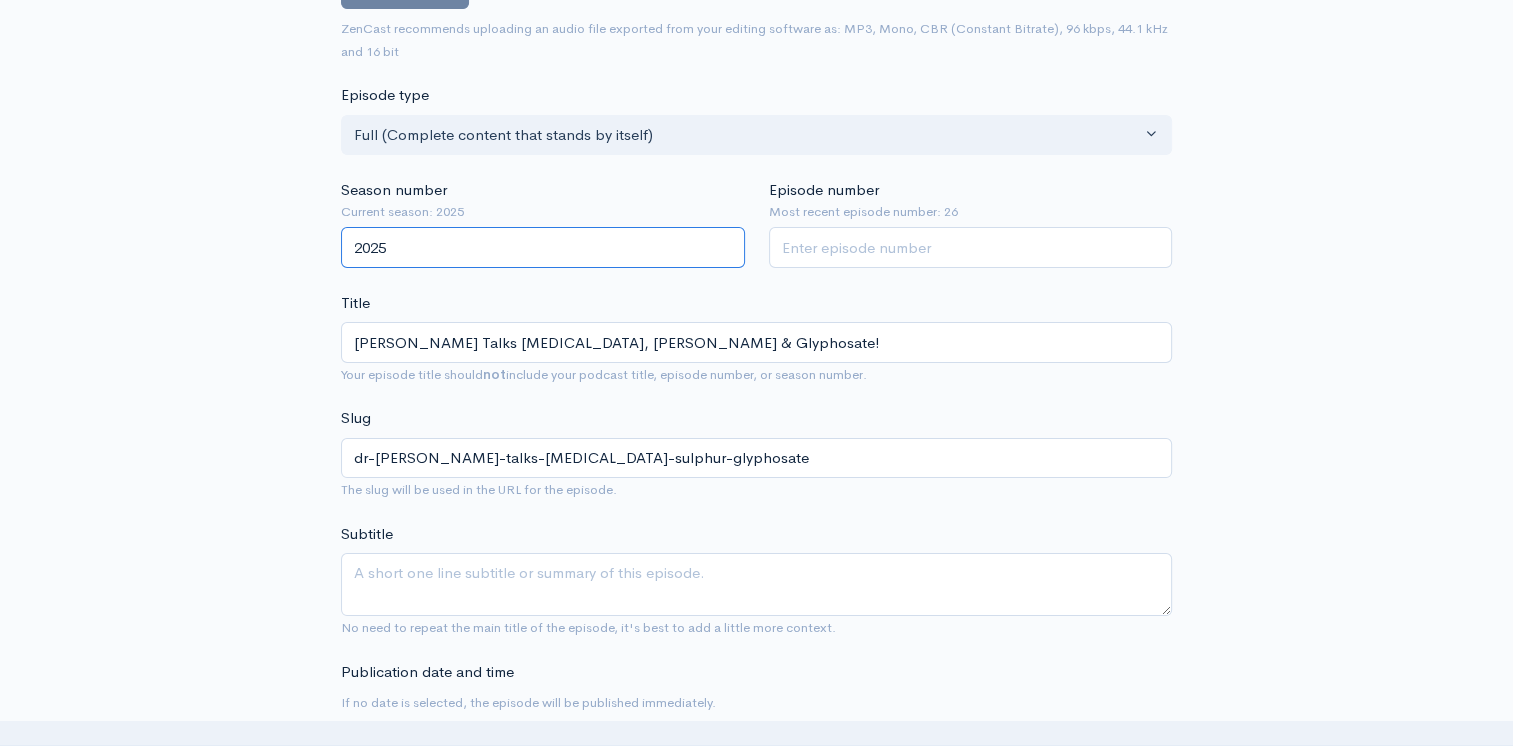 type on "2025" 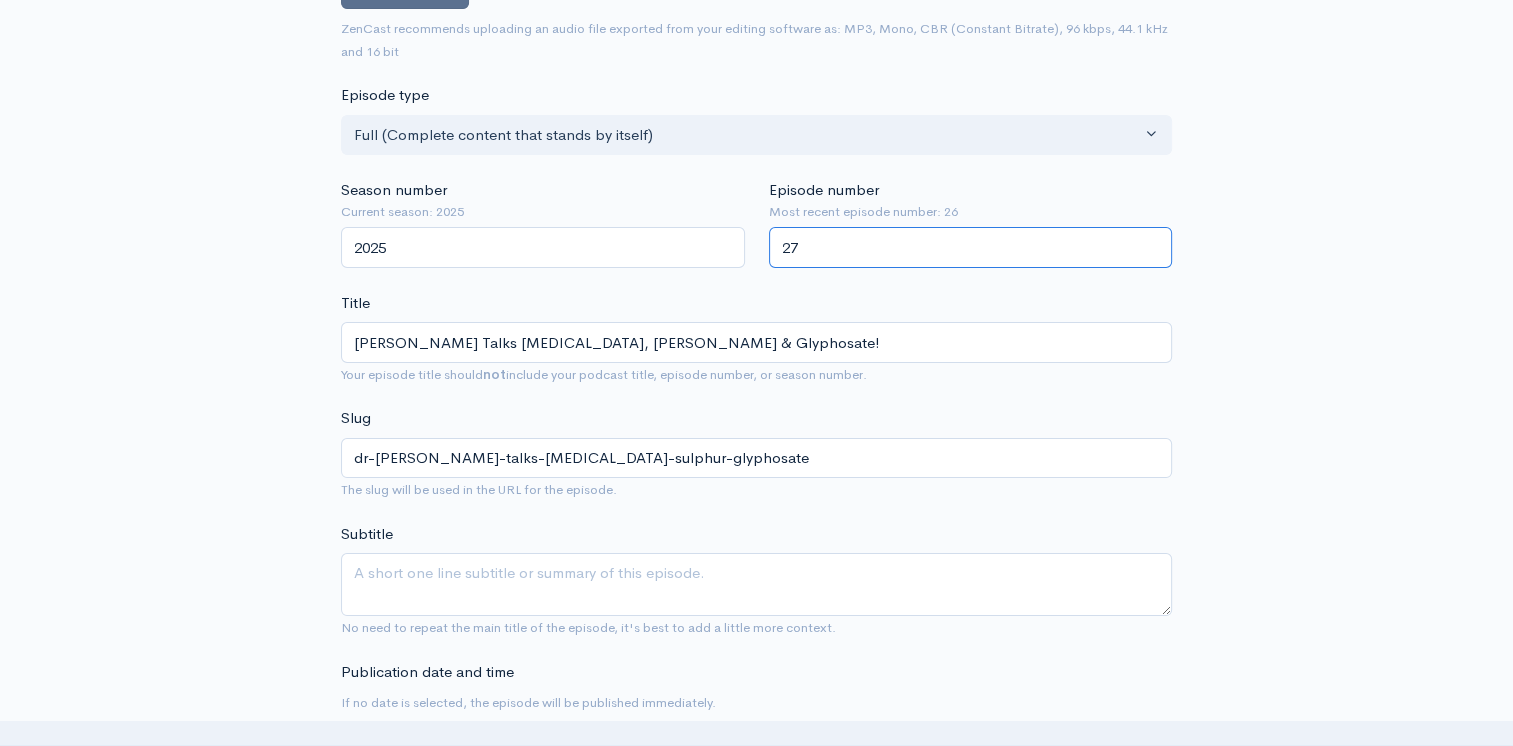 type on "27" 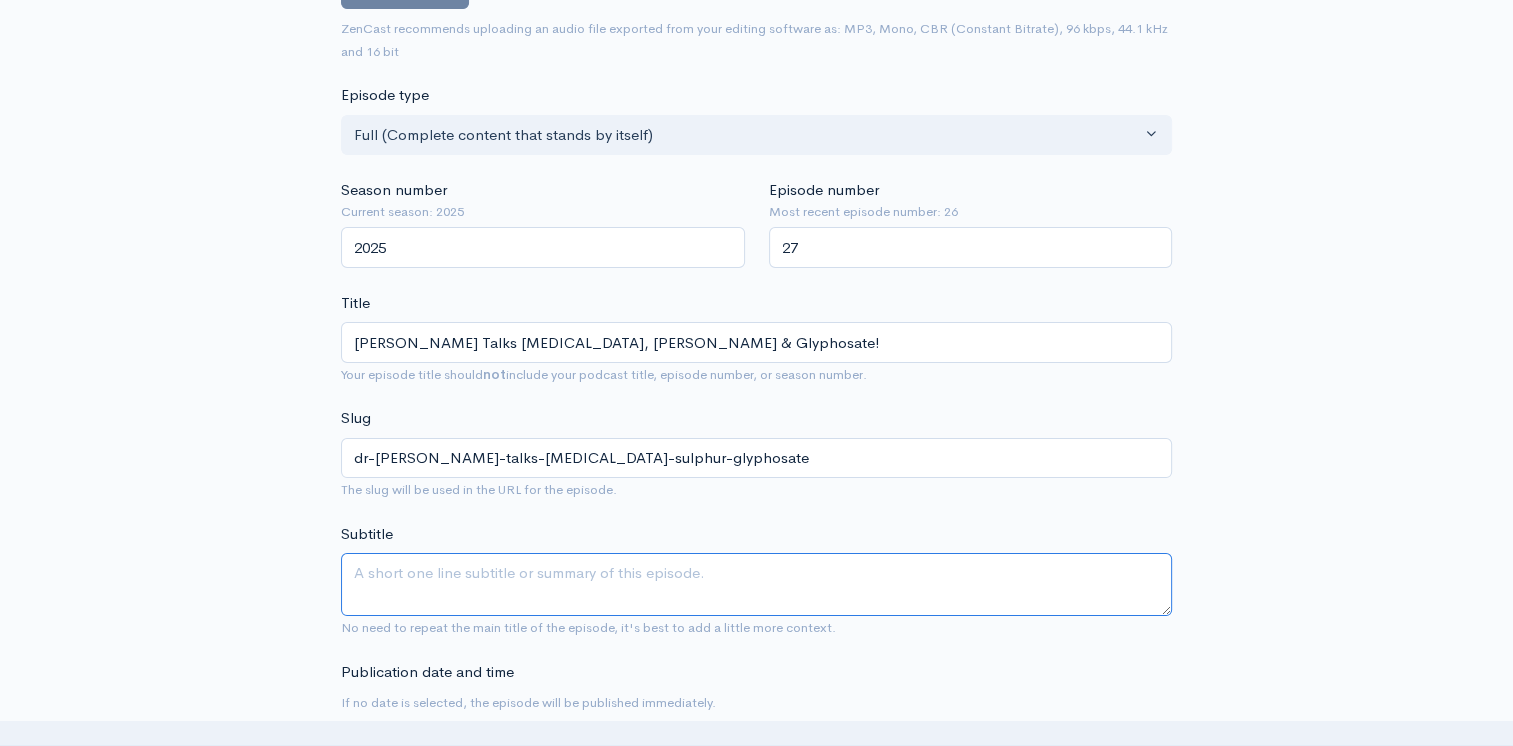 click on "Subtitle" at bounding box center (756, 584) 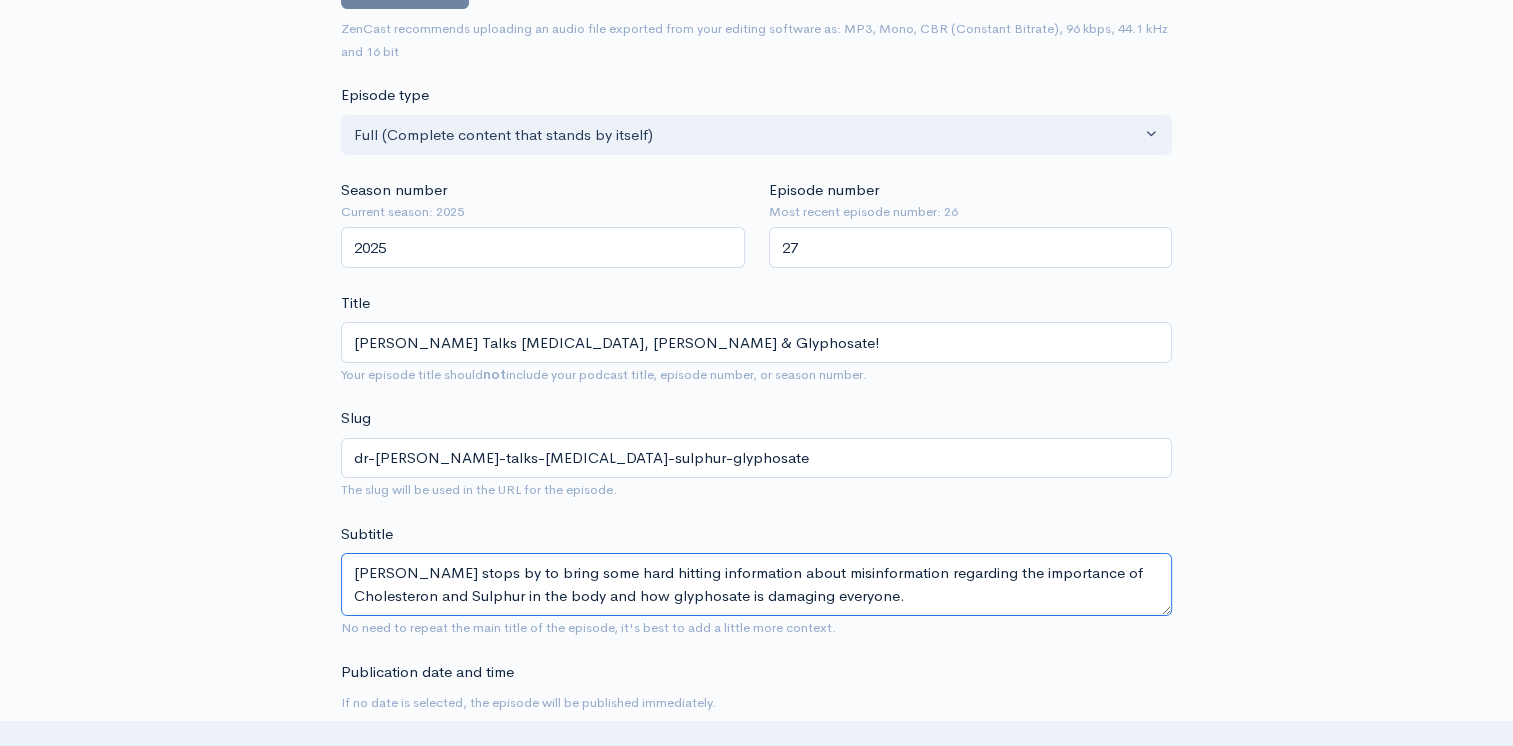 type on "Dr. Stephanie Seneff stops by to bring some hard hitting information about misinformation regarding the importance of Cholesteron and Sulphur in the body and how glyphosate is damaging everyone." 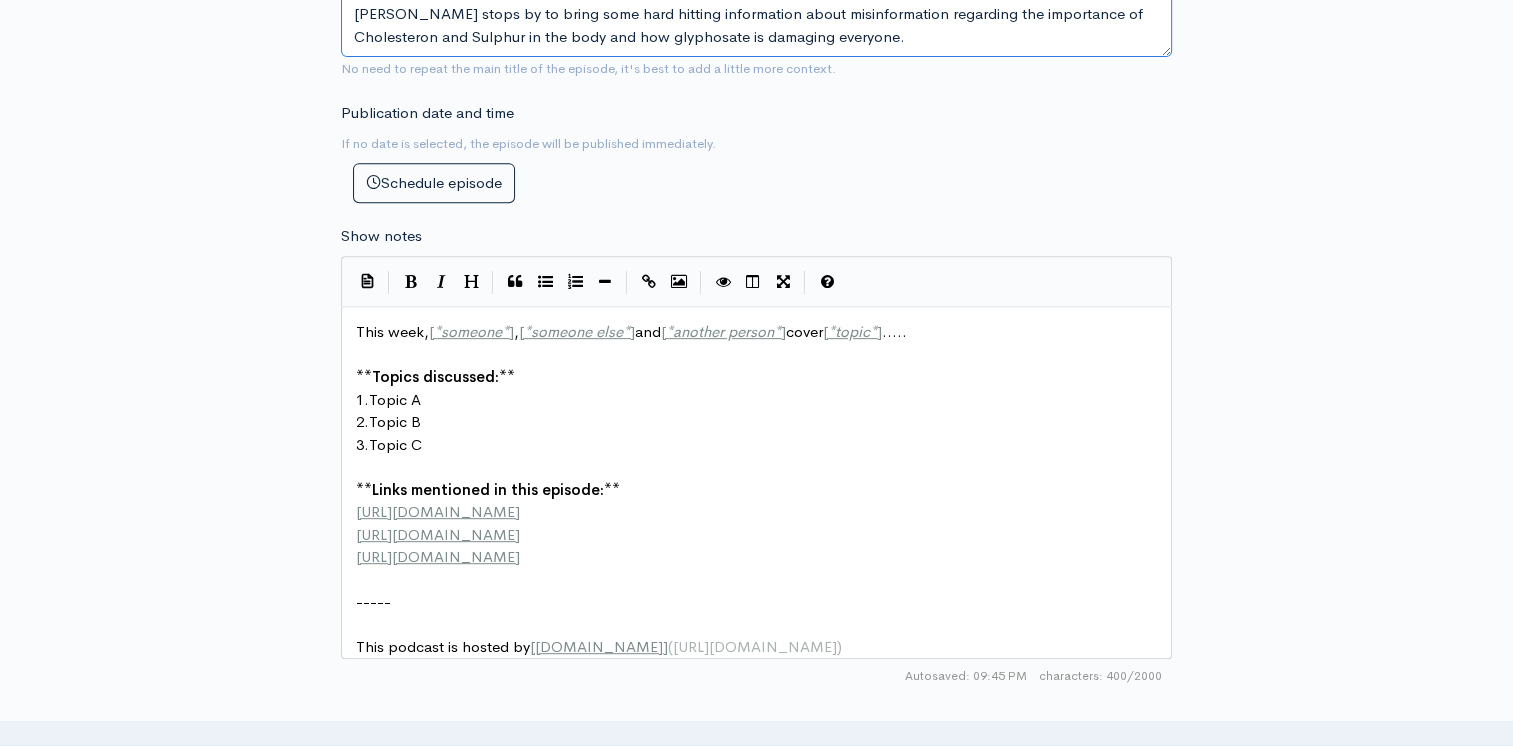 scroll, scrollTop: 900, scrollLeft: 0, axis: vertical 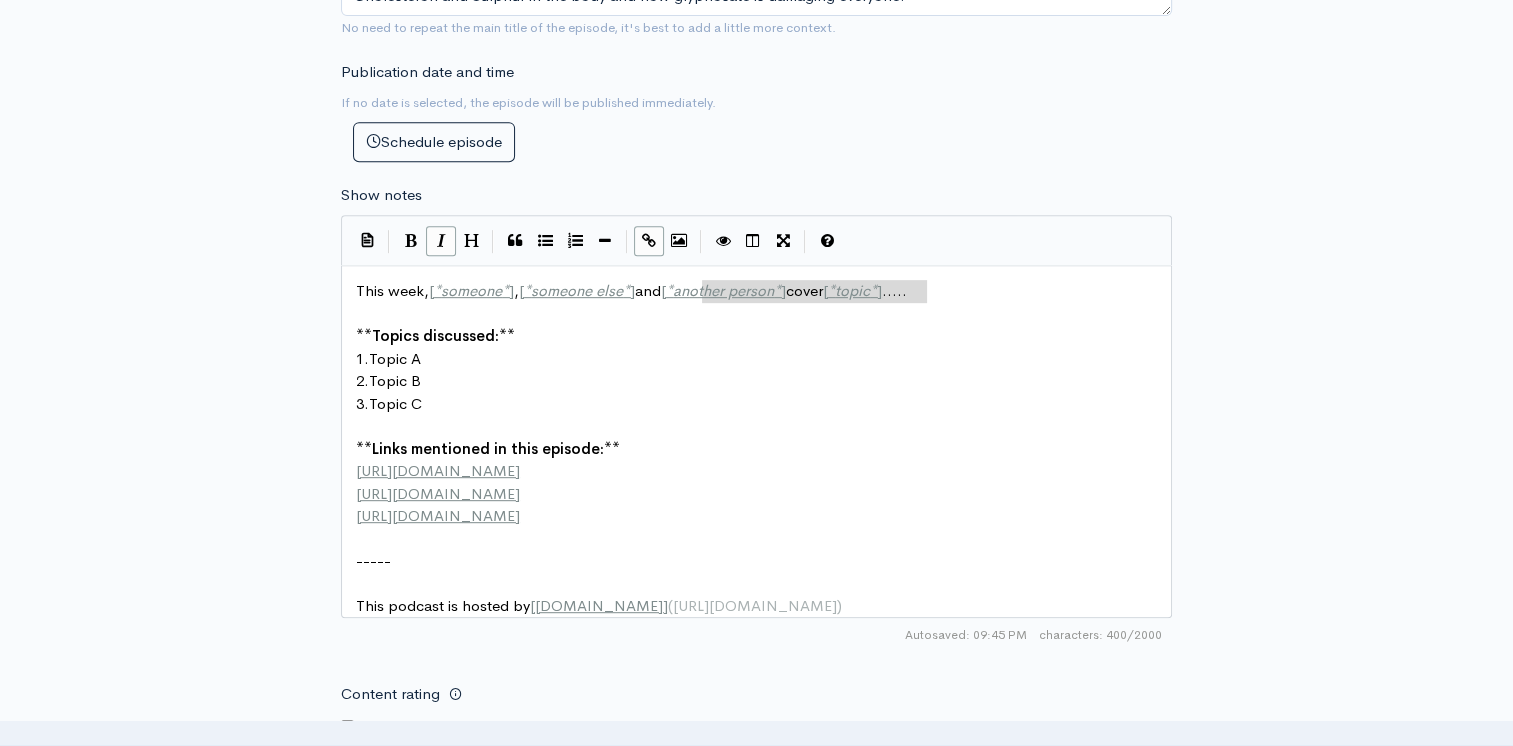 type on "This week, [*someone*], [*someone else*] and [*another person*] cover [*topic*]....." 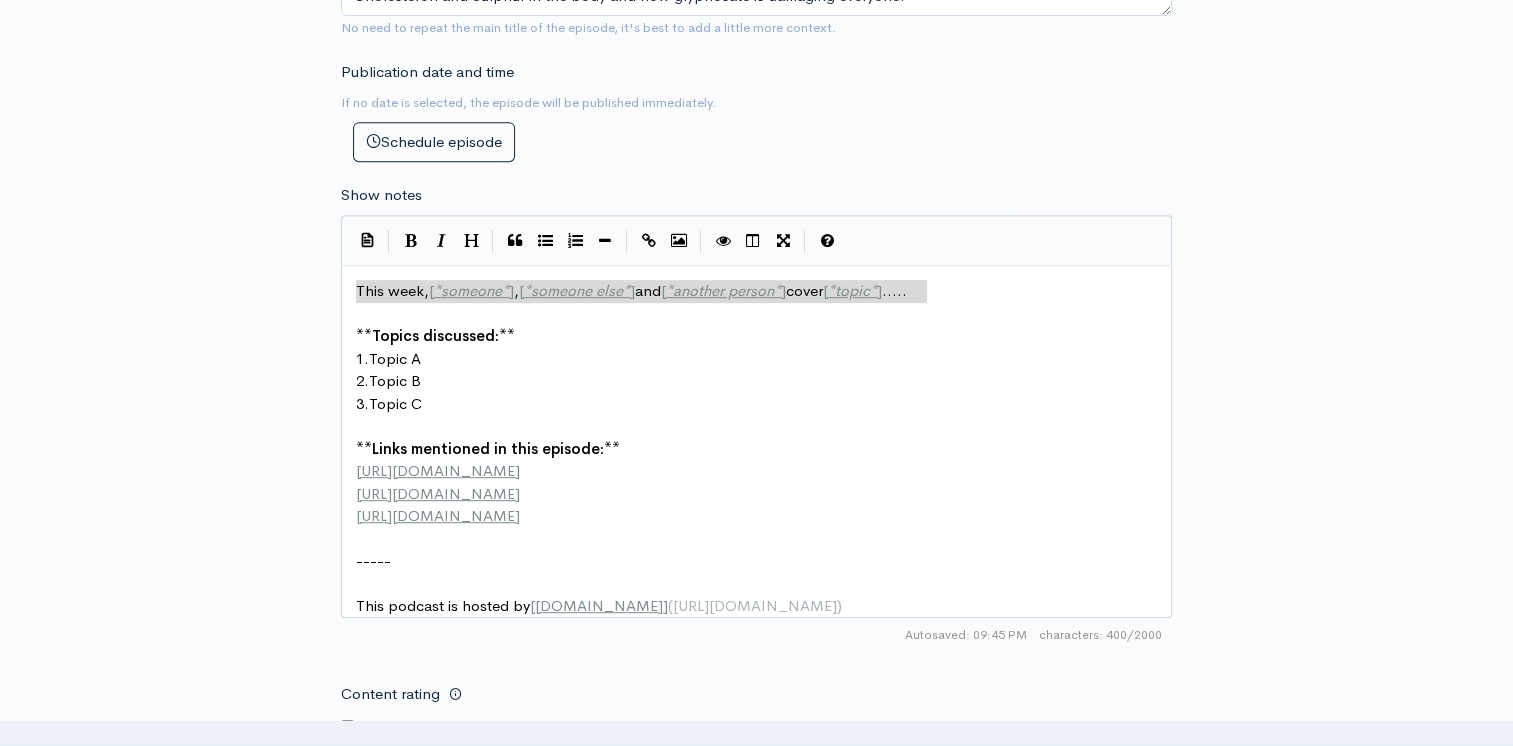 drag, startPoint x: 934, startPoint y: 294, endPoint x: 322, endPoint y: 274, distance: 612.3267 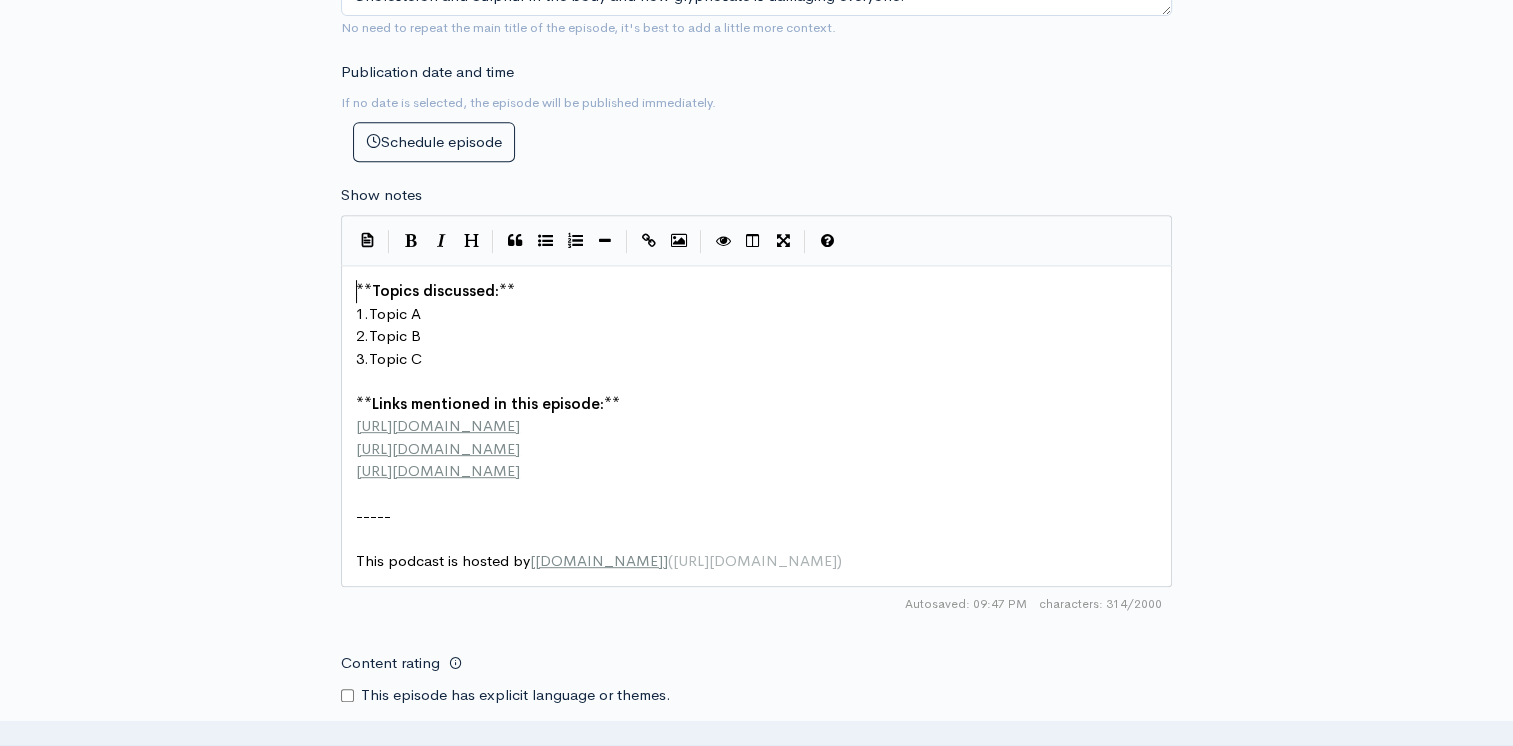 click on "1.  Topic A" at bounding box center (764, 314) 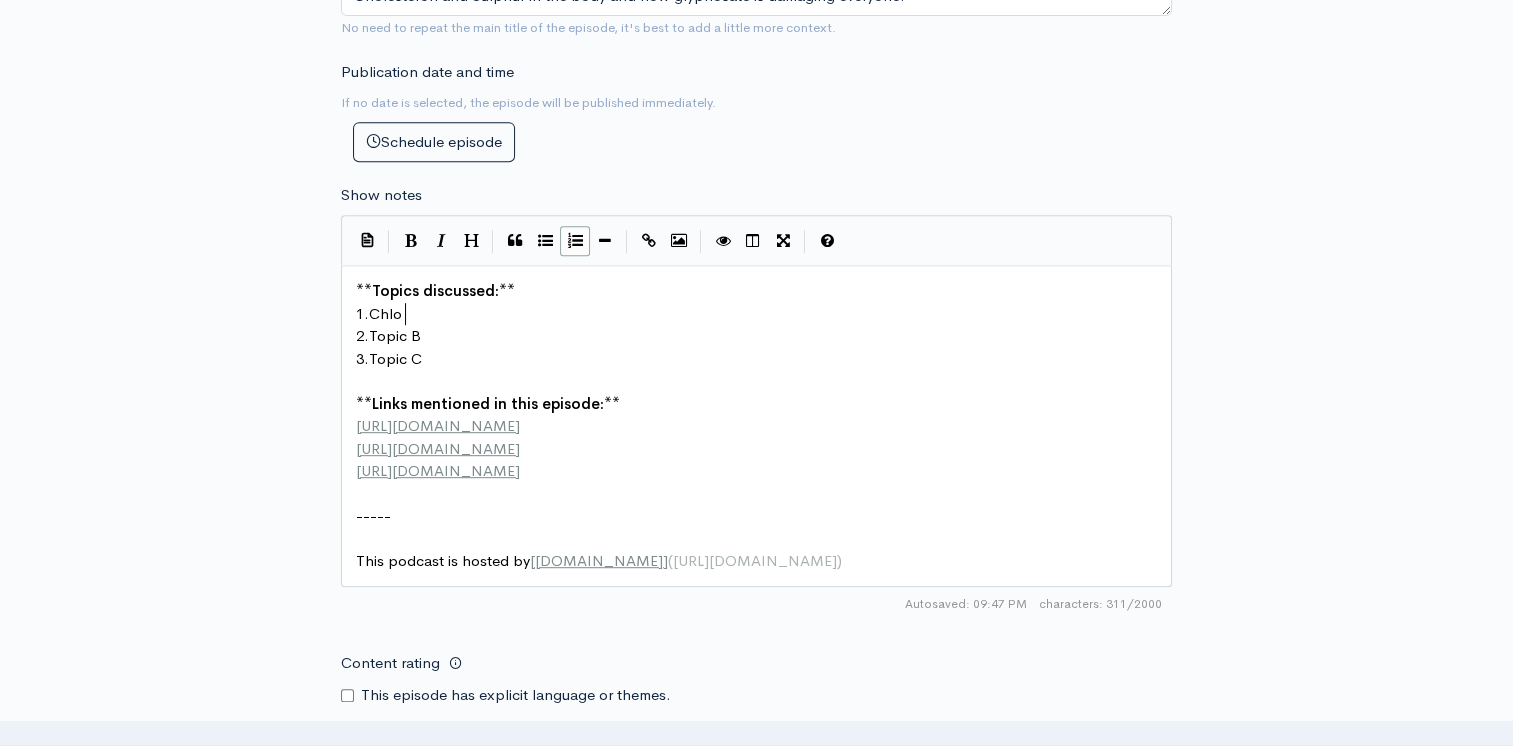 scroll, scrollTop: 7, scrollLeft: 30, axis: both 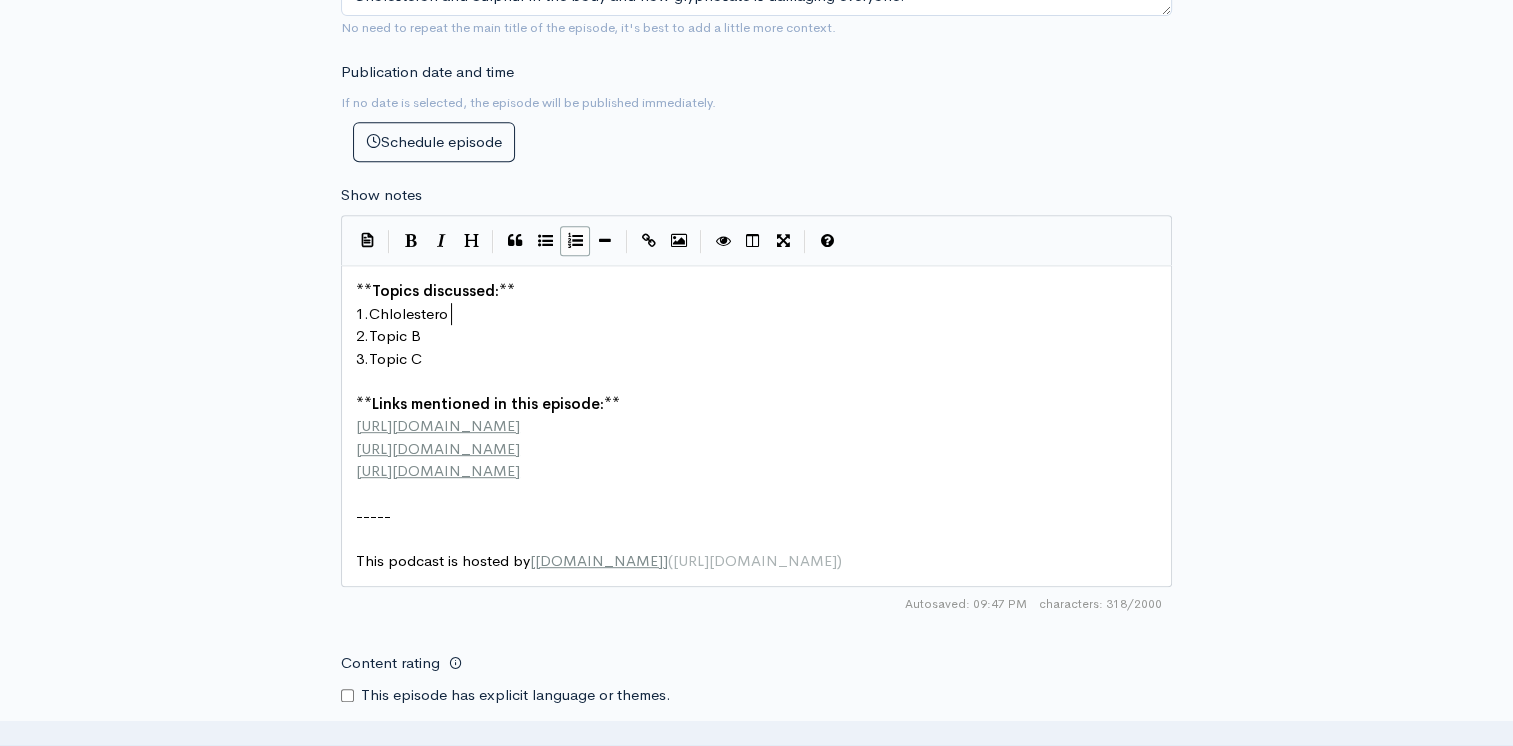 type on "Chlolesterol" 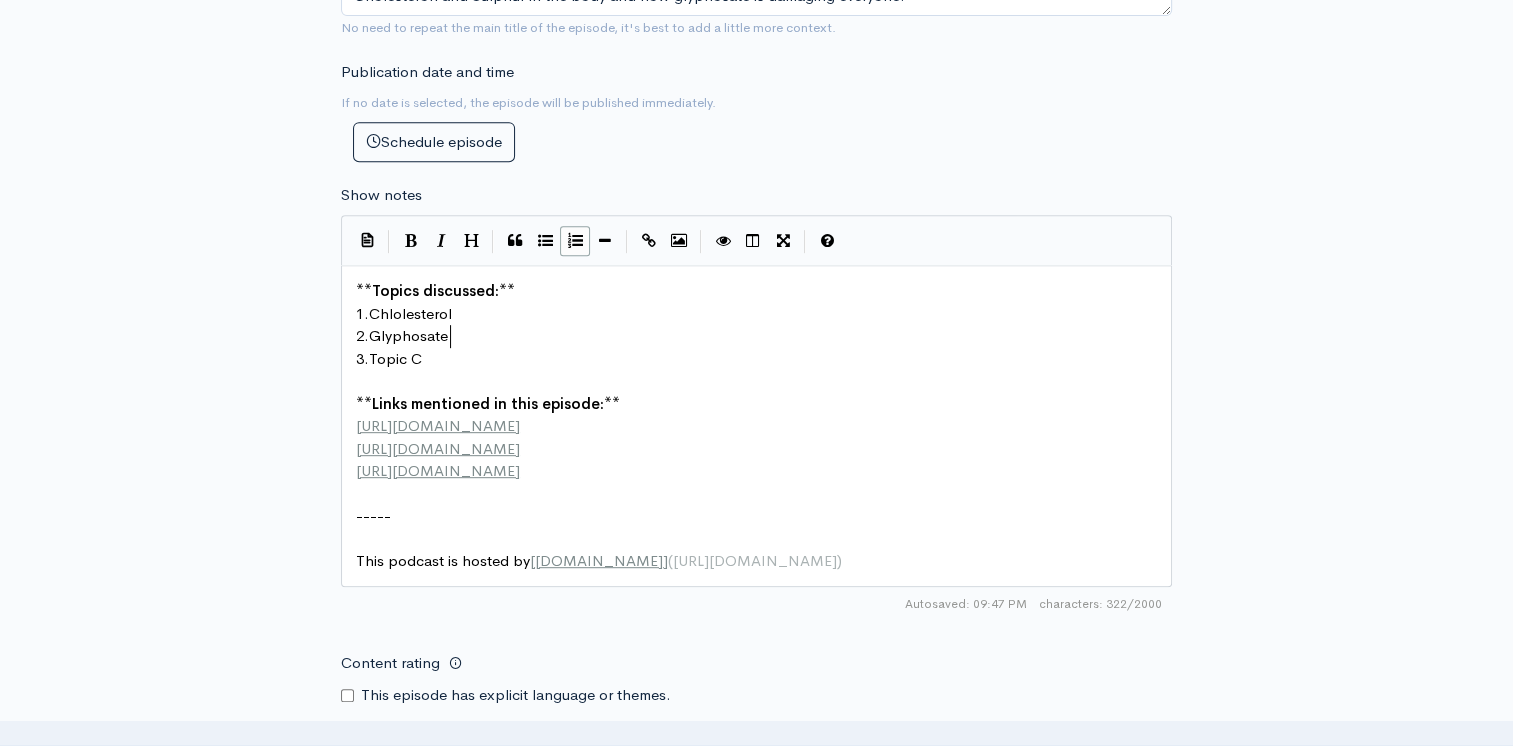type on "Glyphosate" 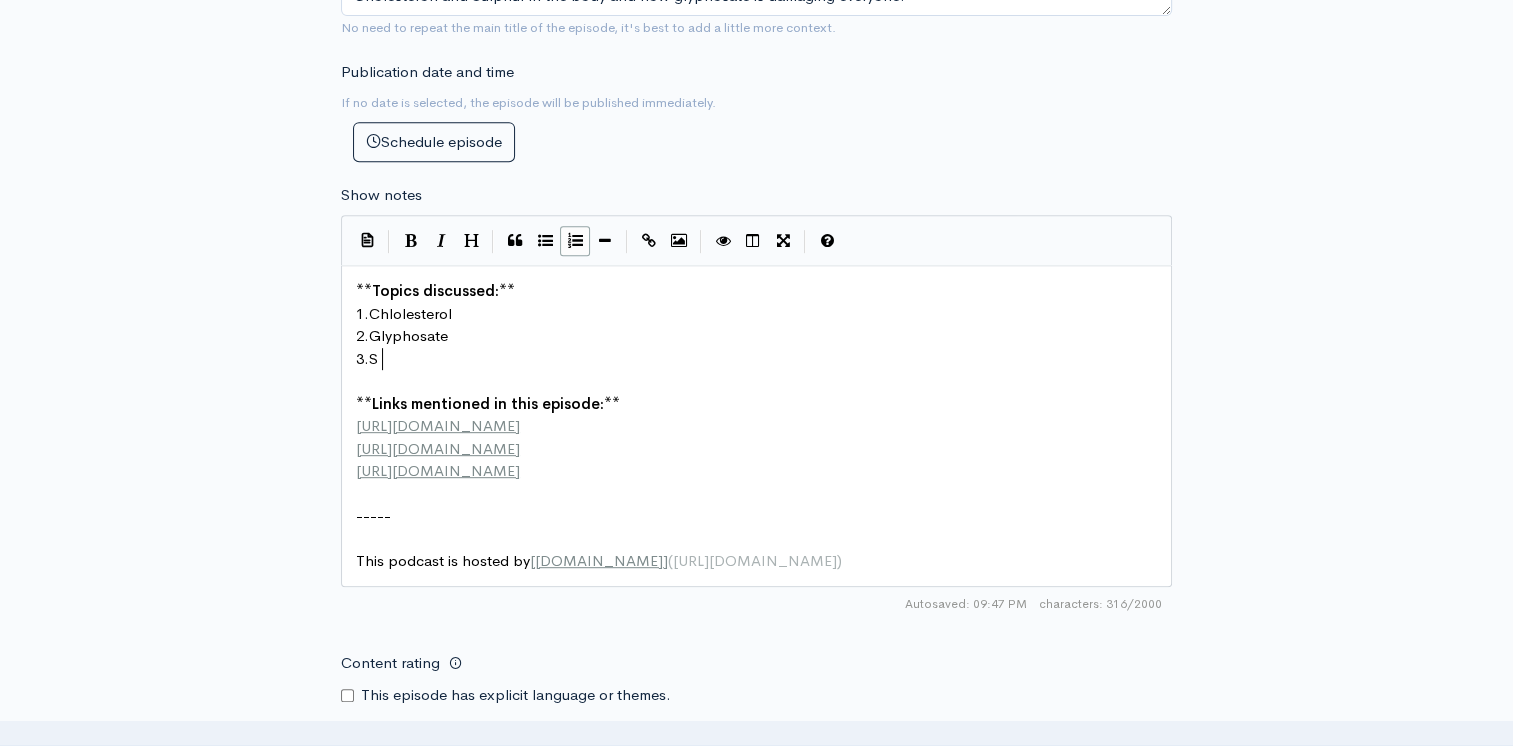 type on "Su" 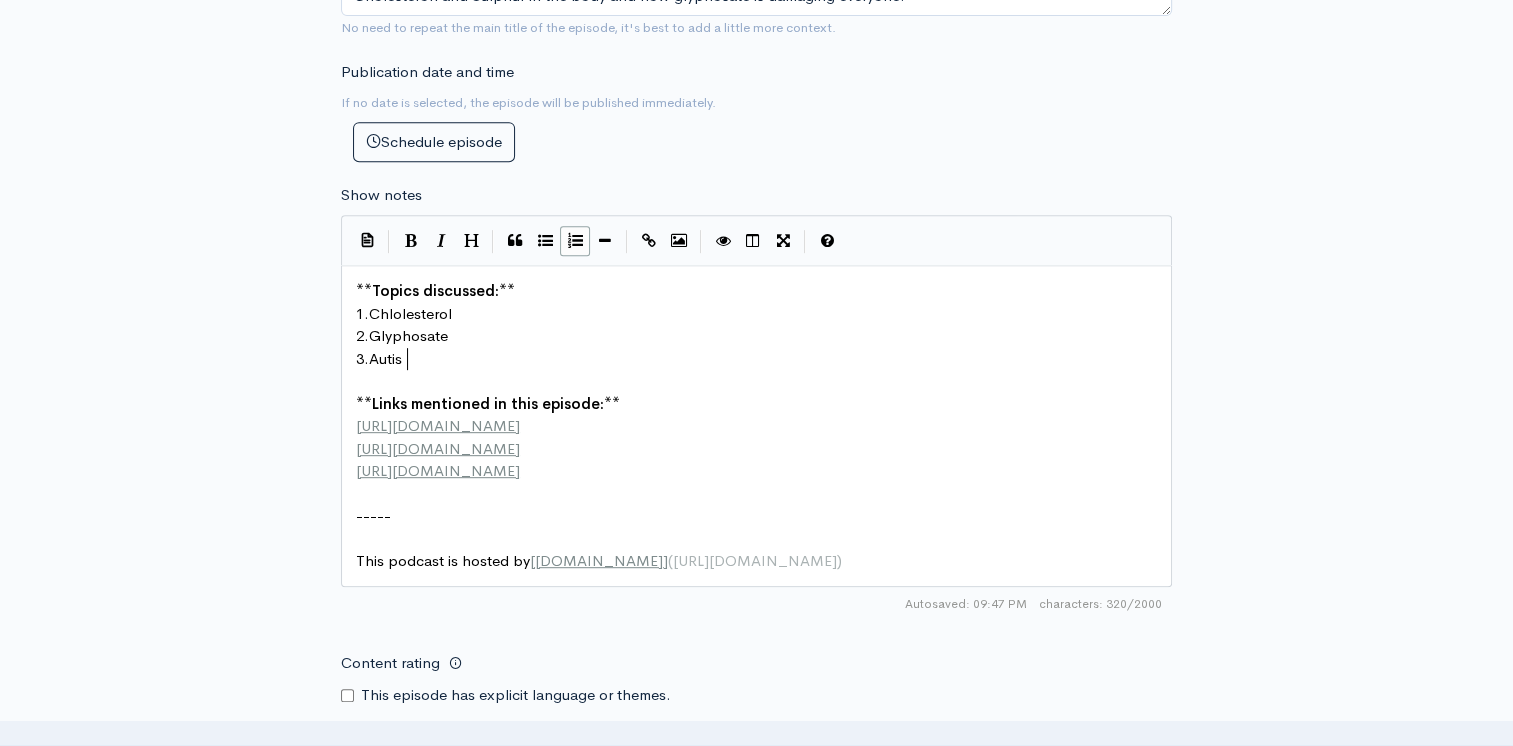 scroll, scrollTop: 7, scrollLeft: 44, axis: both 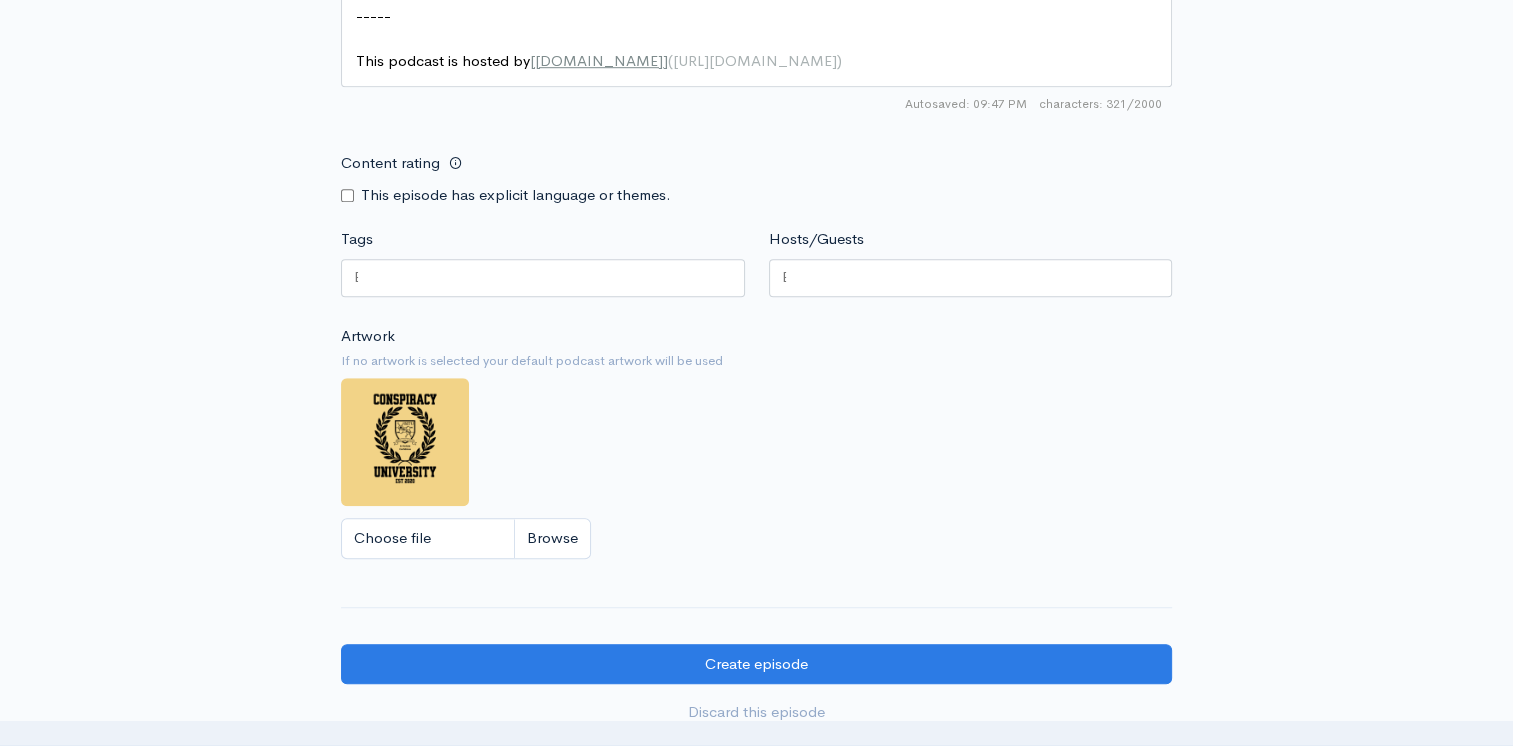 type on "Autism" 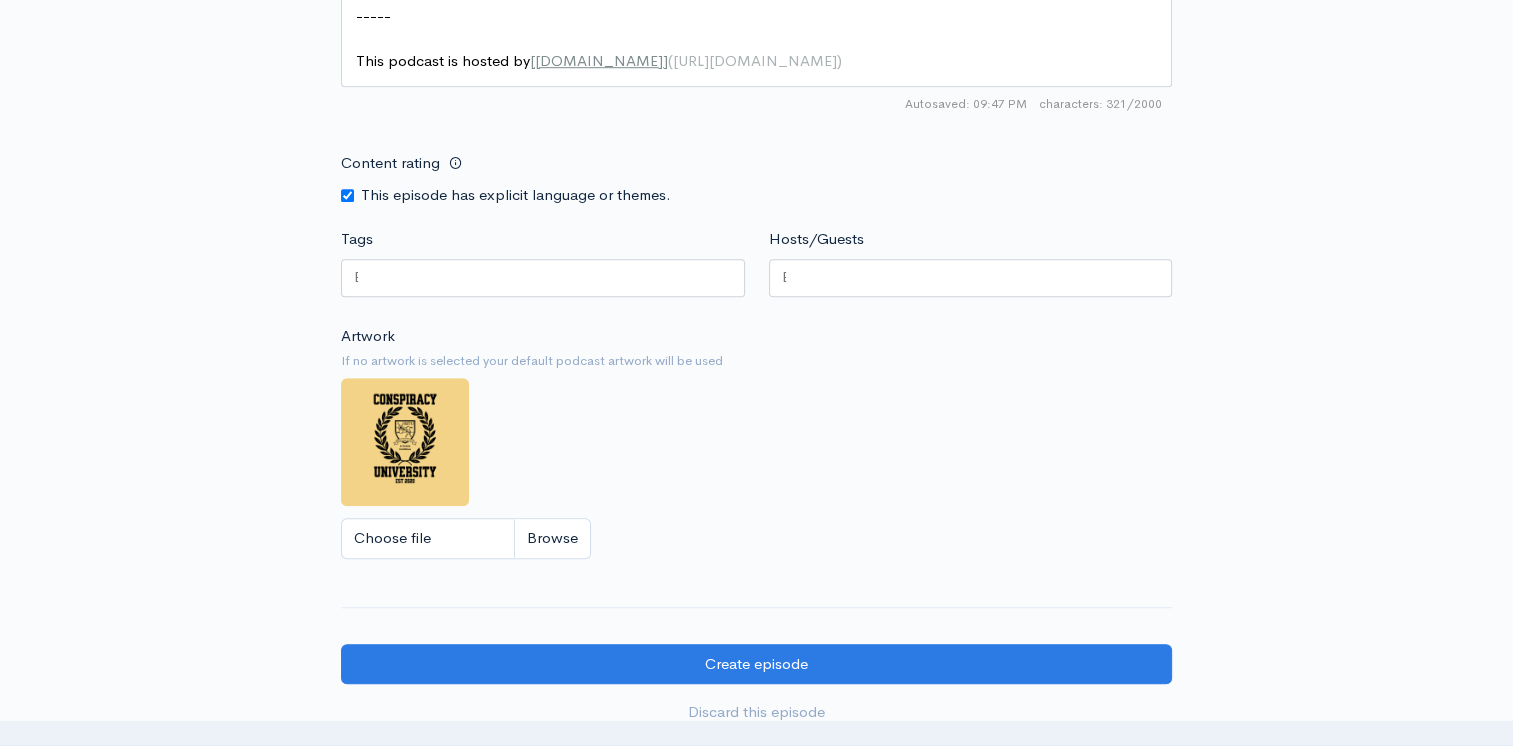 click at bounding box center (543, 278) 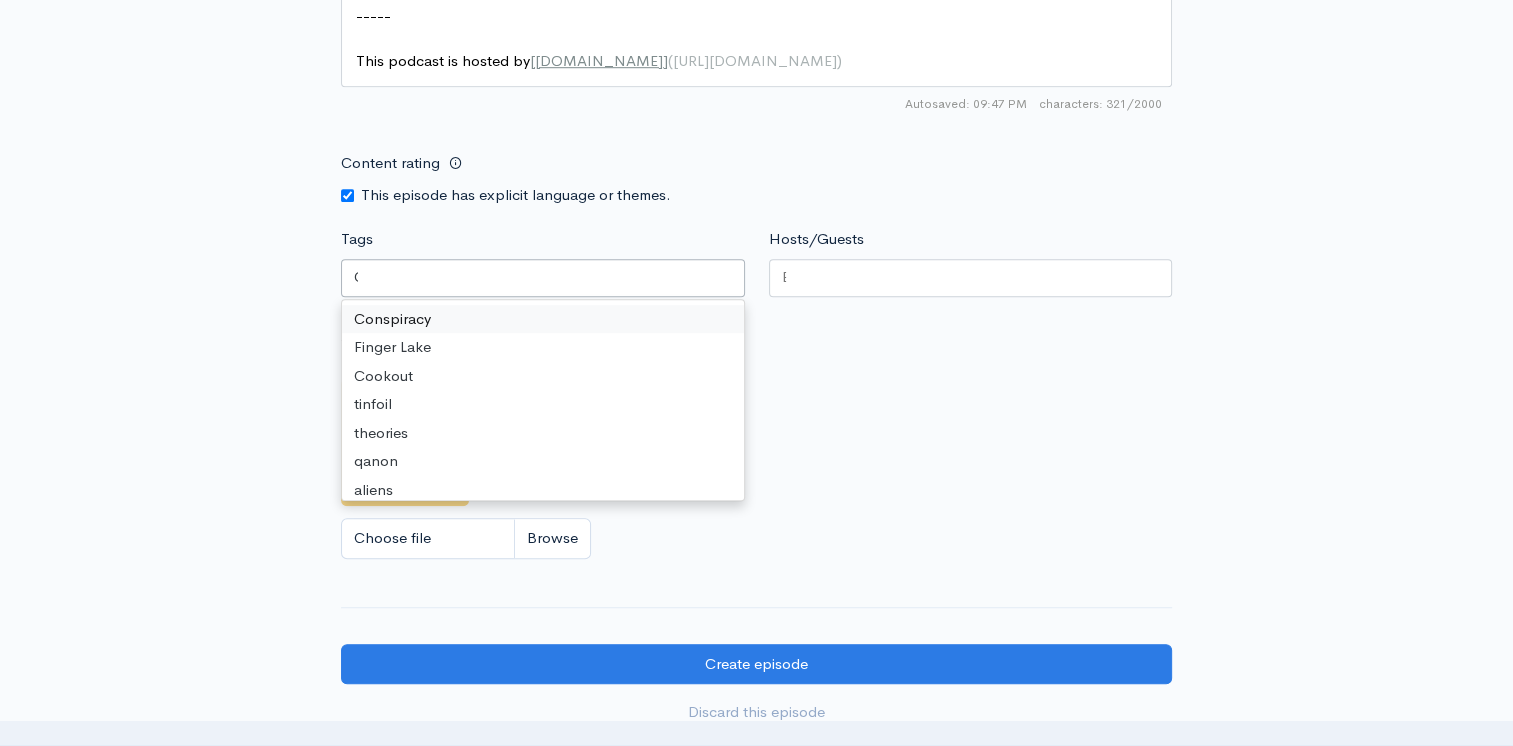type on "Gl" 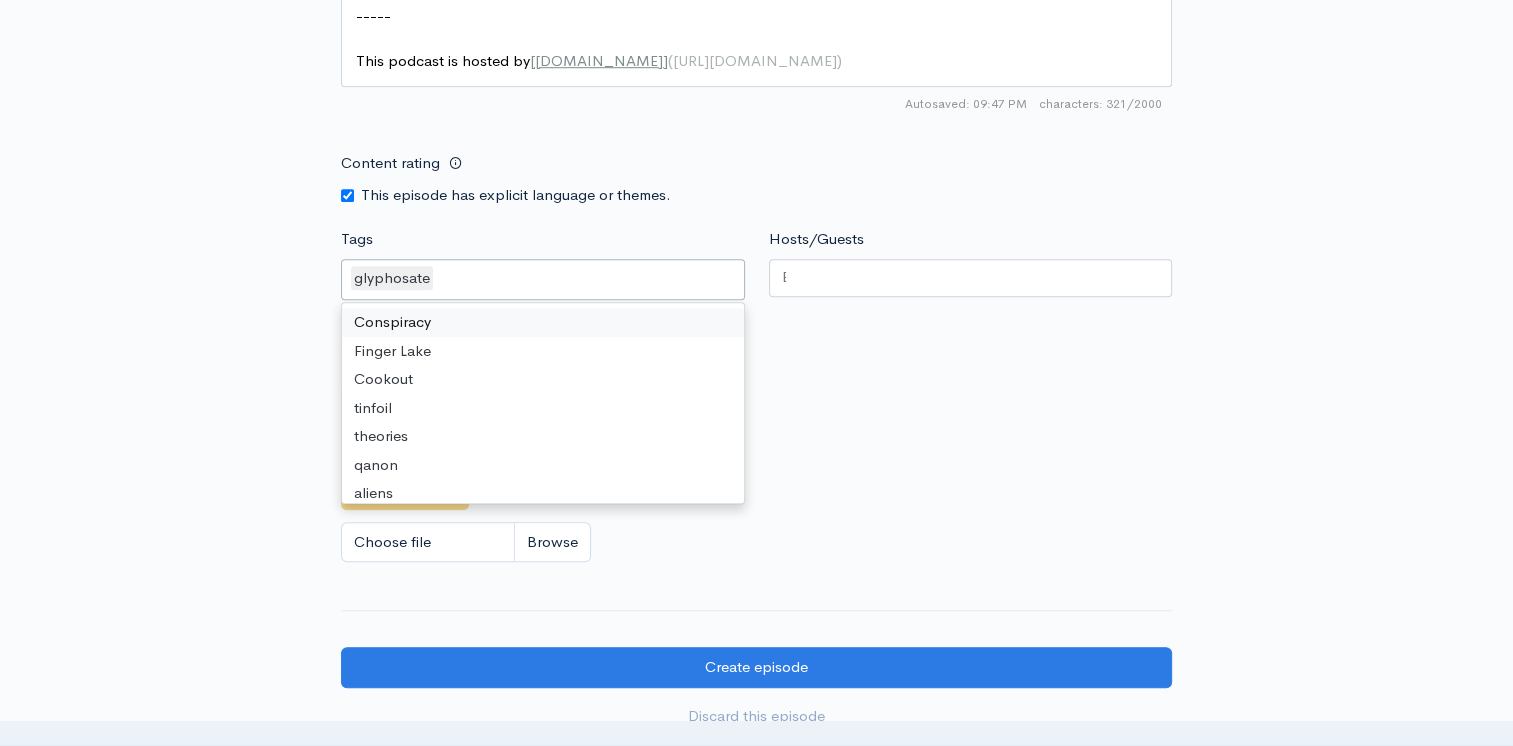 scroll, scrollTop: 0, scrollLeft: 0, axis: both 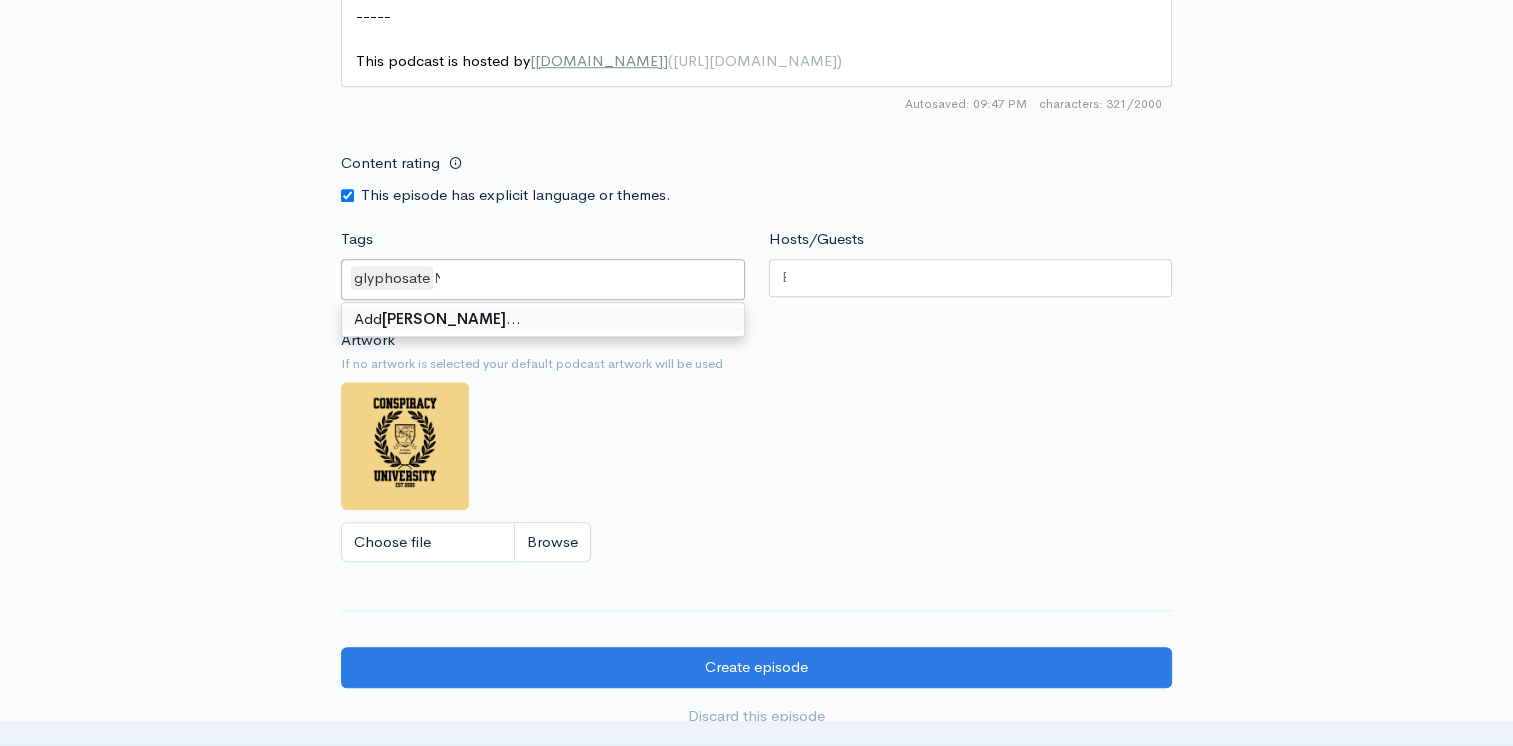 type on "Dr Seneff" 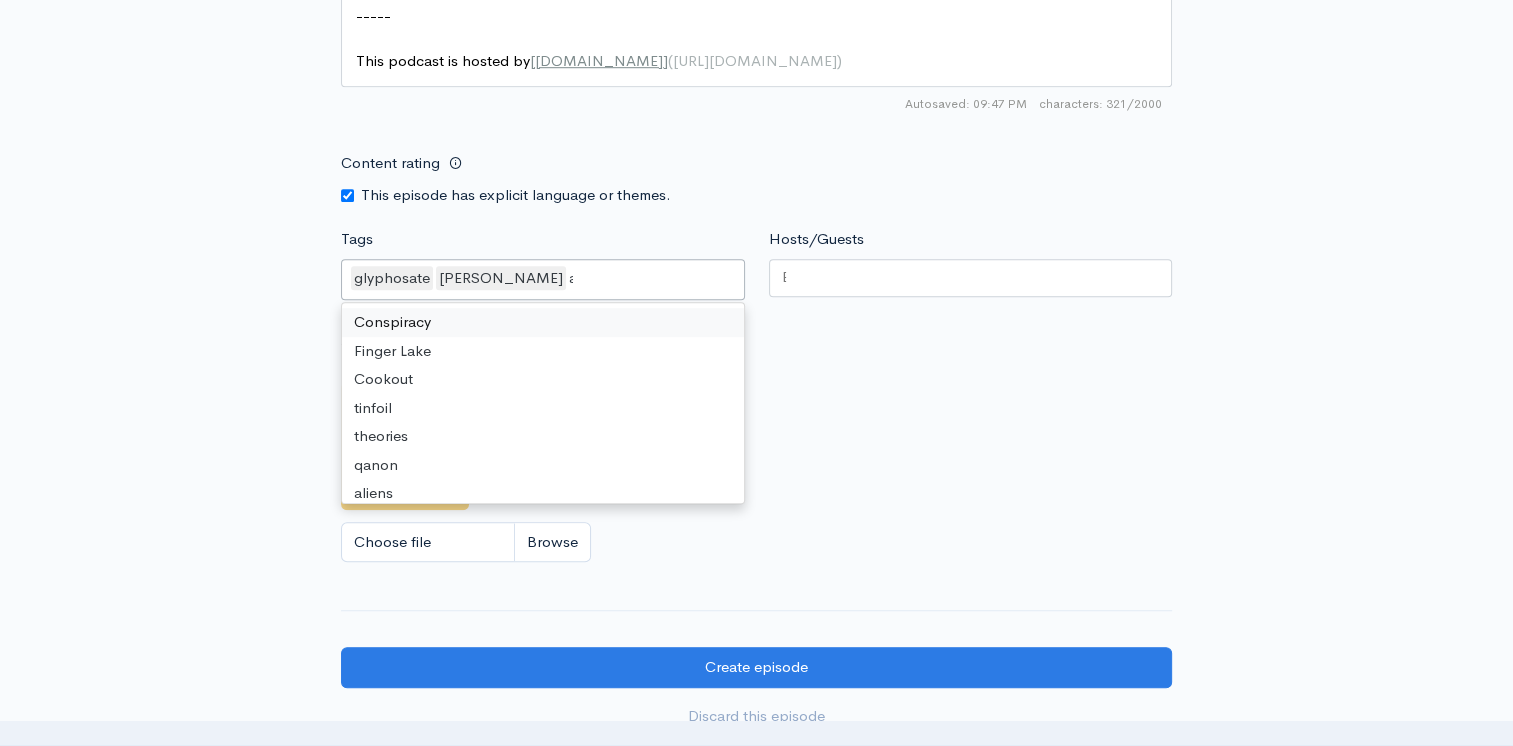 scroll, scrollTop: 0, scrollLeft: 4, axis: horizontal 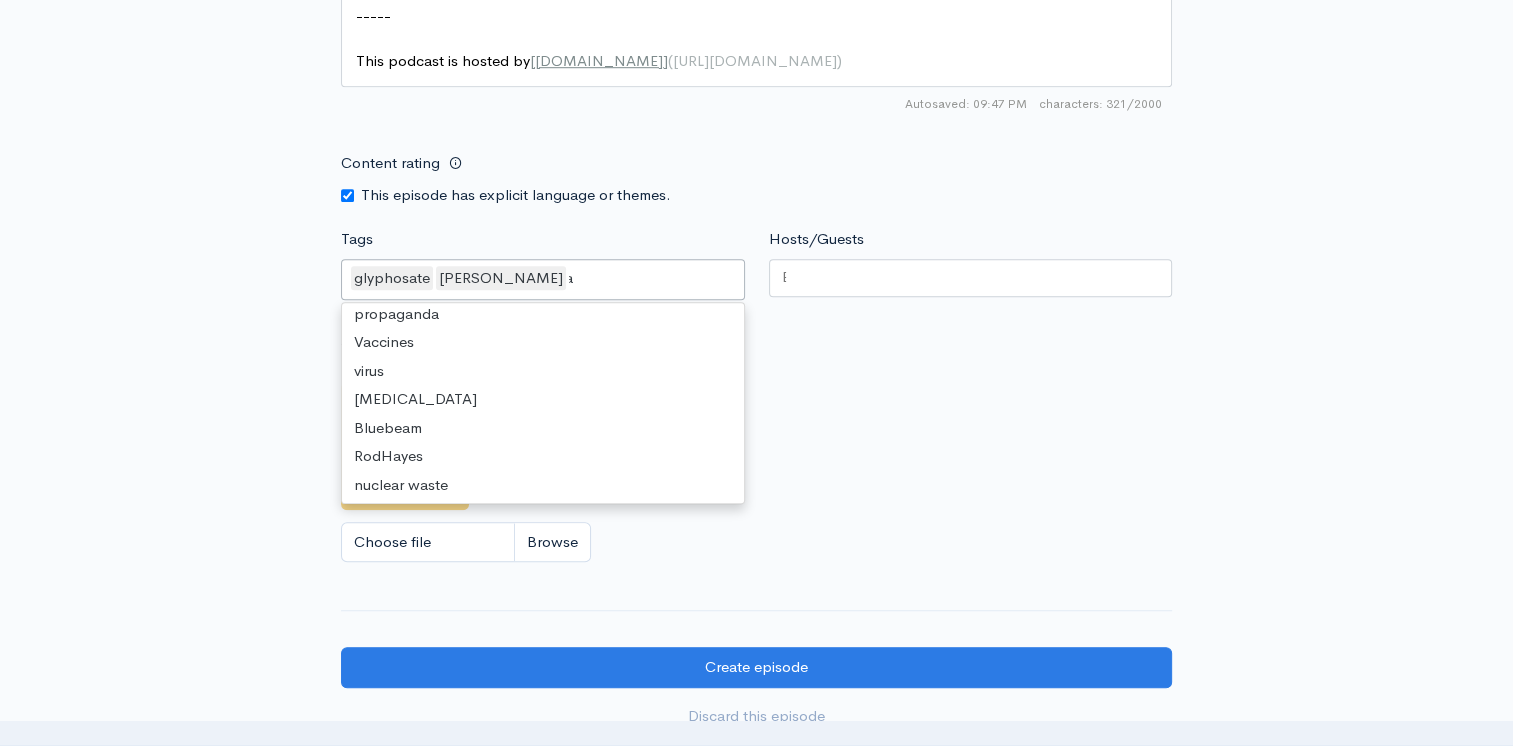 type on "au" 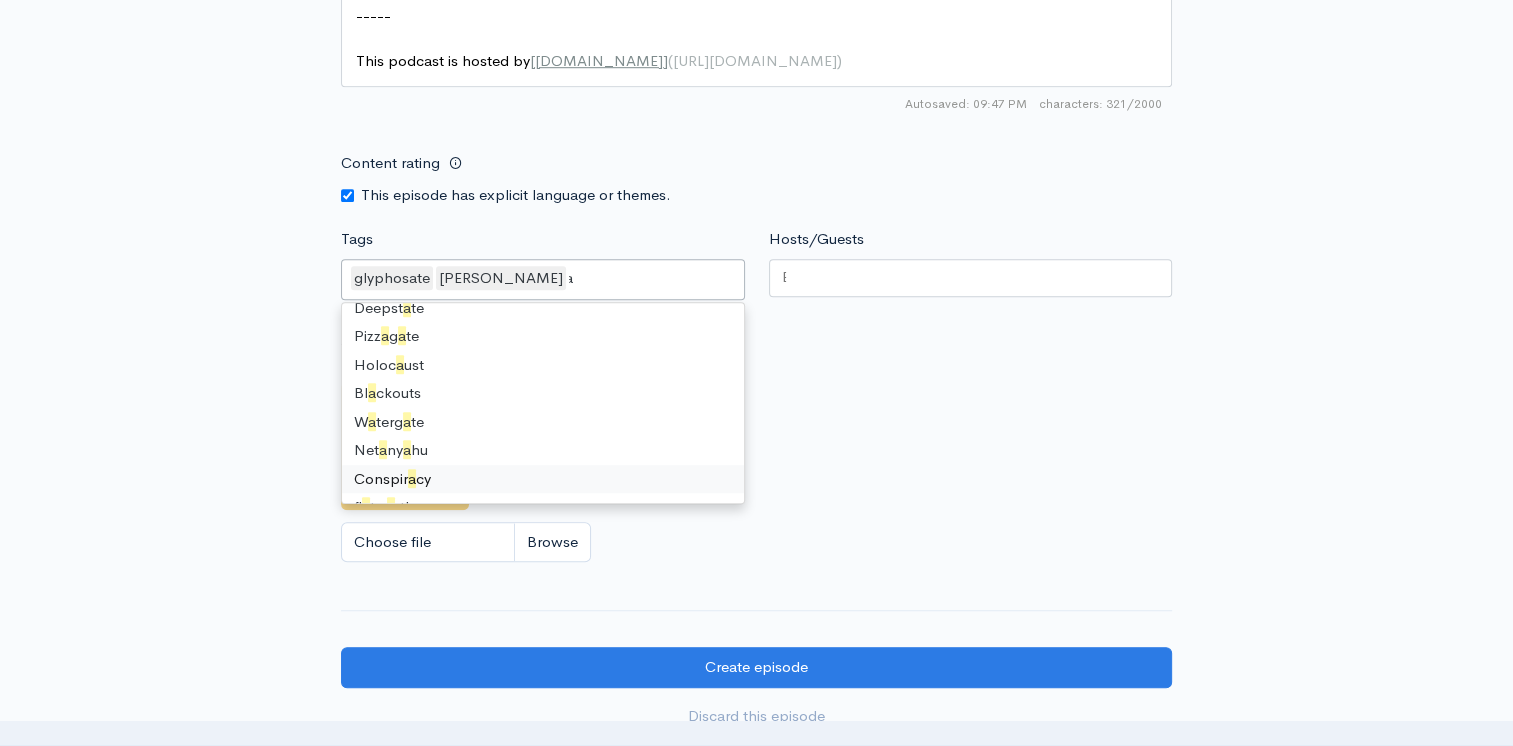 scroll, scrollTop: 0, scrollLeft: 12, axis: horizontal 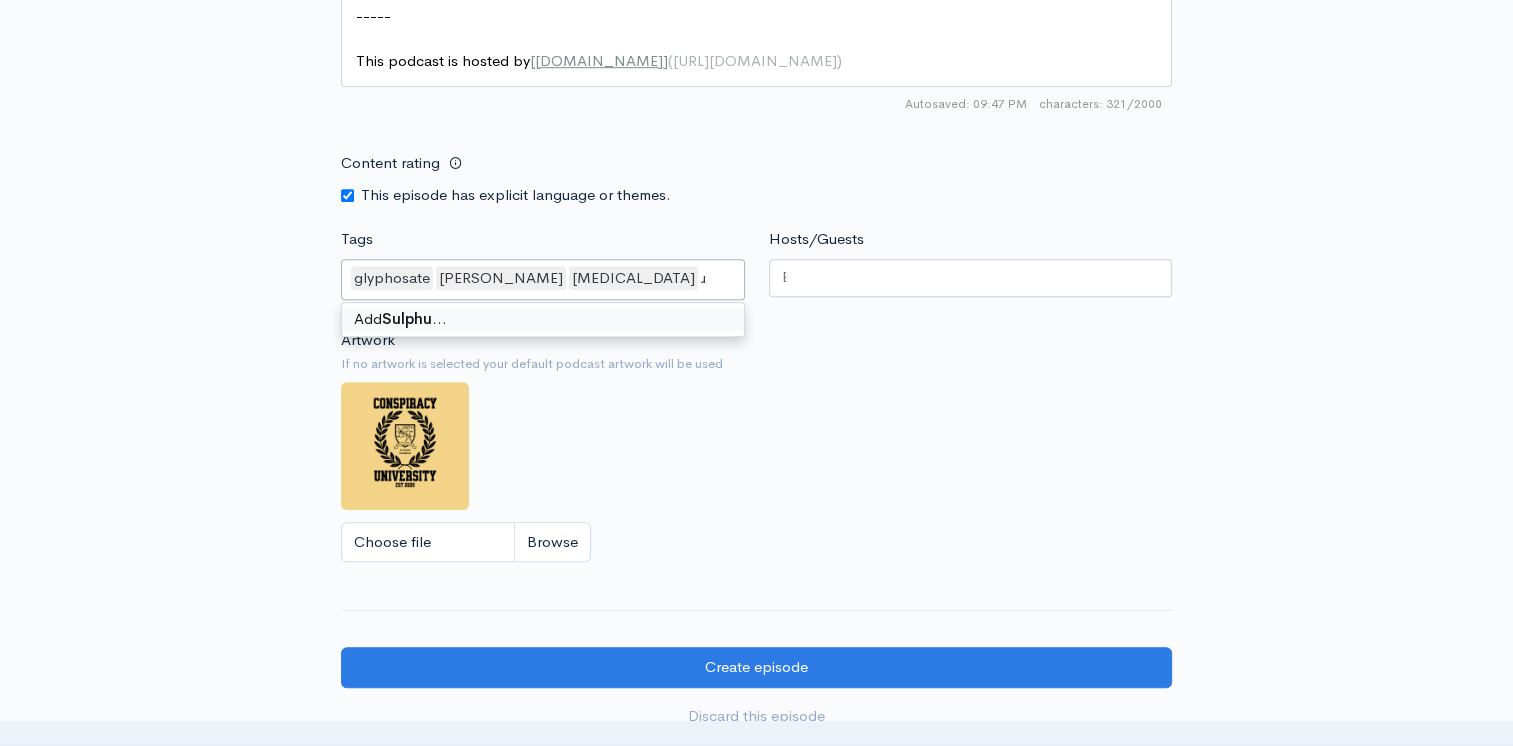 type on "Sulphur" 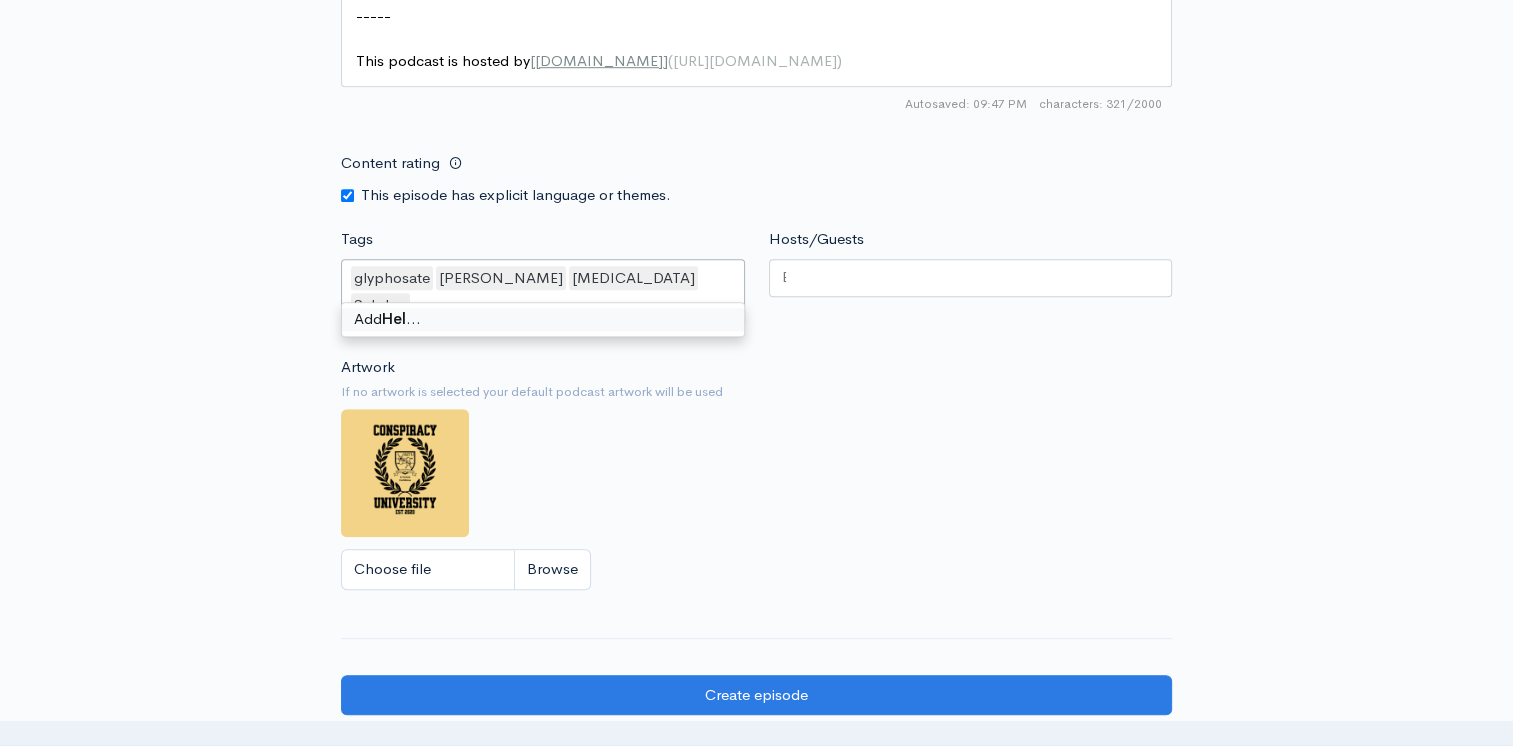 type on "Hea" 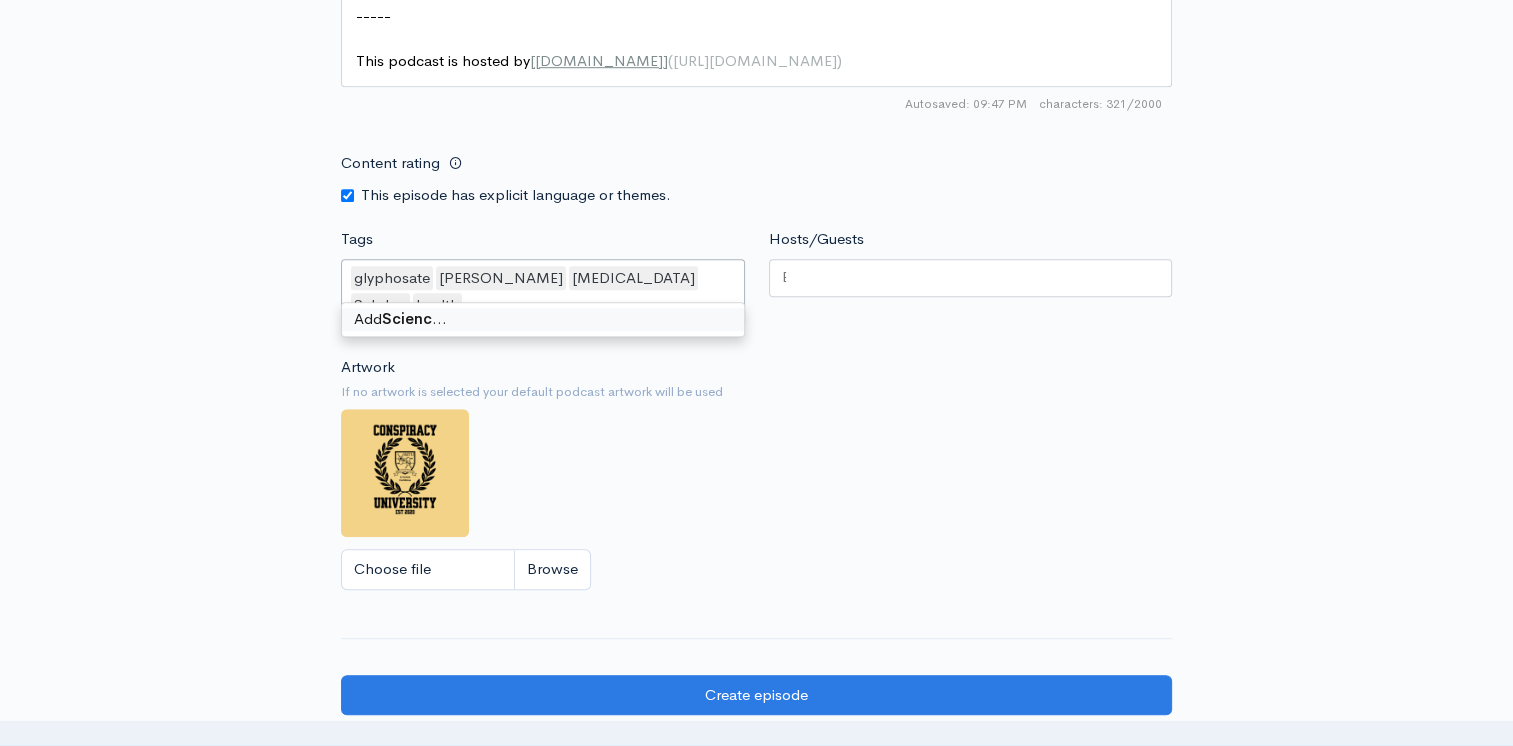 type on "Science" 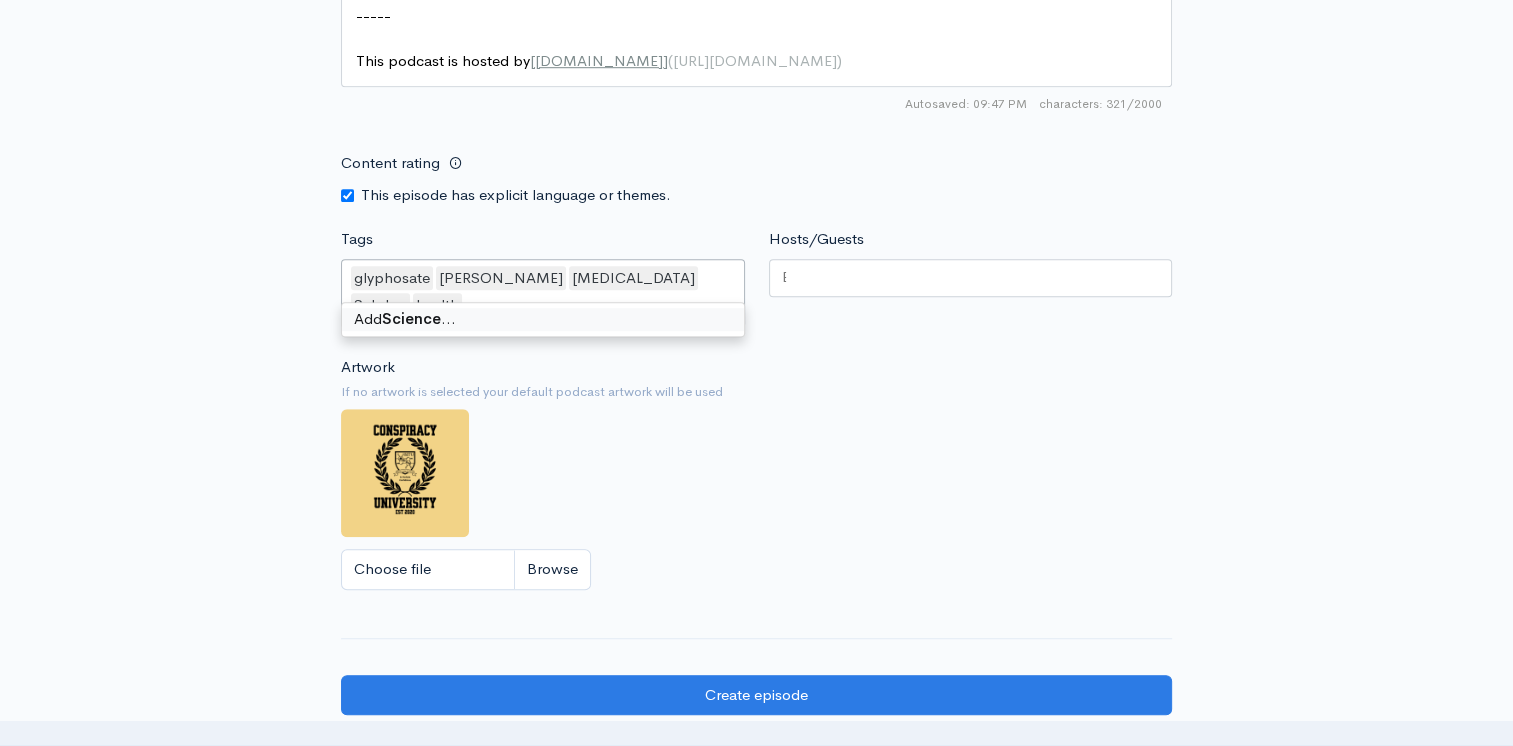 type 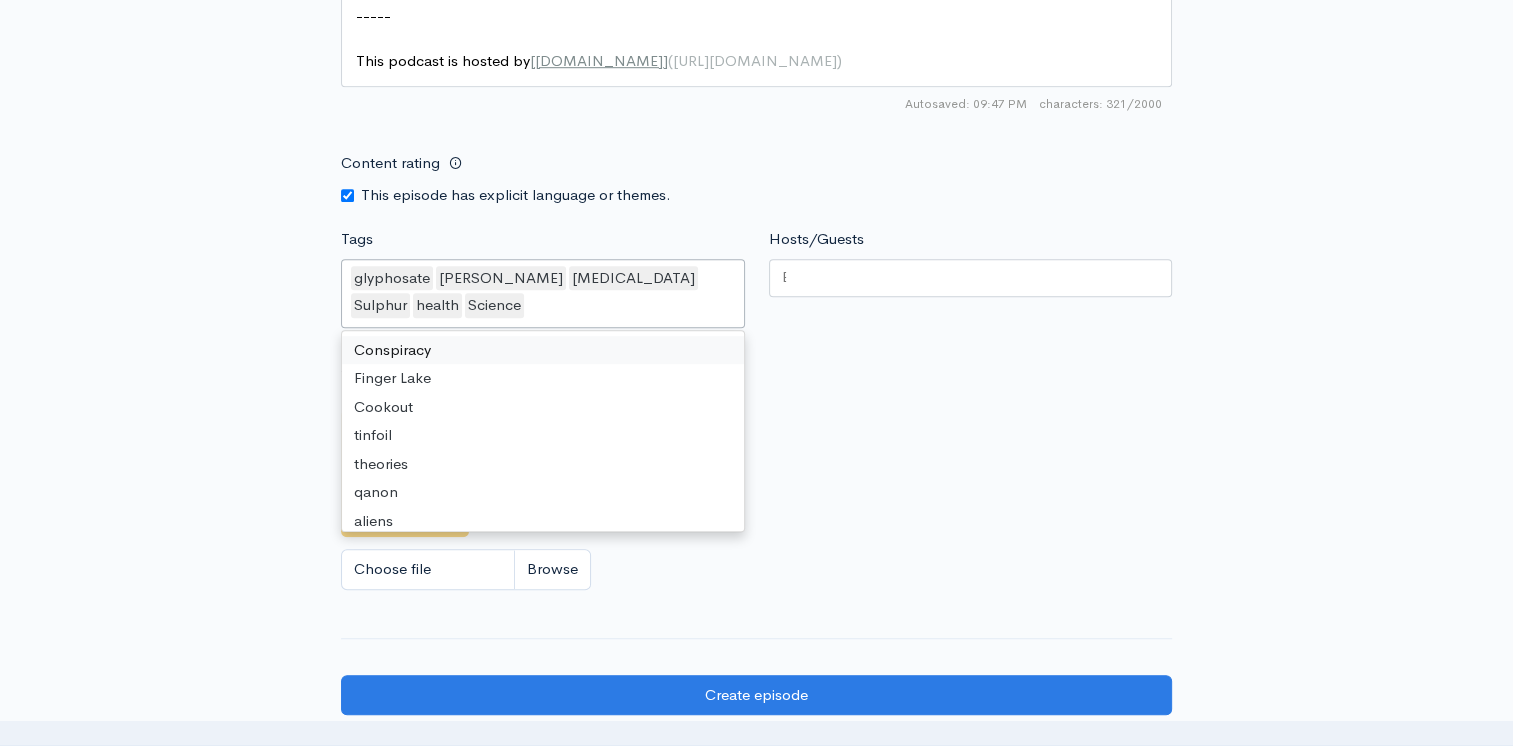 click at bounding box center (971, 278) 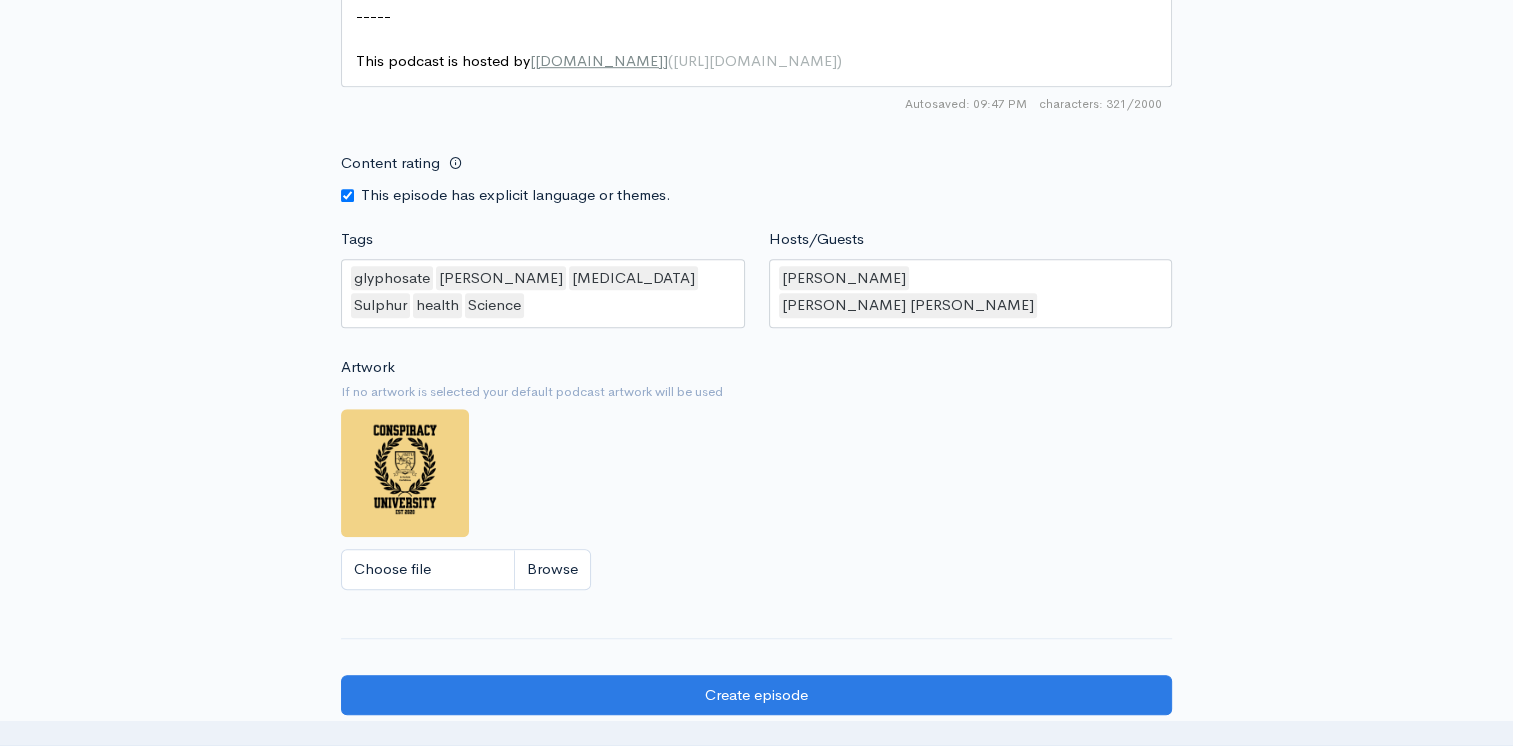 drag, startPoint x: 687, startPoint y: 542, endPoint x: 862, endPoint y: 519, distance: 176.50496 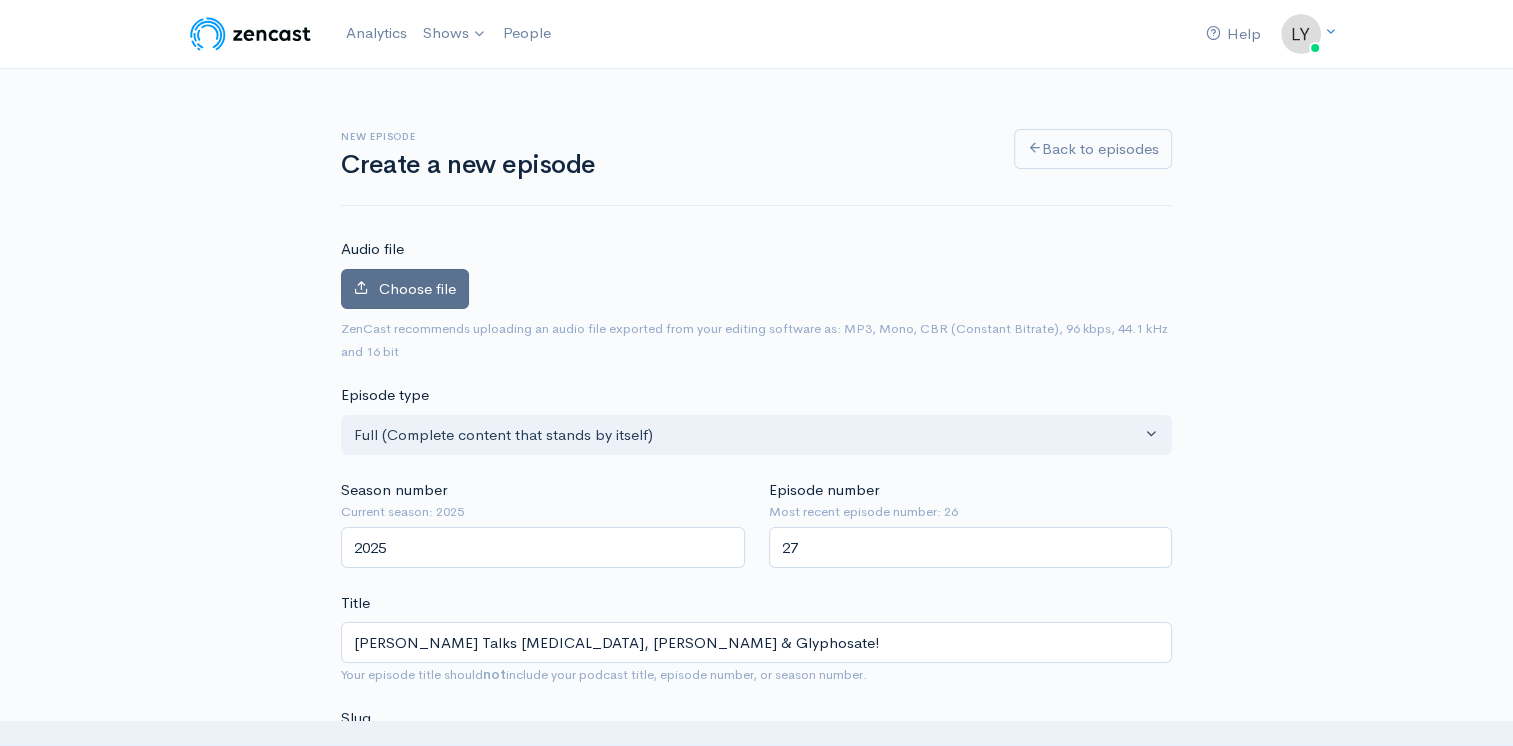click on "Choose file" at bounding box center [405, 289] 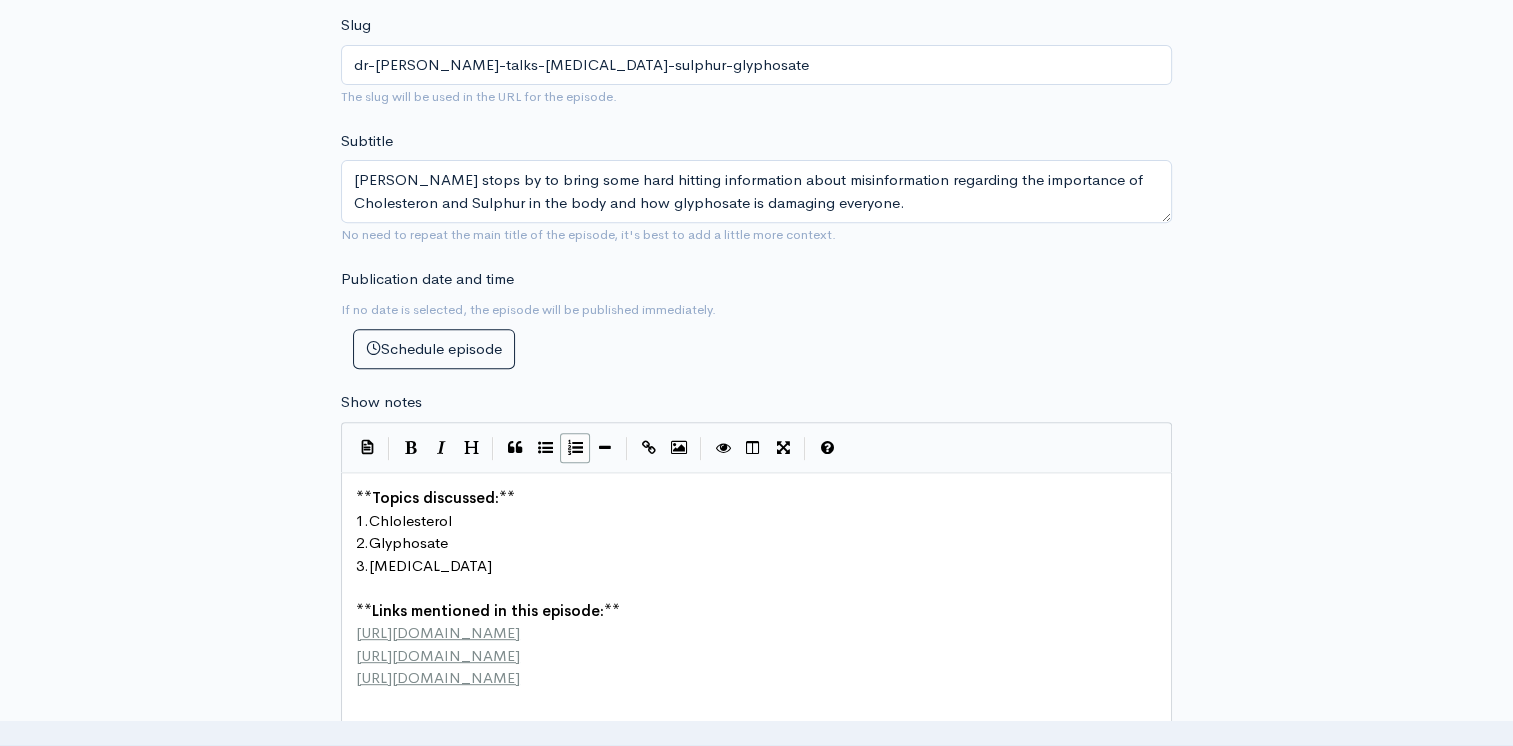 scroll, scrollTop: 600, scrollLeft: 0, axis: vertical 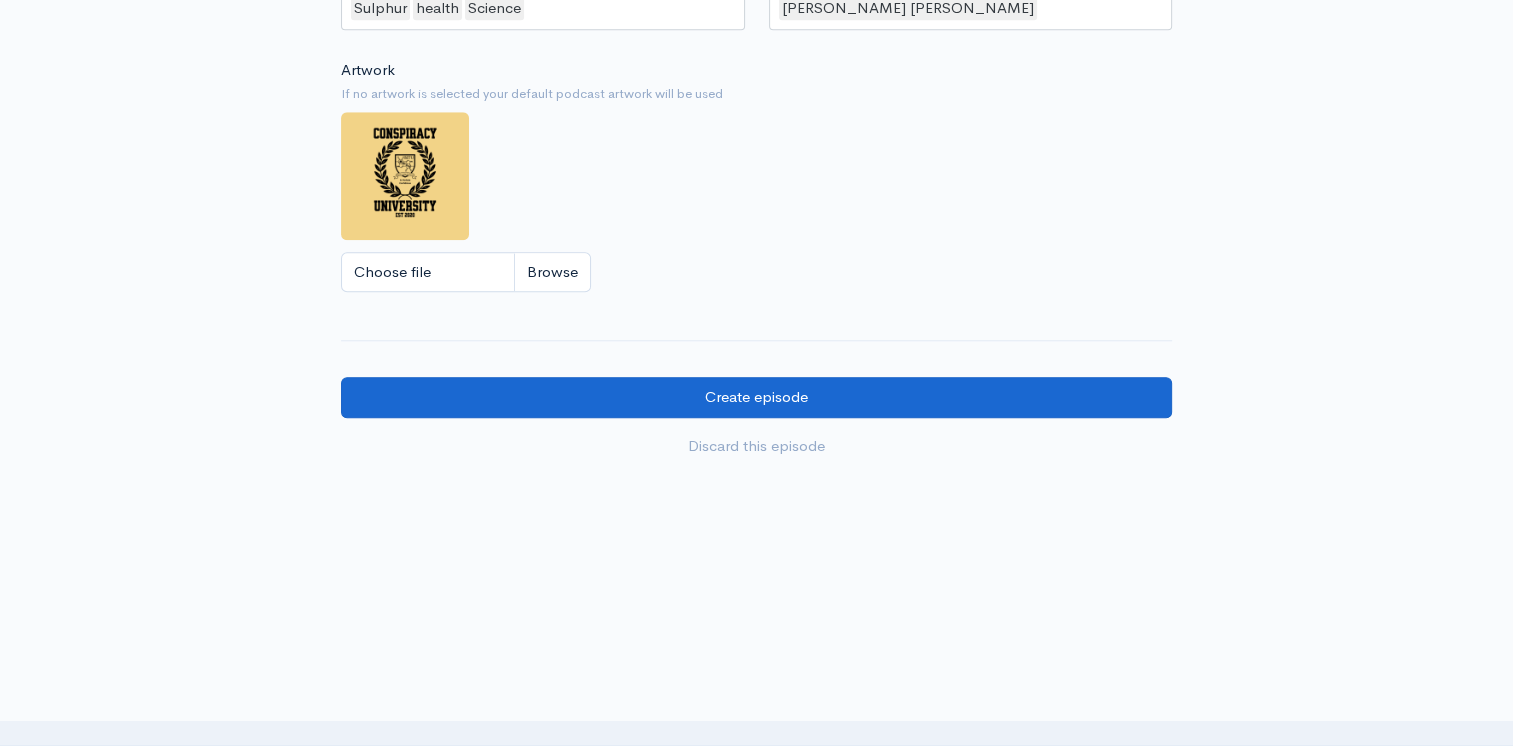 type on "Dr. Stephanie Seneff stops by to bring some hard-hitting information about misinformation regarding the importance of Cholesteron and Sulphur in the body and how glyphosate is damaging everyone." 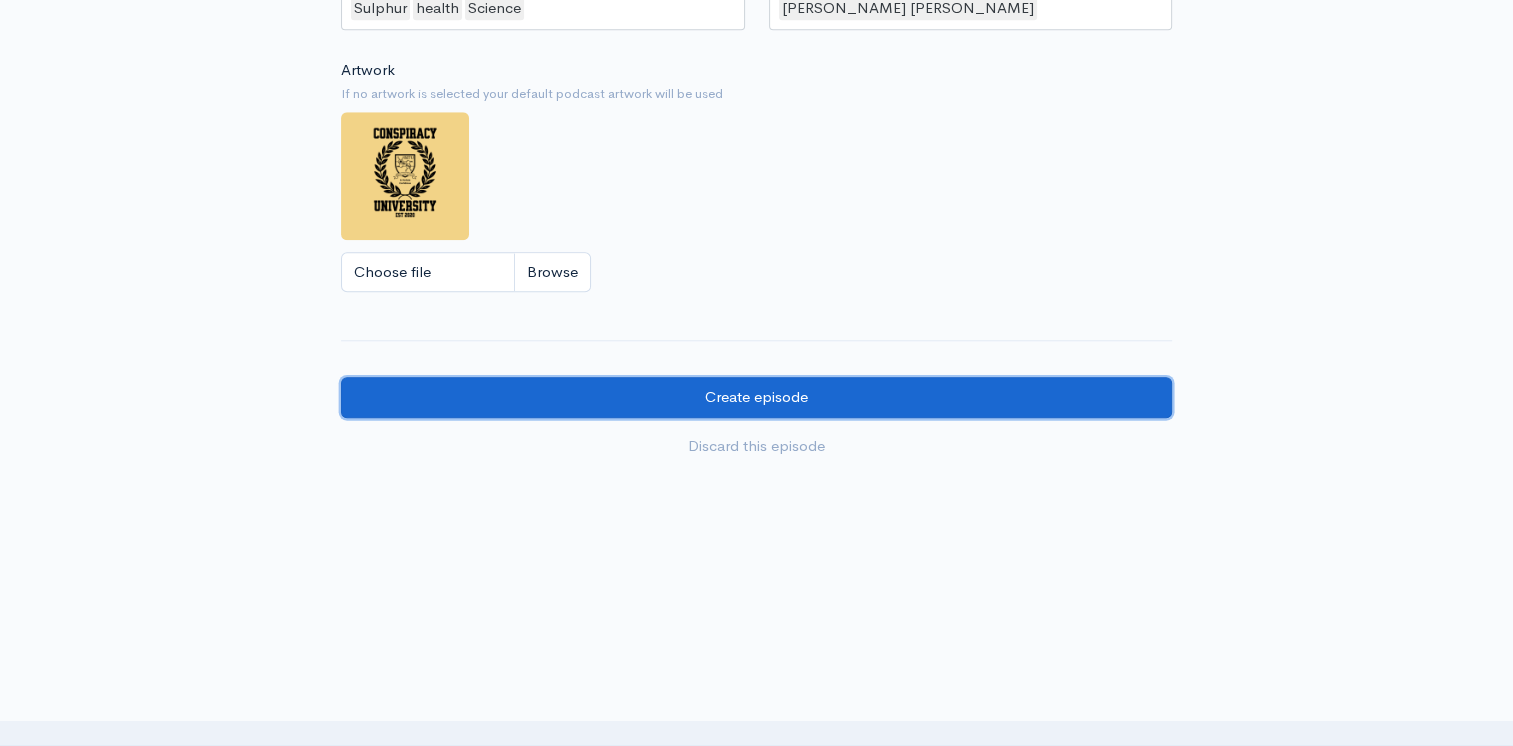 click on "Create episode" at bounding box center [756, 397] 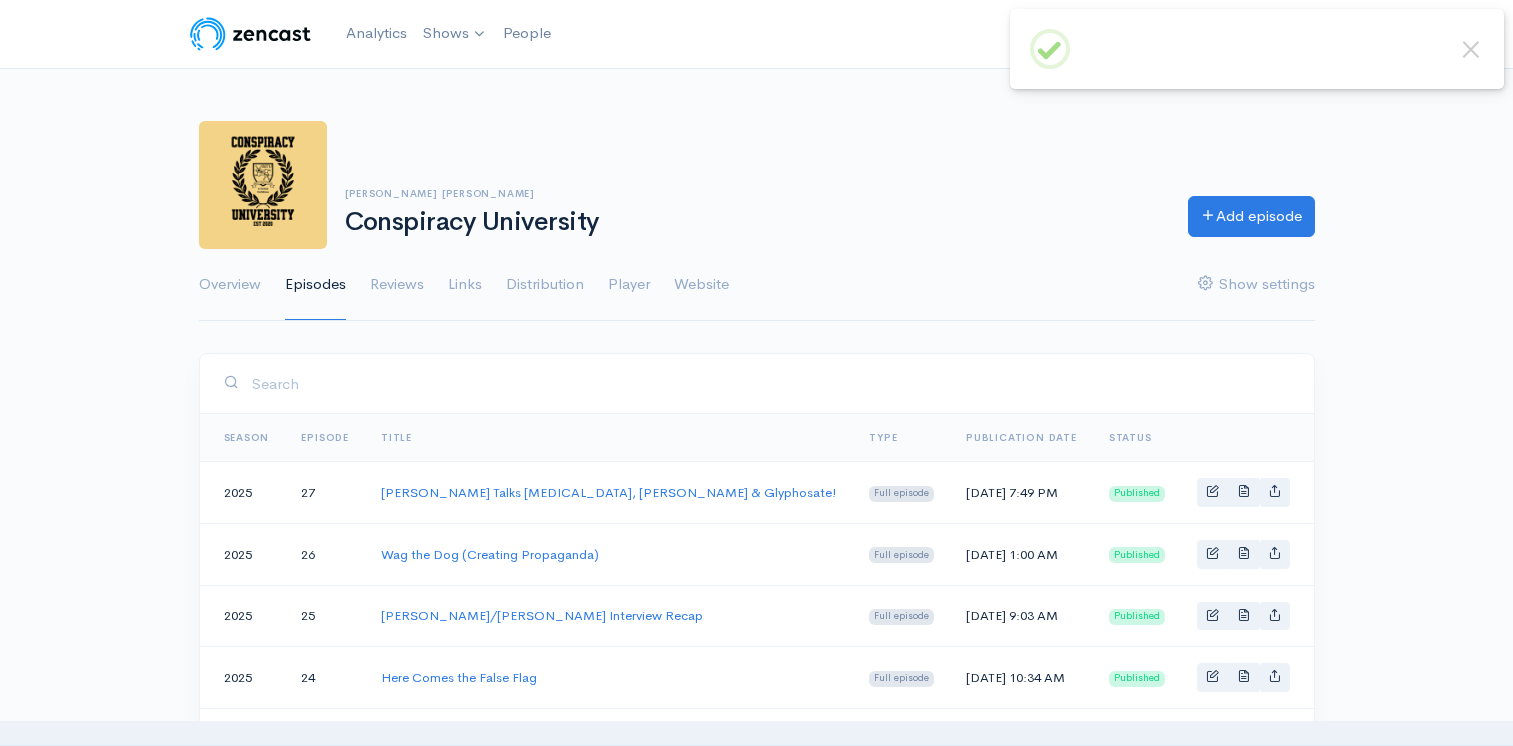 scroll, scrollTop: 0, scrollLeft: 0, axis: both 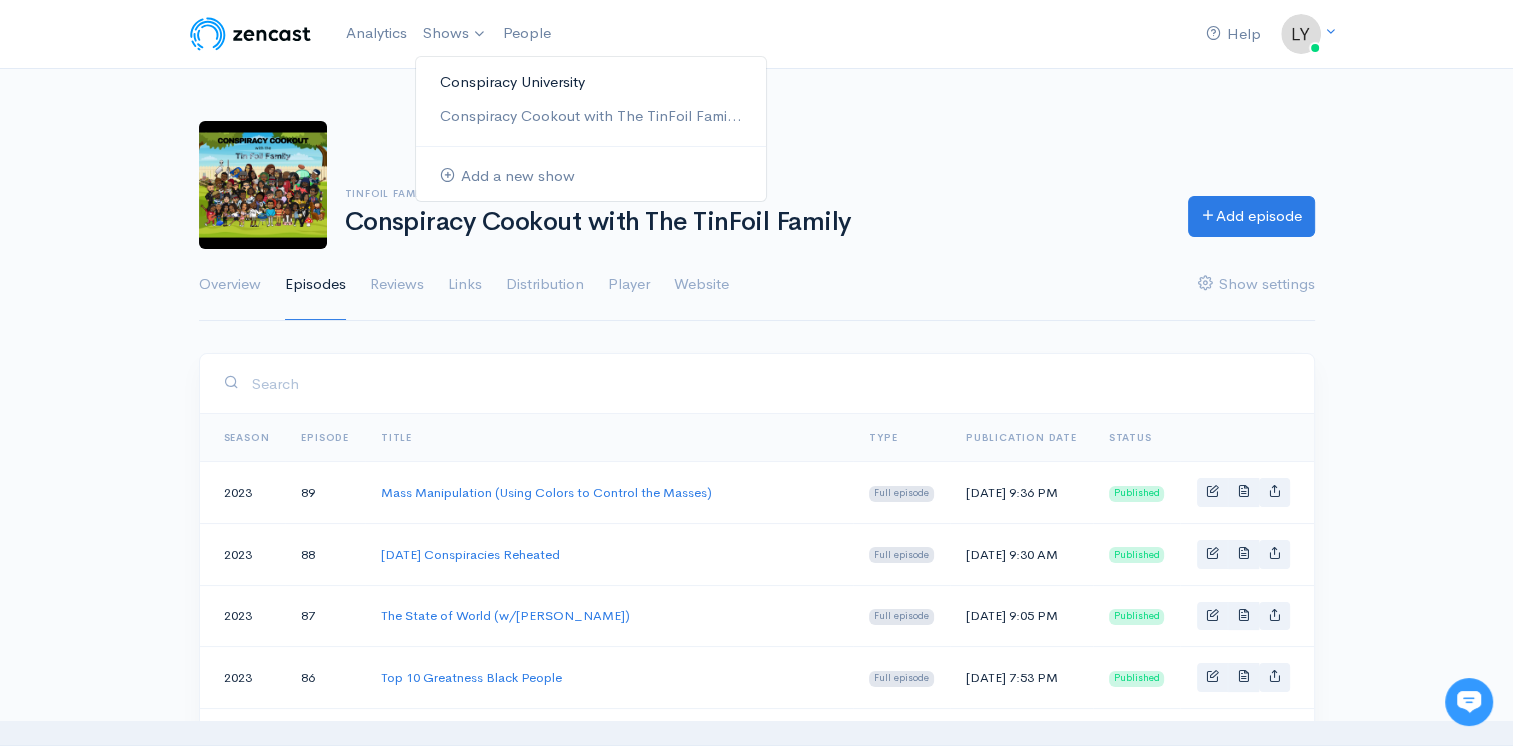 click on "Conspiracy University" at bounding box center [591, 82] 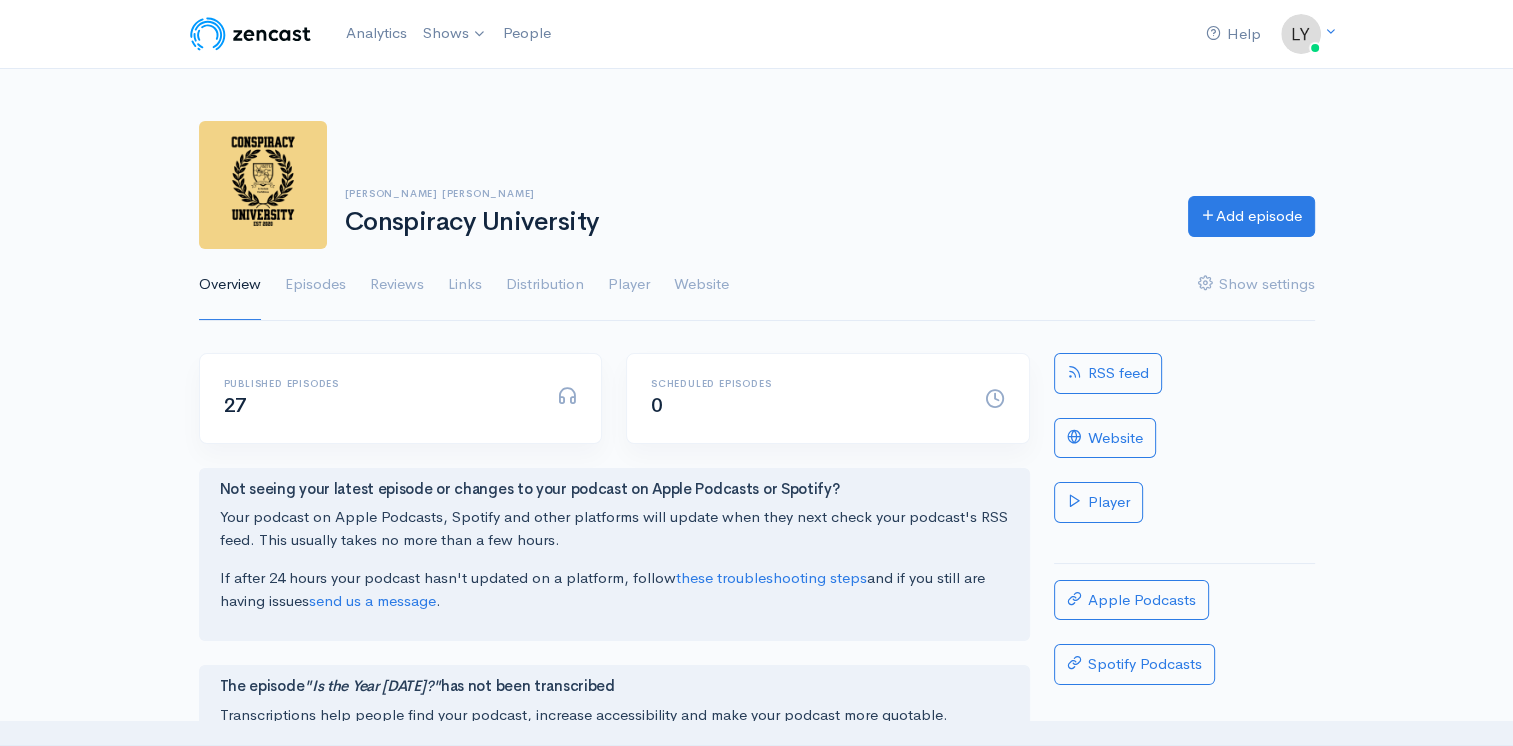 scroll, scrollTop: 0, scrollLeft: 0, axis: both 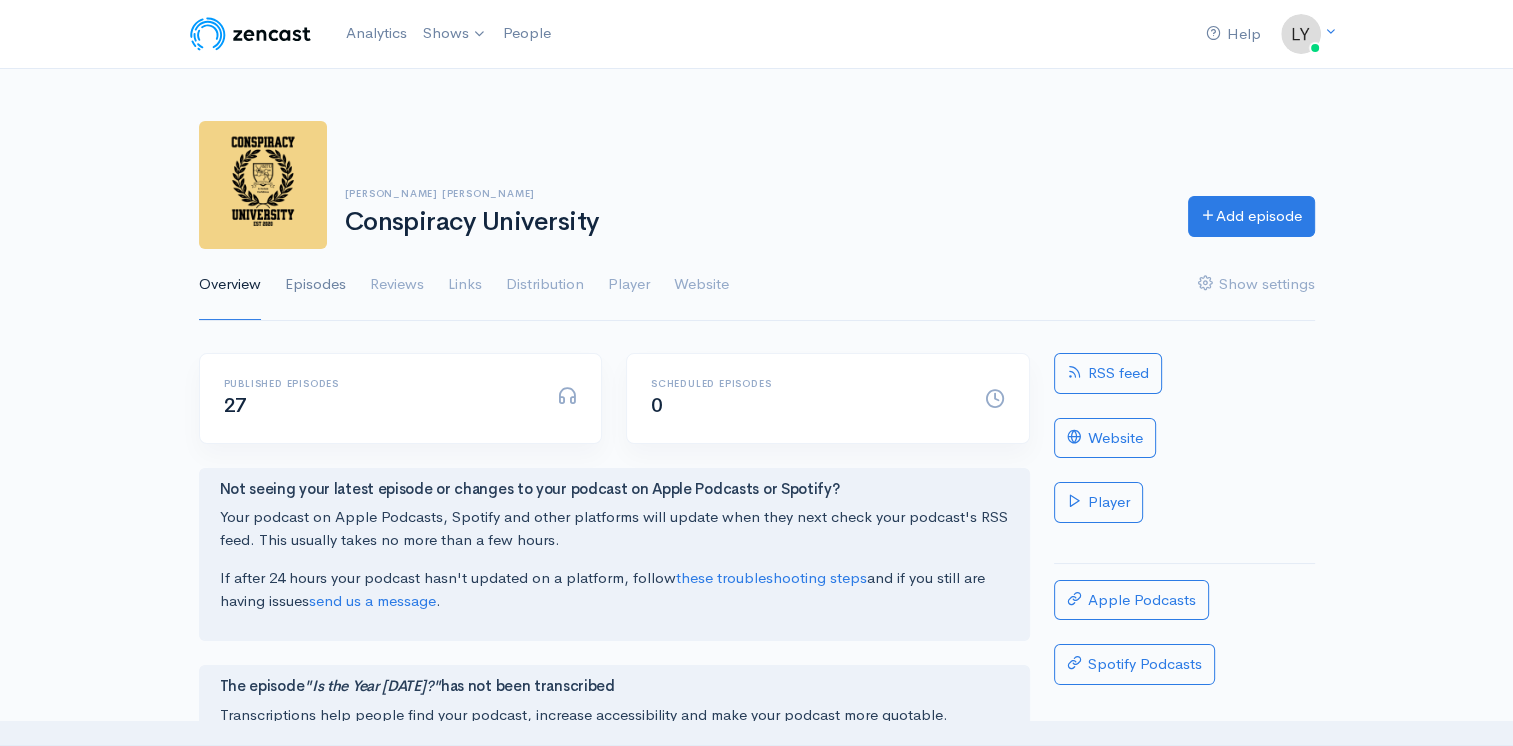 click on "Episodes" at bounding box center [315, 285] 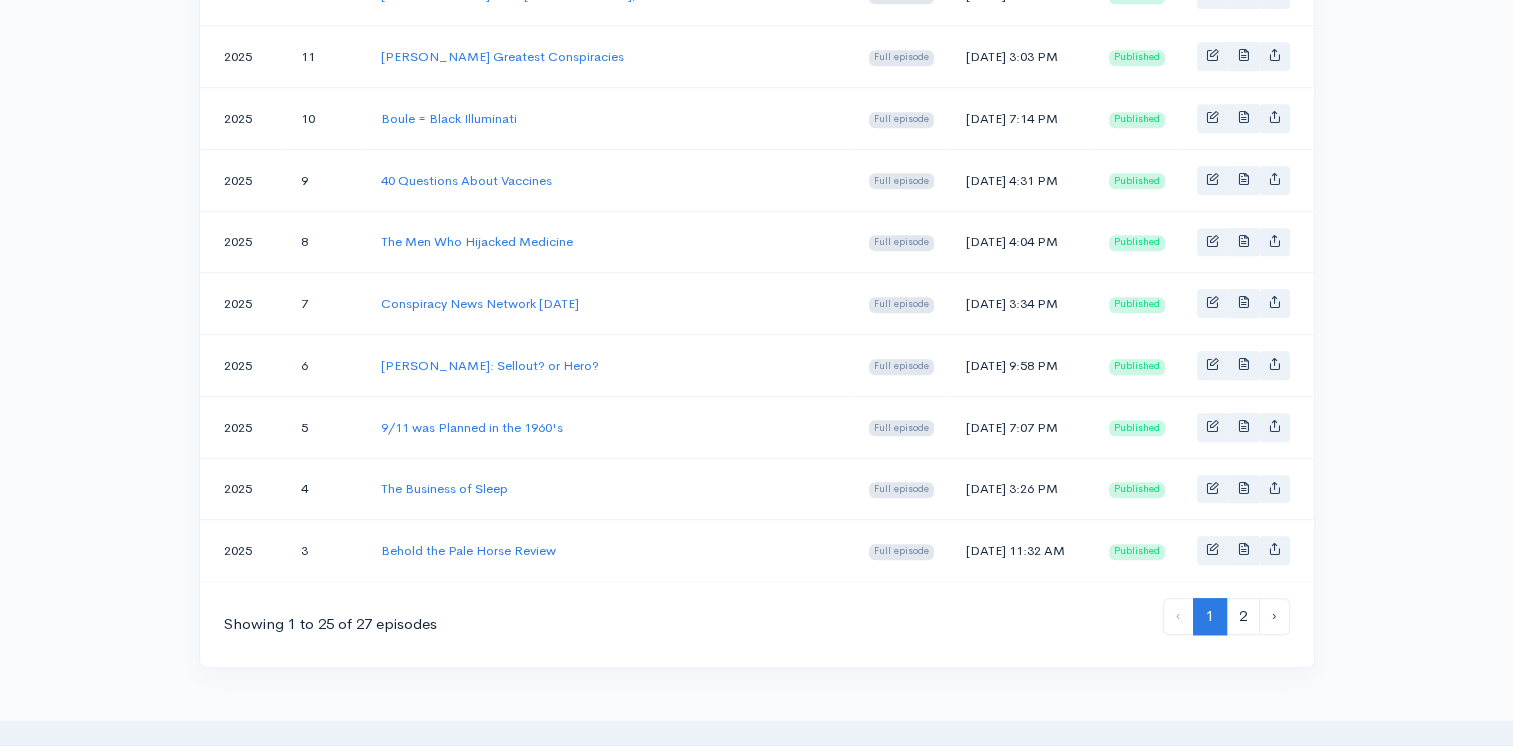 scroll, scrollTop: 1400, scrollLeft: 0, axis: vertical 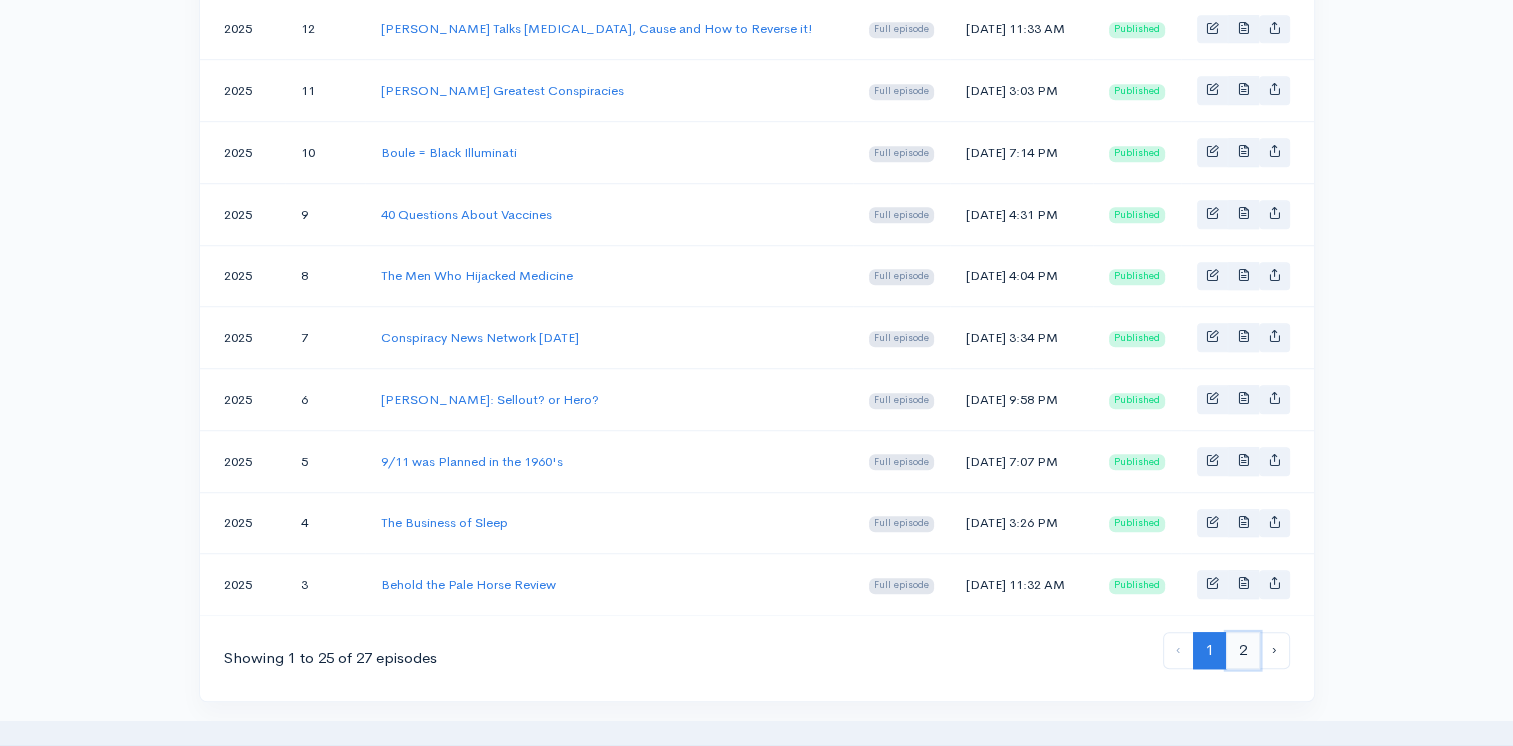 click on "2" at bounding box center [1243, 650] 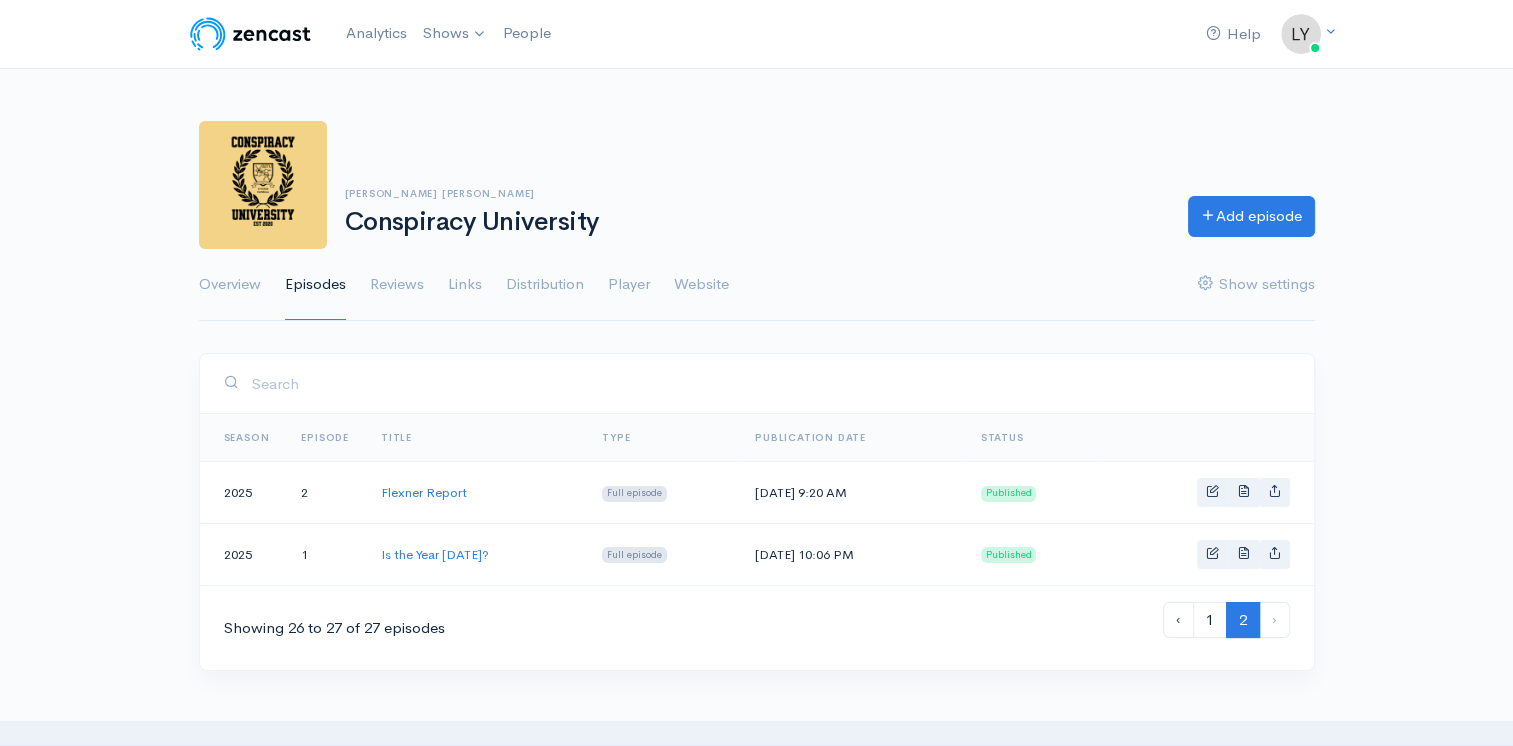 scroll, scrollTop: 0, scrollLeft: 0, axis: both 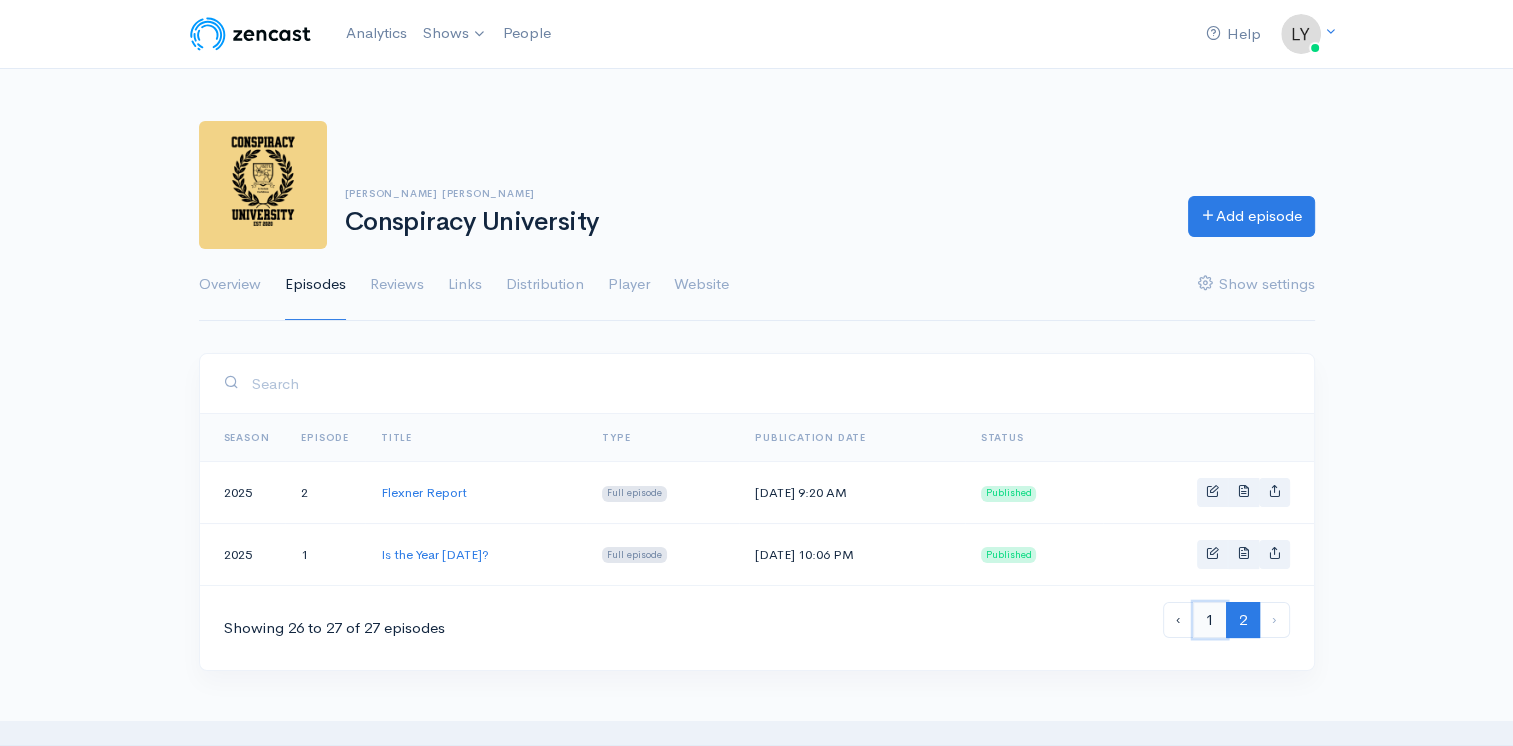 click on "1" at bounding box center (1210, 620) 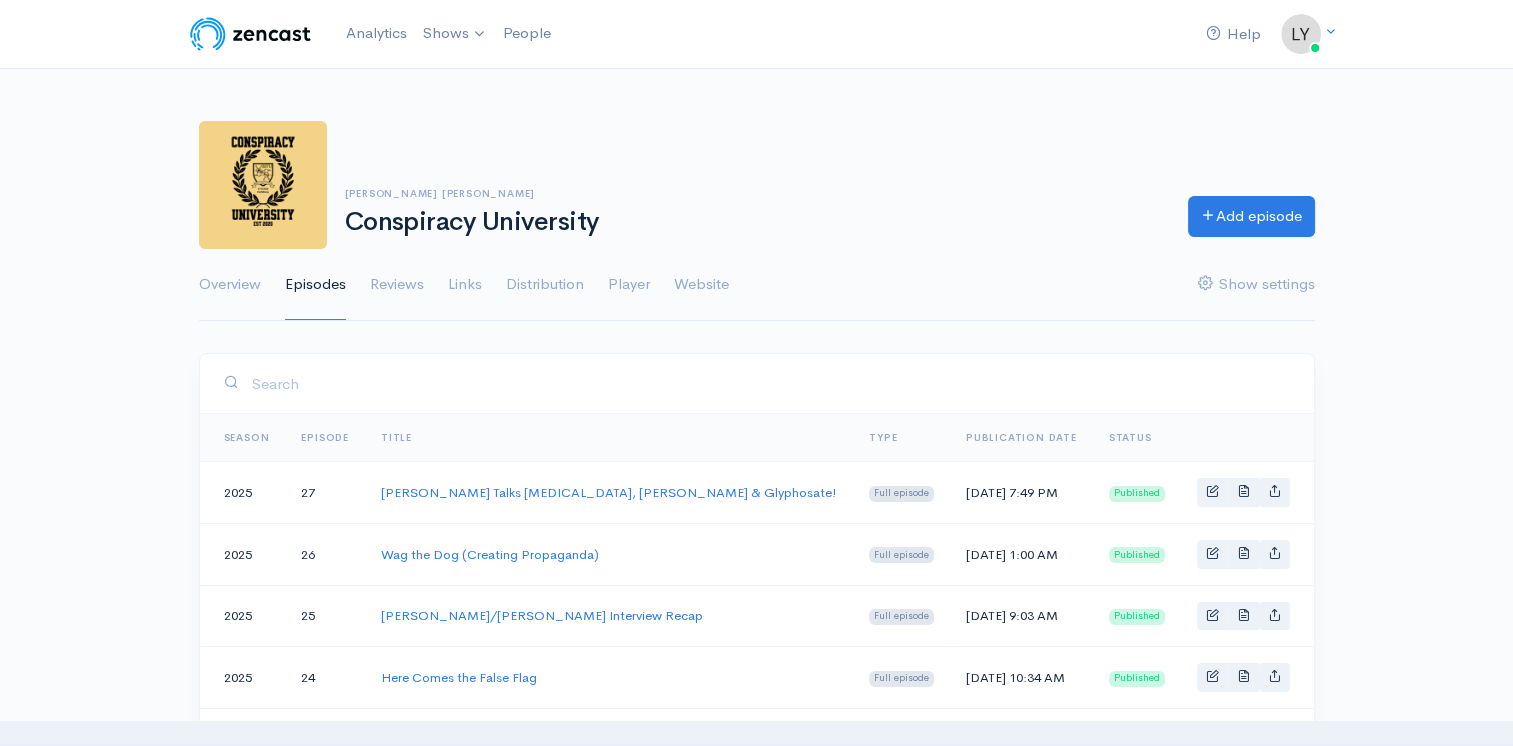 scroll, scrollTop: 0, scrollLeft: 0, axis: both 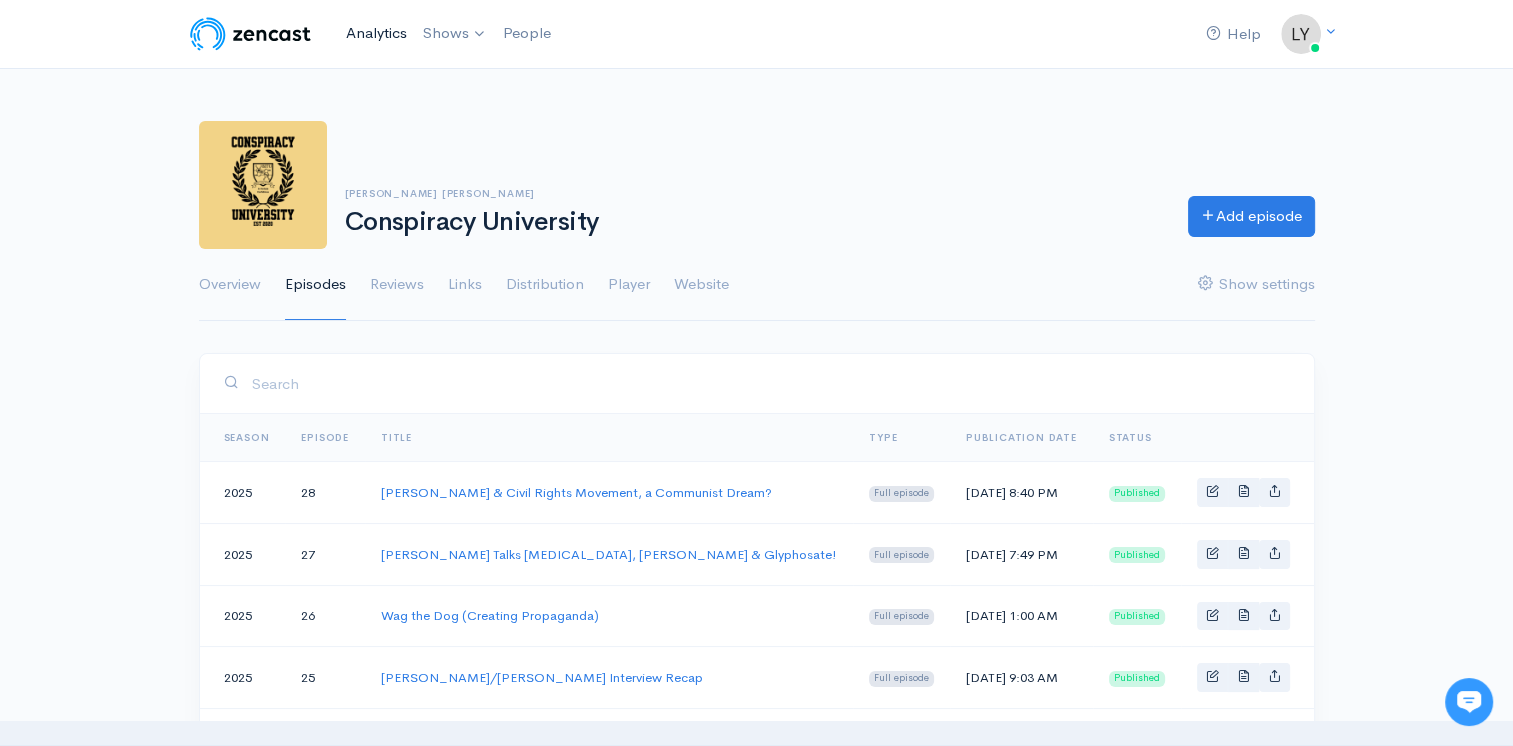 click on "Analytics" at bounding box center (376, 33) 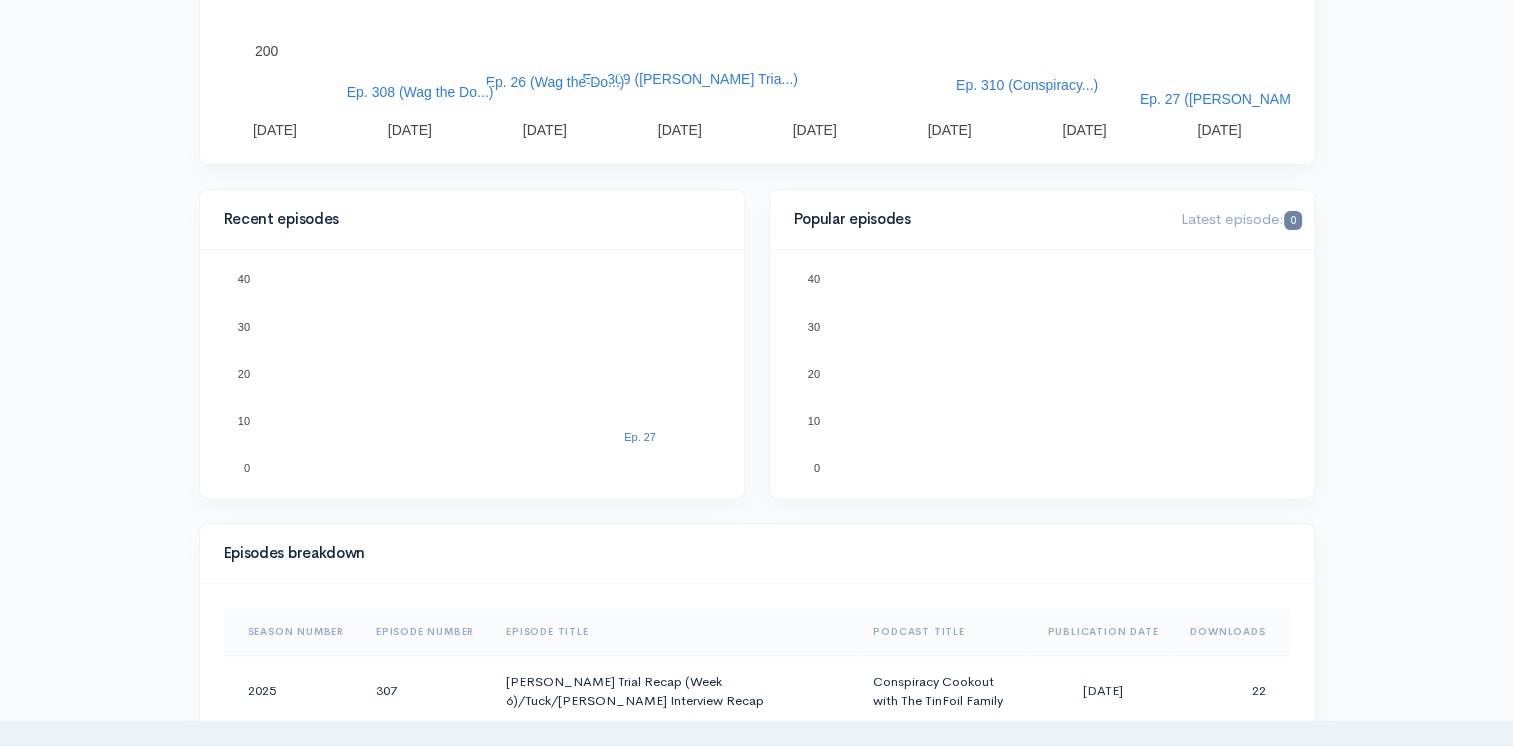 scroll, scrollTop: 0, scrollLeft: 0, axis: both 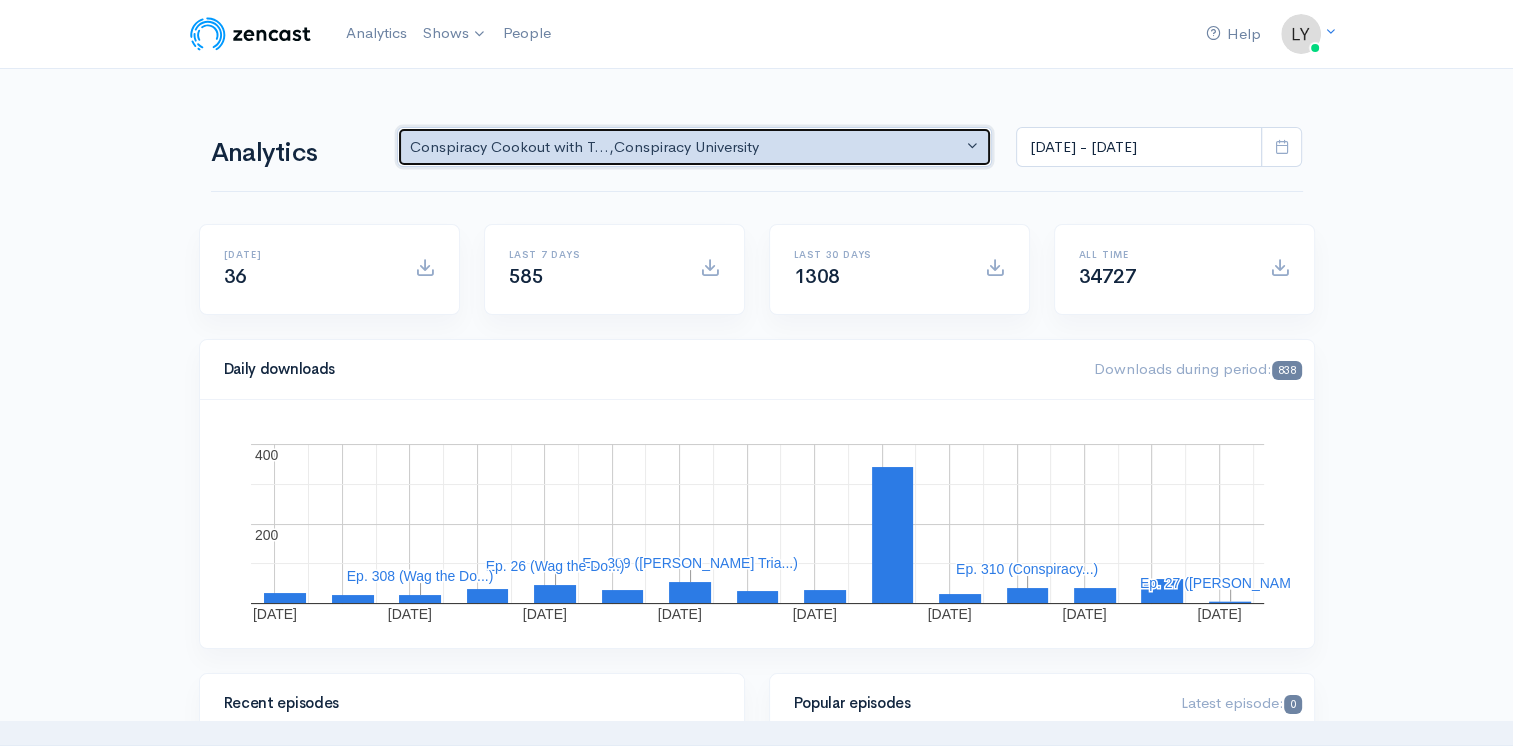 click on "Conspiracy Cookout with T... ,  Conspiracy University" at bounding box center (686, 147) 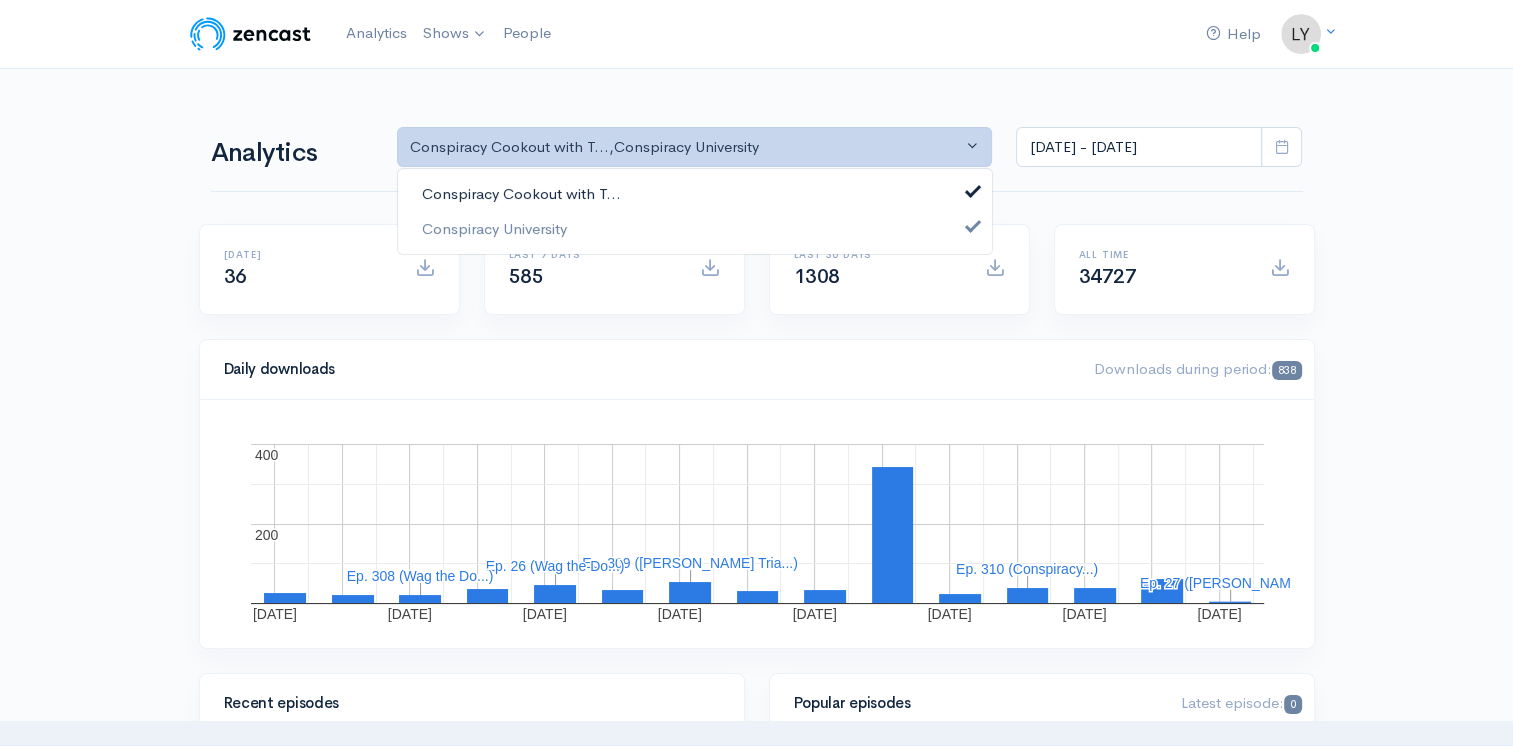 click on "Conspiracy Cookout with T..." at bounding box center [521, 194] 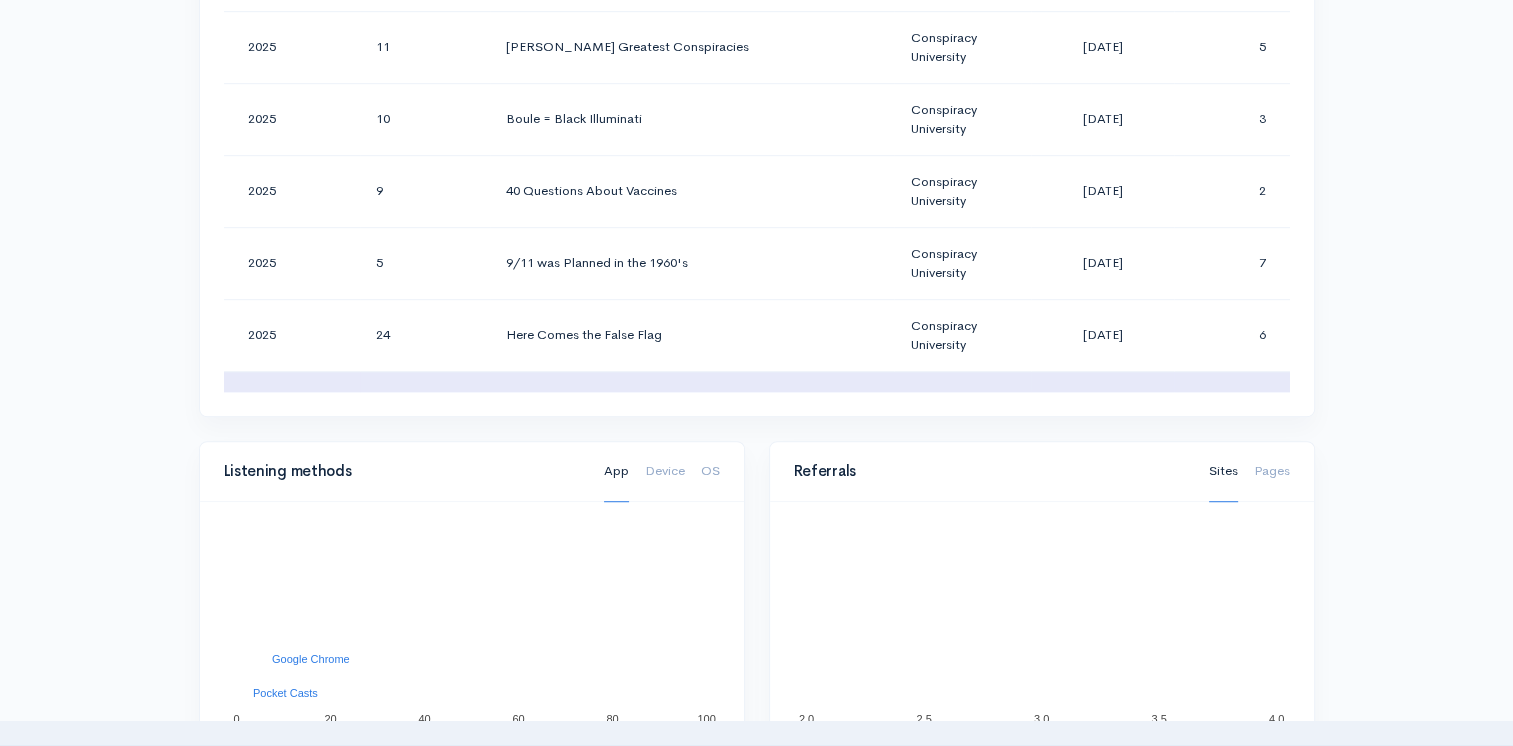 scroll, scrollTop: 1000, scrollLeft: 0, axis: vertical 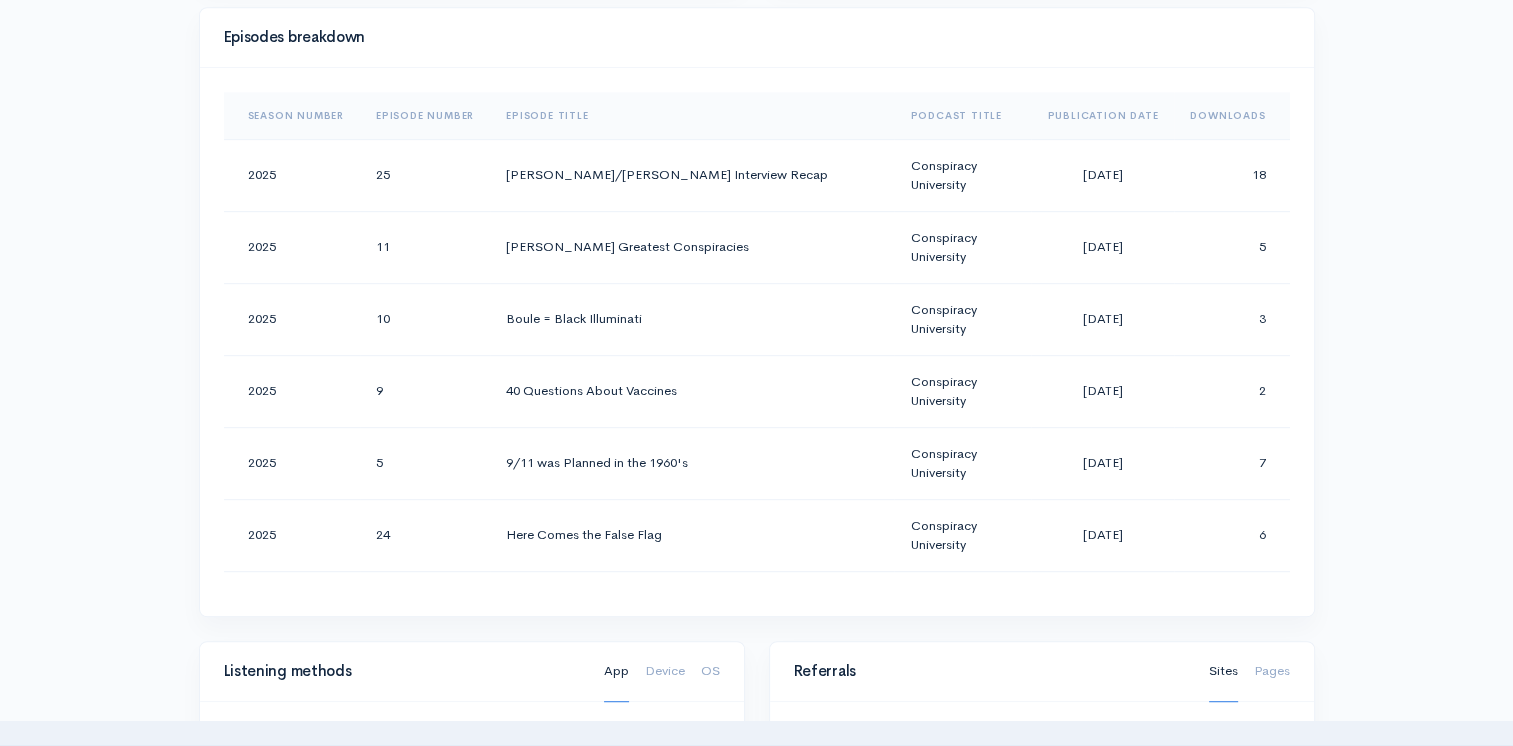 click on "Downloads" at bounding box center [1231, 116] 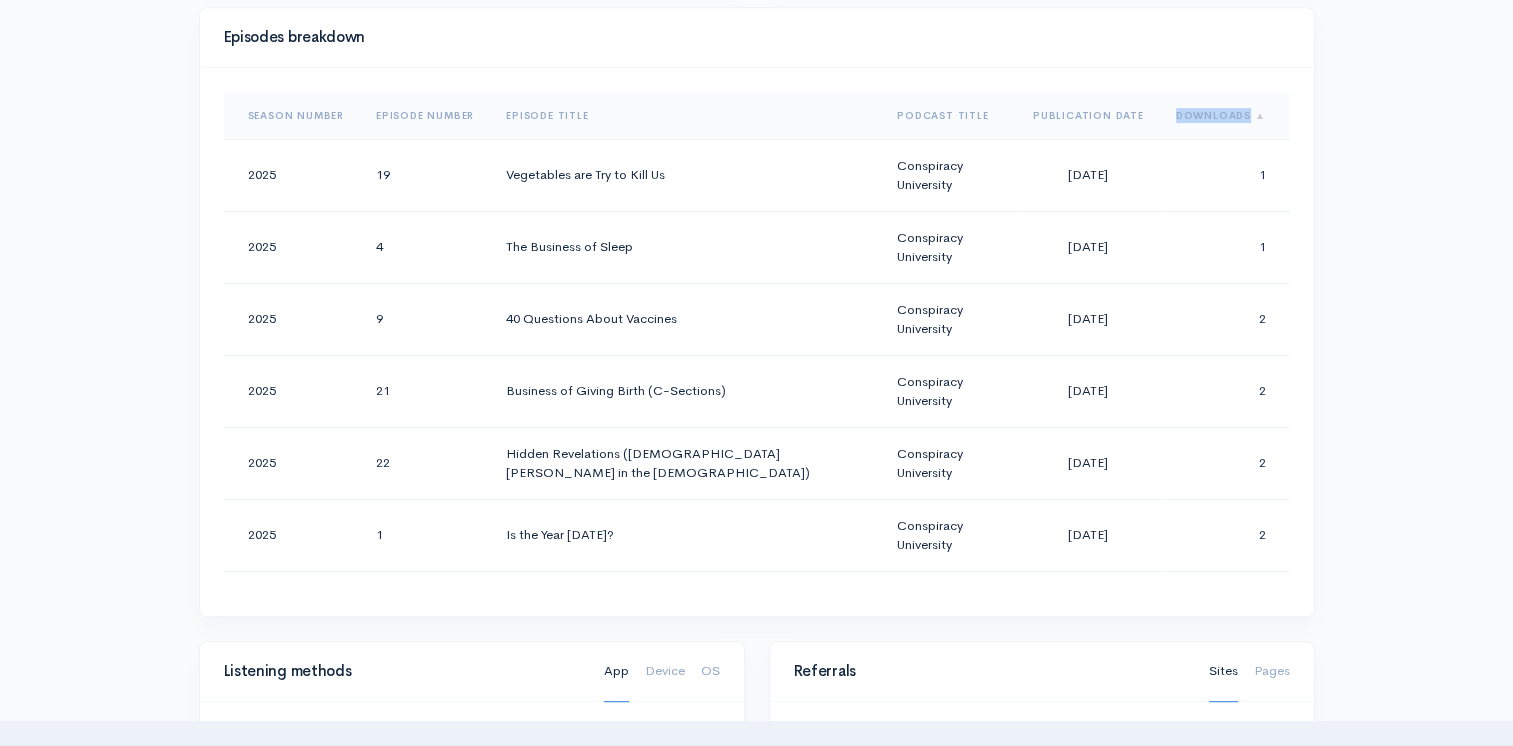 click on "Downloads" at bounding box center [1225, 116] 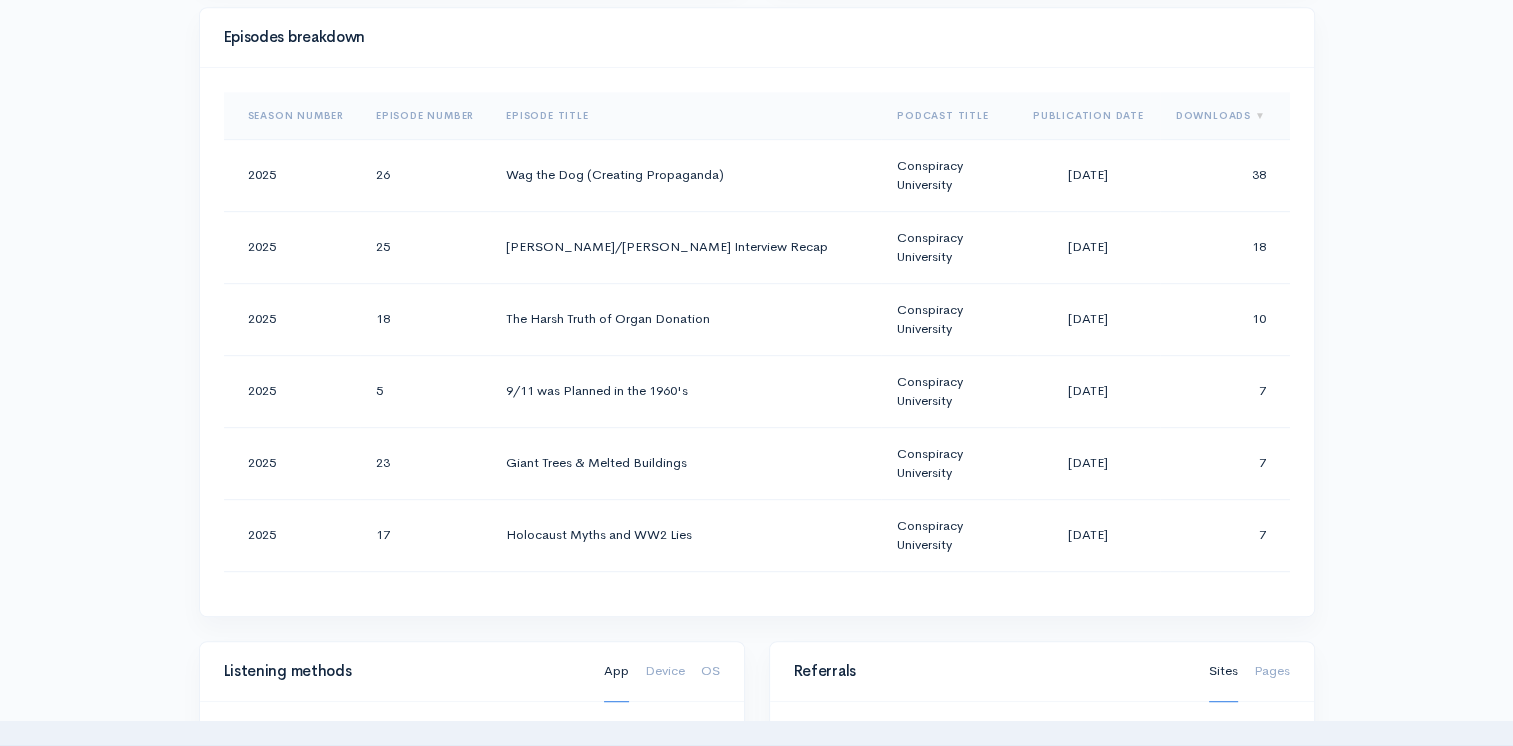 drag, startPoint x: 1208, startPoint y: 113, endPoint x: 1452, endPoint y: 258, distance: 283.8327 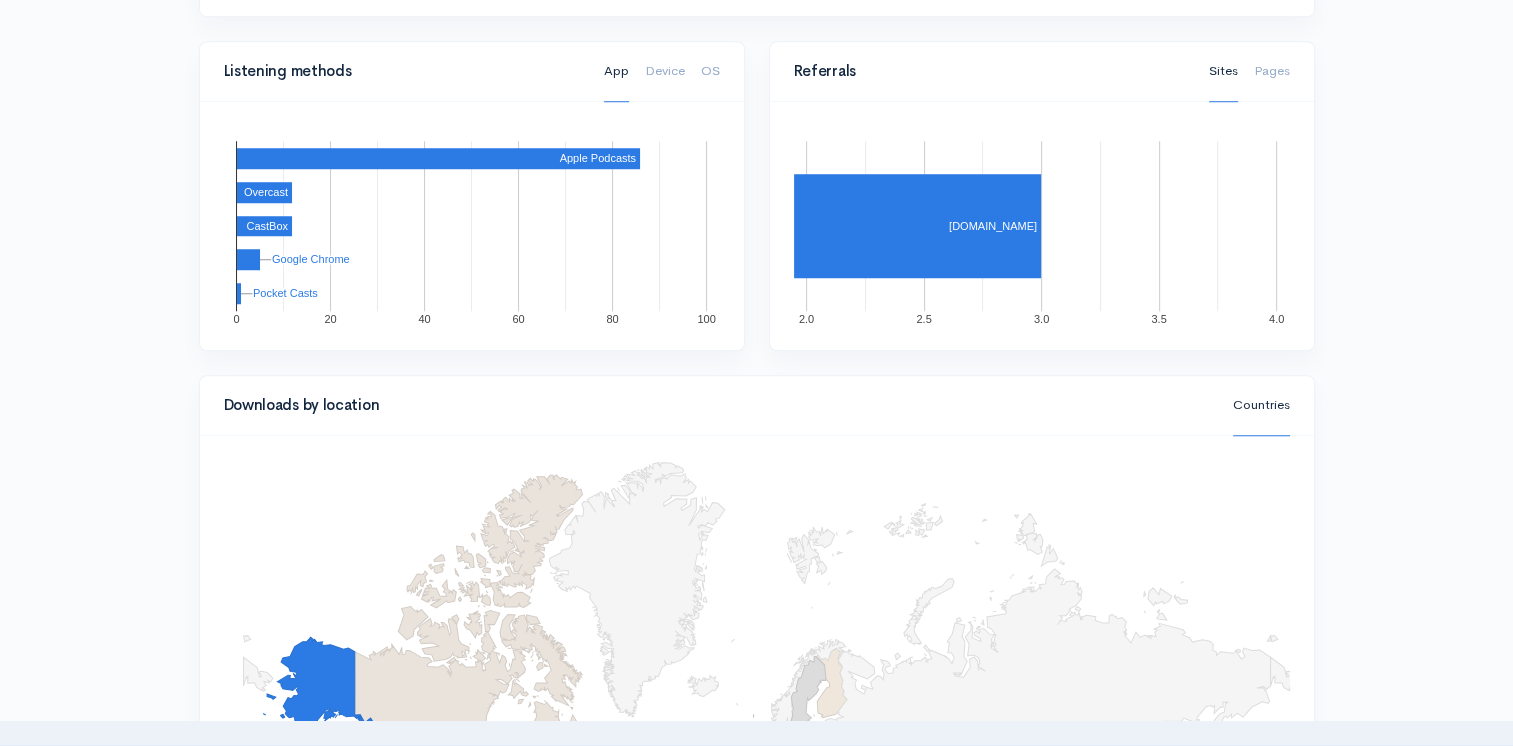 scroll, scrollTop: 1000, scrollLeft: 0, axis: vertical 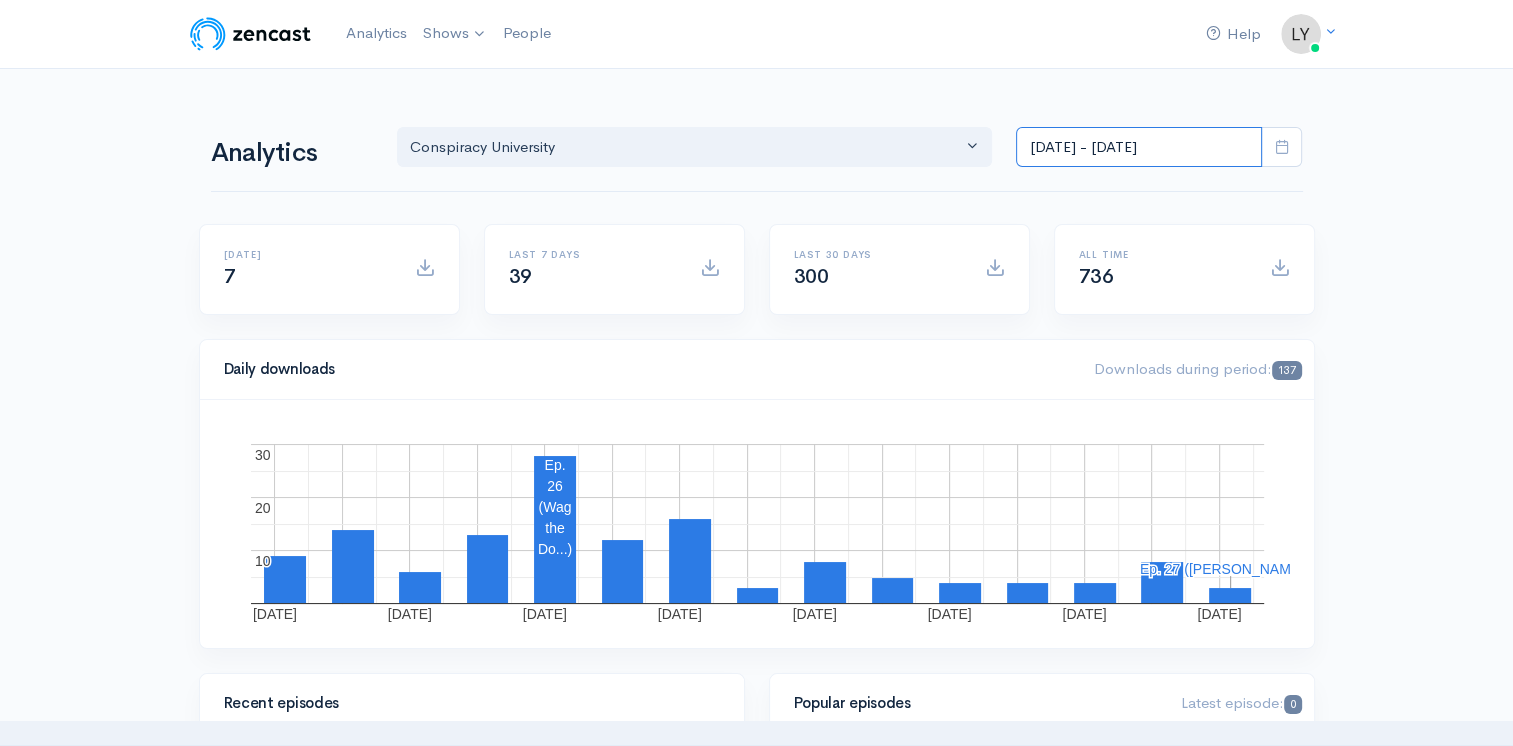 click on "[DATE] - [DATE]" at bounding box center (1139, 147) 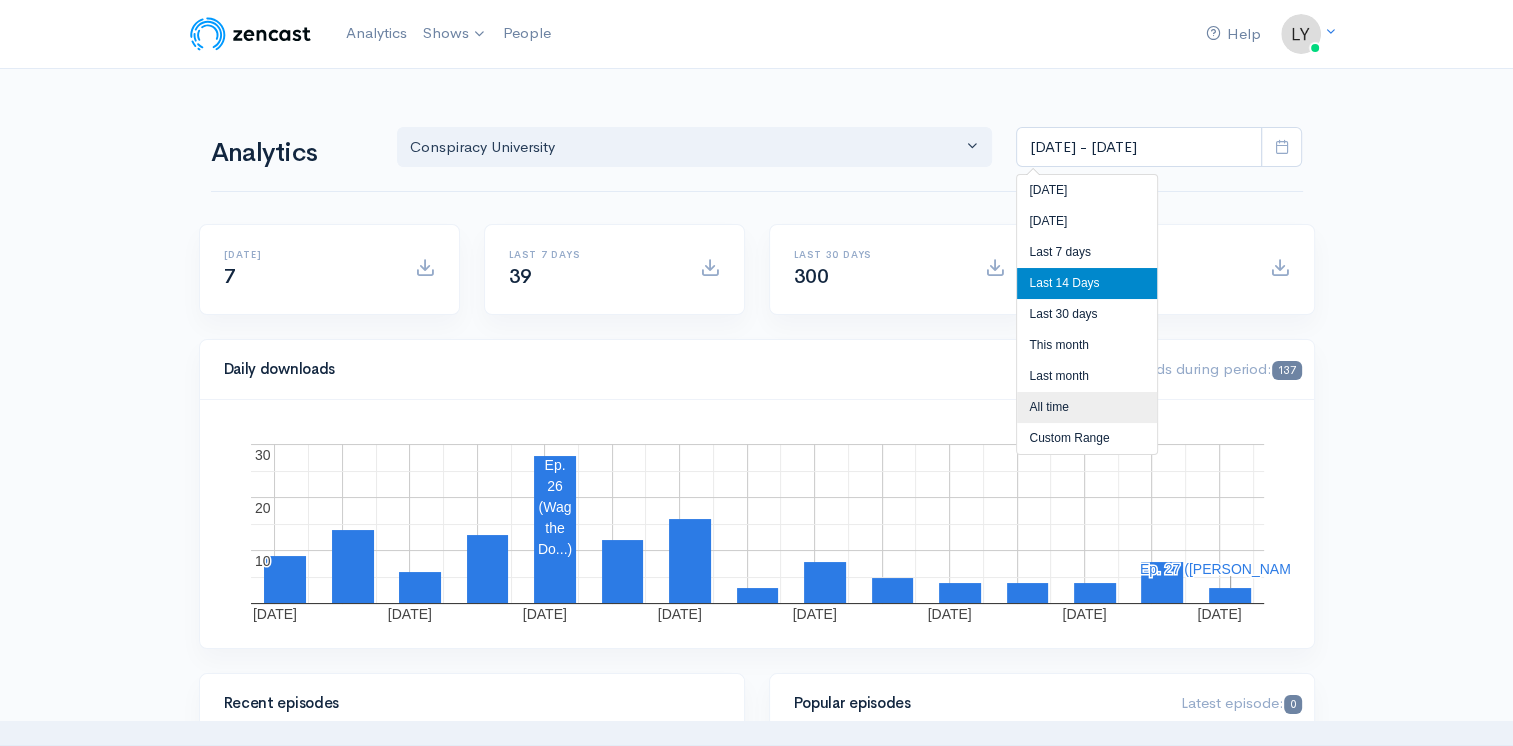 click on "All time" at bounding box center [1087, 407] 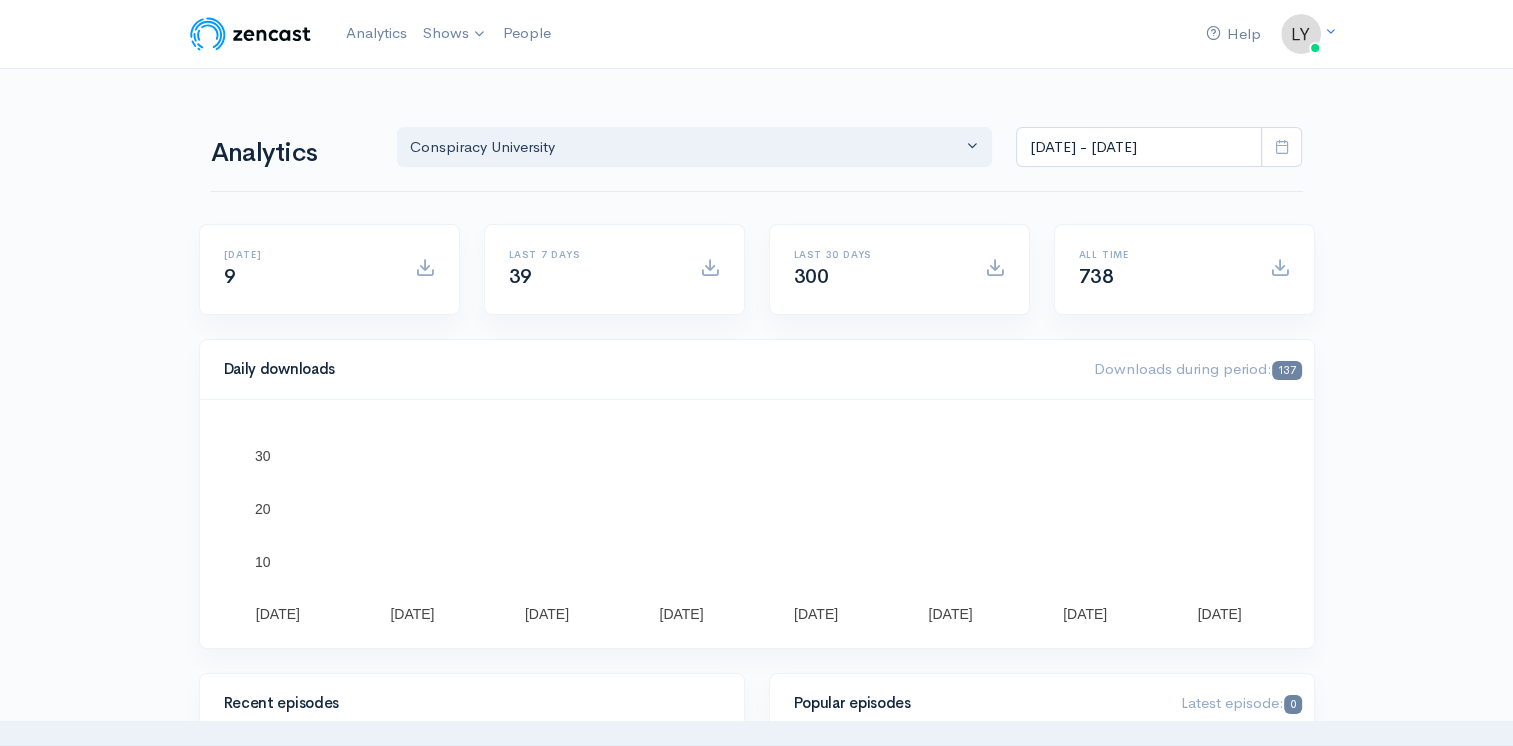 scroll, scrollTop: 0, scrollLeft: 0, axis: both 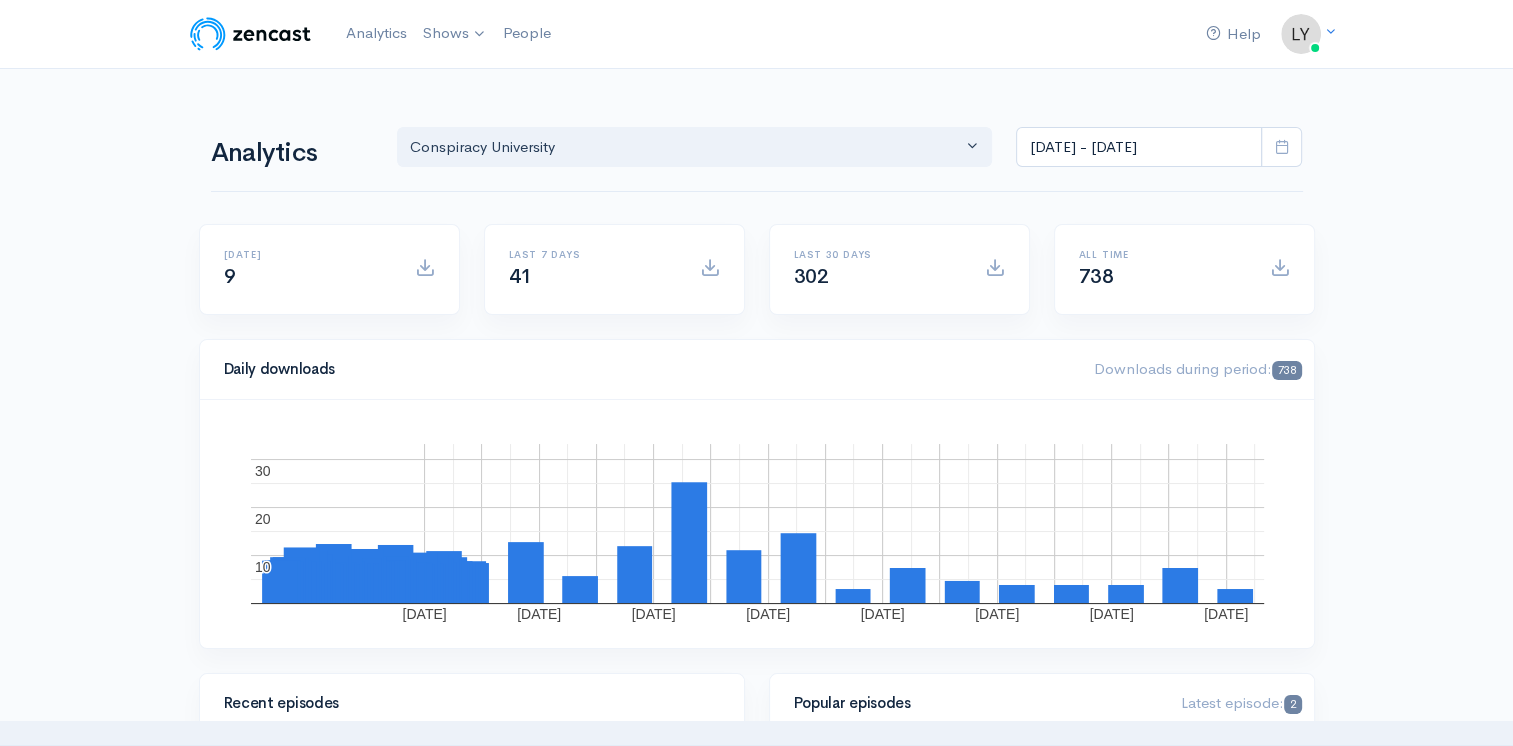 click on "Help
Notifications
View all
Your profile   Team settings     Default team   Current     Logout
Analytics
Shows
Conspiracy University
Conspiracy Cookout with The TinFoil Fami...
Add a new show
People
Analytics
Conspiracy Cookout with T... Conspiracy University Conspiracy University   Conspiracy Cookout with T... Conspiracy University   Jun 1, 2022 - Jul 7, 2025
Today
9
Last 7 days
41
Last 30 days
302
All time
738" at bounding box center [756, 1417] 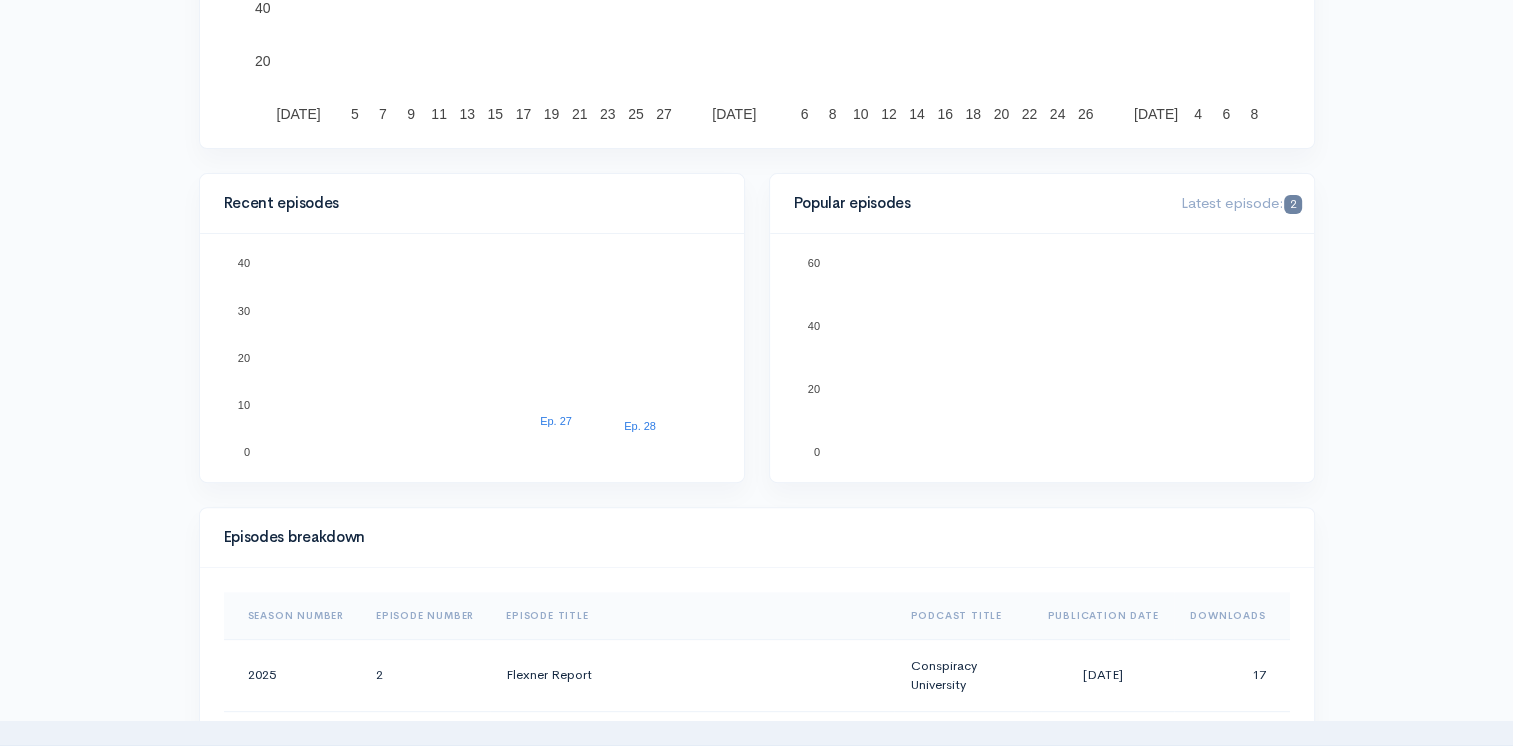 scroll, scrollTop: 1000, scrollLeft: 0, axis: vertical 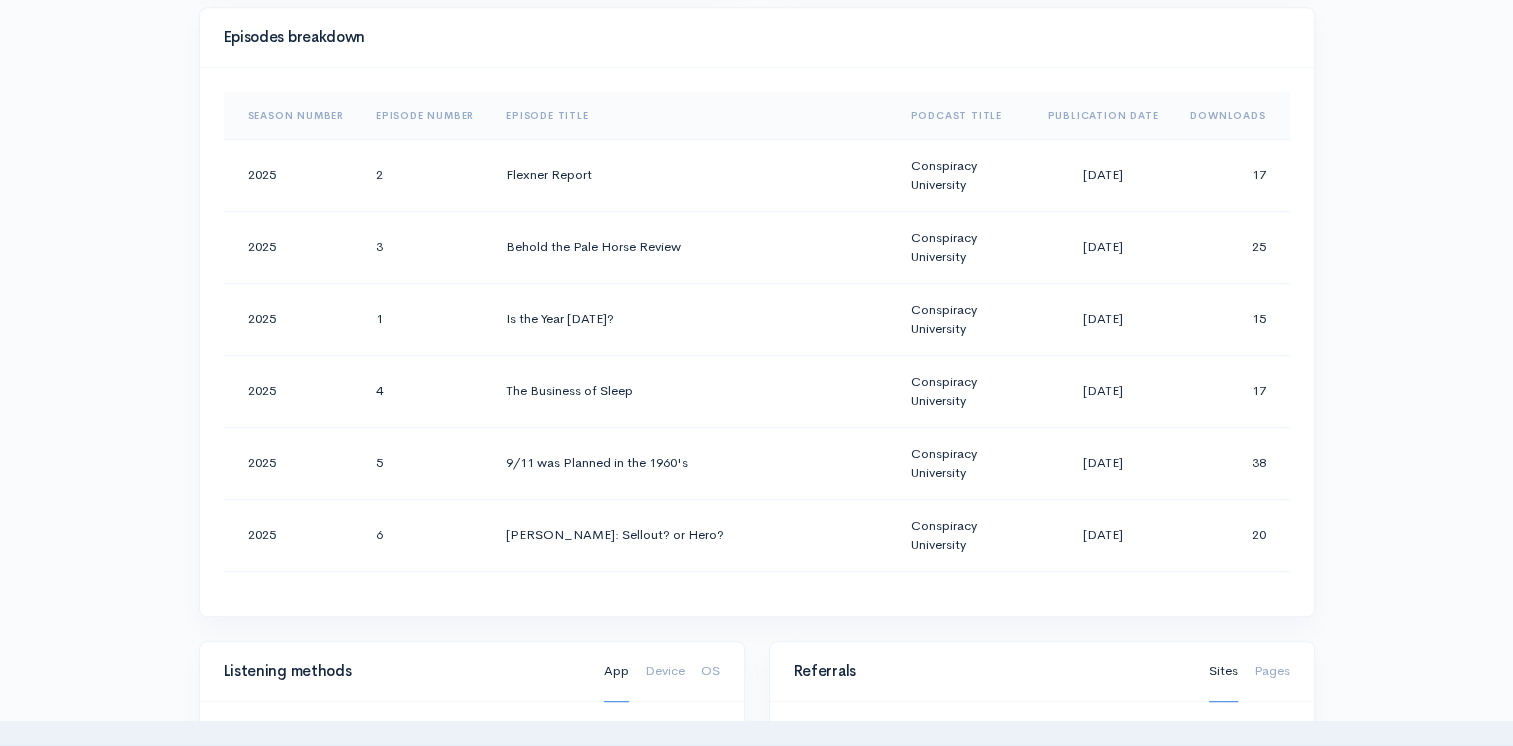 click on "Downloads" at bounding box center (1231, 116) 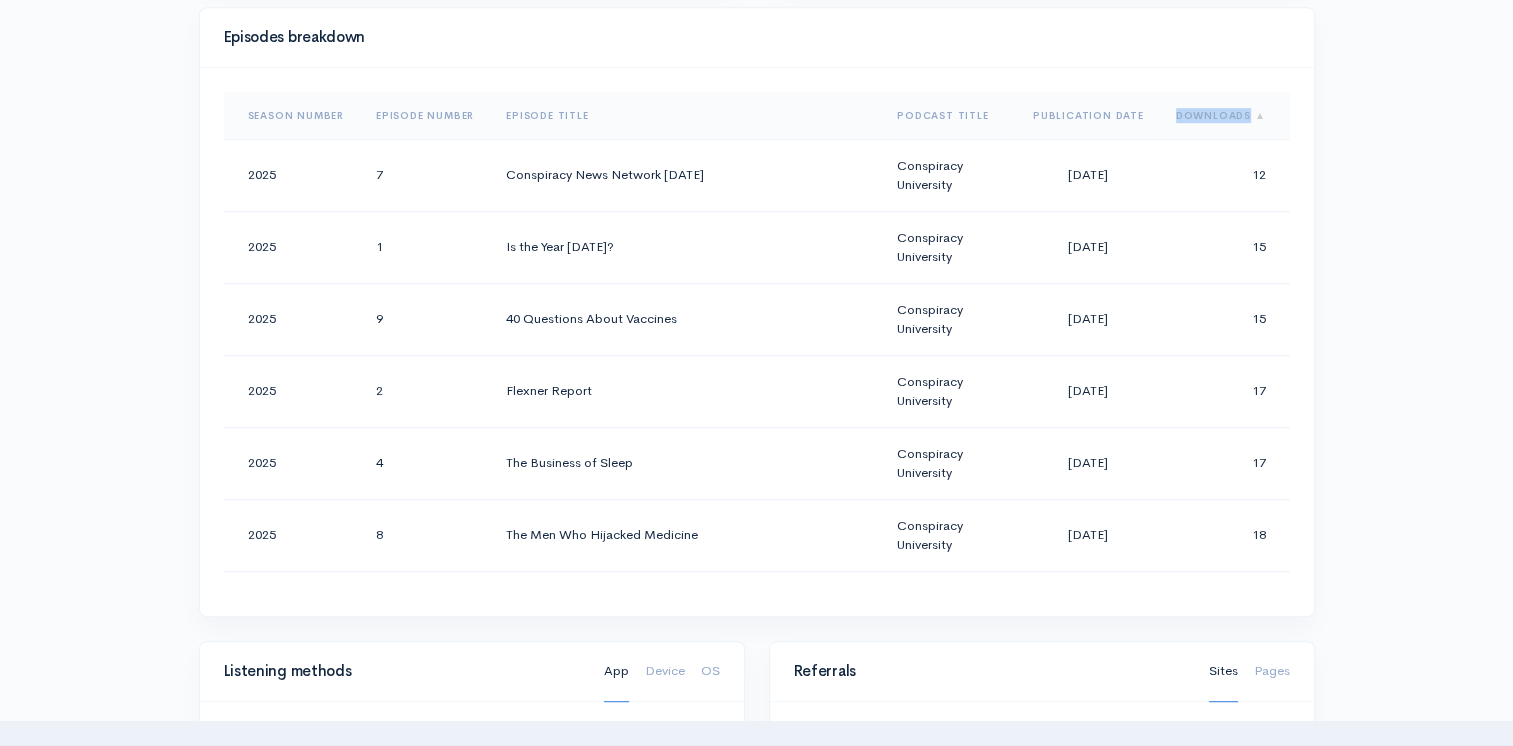click on "Downloads" at bounding box center [1225, 116] 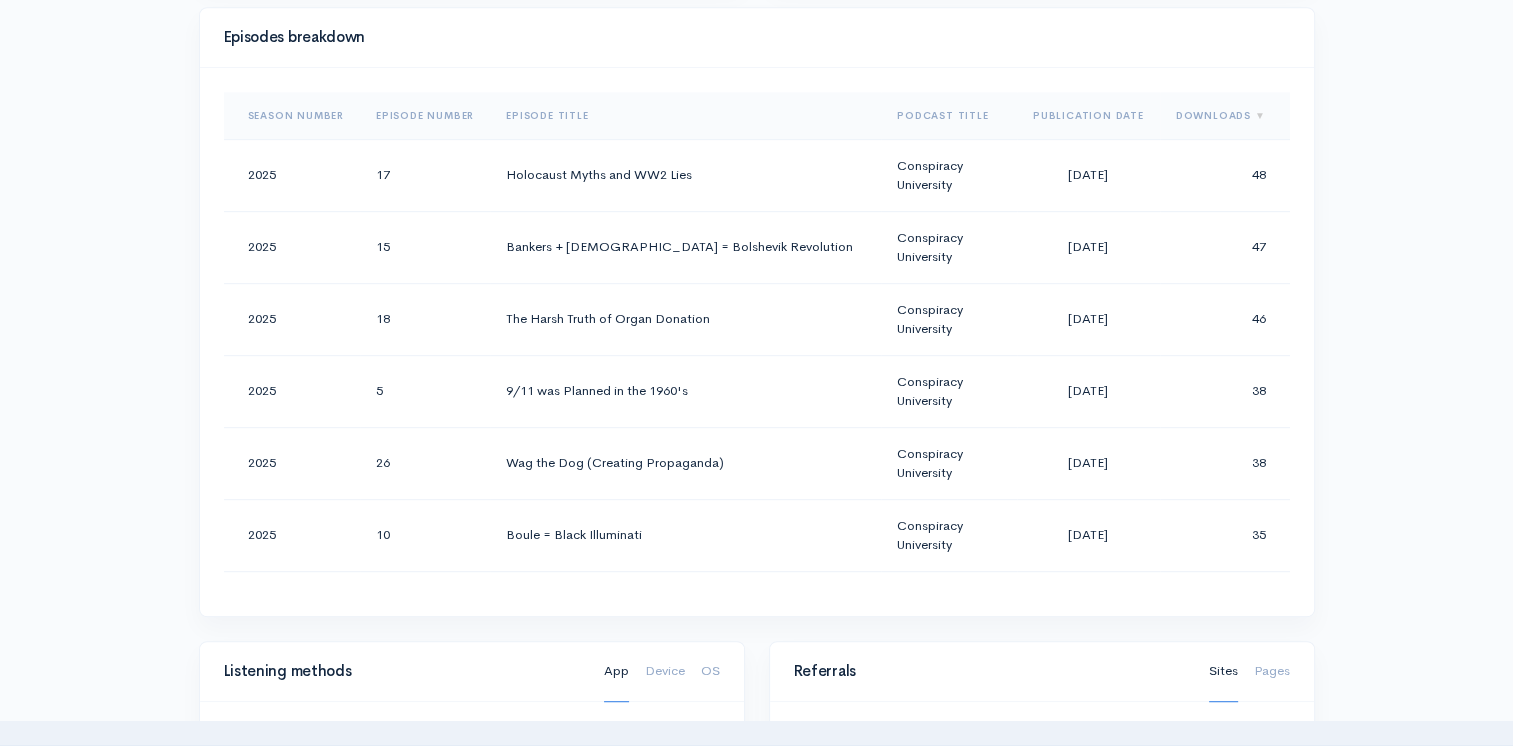 drag, startPoint x: 1176, startPoint y: 106, endPoint x: 1422, endPoint y: 225, distance: 273.27094 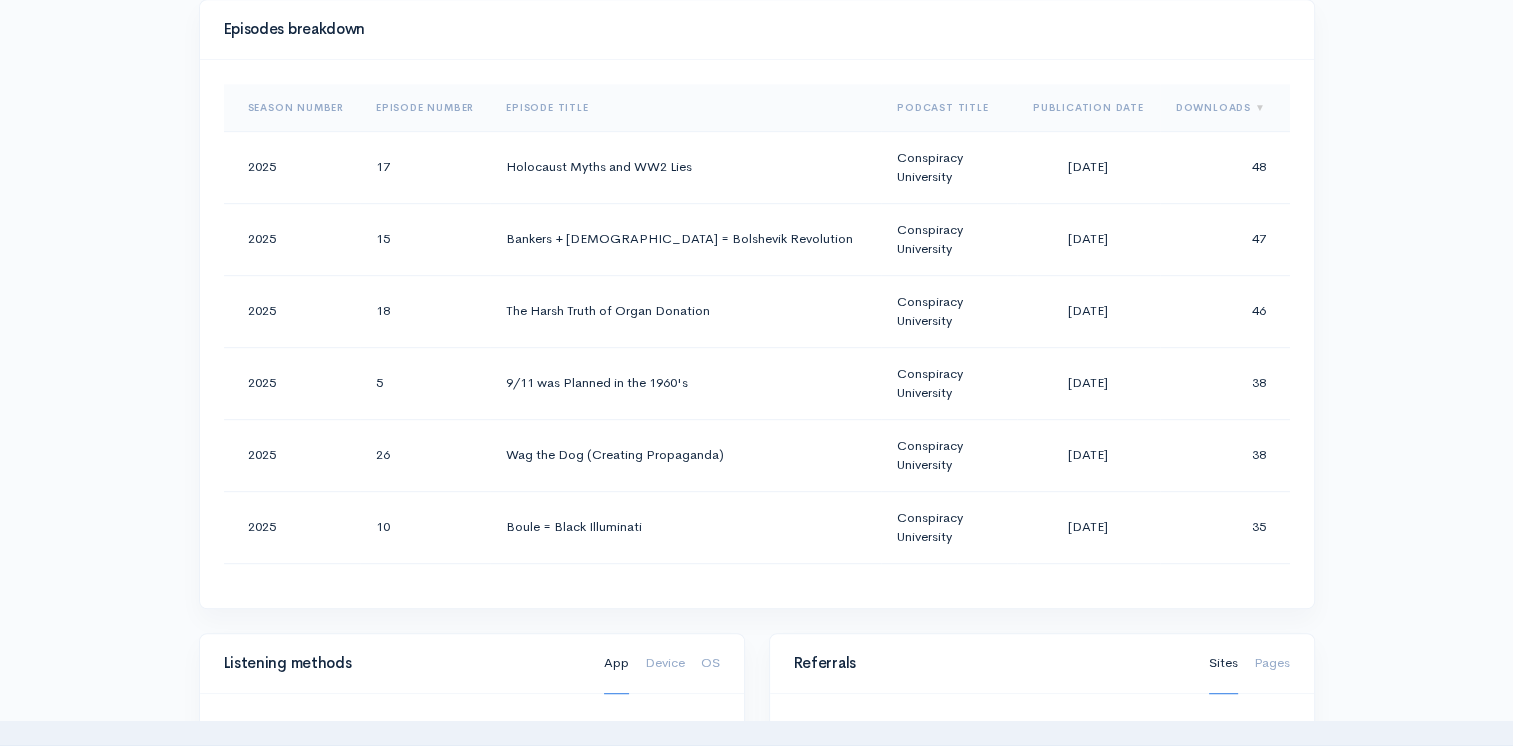 scroll, scrollTop: 1000, scrollLeft: 0, axis: vertical 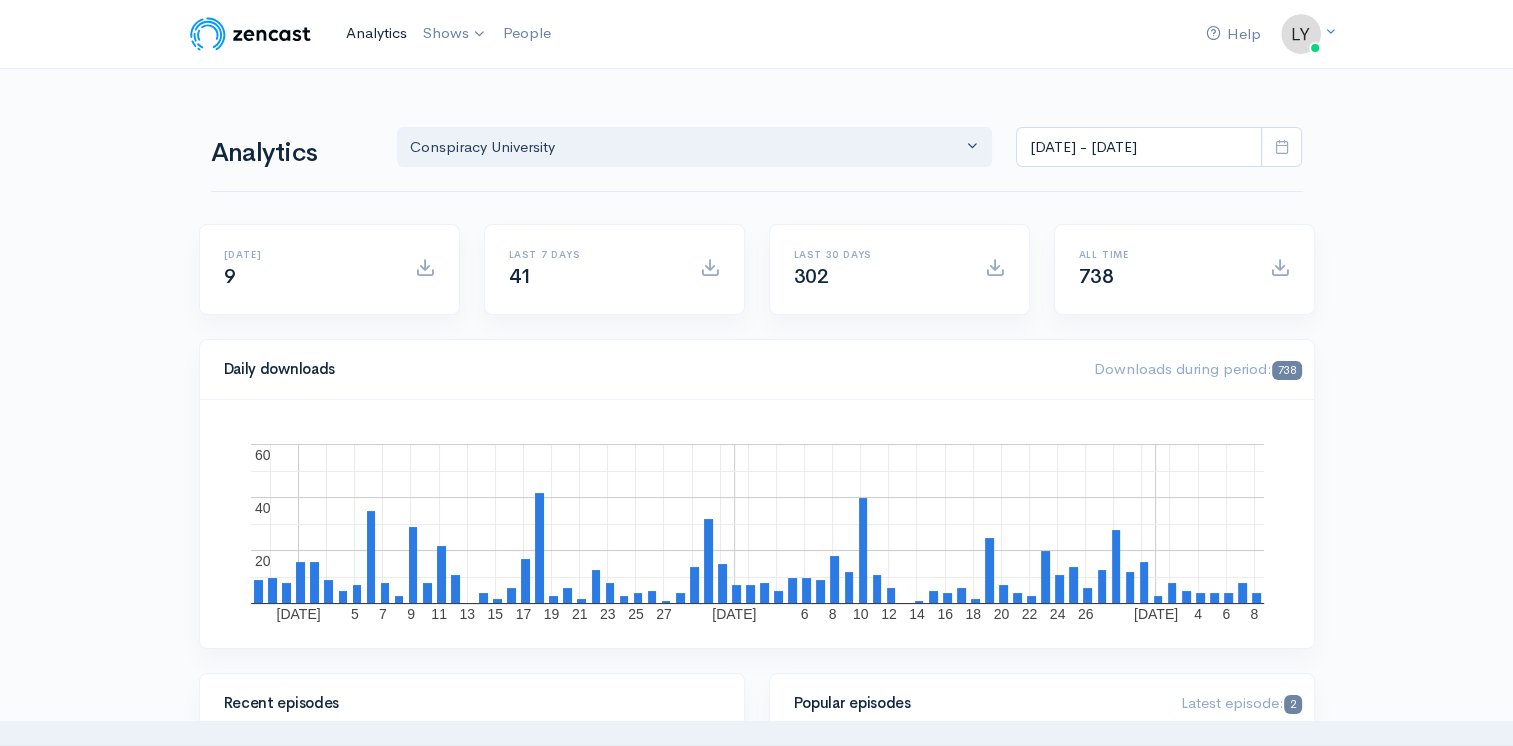 click on "Analytics" at bounding box center (376, 33) 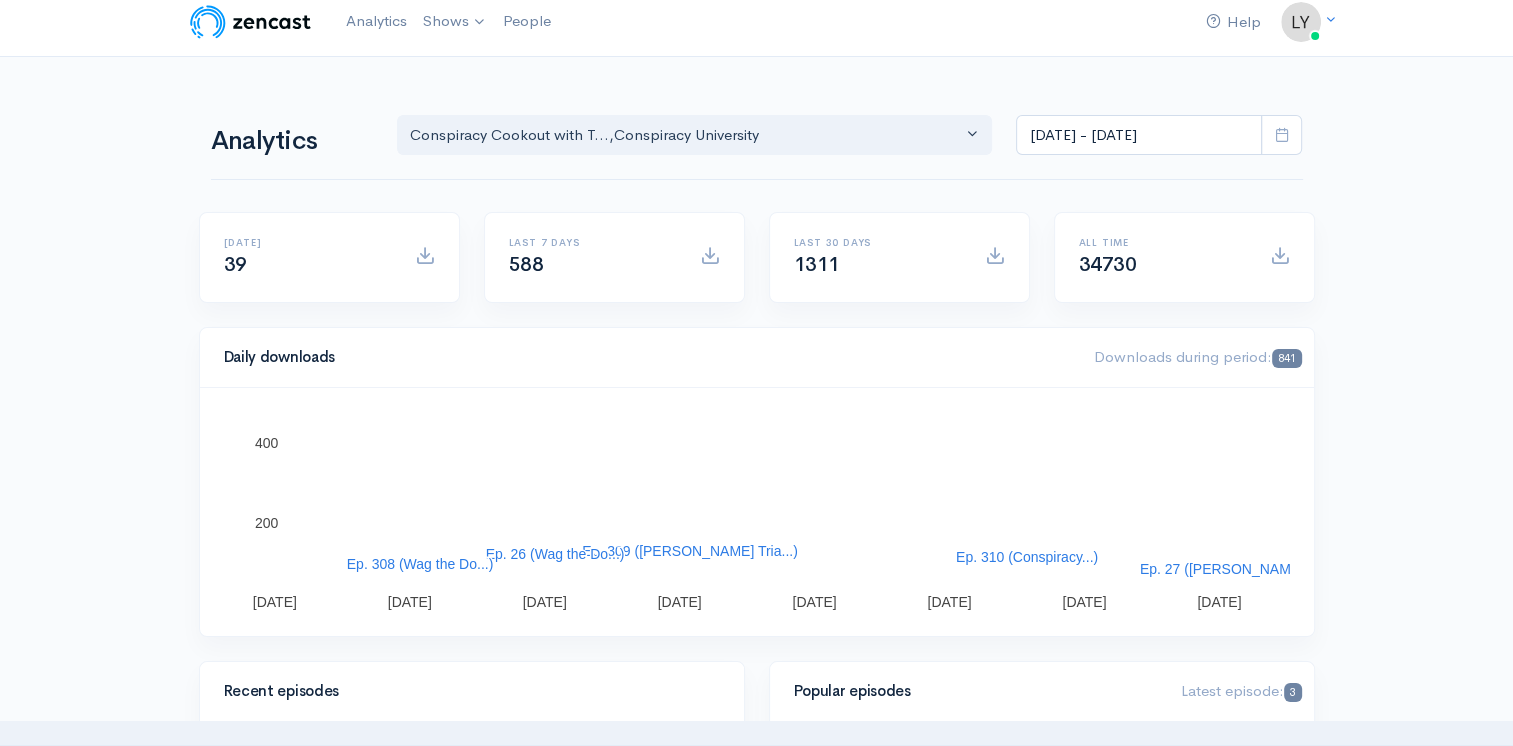 scroll, scrollTop: 0, scrollLeft: 0, axis: both 